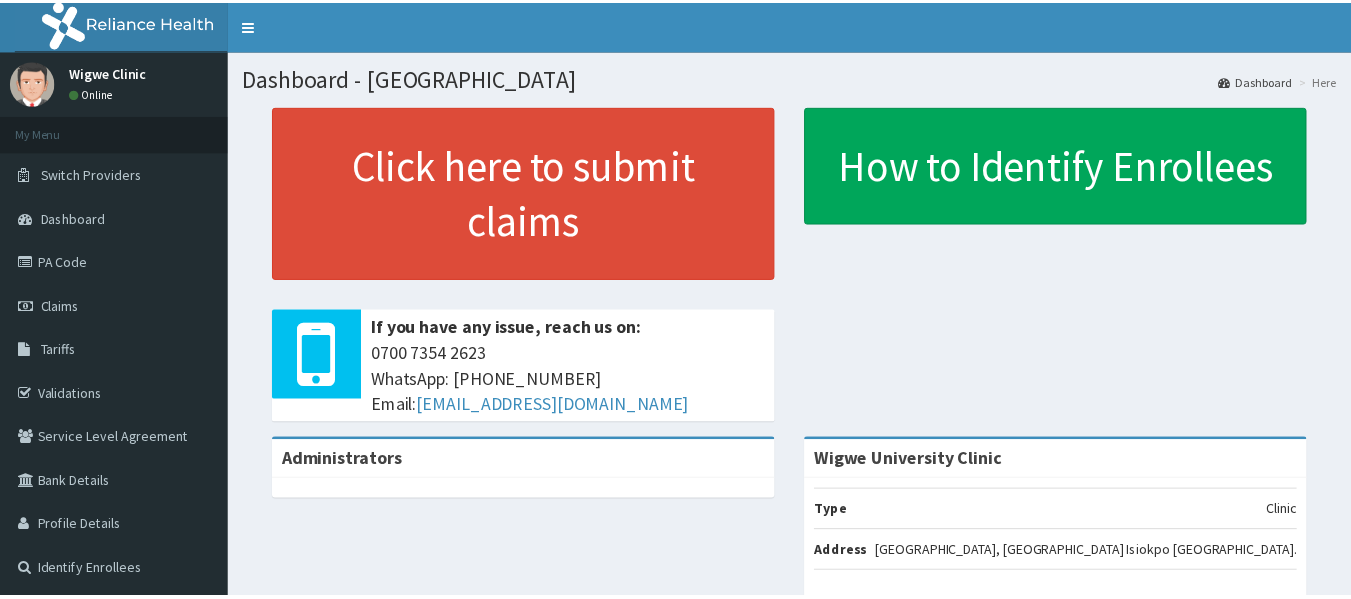 scroll, scrollTop: 0, scrollLeft: 0, axis: both 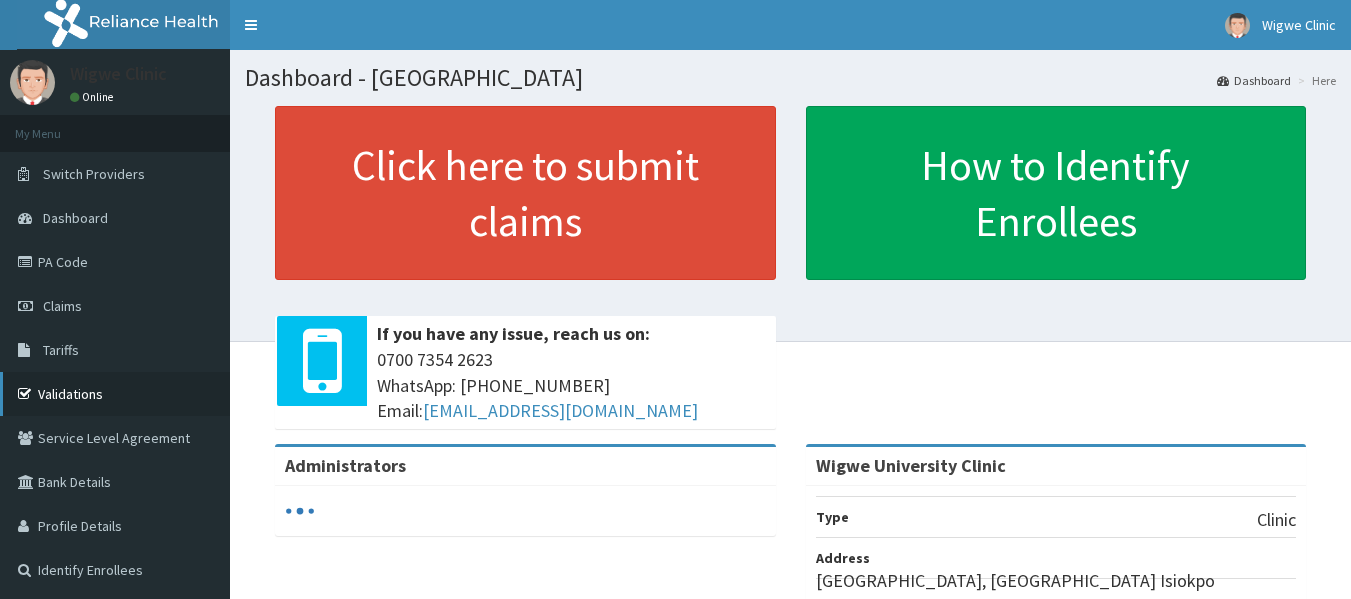 click on "Validations" at bounding box center [115, 394] 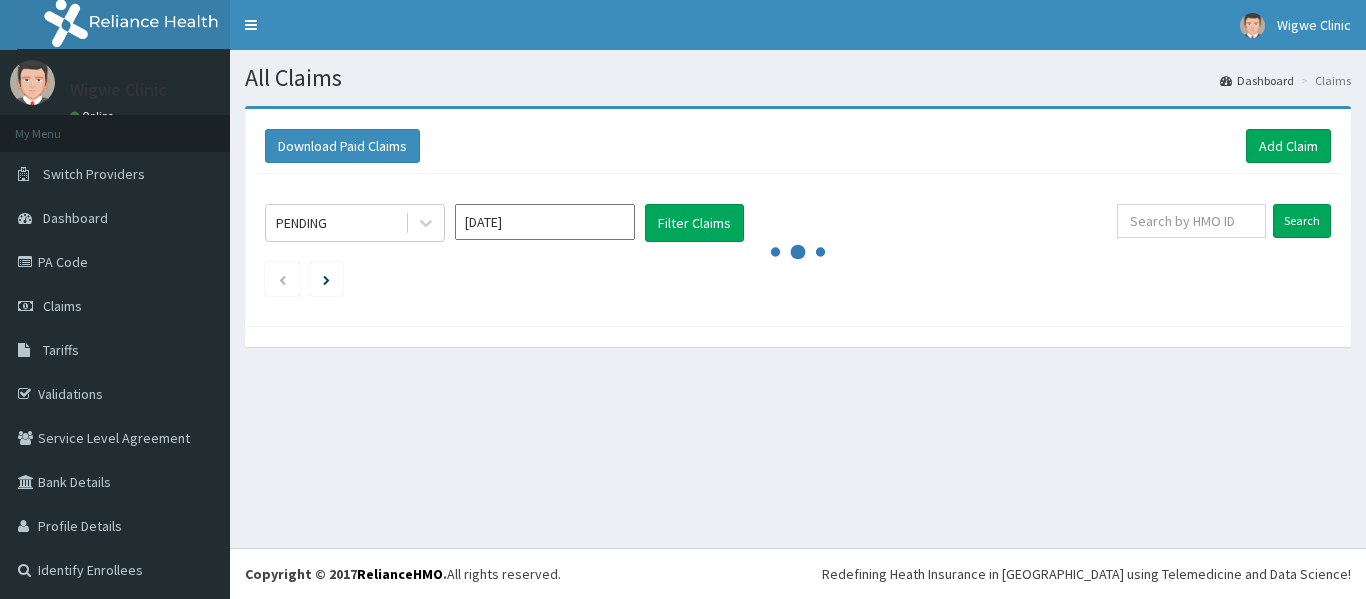 scroll, scrollTop: 0, scrollLeft: 0, axis: both 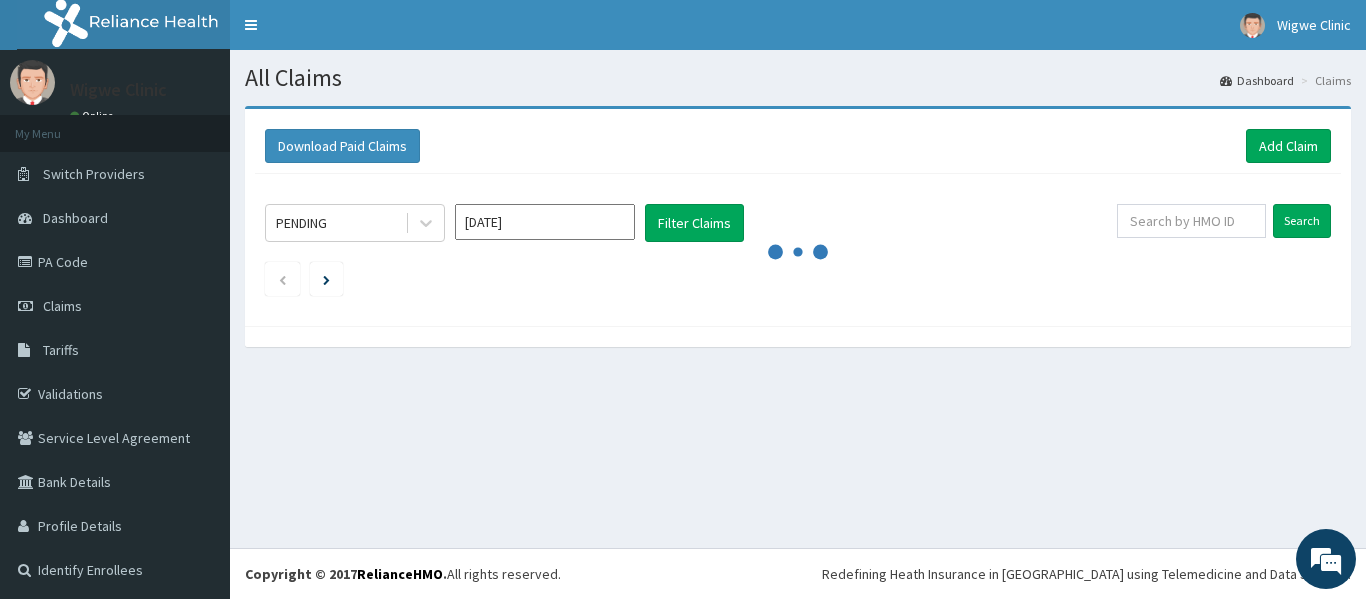 click at bounding box center [798, 252] 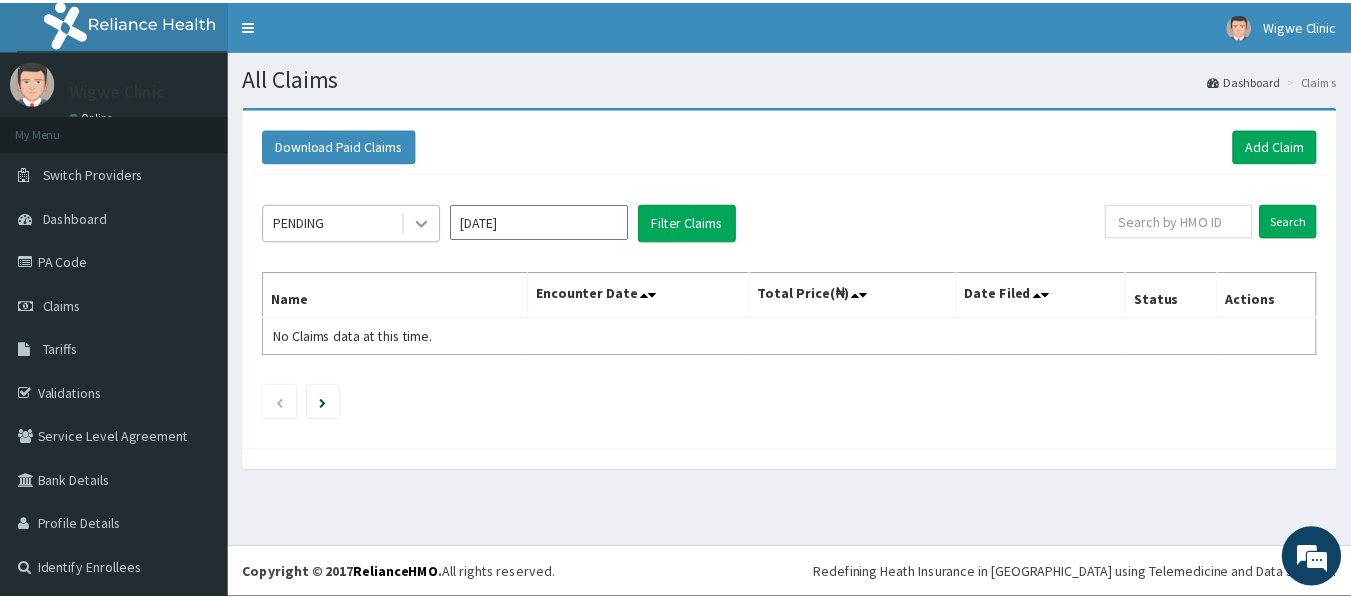 scroll, scrollTop: 0, scrollLeft: 0, axis: both 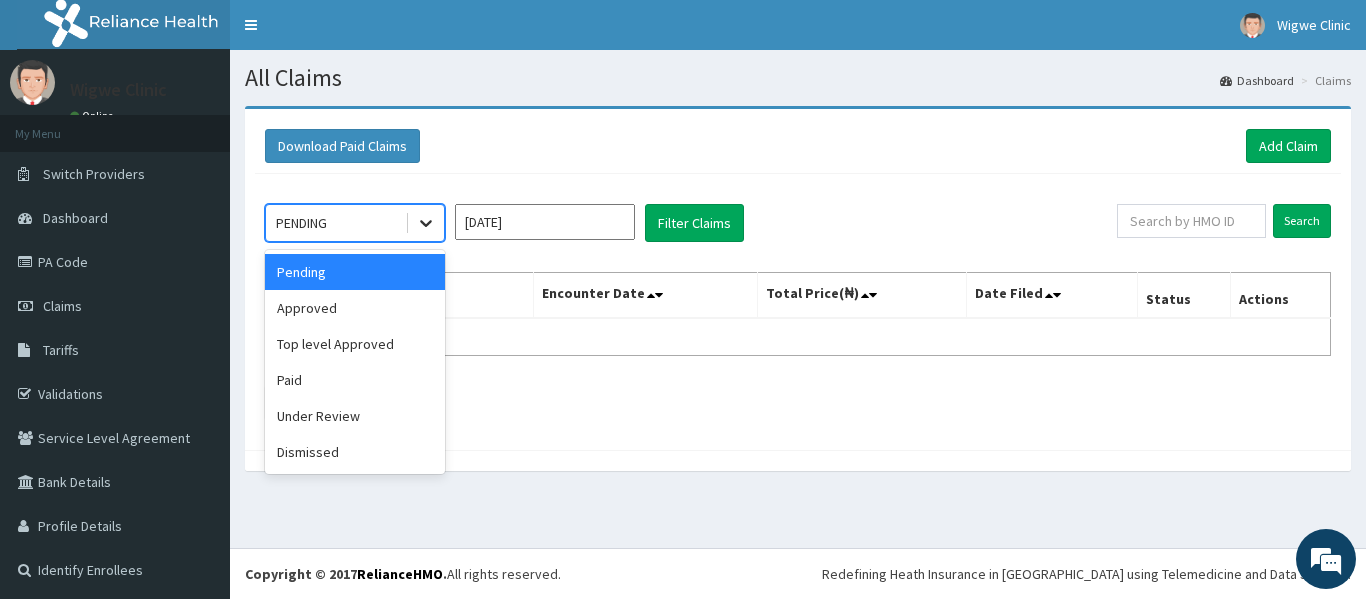 click 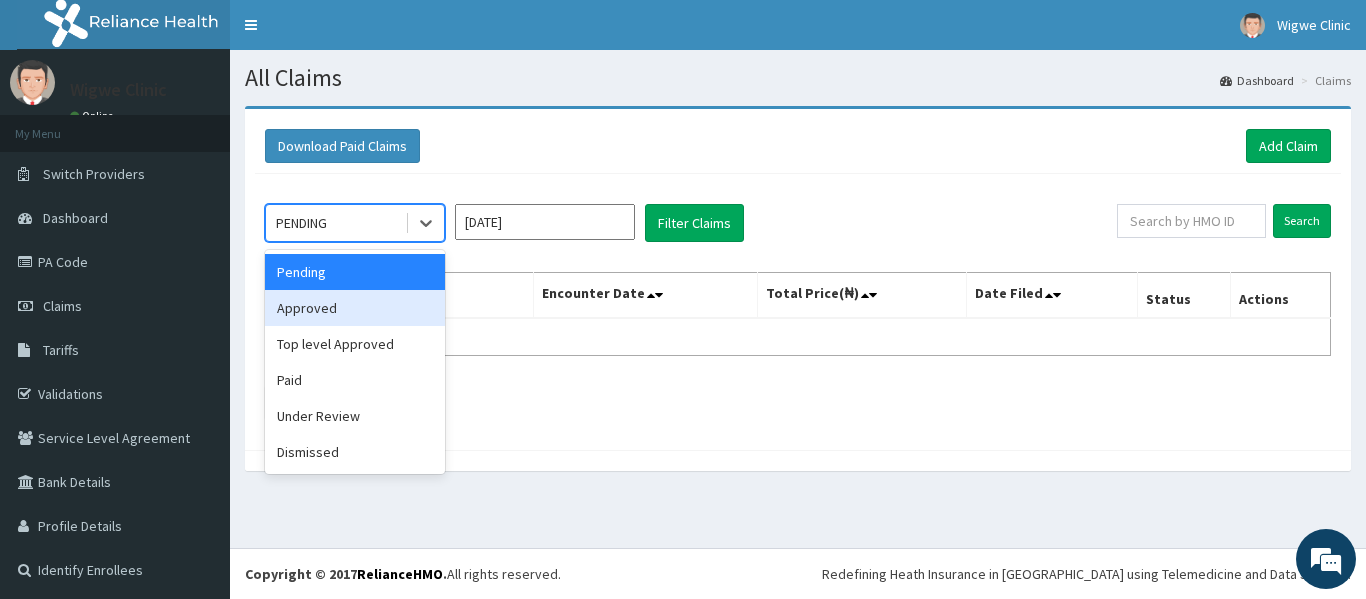 click on "Approved" at bounding box center [355, 308] 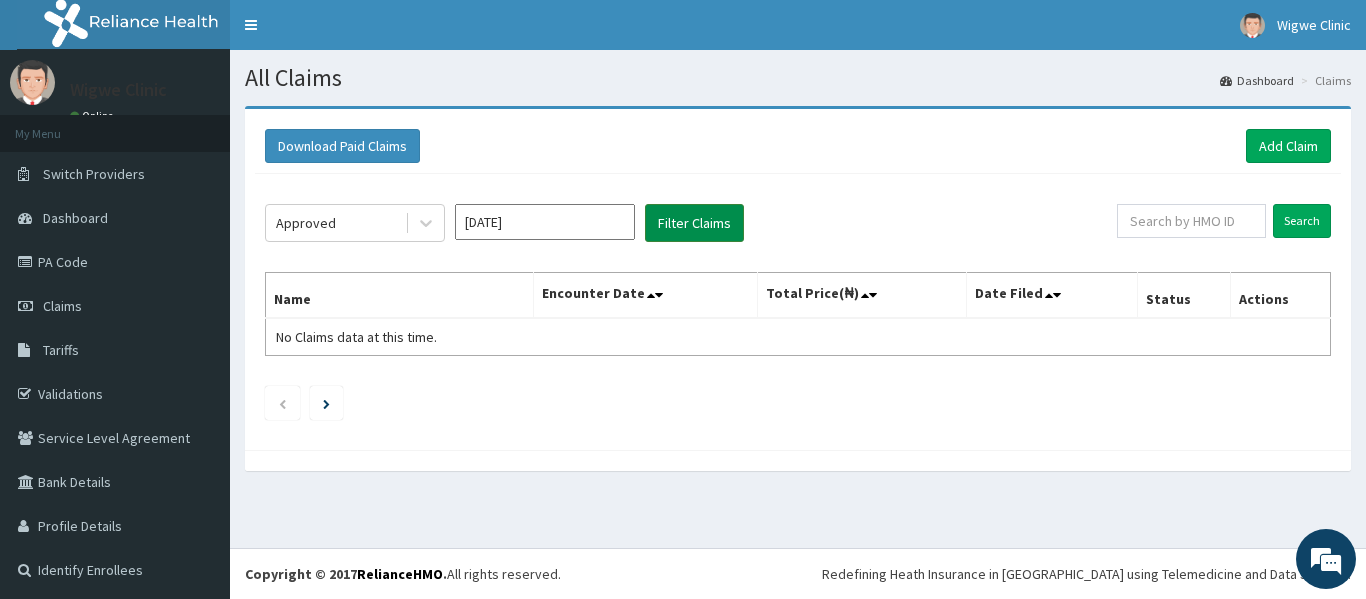 click on "Filter Claims" at bounding box center [694, 223] 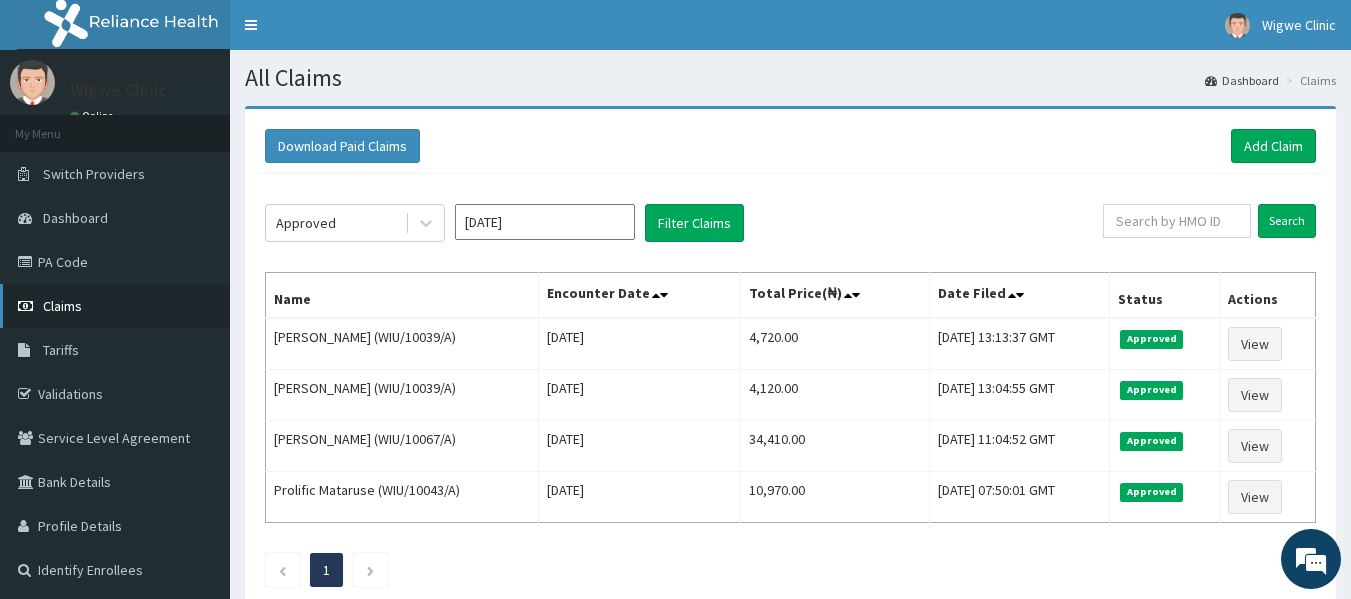 click on "Claims" at bounding box center [62, 306] 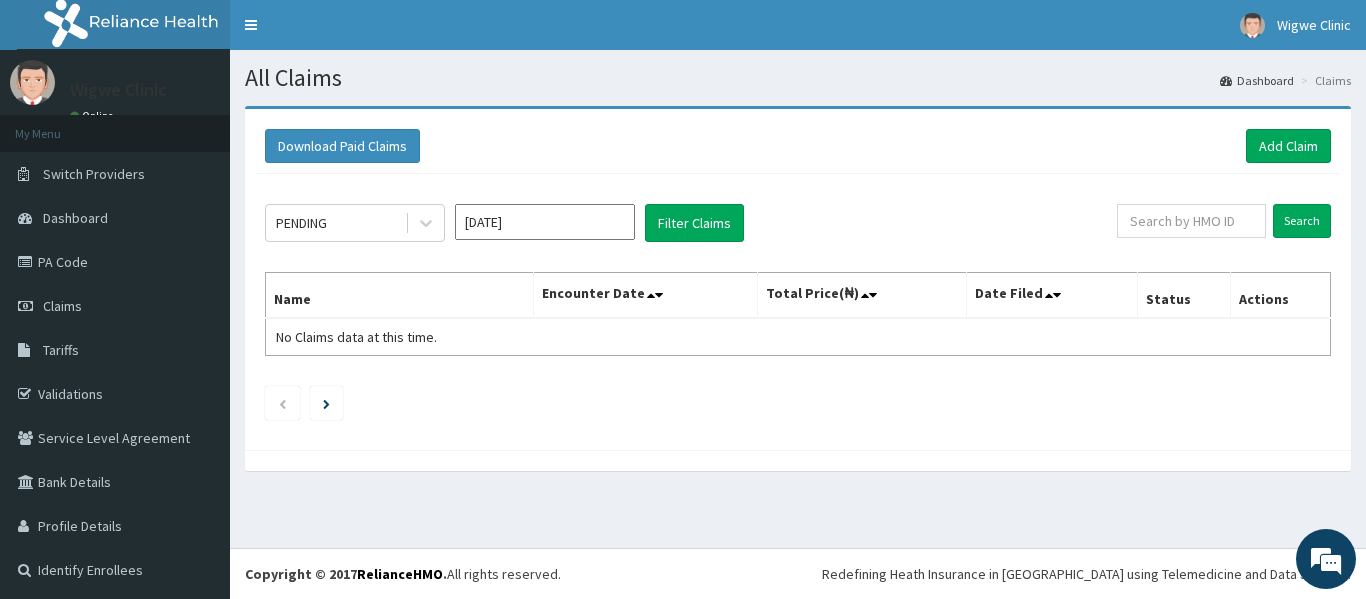 scroll, scrollTop: 0, scrollLeft: 0, axis: both 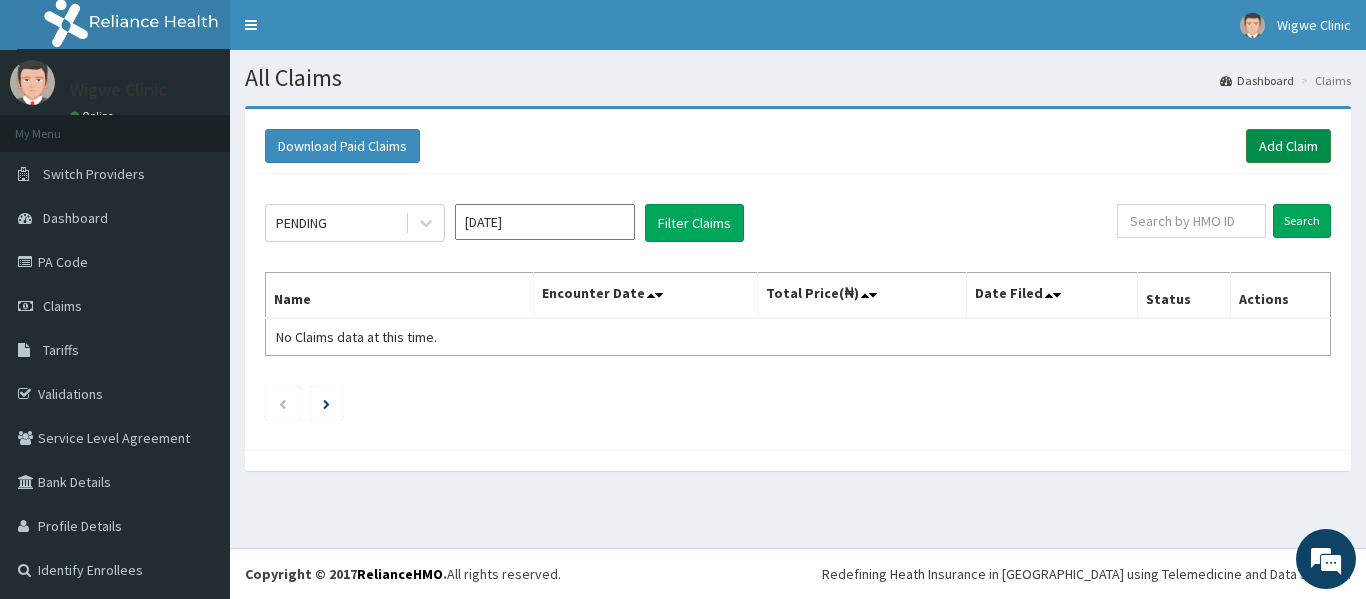 click on "Add Claim" at bounding box center (1288, 146) 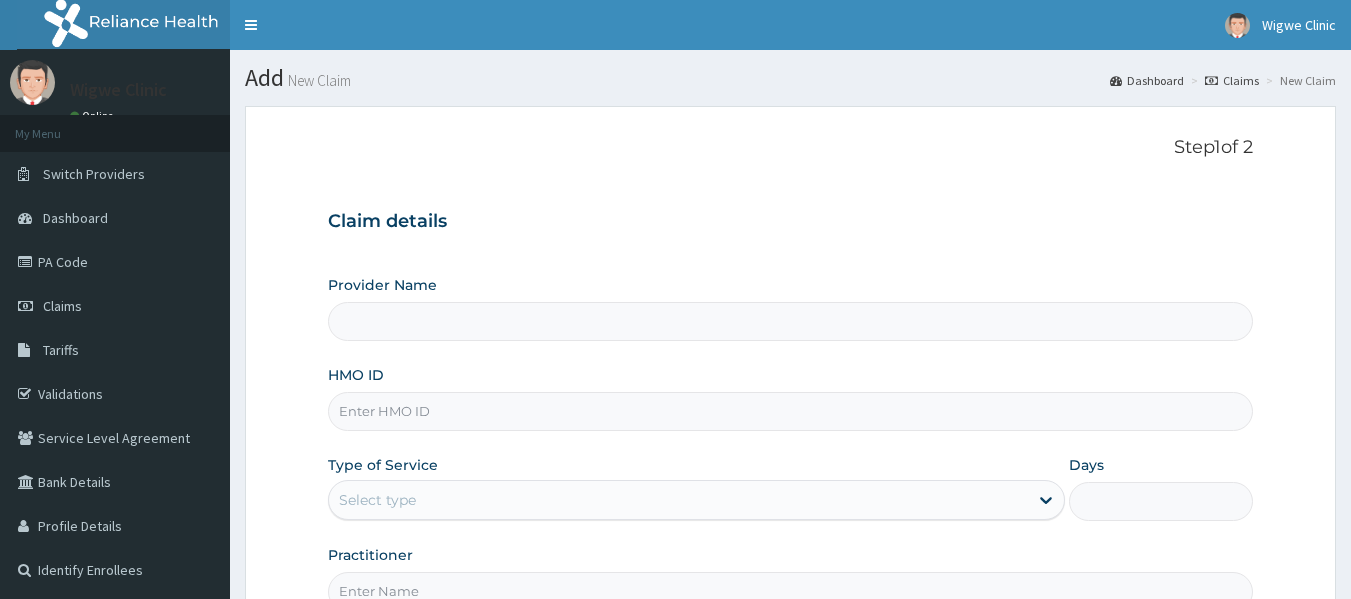 scroll, scrollTop: 0, scrollLeft: 0, axis: both 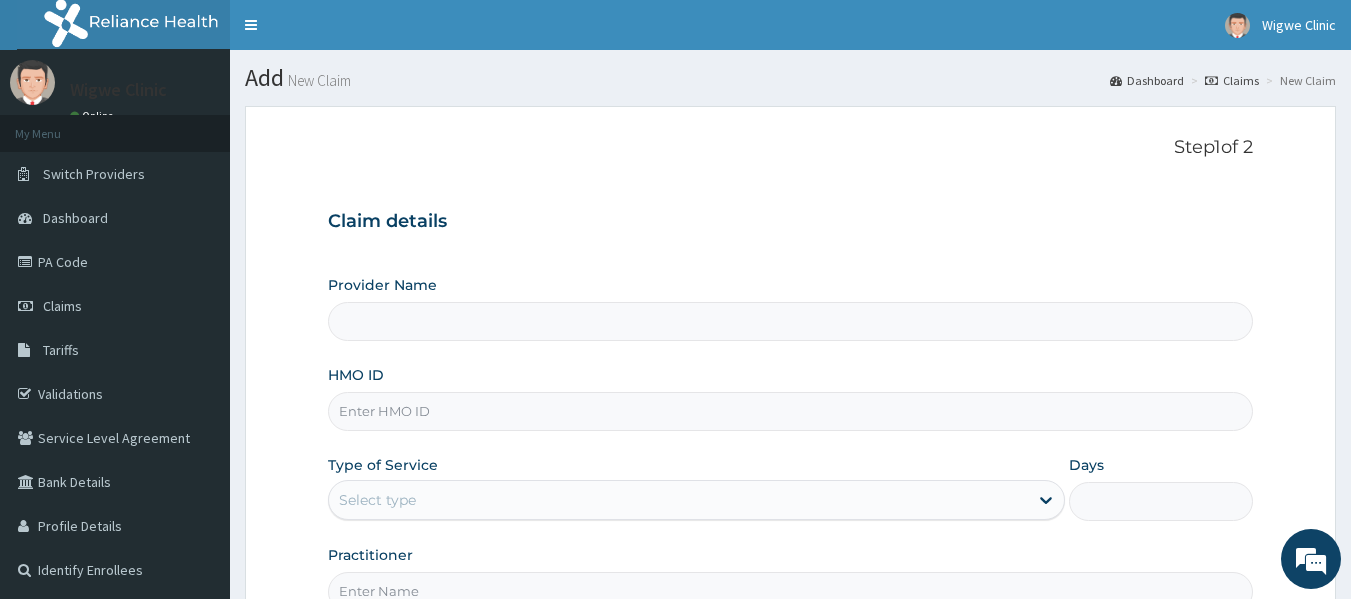 type on "Wigwe University Clinic" 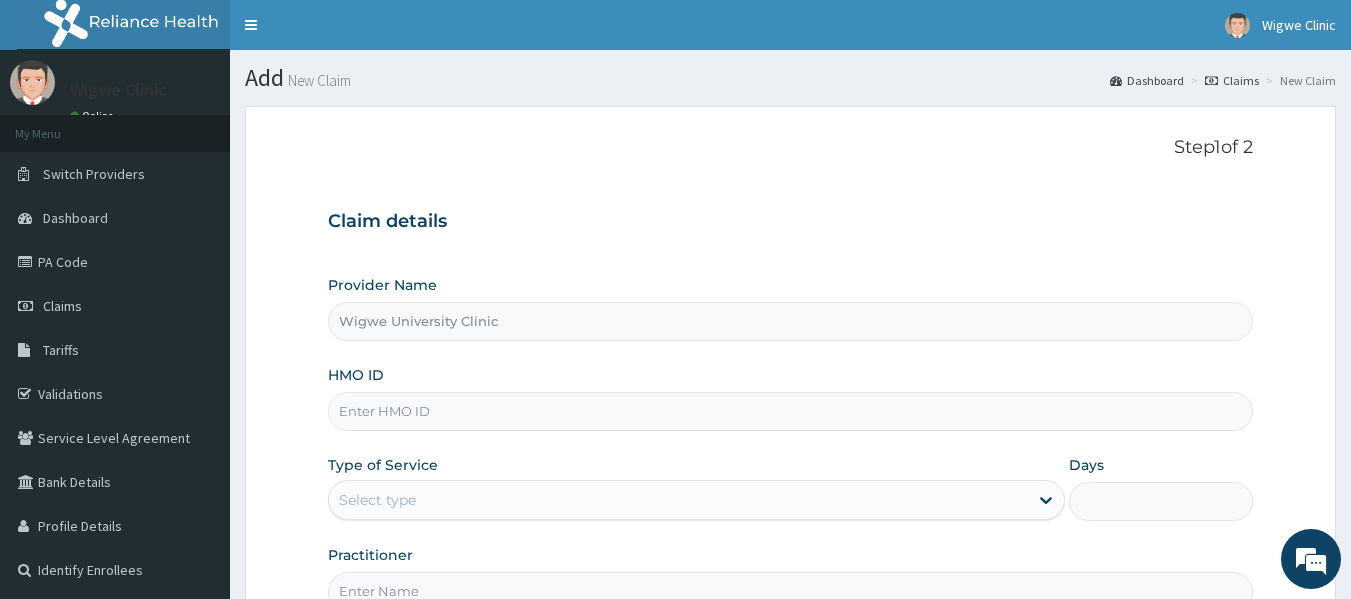 click on "HMO ID" at bounding box center [791, 411] 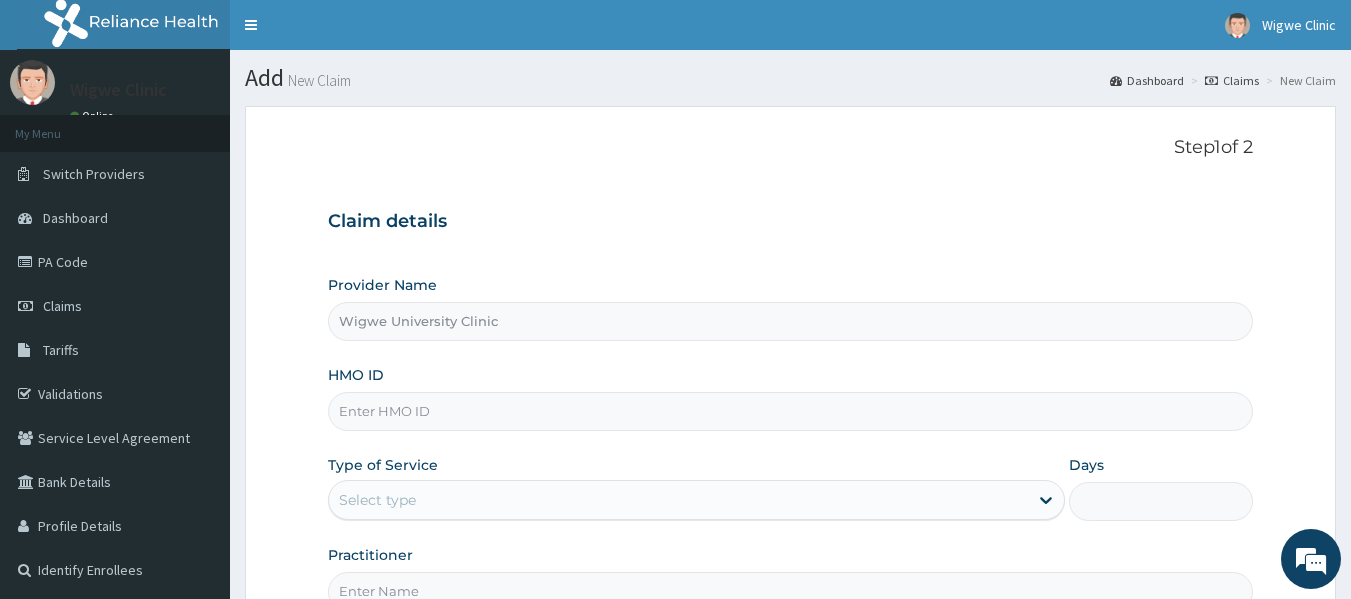 scroll, scrollTop: 0, scrollLeft: 0, axis: both 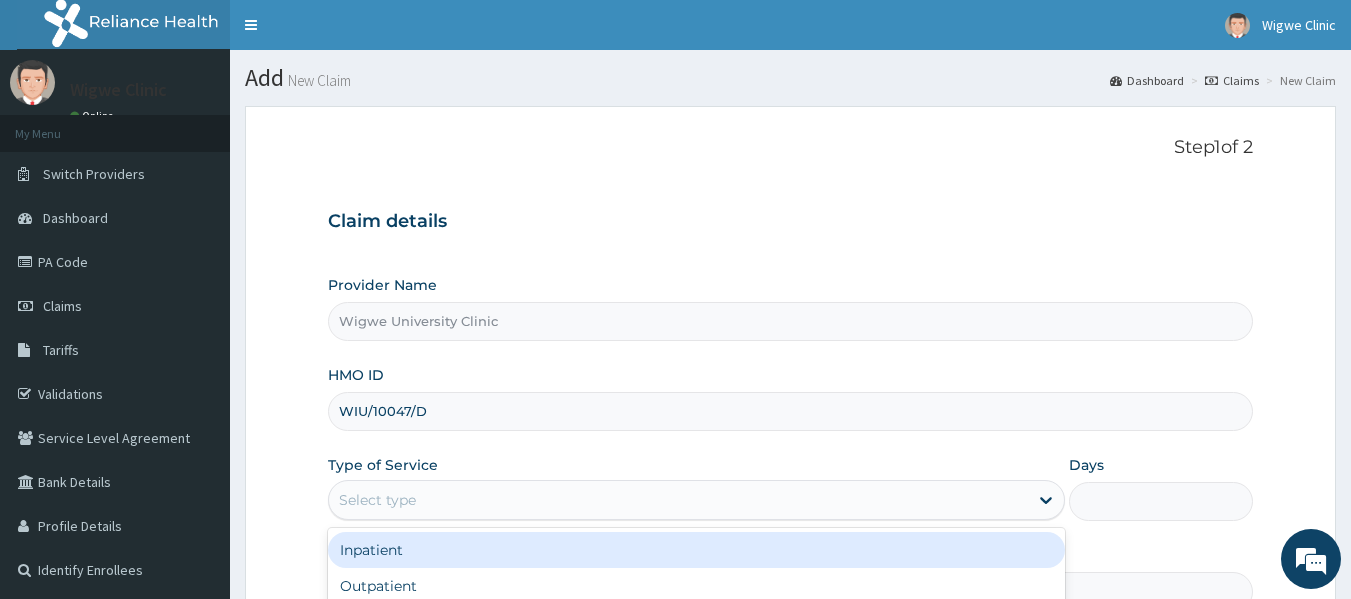 click on "Select type" at bounding box center [678, 500] 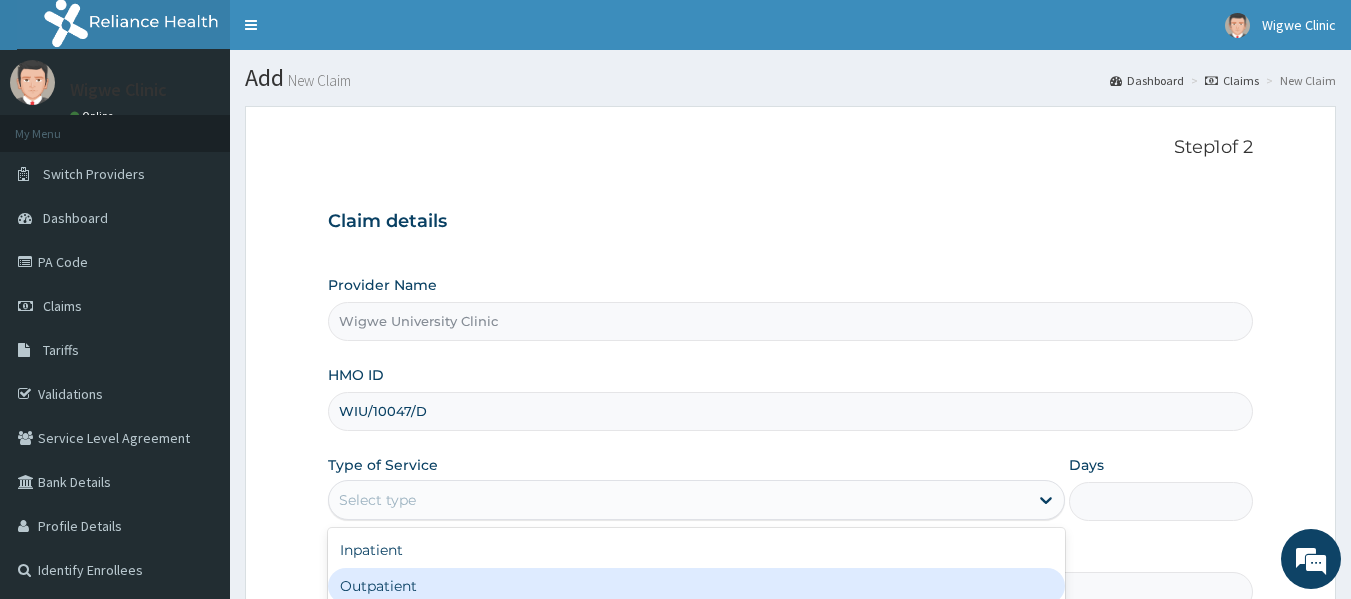 click on "Outpatient" at bounding box center (696, 586) 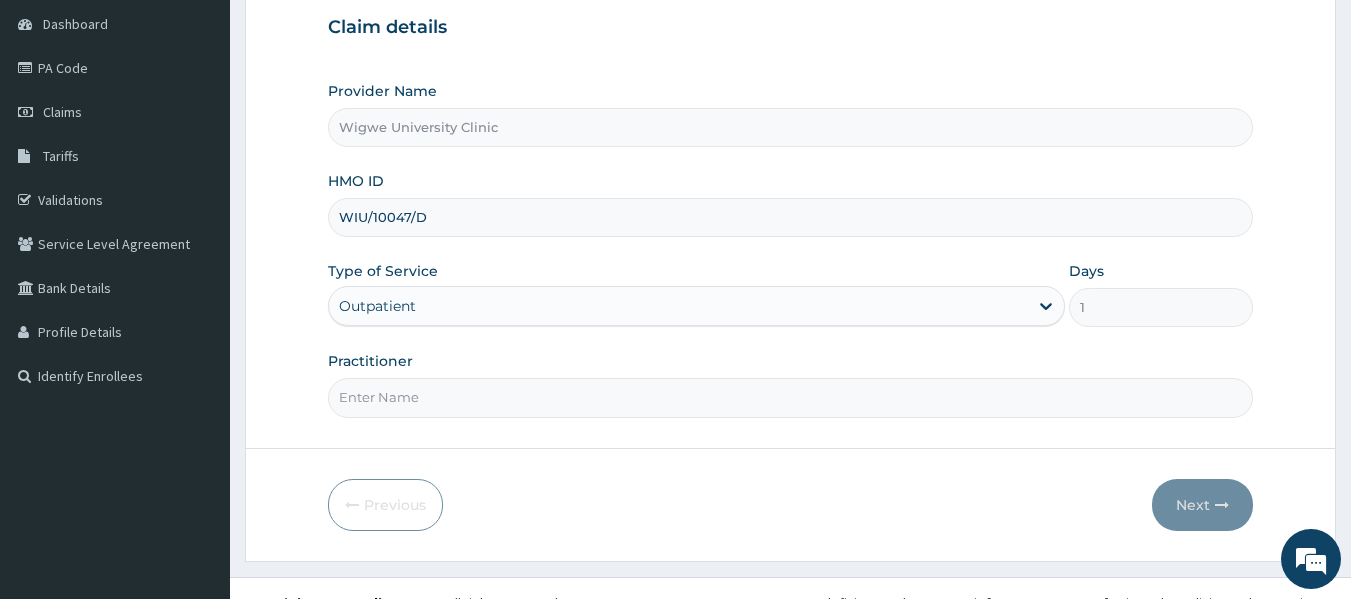 scroll, scrollTop: 223, scrollLeft: 0, axis: vertical 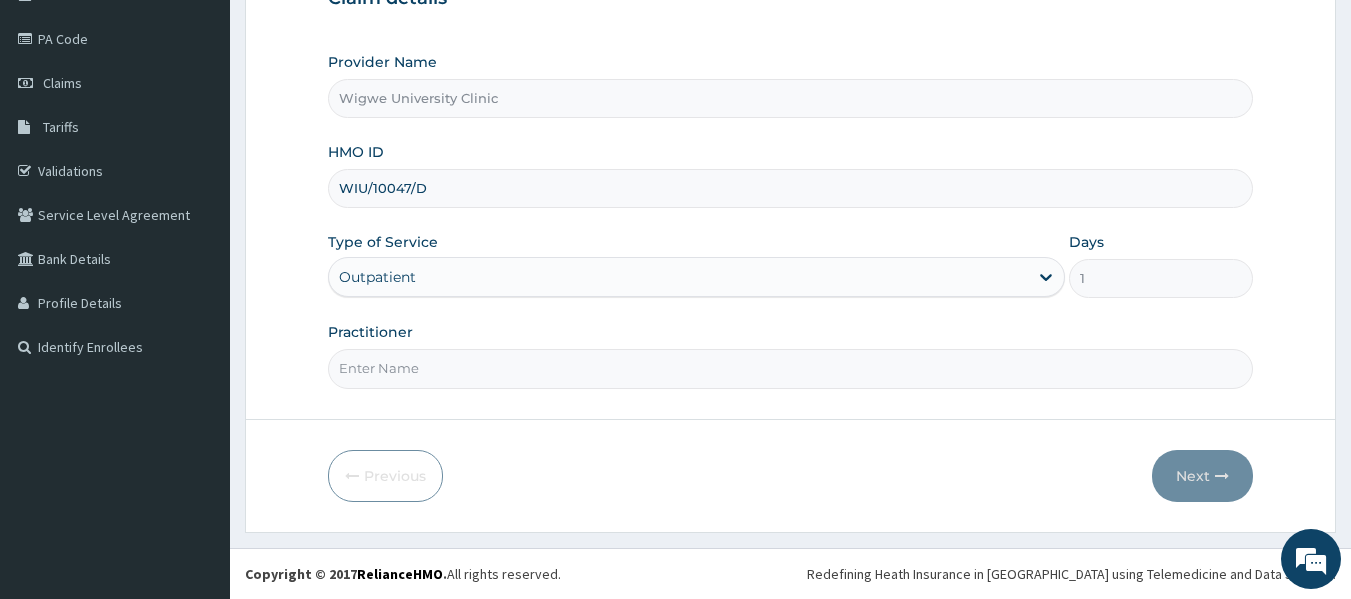 click on "Practitioner" at bounding box center (791, 368) 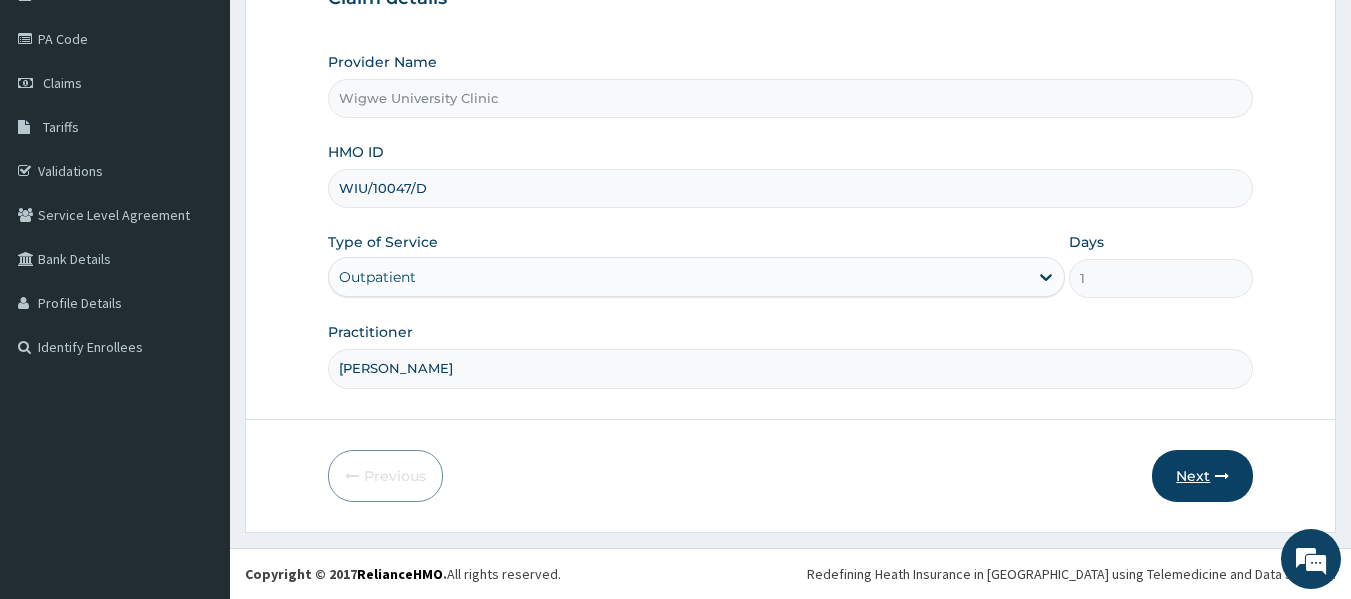 type on "Dr. Francis-Ahuchogu Onyinyechukwu" 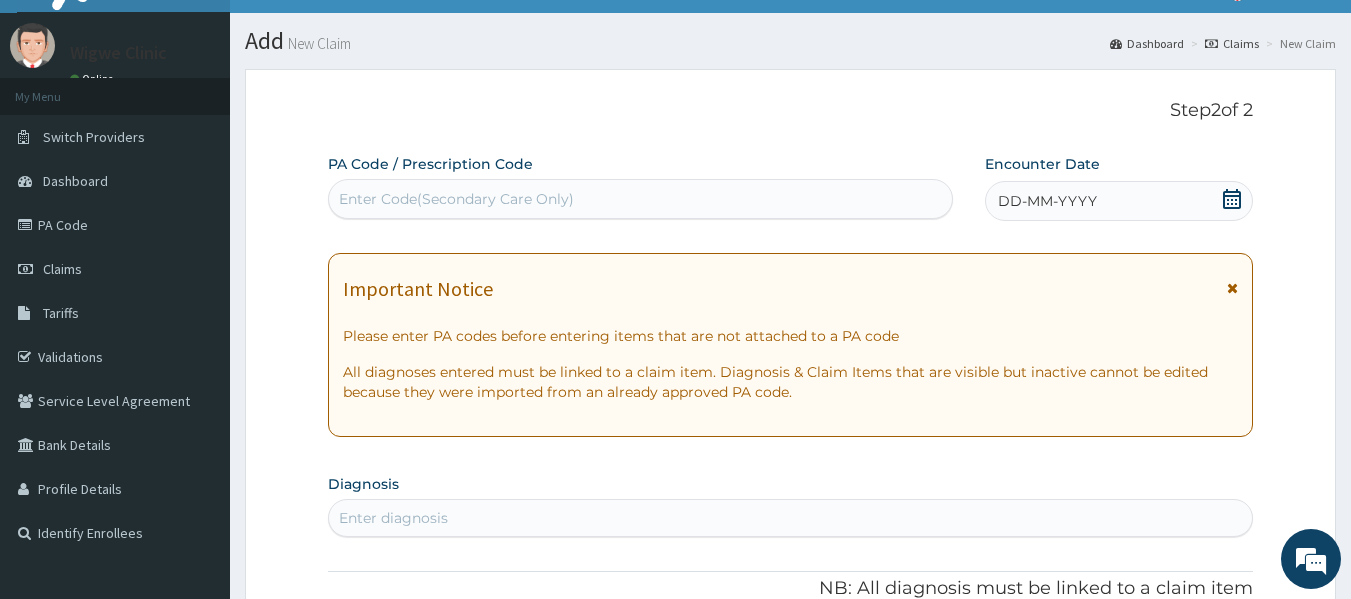 scroll, scrollTop: 32, scrollLeft: 0, axis: vertical 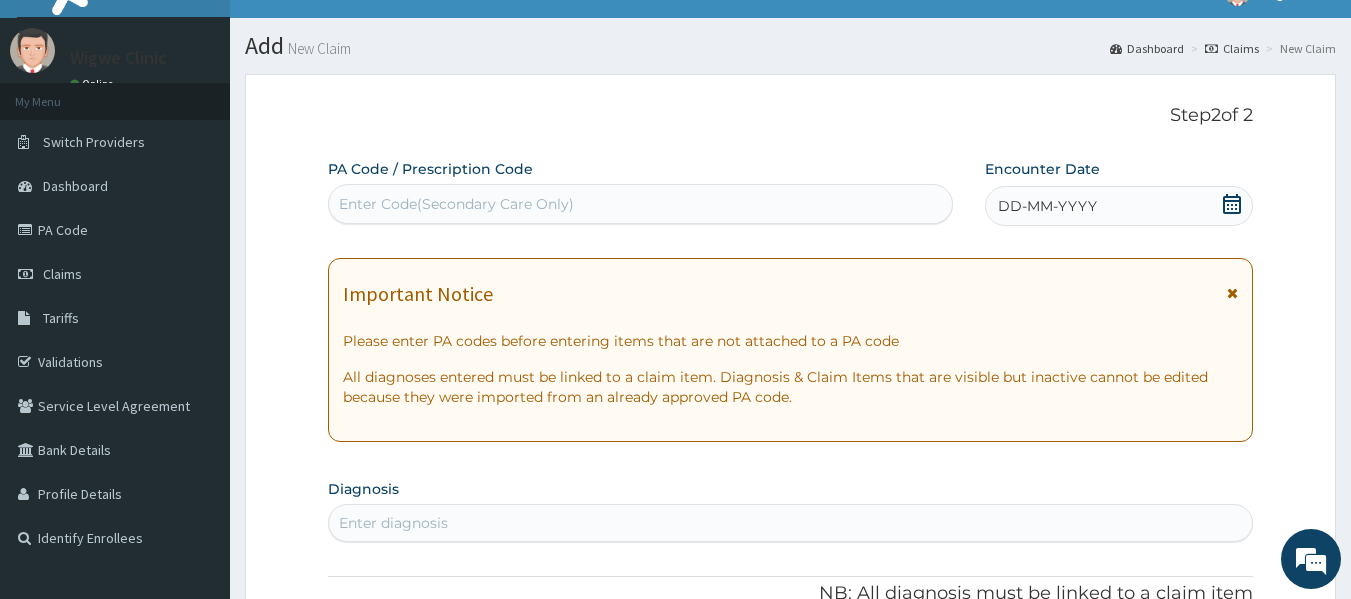 click on "DD-MM-YYYY" at bounding box center (1047, 206) 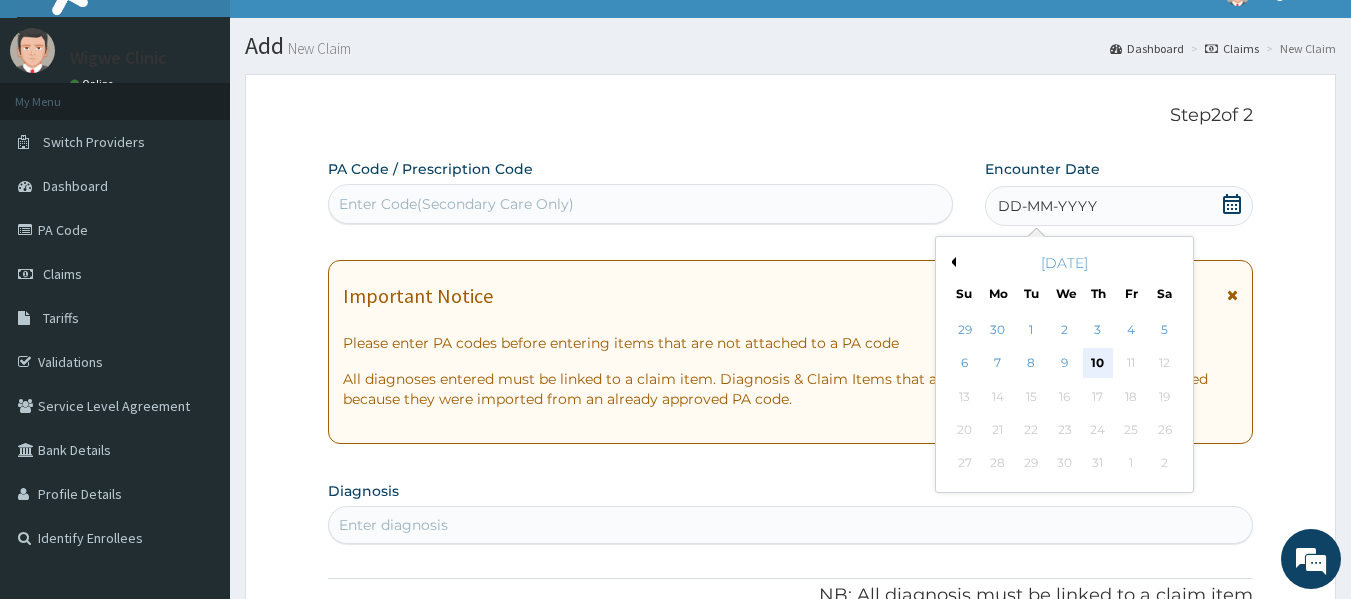 click on "10" at bounding box center (1098, 364) 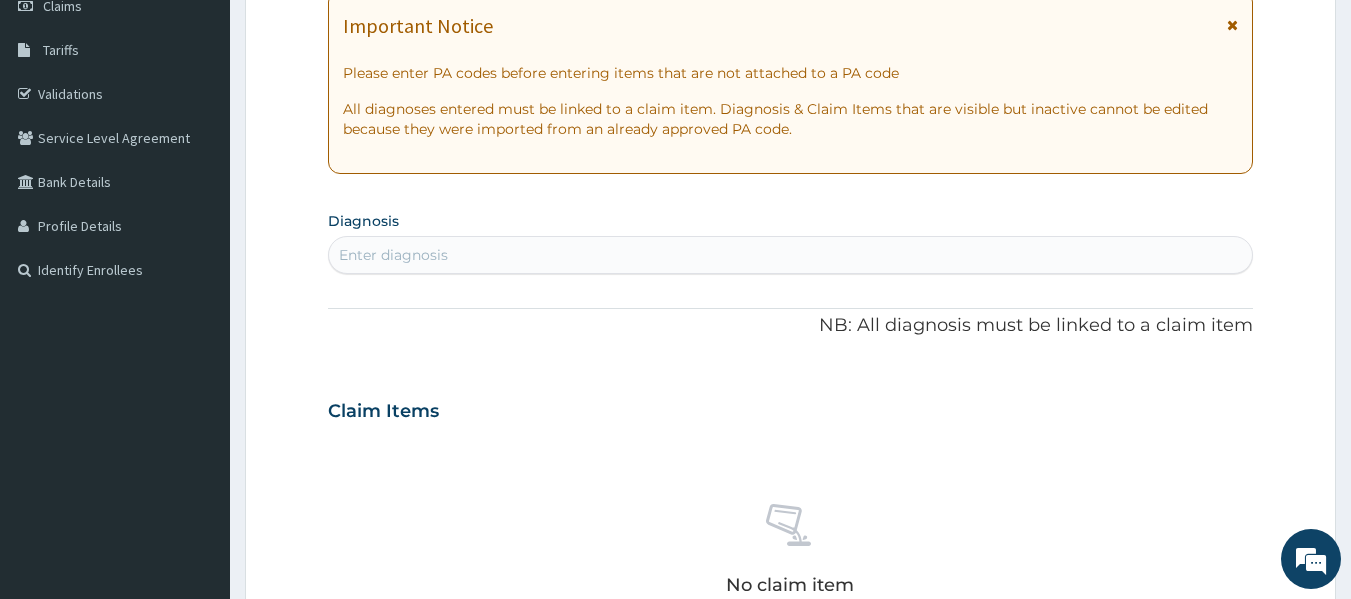 scroll, scrollTop: 310, scrollLeft: 0, axis: vertical 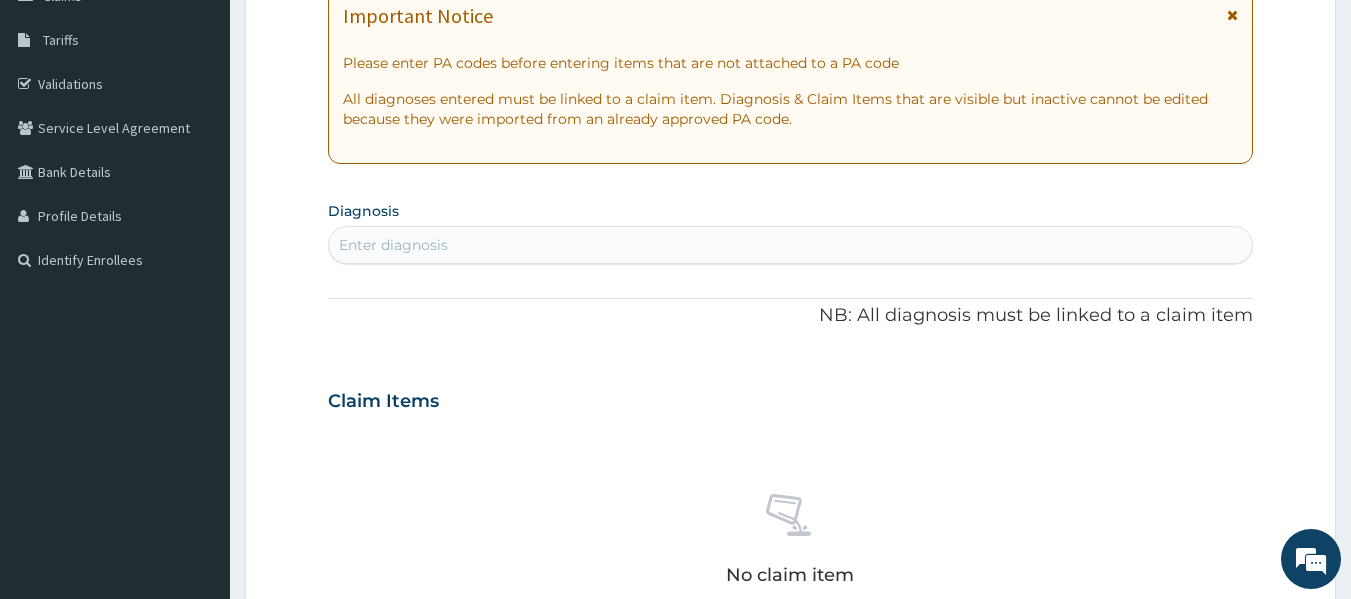 click on "Enter diagnosis" at bounding box center [791, 245] 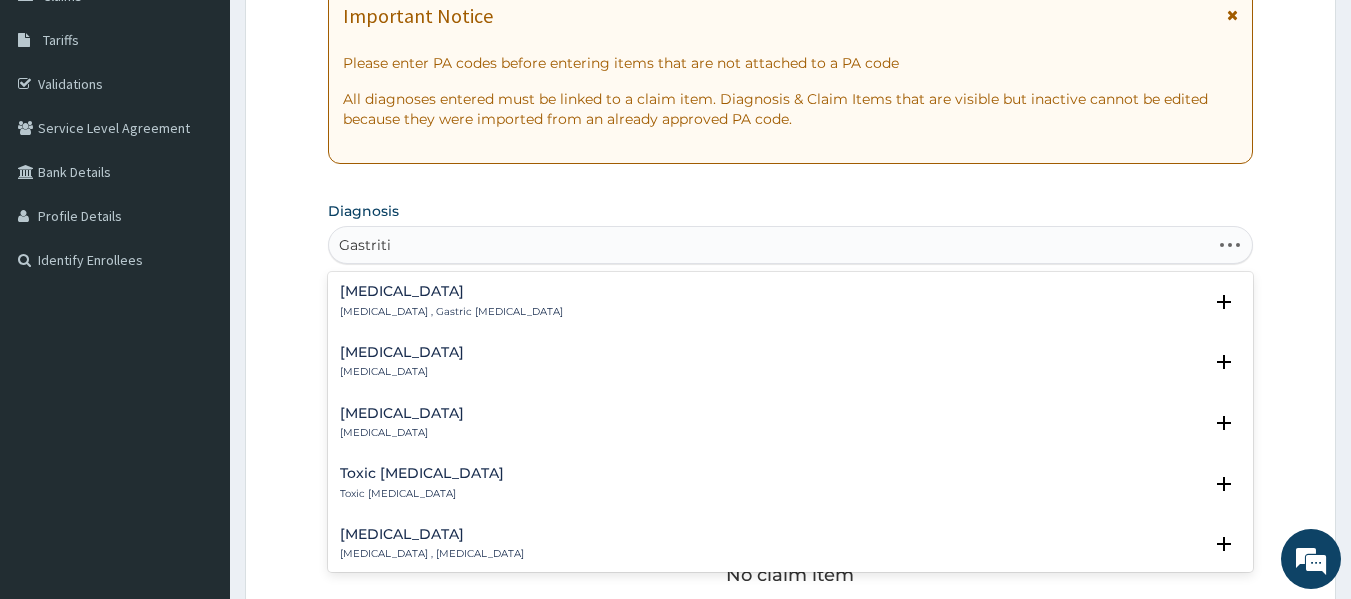 type on "Gastritis" 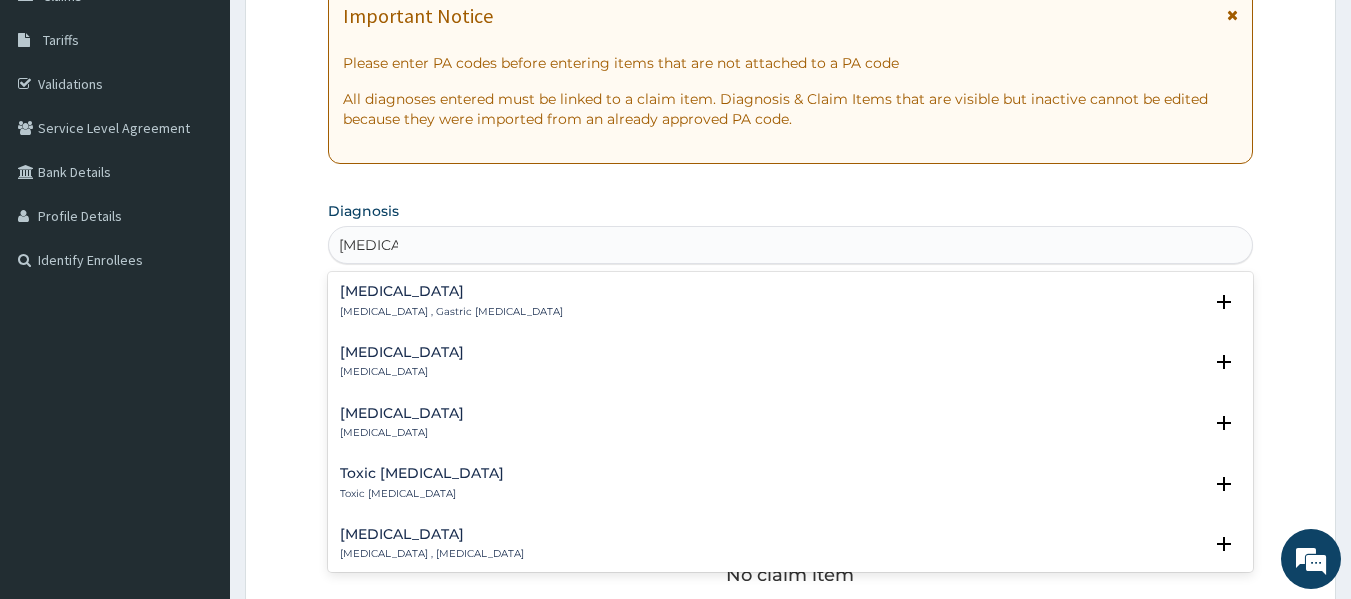 click on "Acute gastritis" at bounding box center (402, 352) 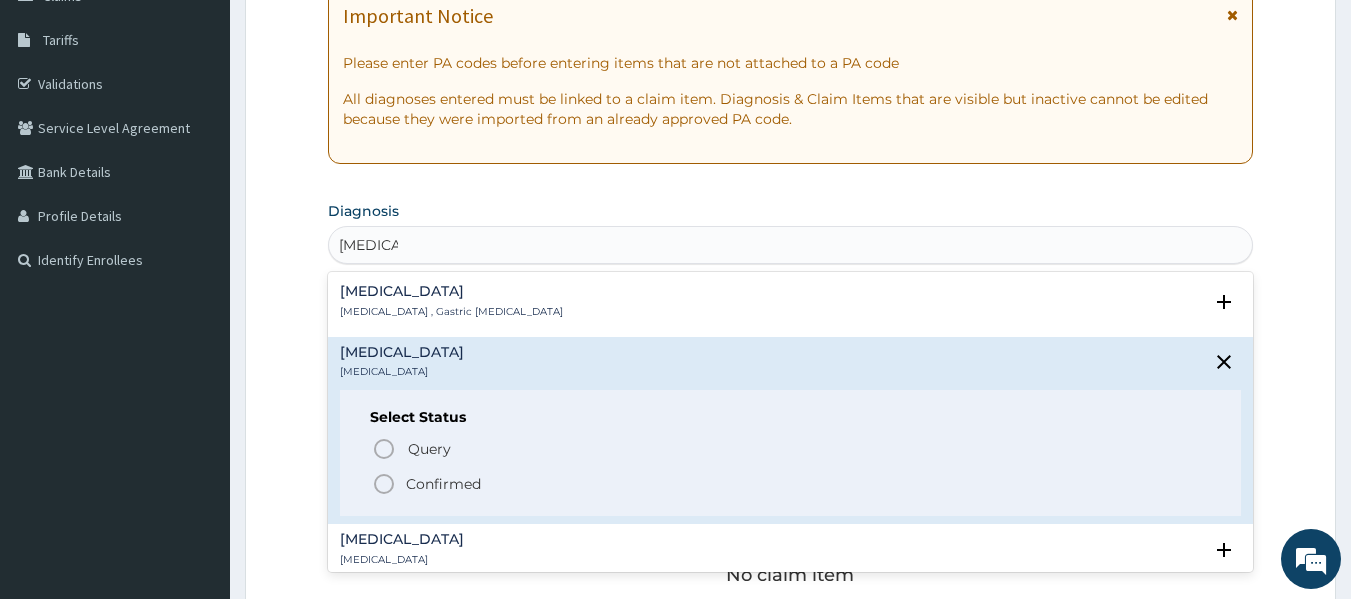 click 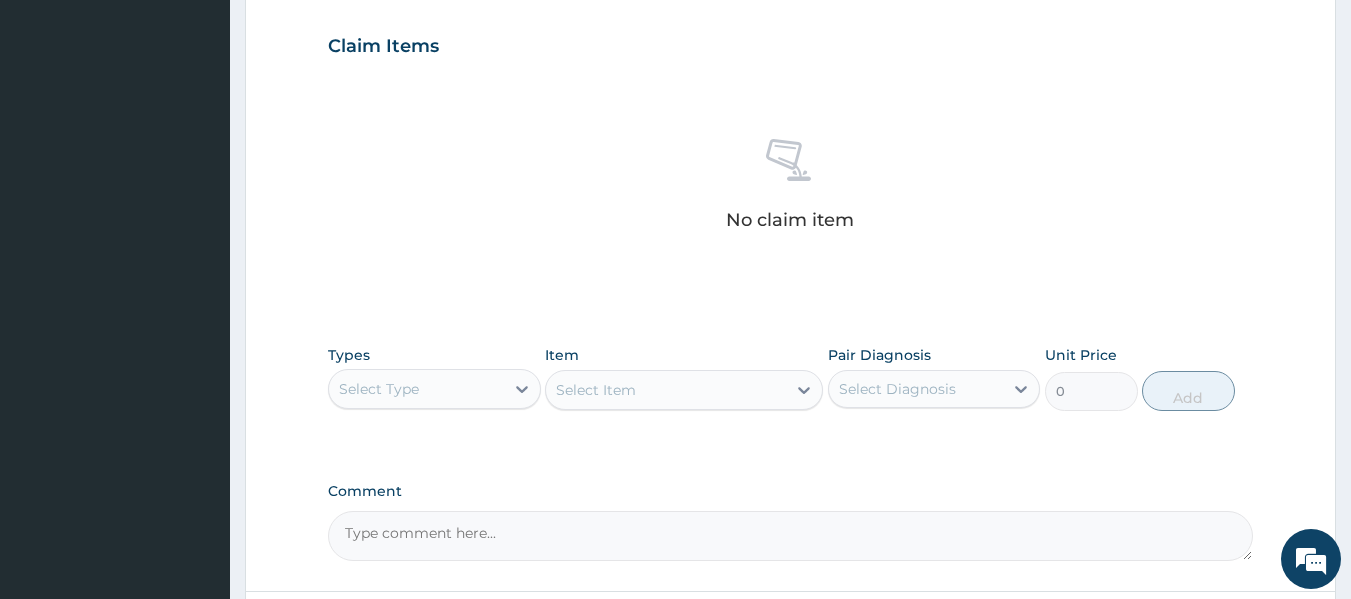 scroll, scrollTop: 730, scrollLeft: 0, axis: vertical 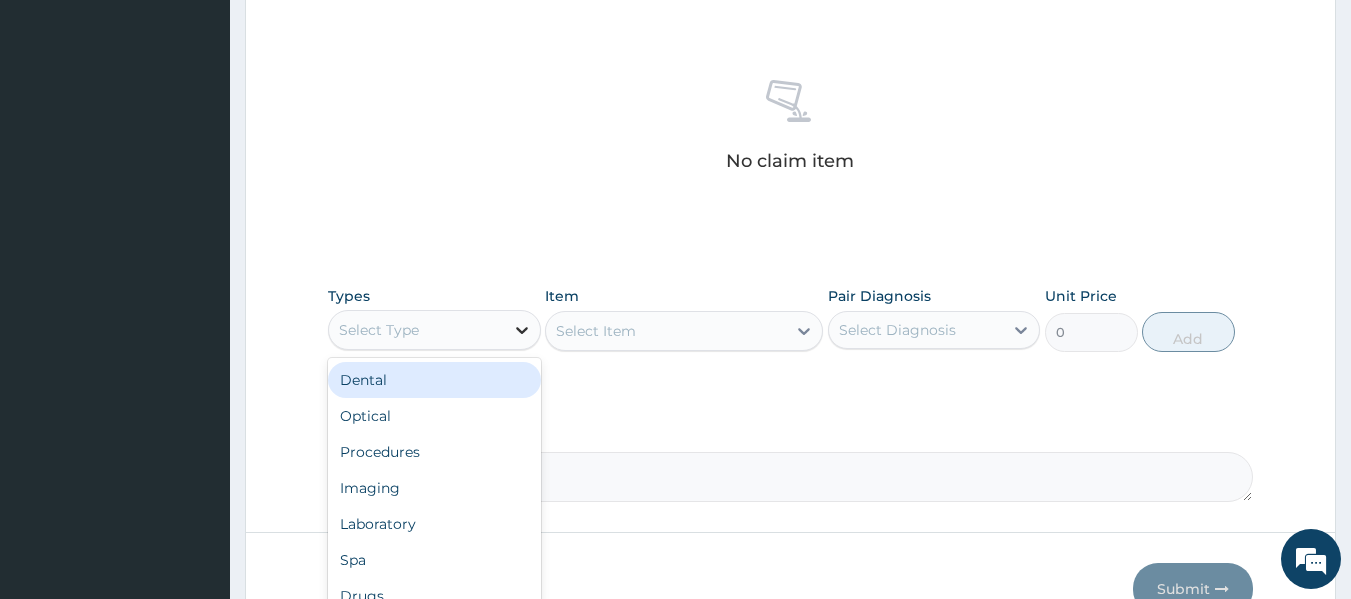 click 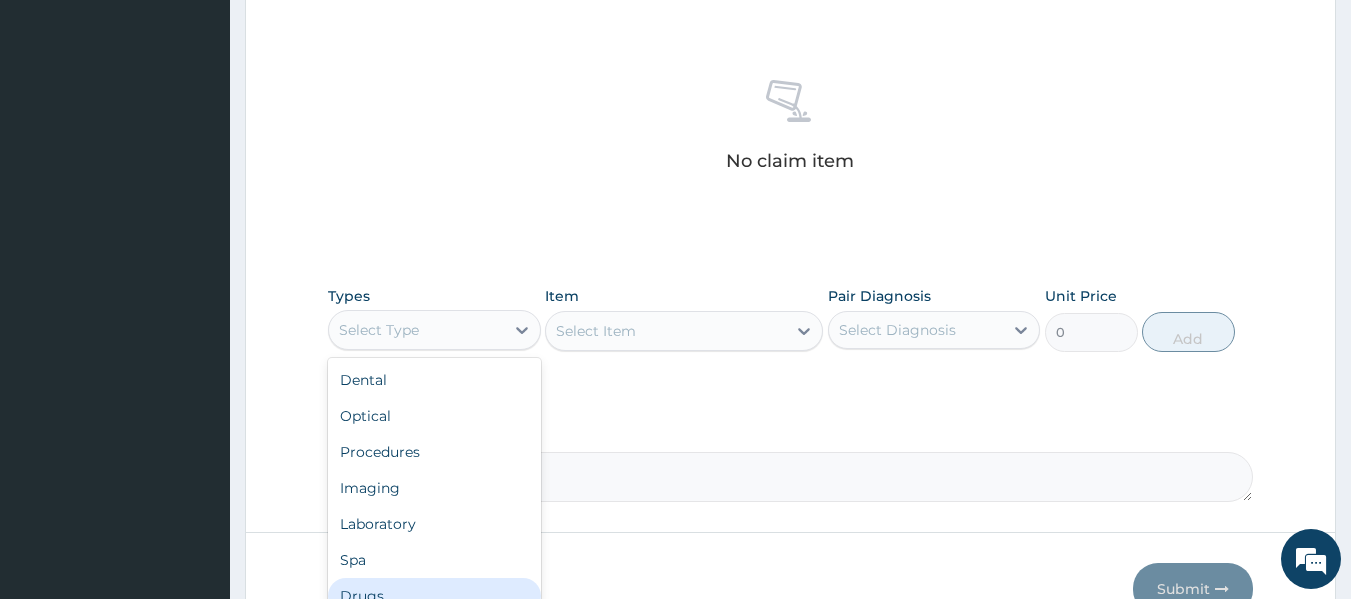 click on "Drugs" at bounding box center (434, 596) 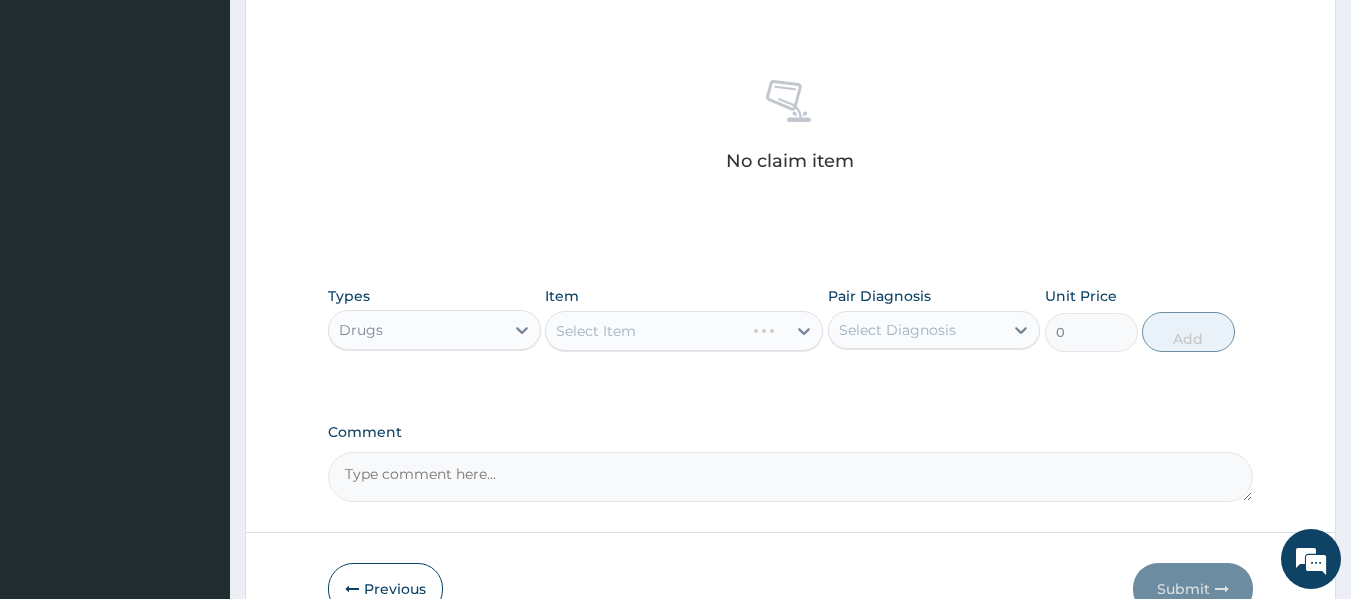 click on "Select Item" at bounding box center [684, 331] 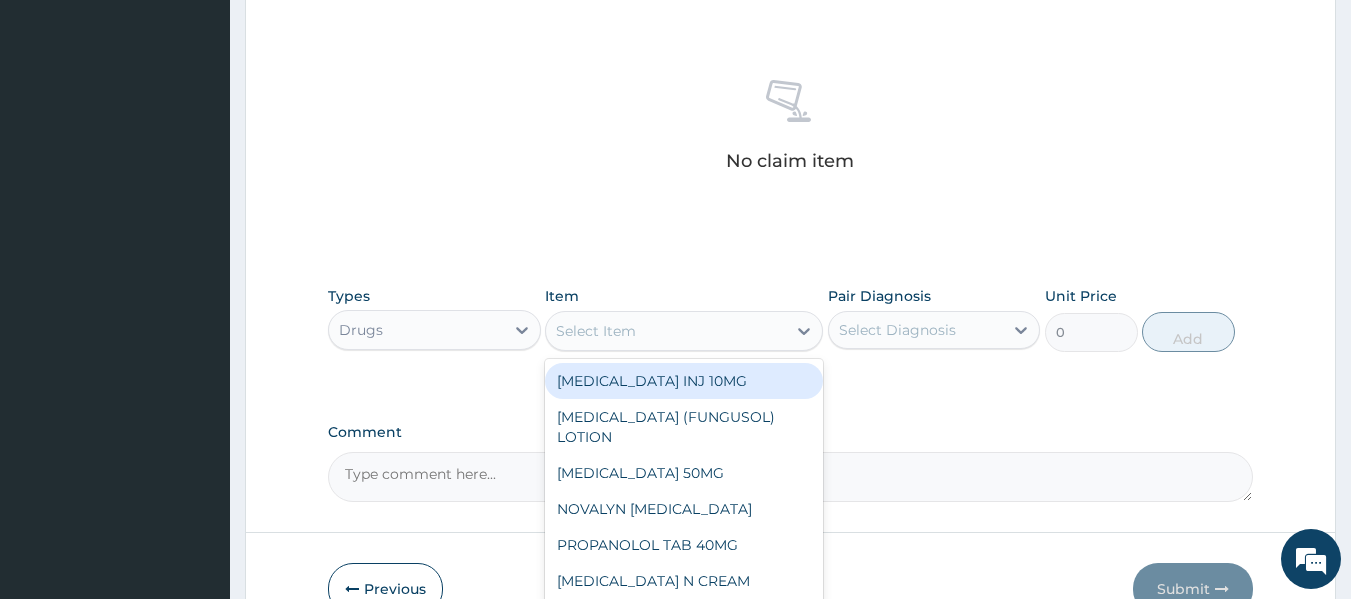 click 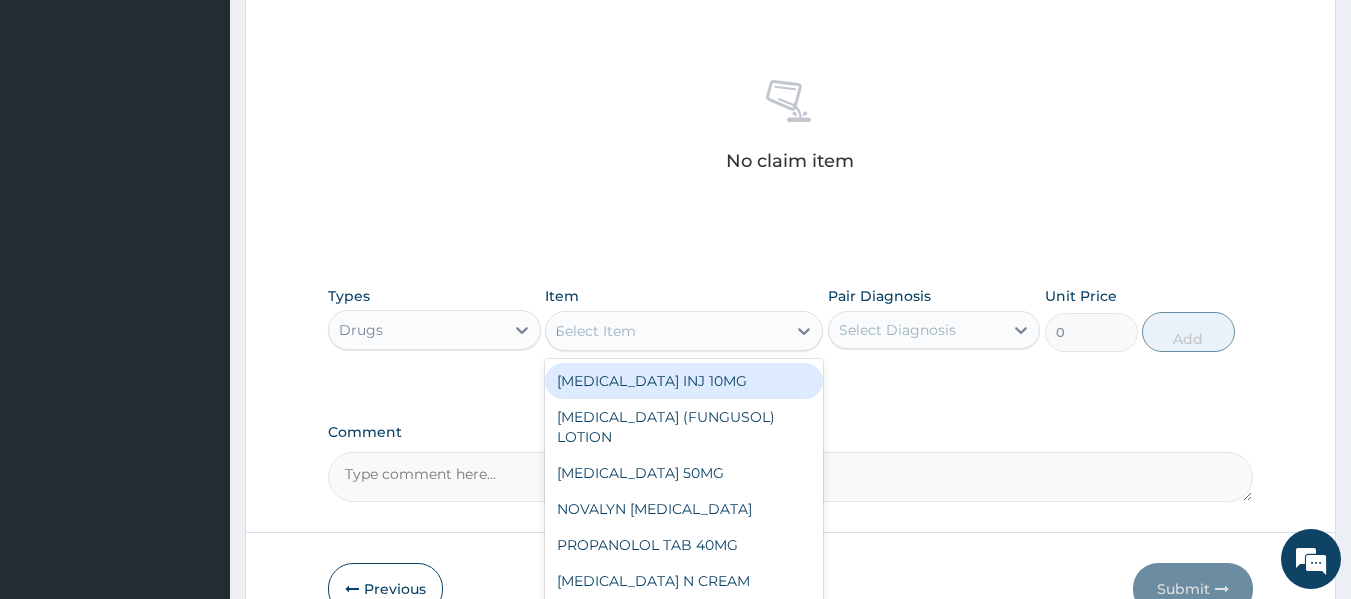 type on "ru" 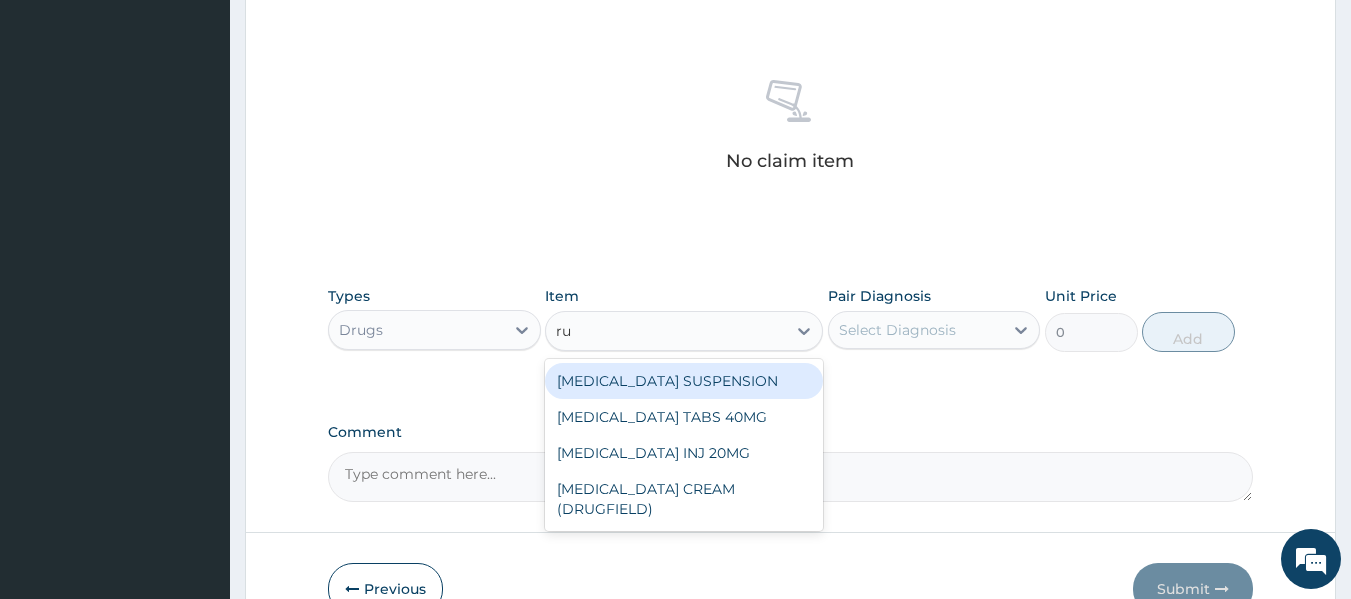 click on "RULOX SUSPENSION" at bounding box center [684, 381] 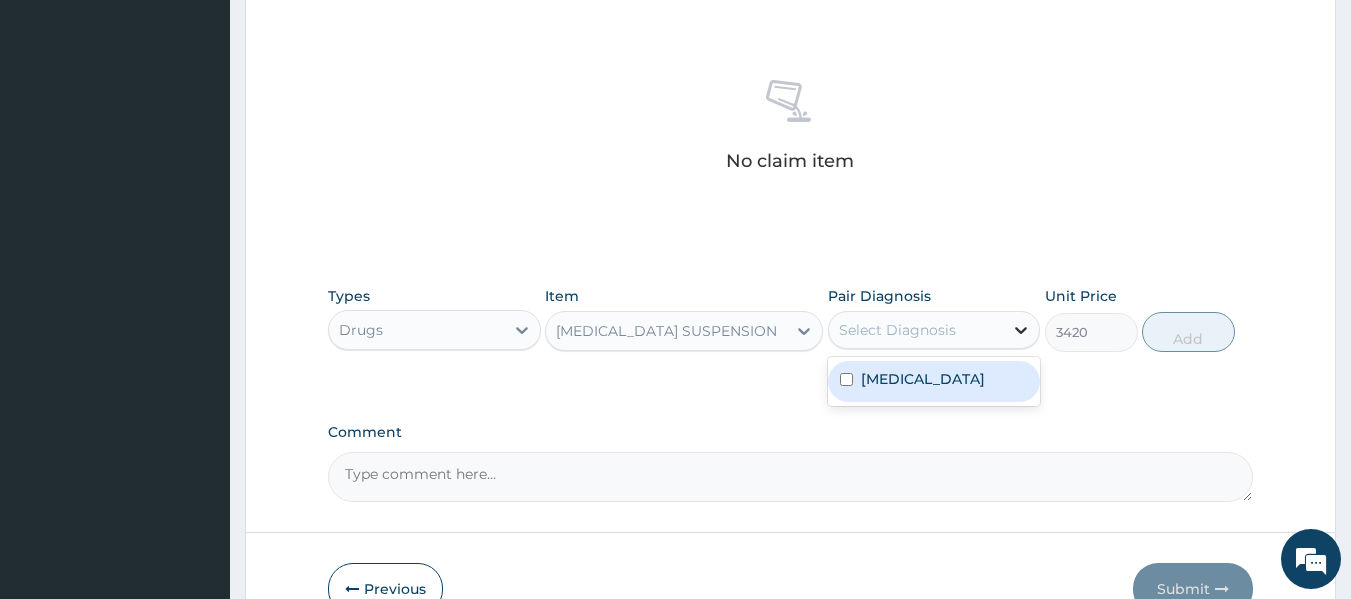 click 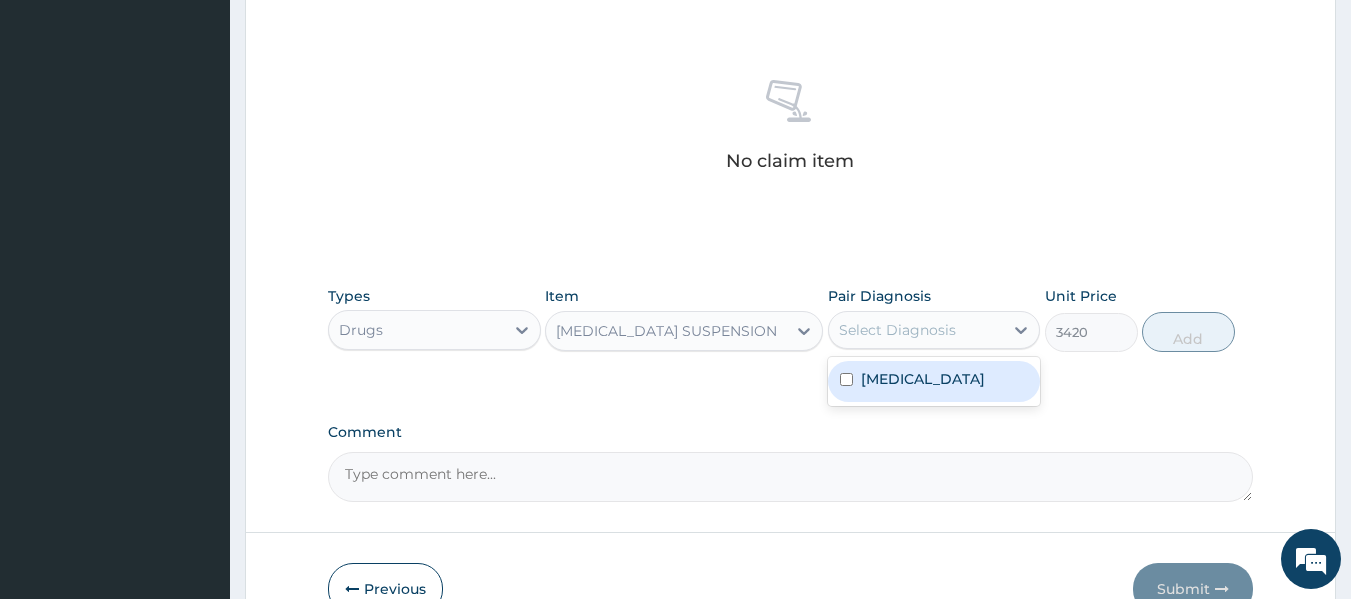 click on "Acute gastritis" at bounding box center (934, 381) 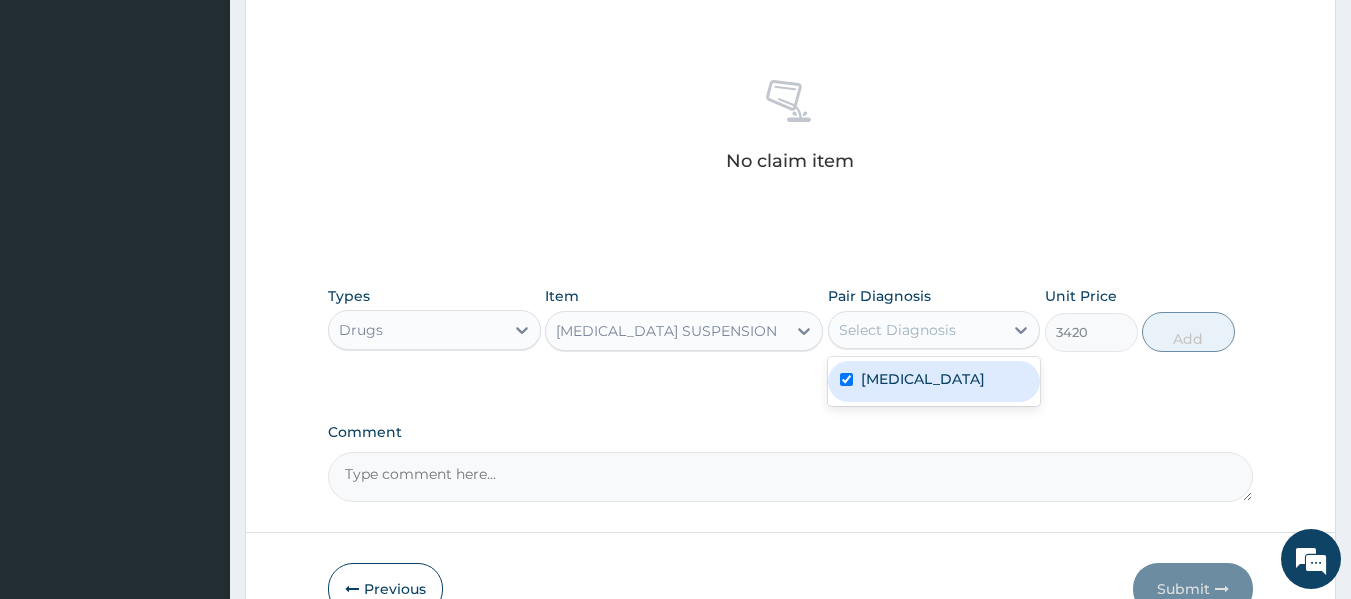 checkbox on "true" 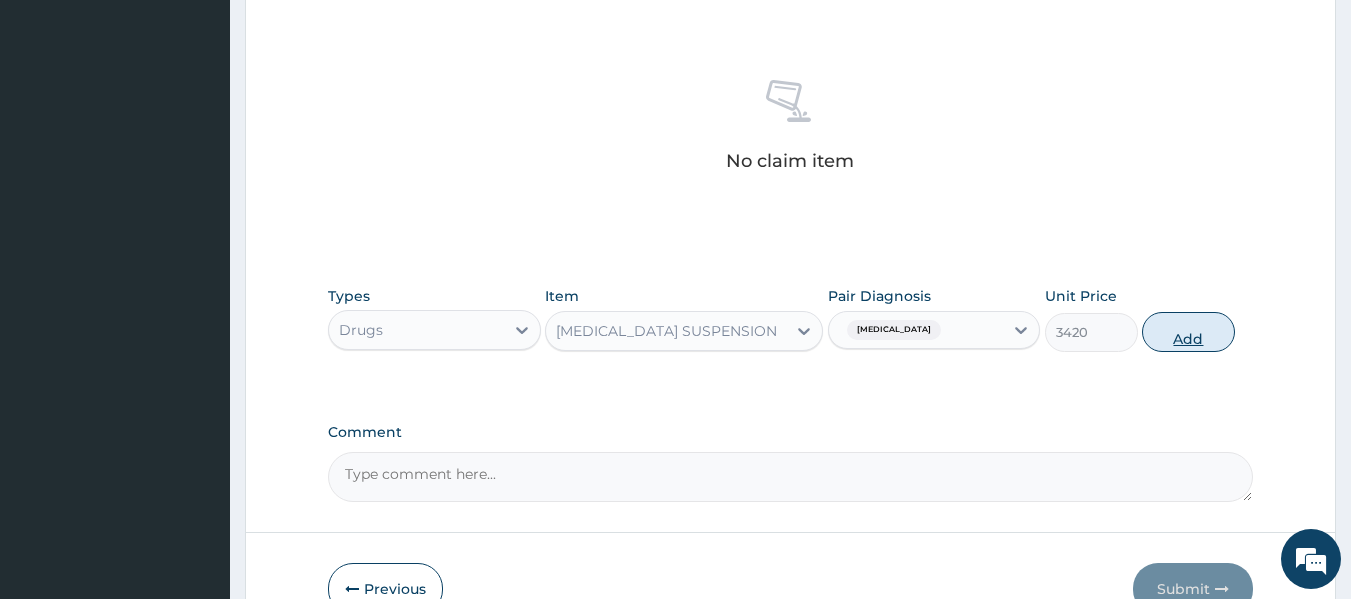 click on "Add" at bounding box center (1188, 332) 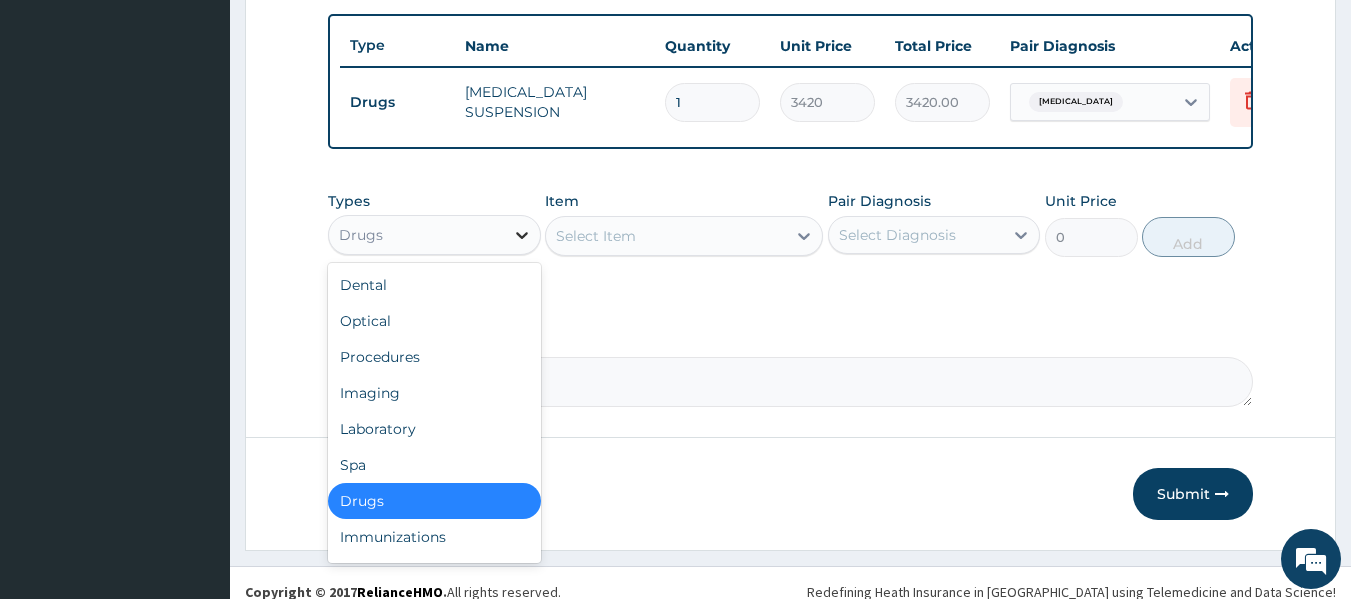 click 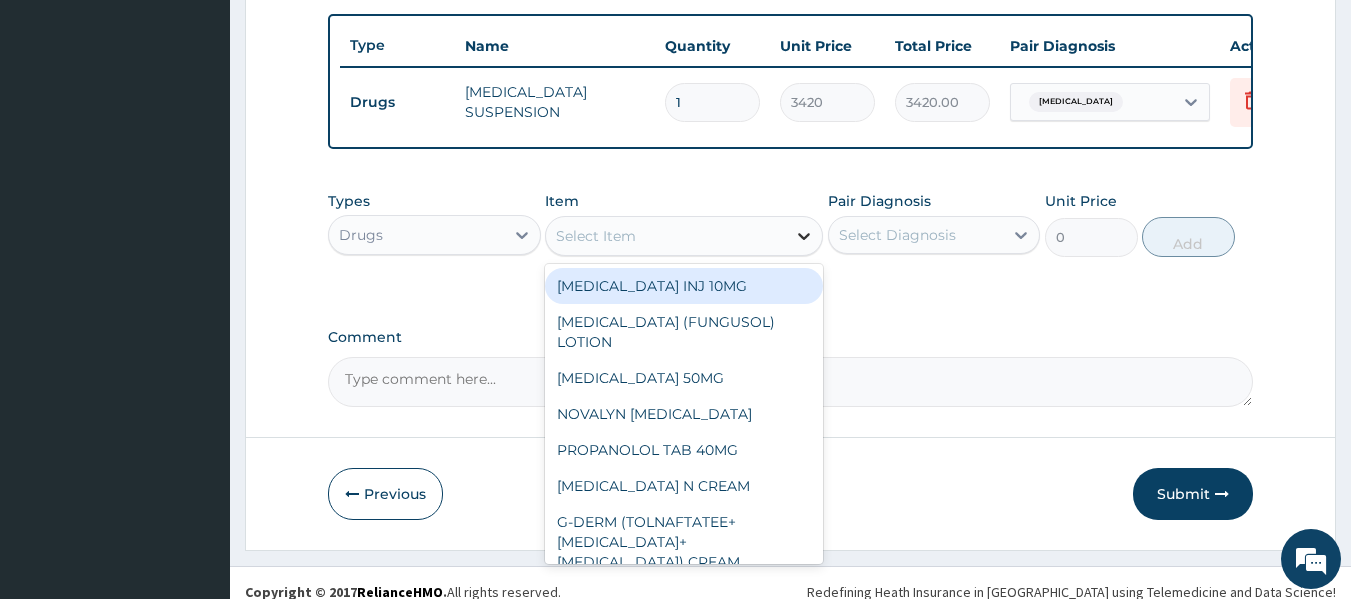 click 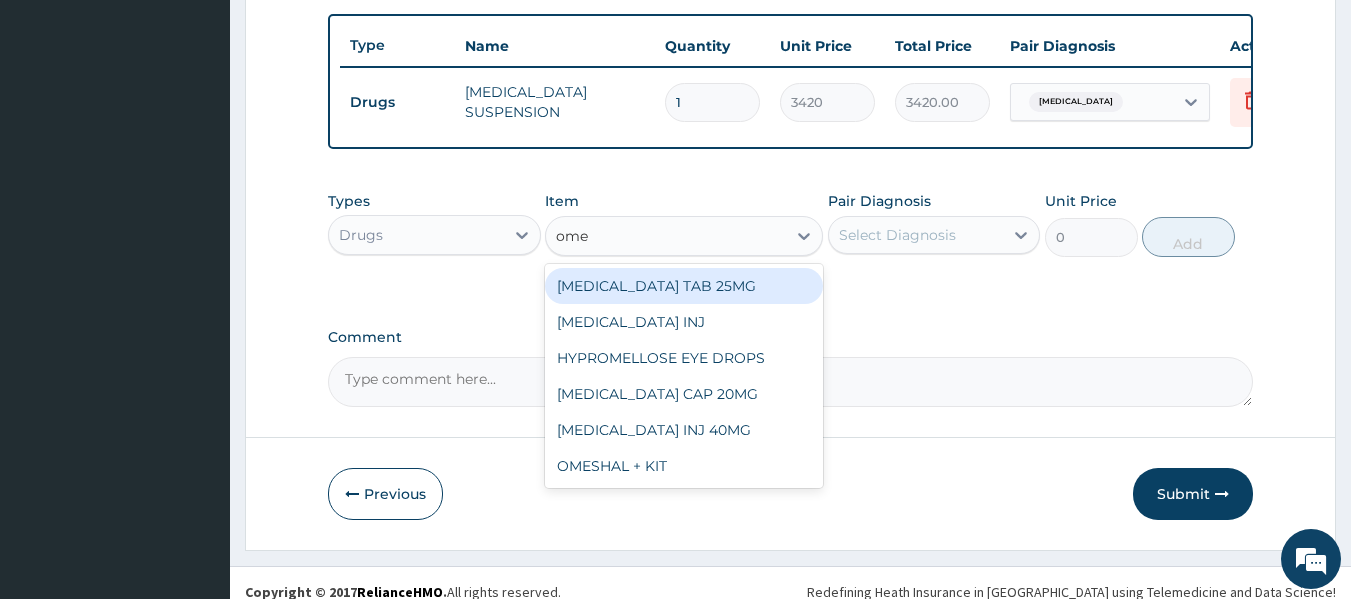 type on "omep" 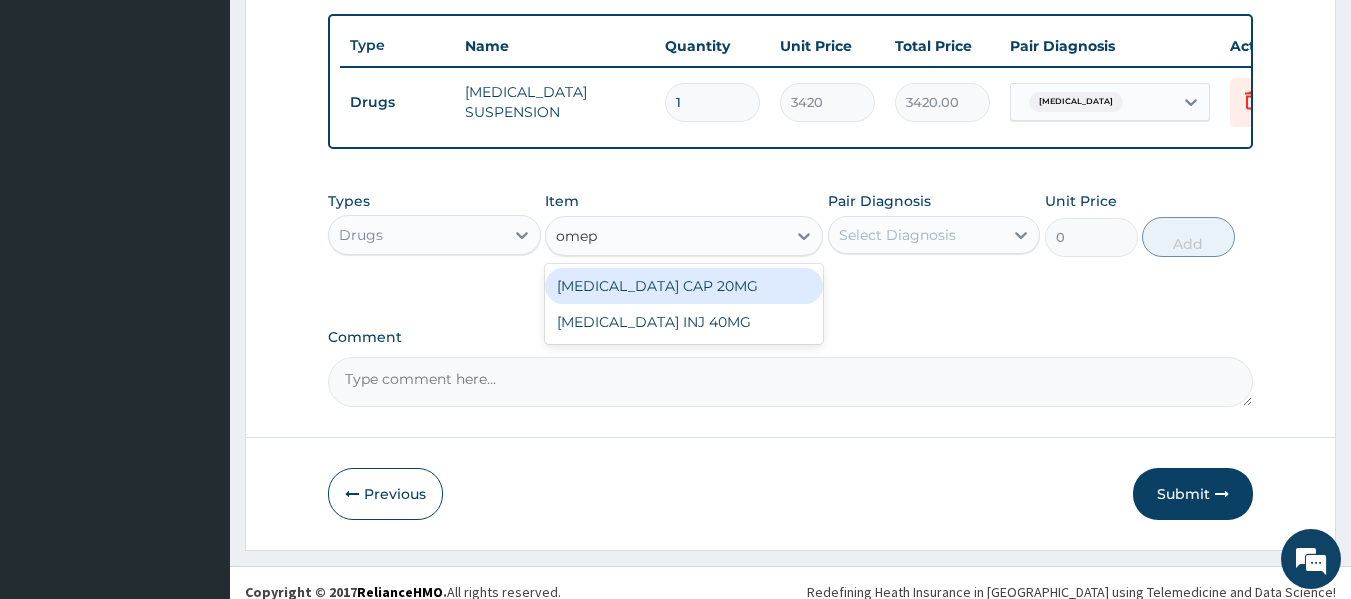 click on "[MEDICAL_DATA] CAP 20MG" at bounding box center (684, 286) 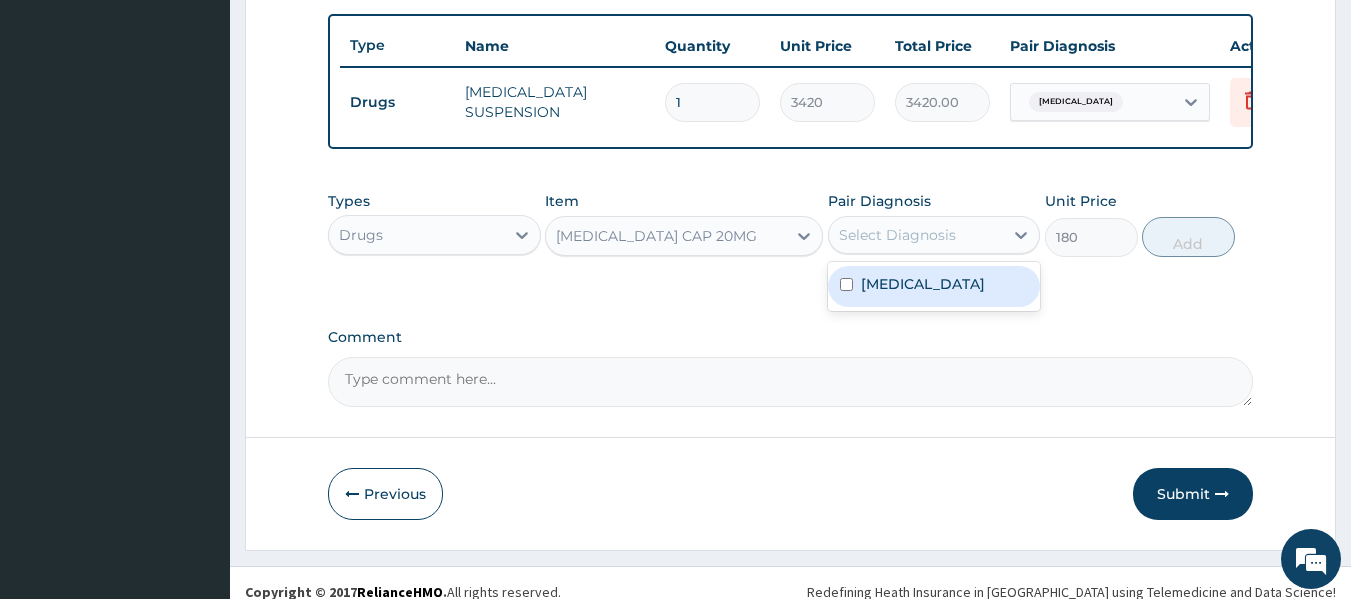 click on "Select Diagnosis" at bounding box center [897, 235] 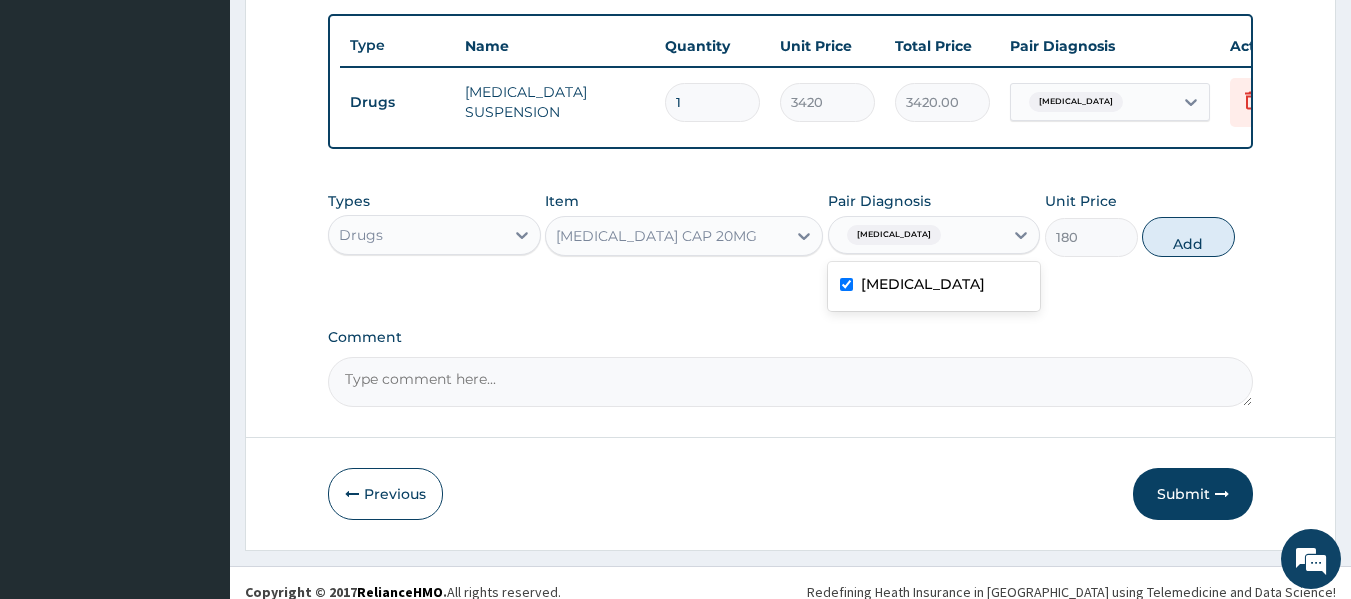 click on "Acute gastritis" at bounding box center (923, 284) 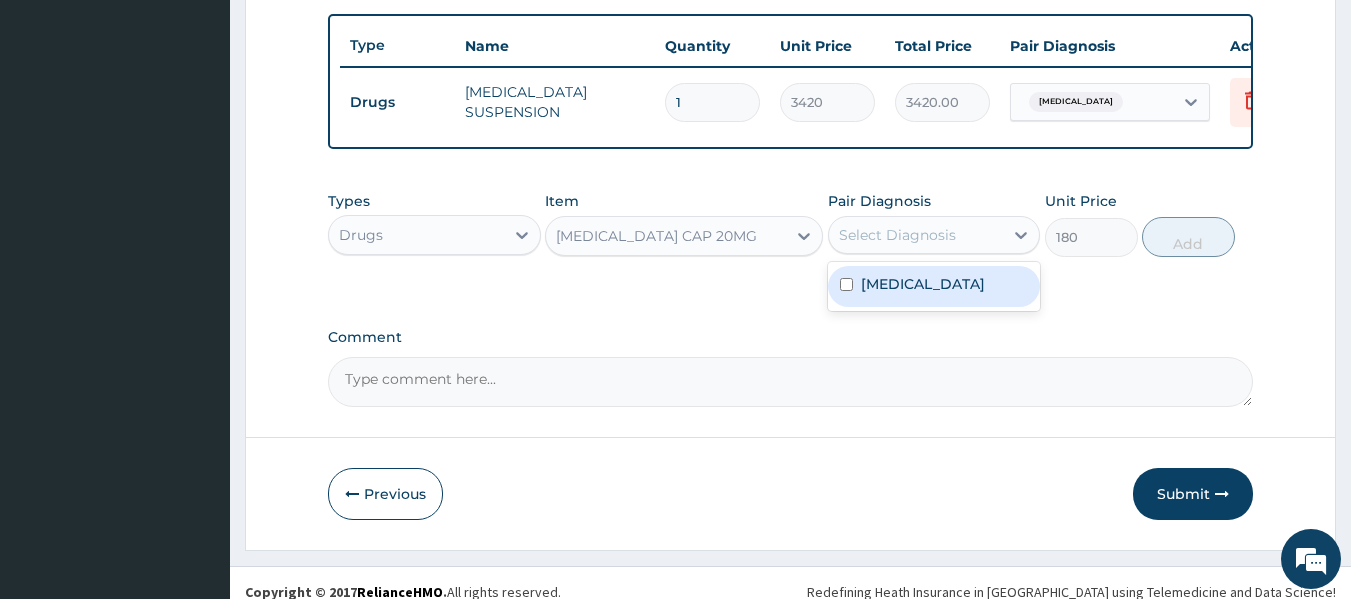 click on "Acute gastritis" at bounding box center (934, 286) 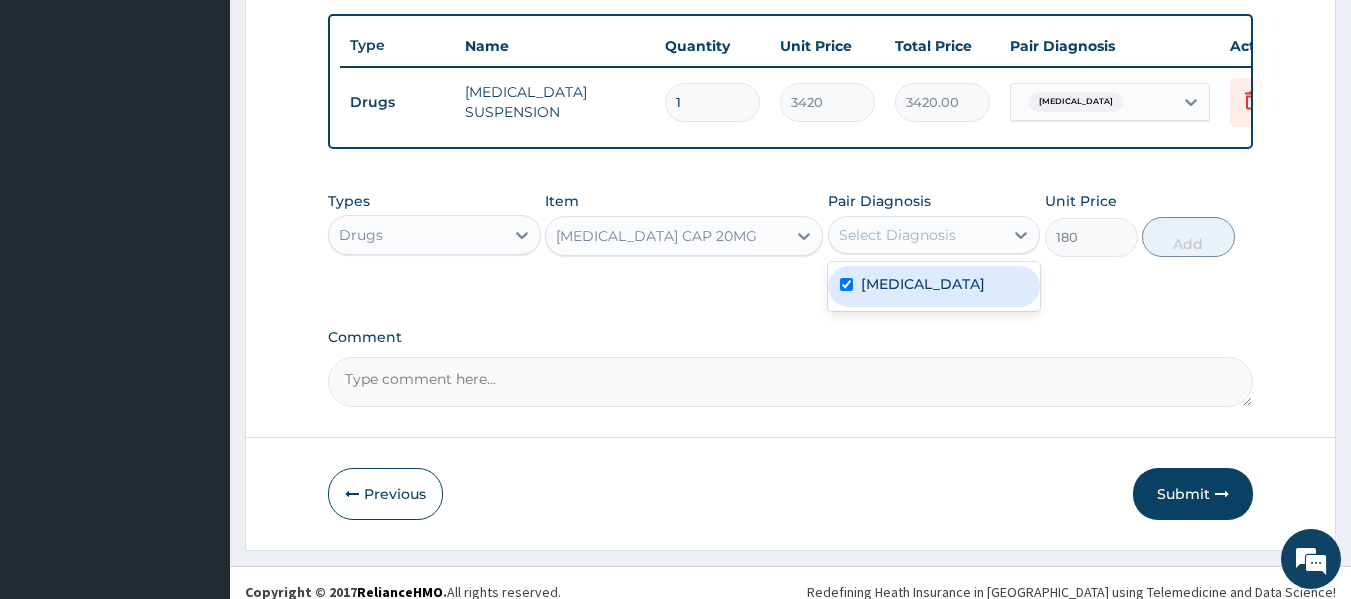 checkbox on "true" 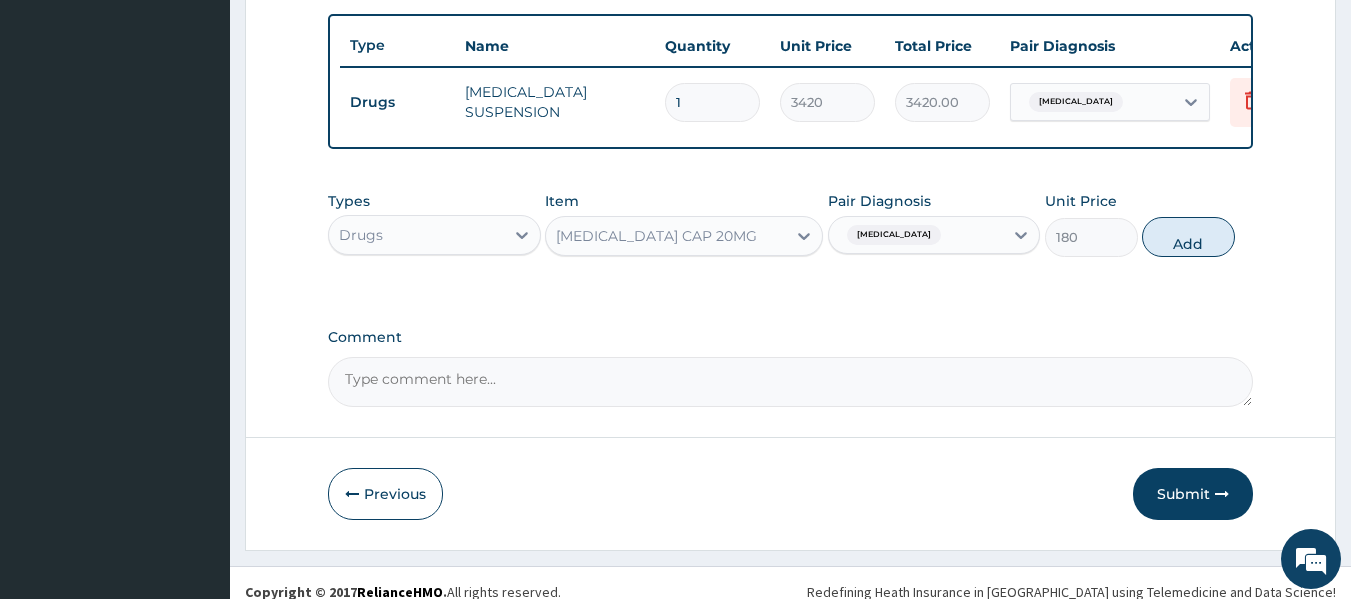 click on "Types Drugs Item OMEPRAZOLE CAP 20MG Pair Diagnosis Acute gastritis Unit Price 180 Add" at bounding box center [791, 239] 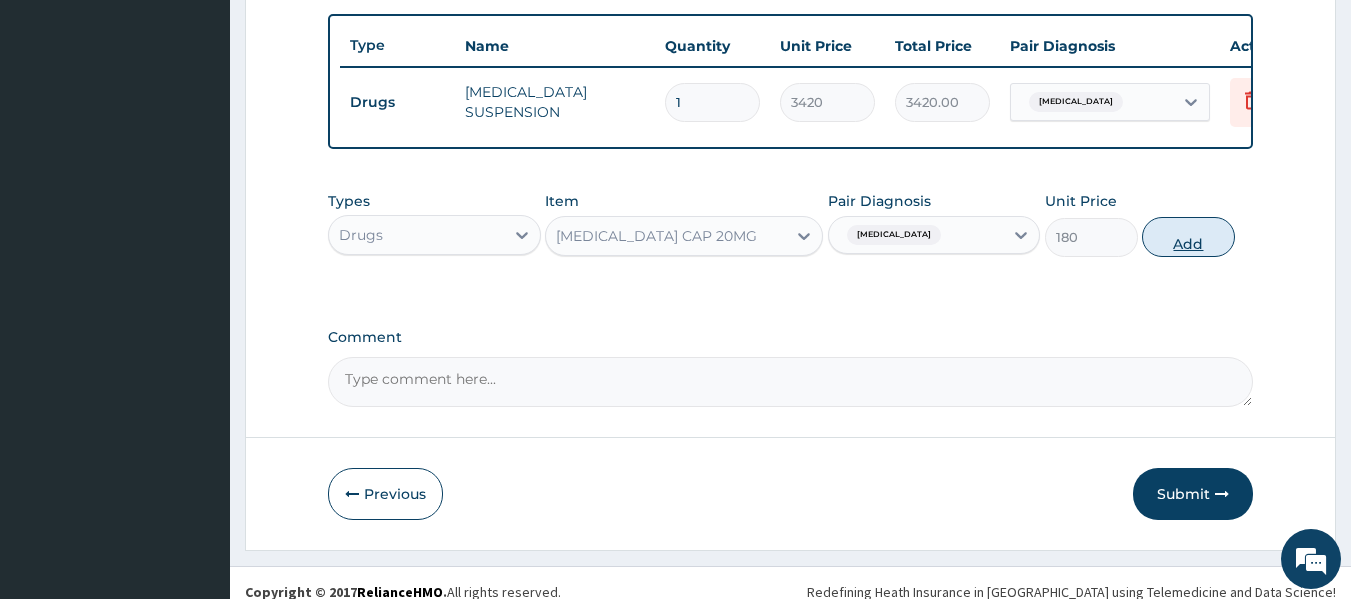 click on "Add" at bounding box center [1188, 237] 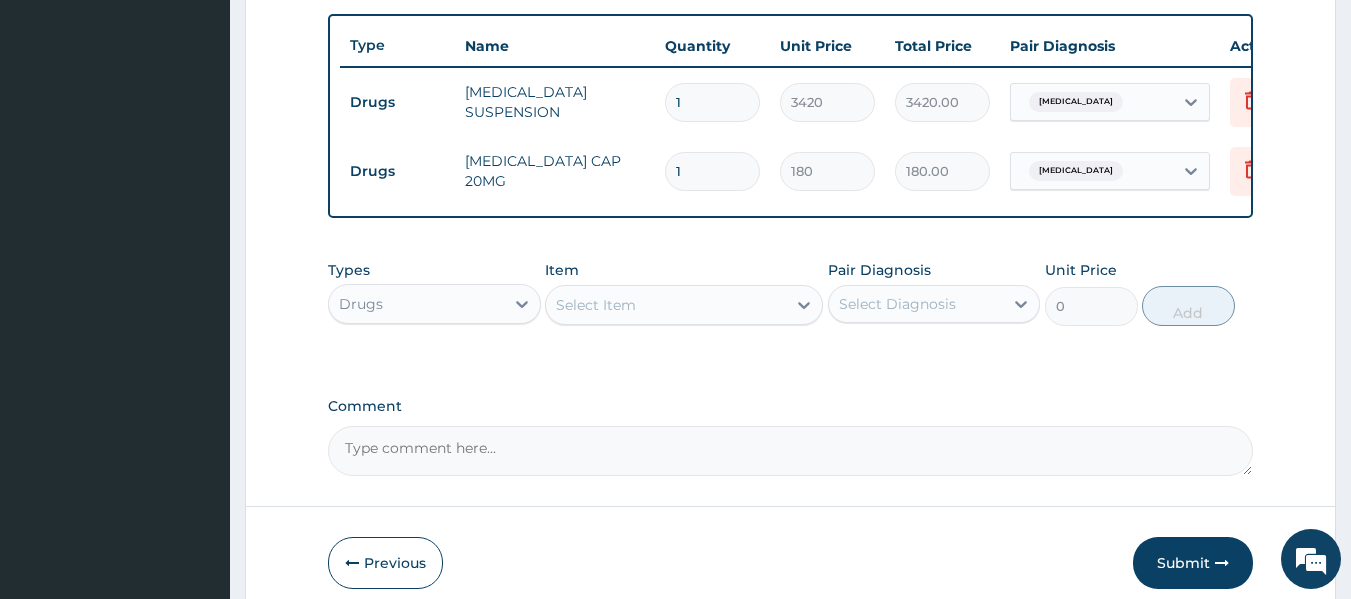 type 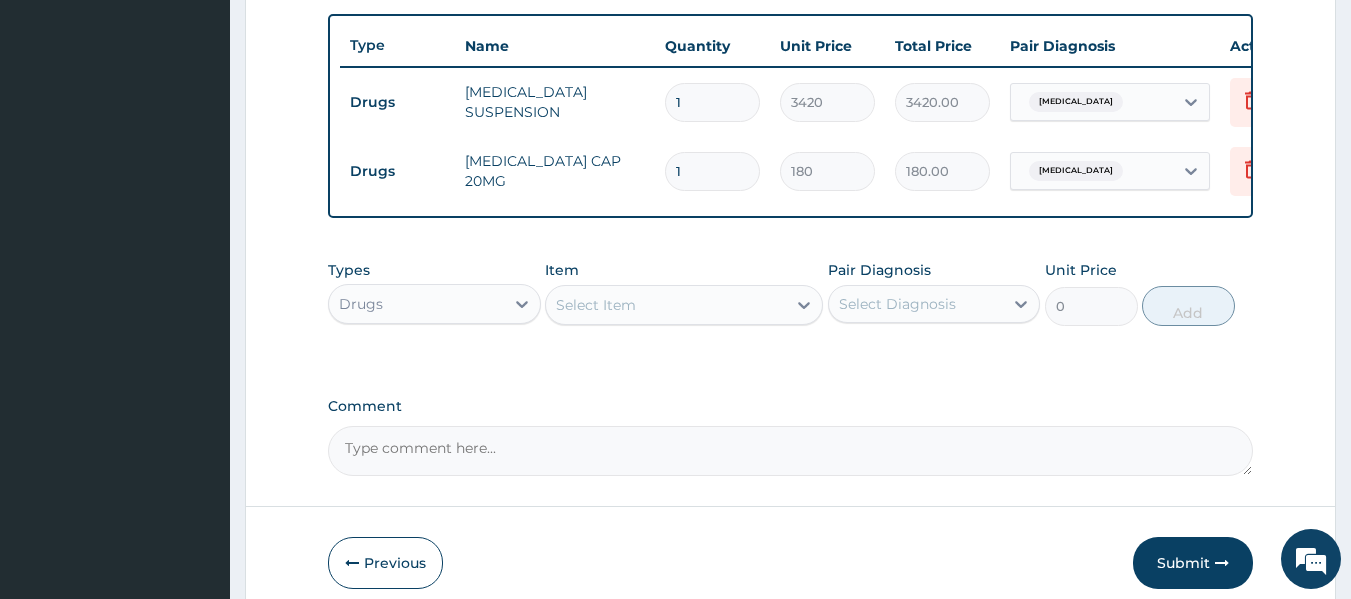 type on "0.00" 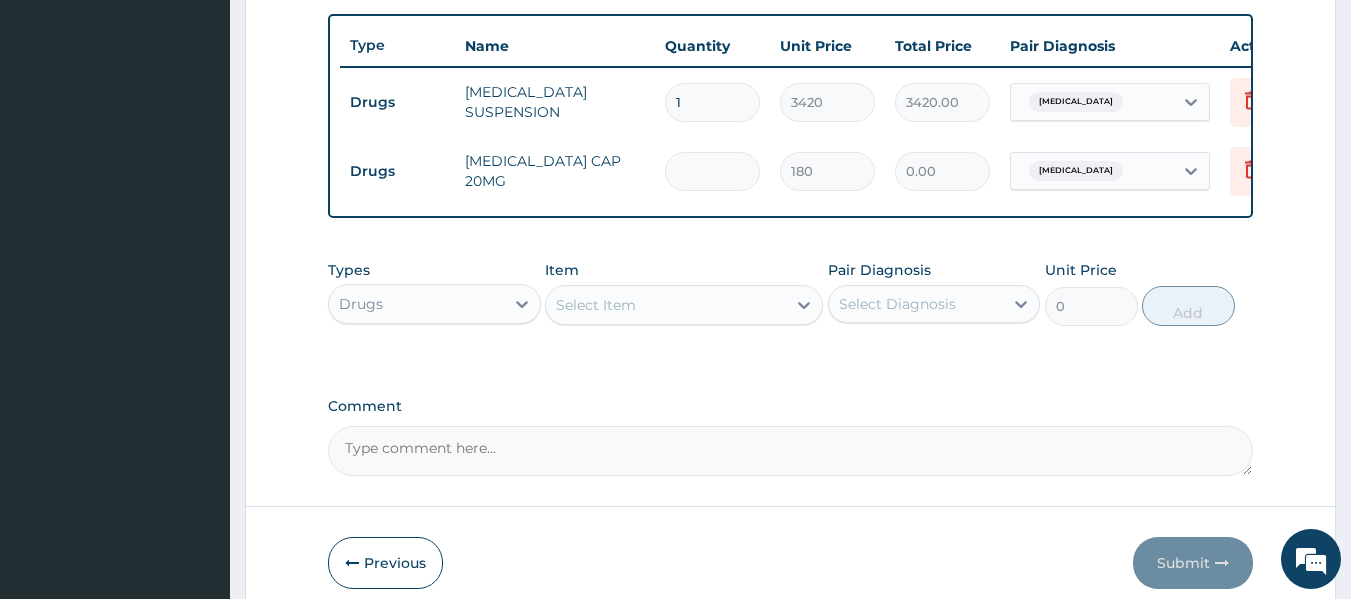 type on "7" 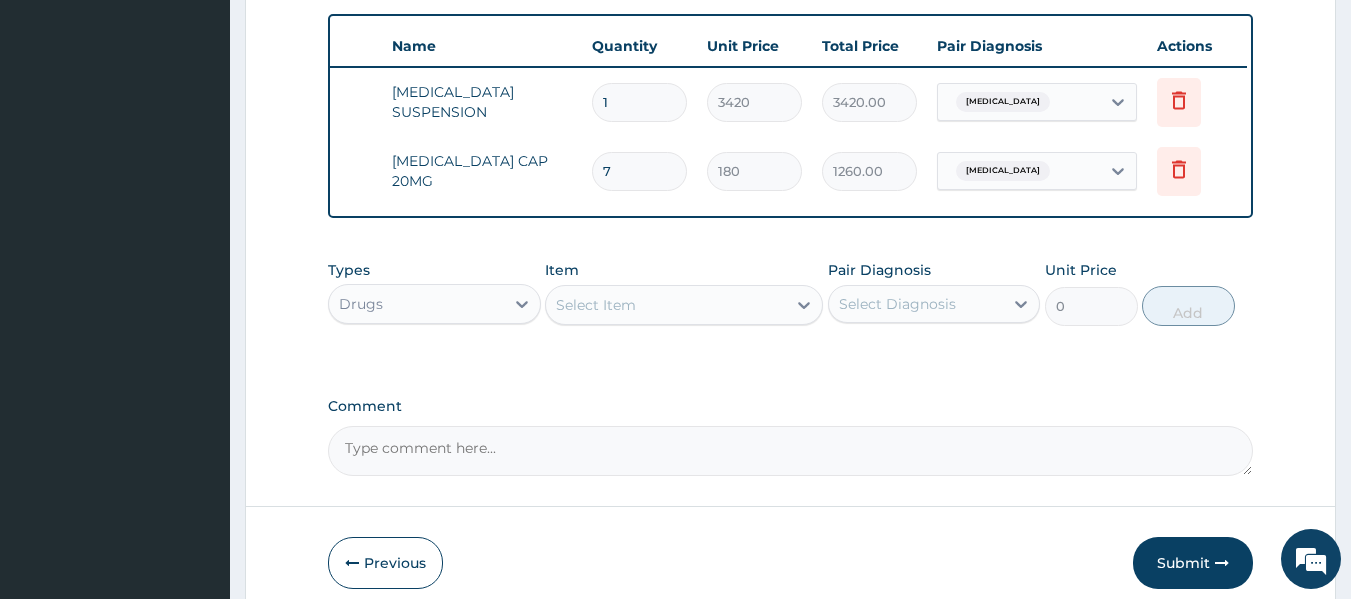 scroll, scrollTop: 0, scrollLeft: 78, axis: horizontal 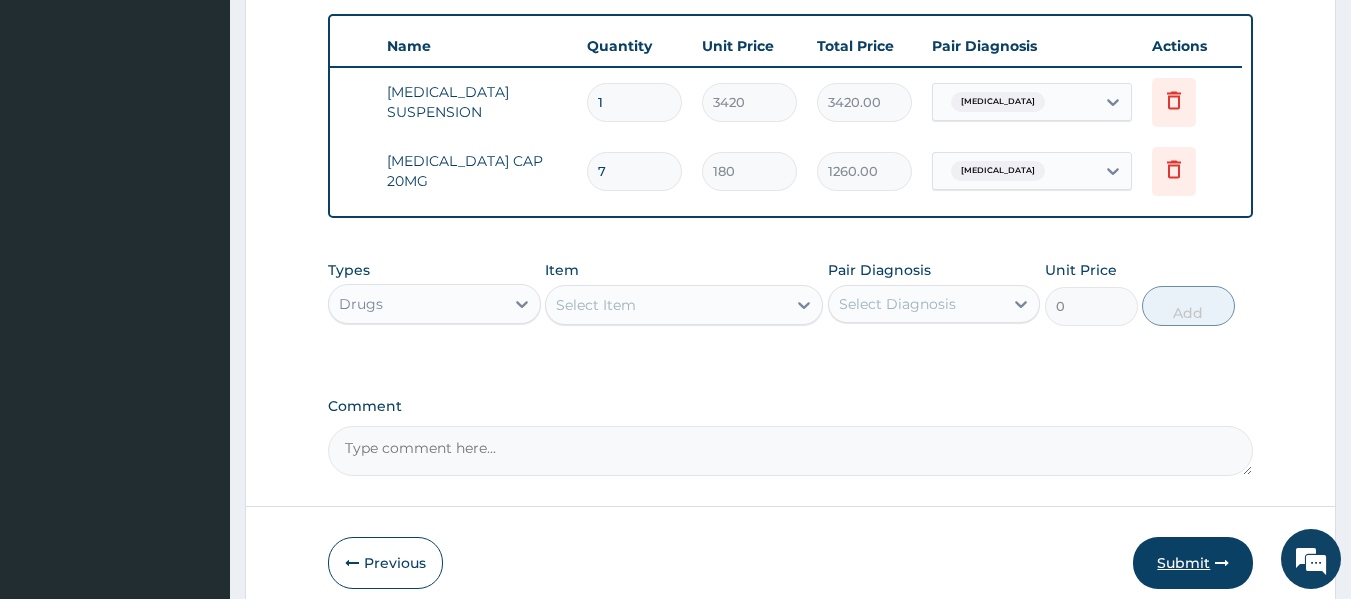 type on "7" 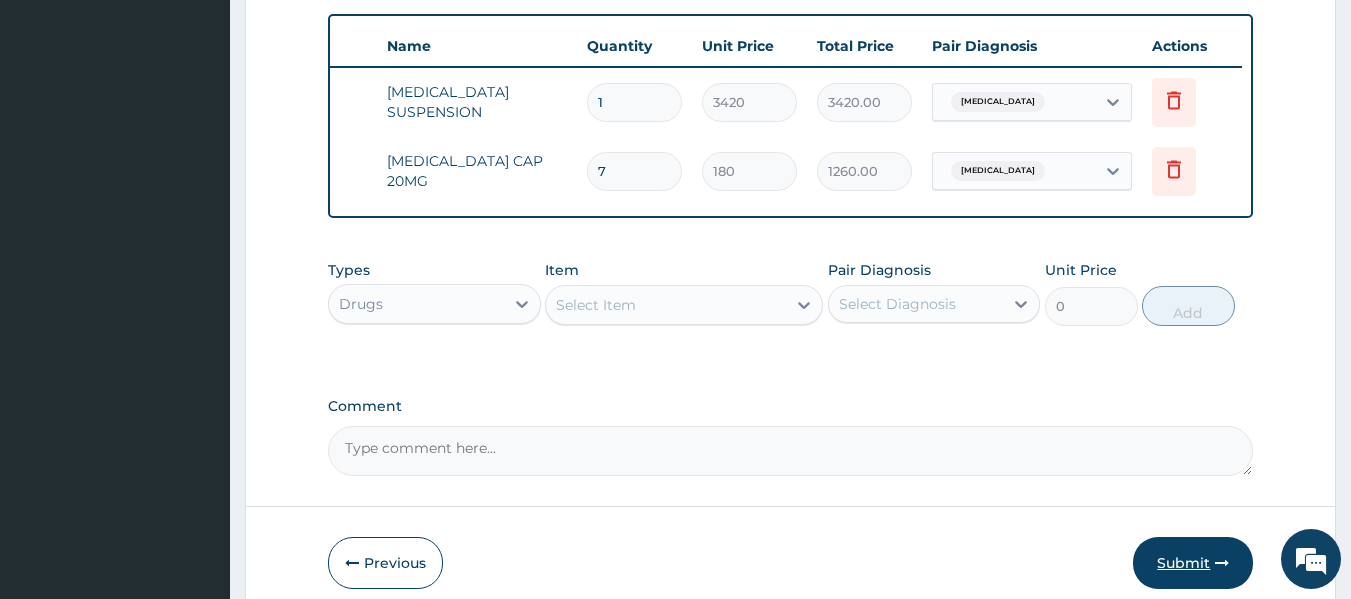 click on "Submit" at bounding box center [1193, 563] 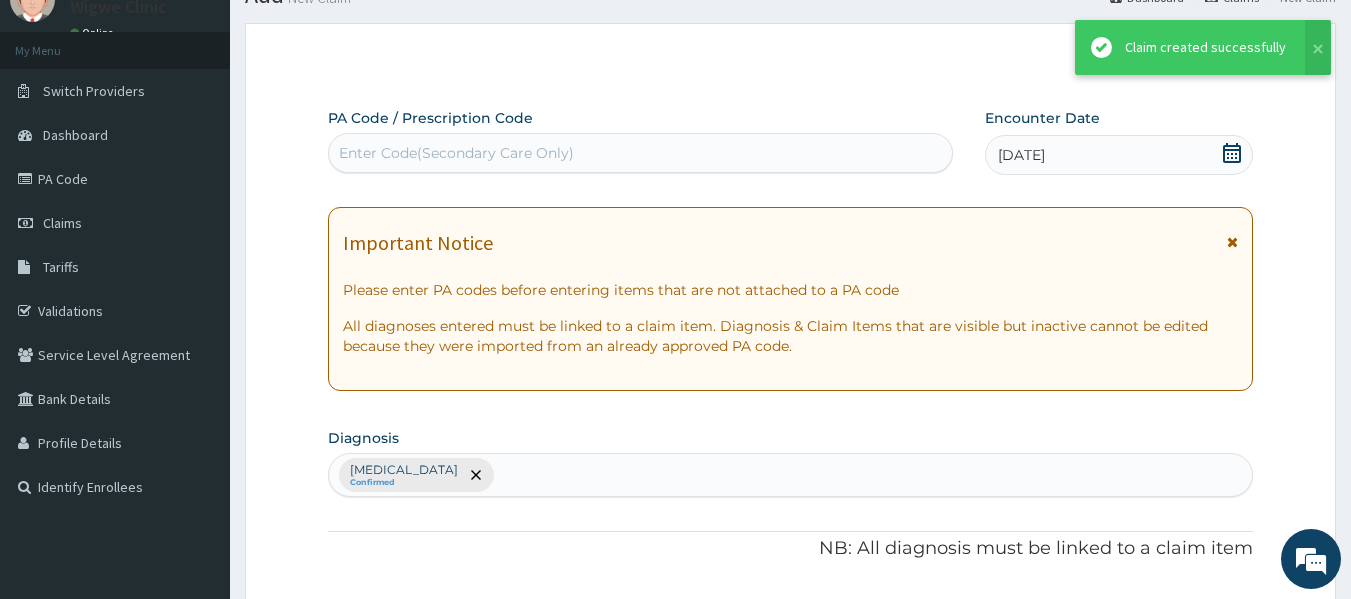 scroll, scrollTop: 730, scrollLeft: 0, axis: vertical 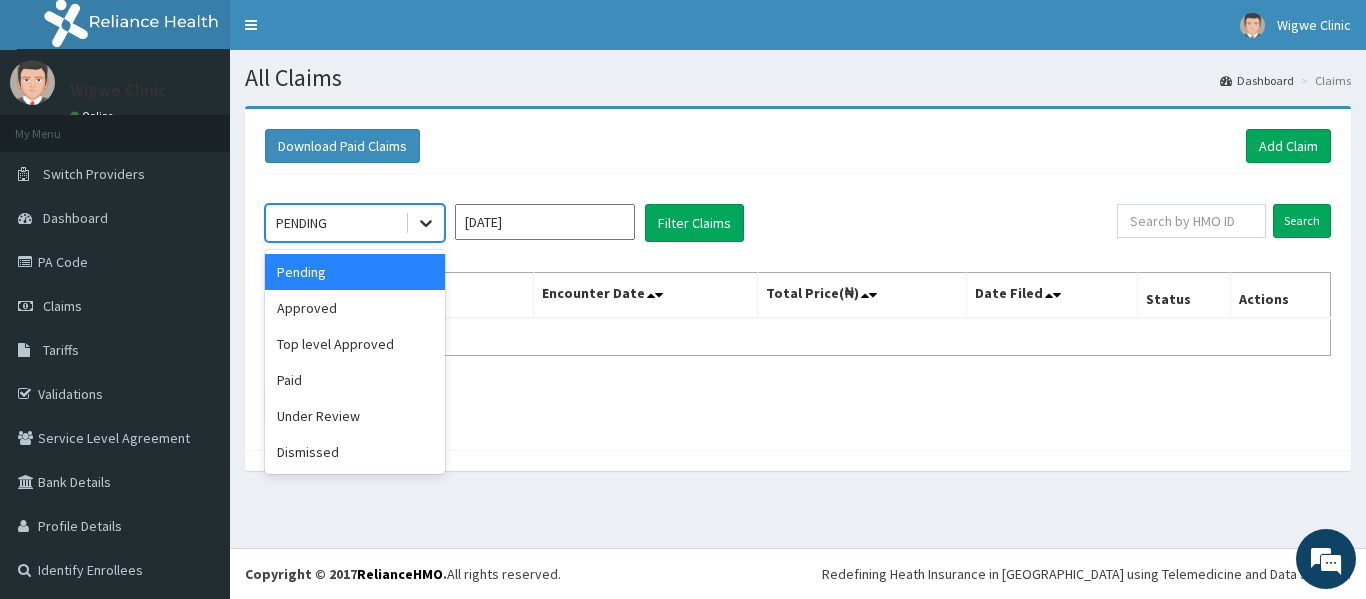 click 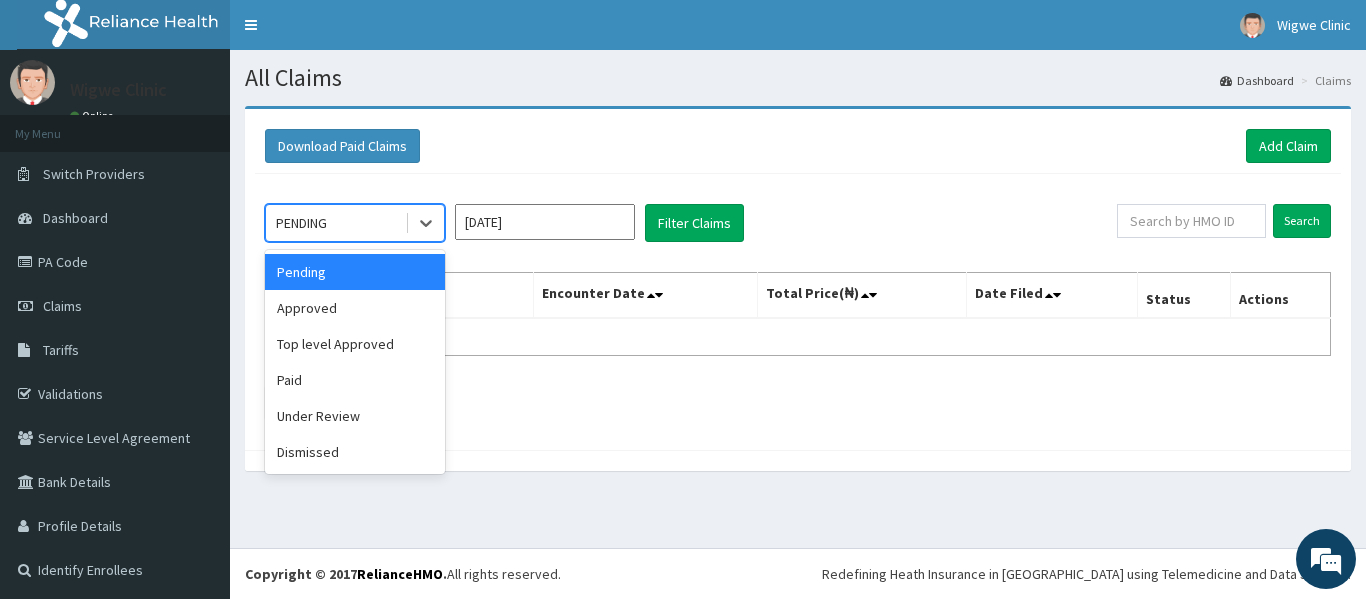 click on "Pending" at bounding box center (355, 272) 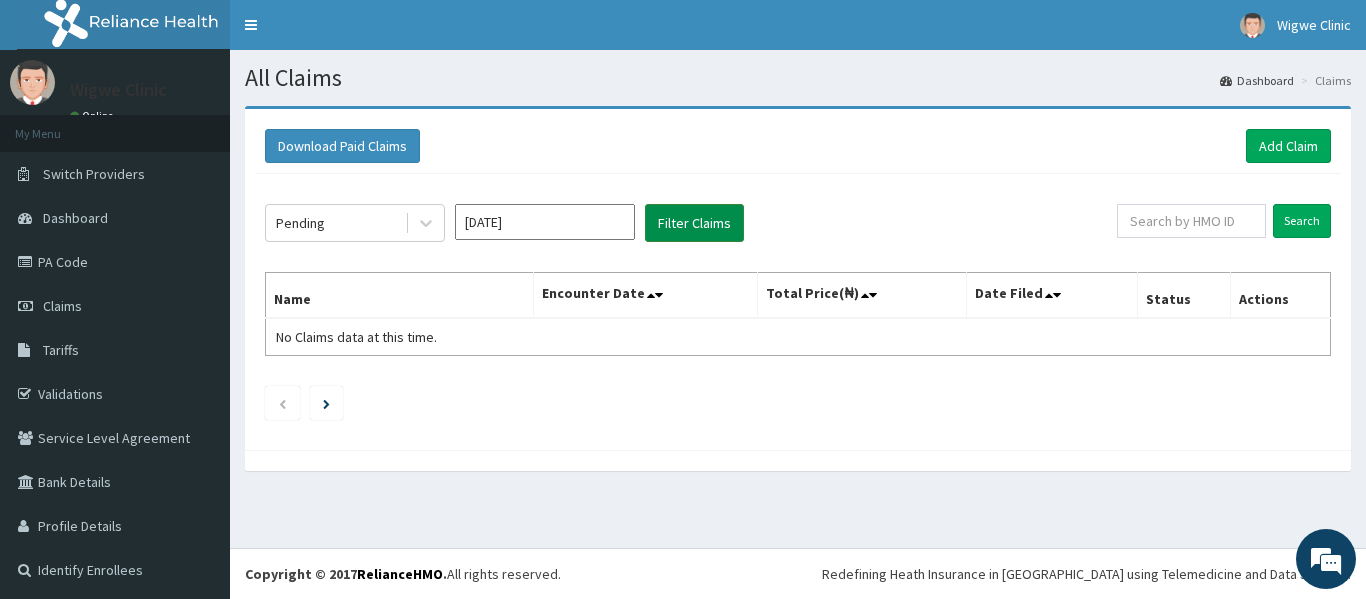 click on "Filter Claims" at bounding box center (694, 223) 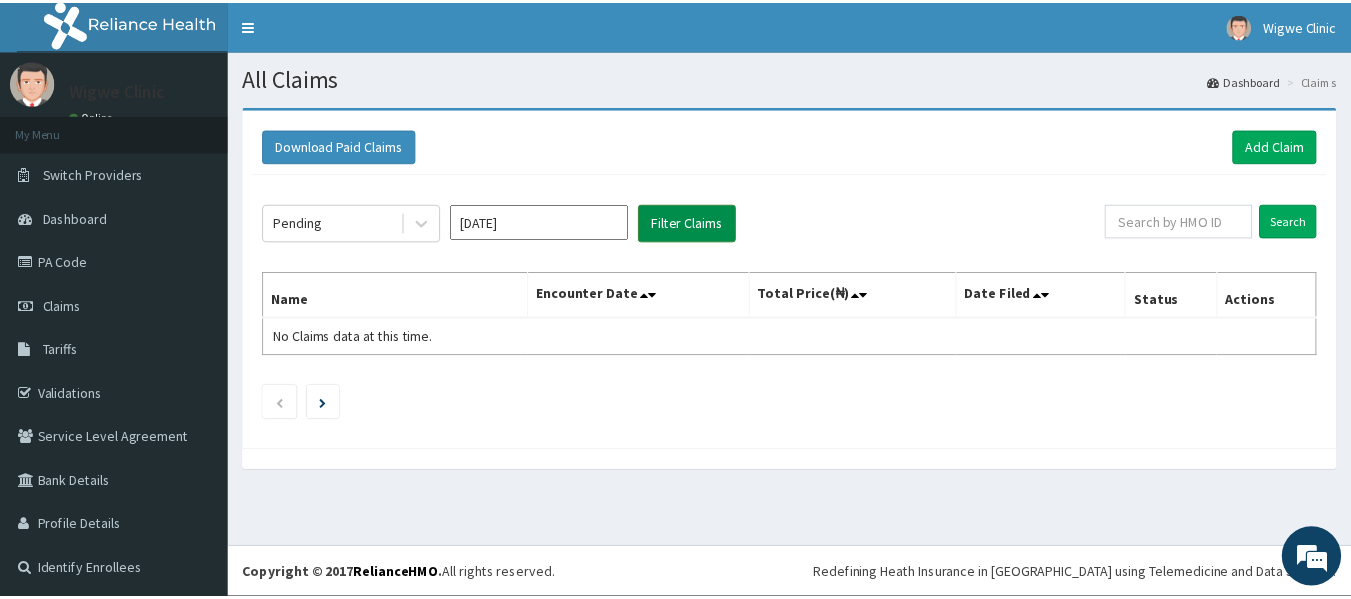 scroll, scrollTop: 0, scrollLeft: 0, axis: both 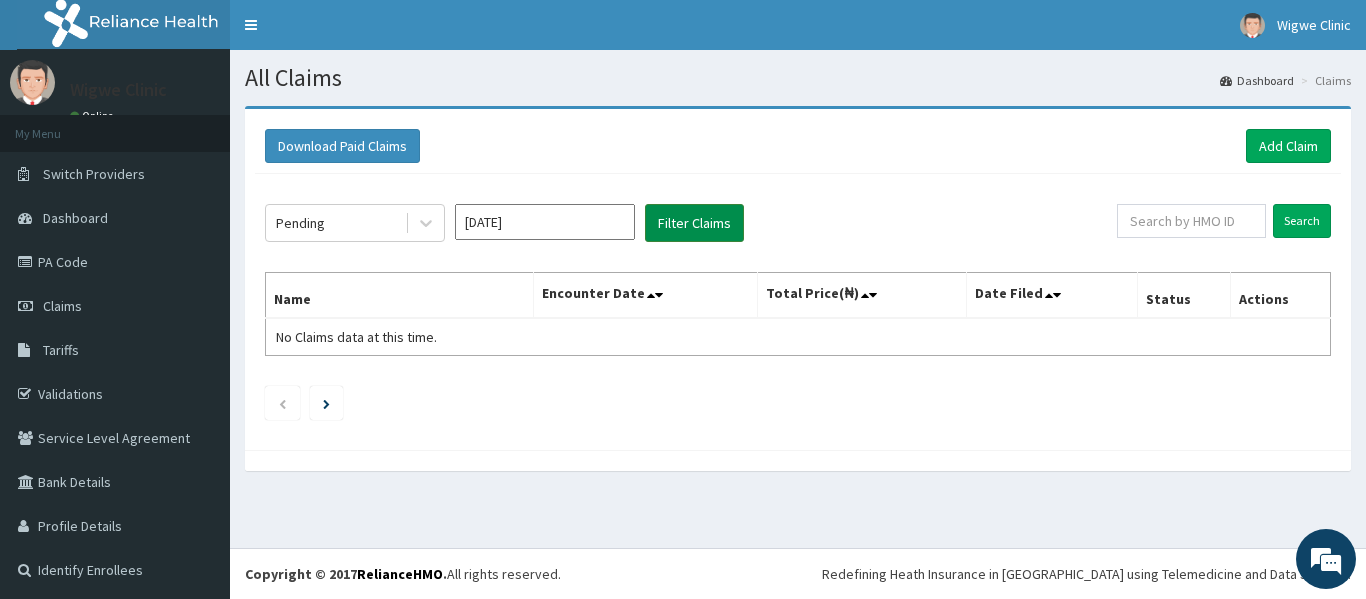 click on "Filter Claims" at bounding box center [694, 223] 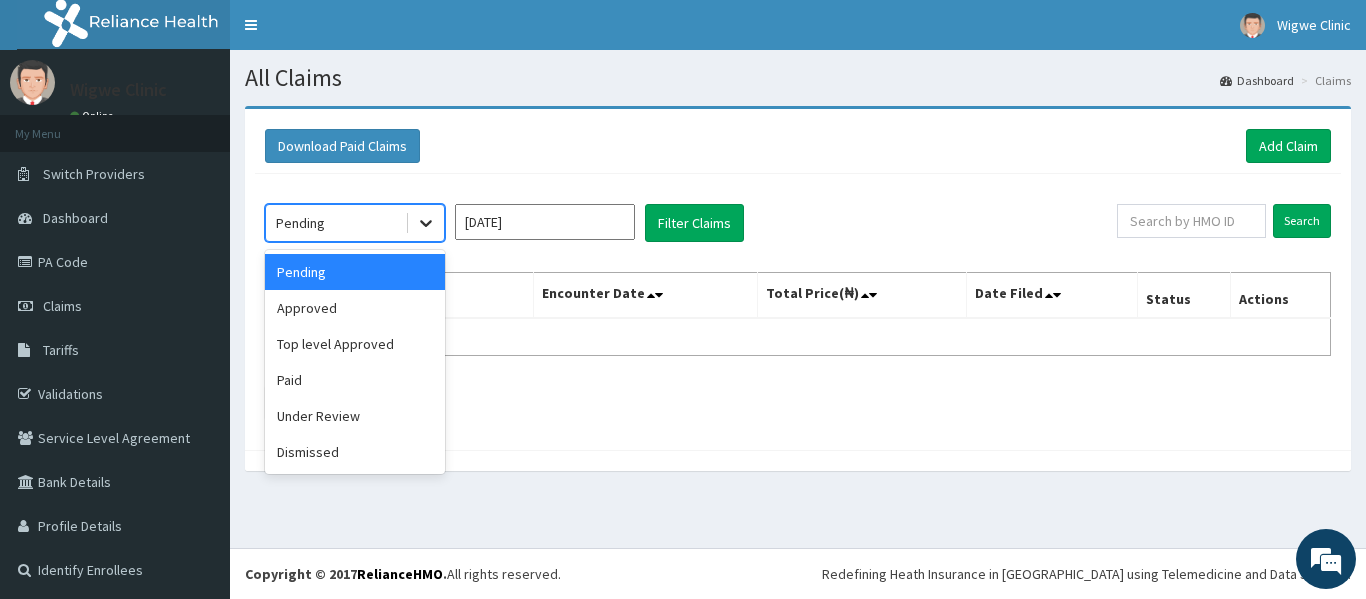 click 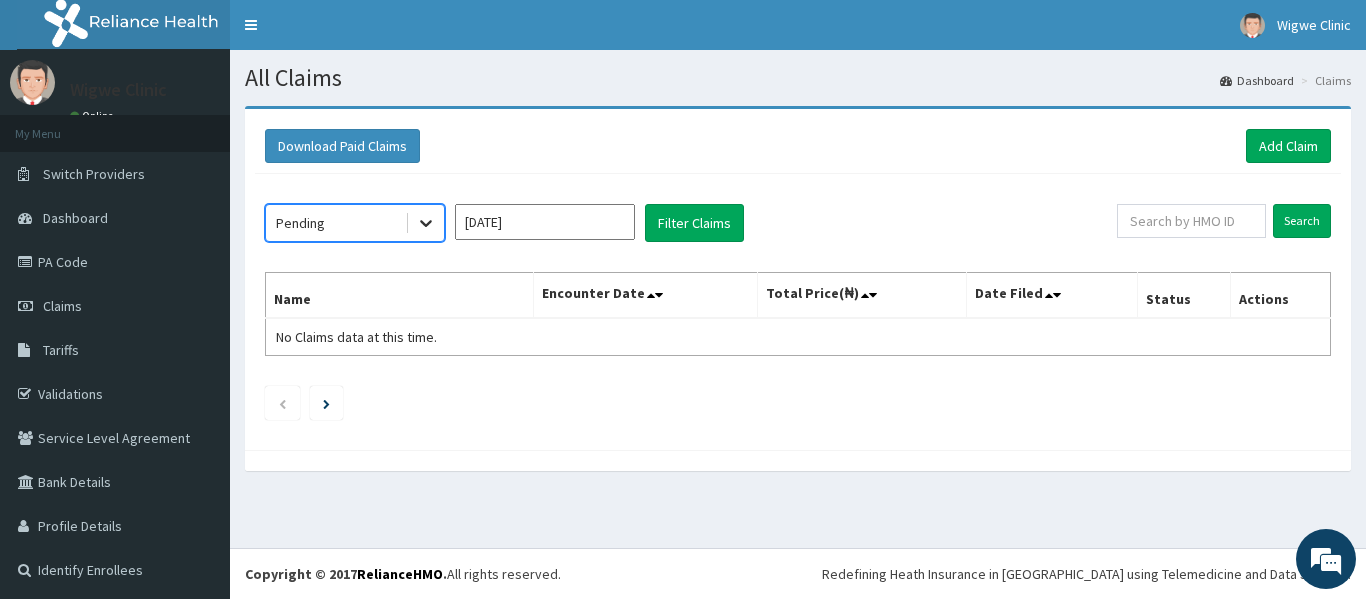 click 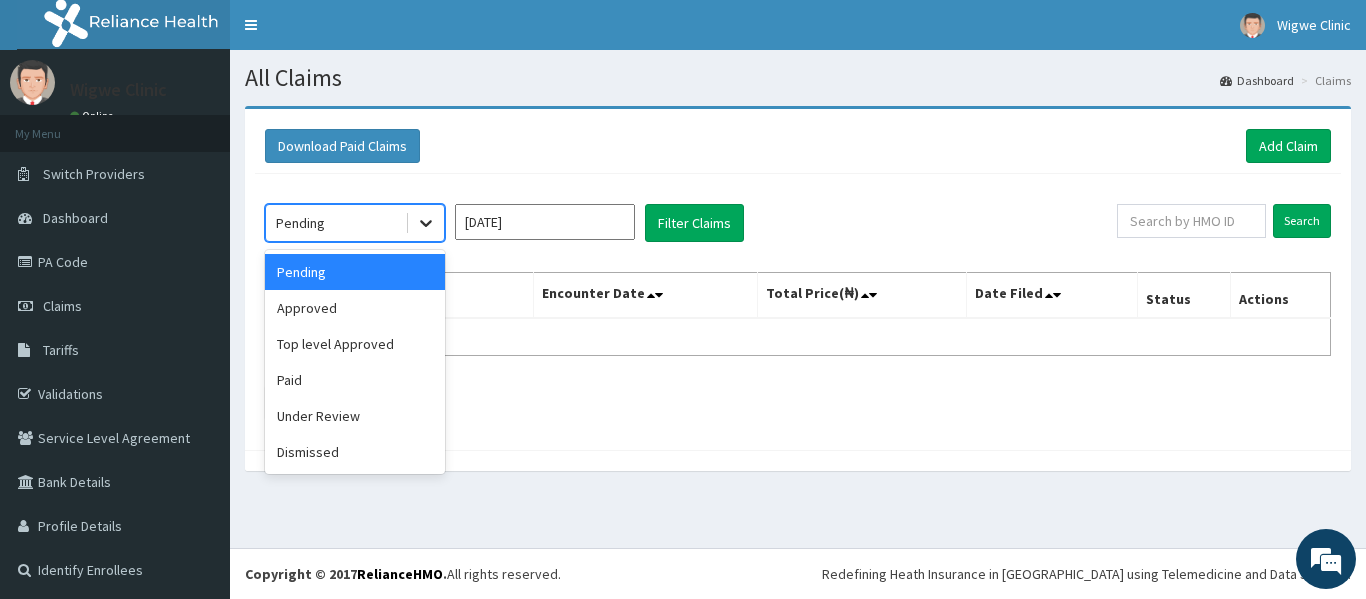 click 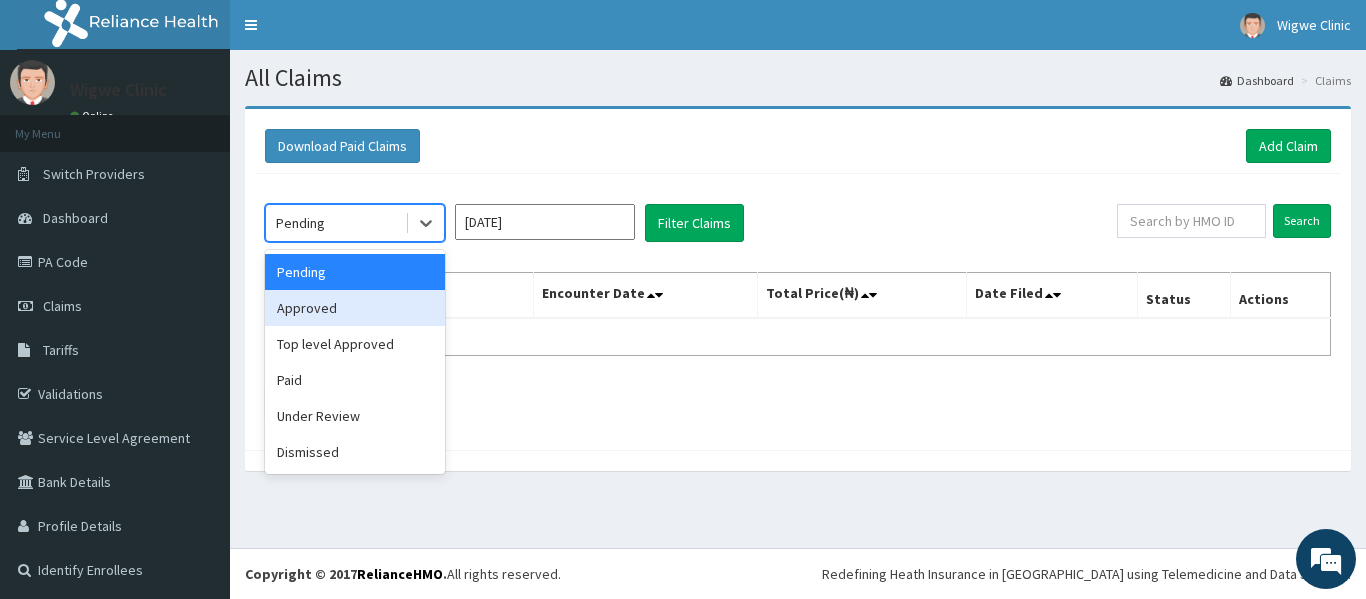 click on "Approved" at bounding box center [355, 308] 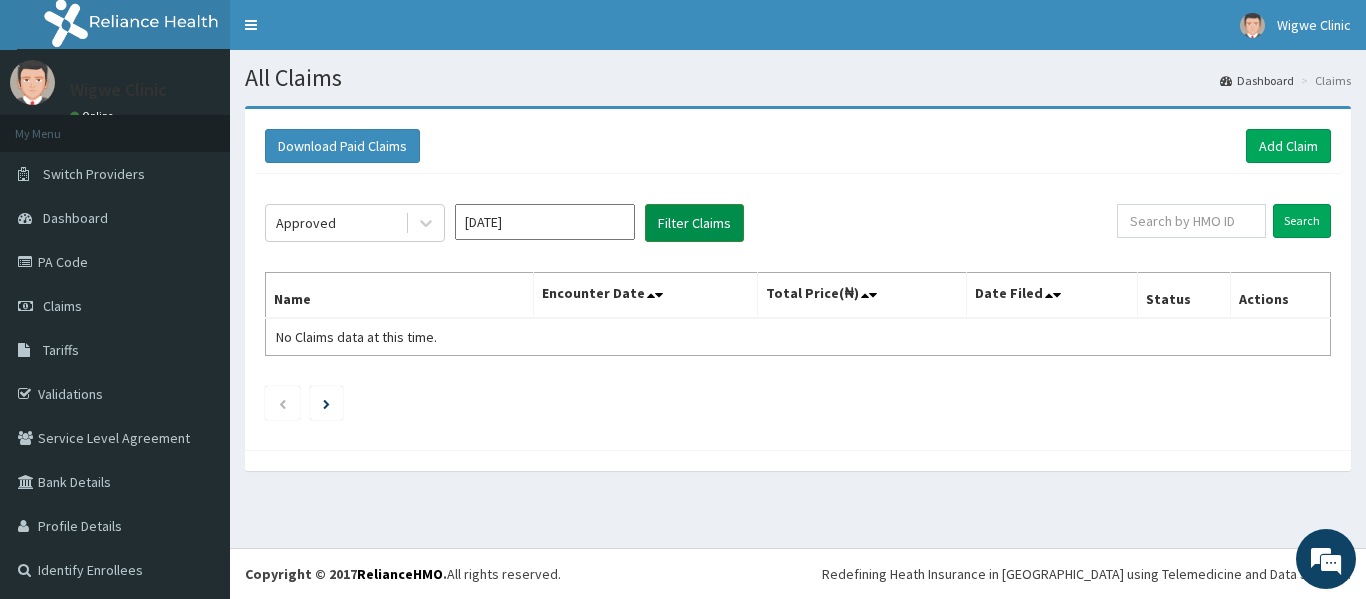 click on "Filter Claims" at bounding box center [694, 223] 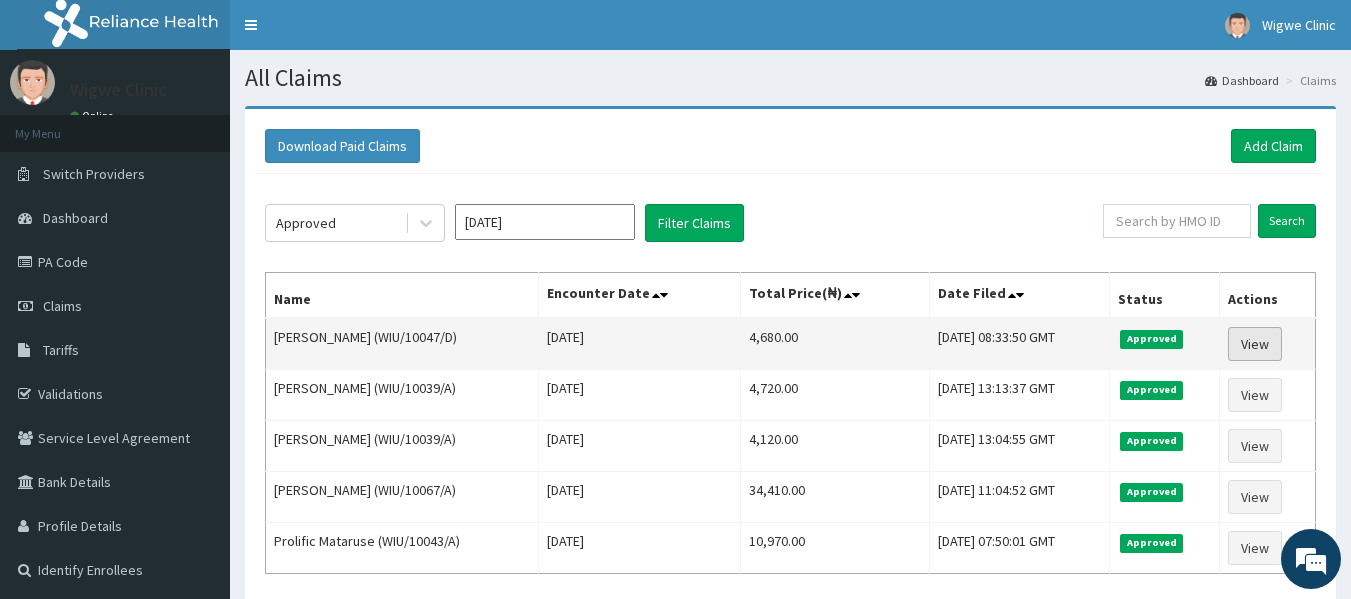 click on "View" at bounding box center [1255, 344] 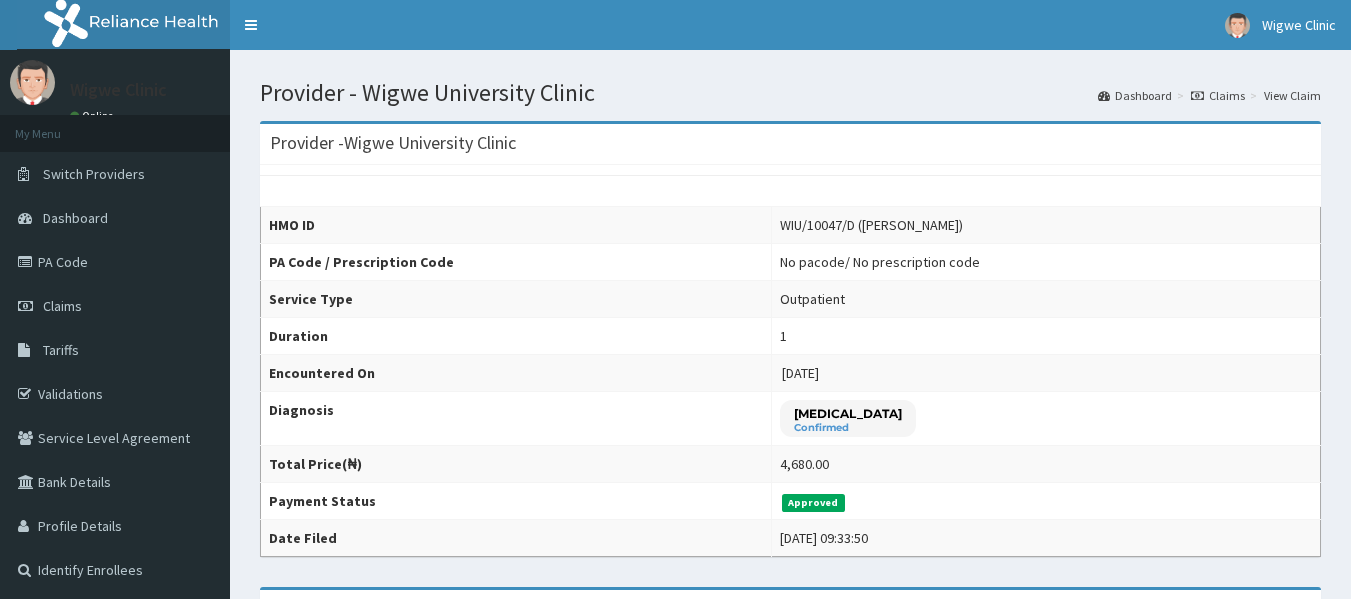 scroll, scrollTop: 0, scrollLeft: 0, axis: both 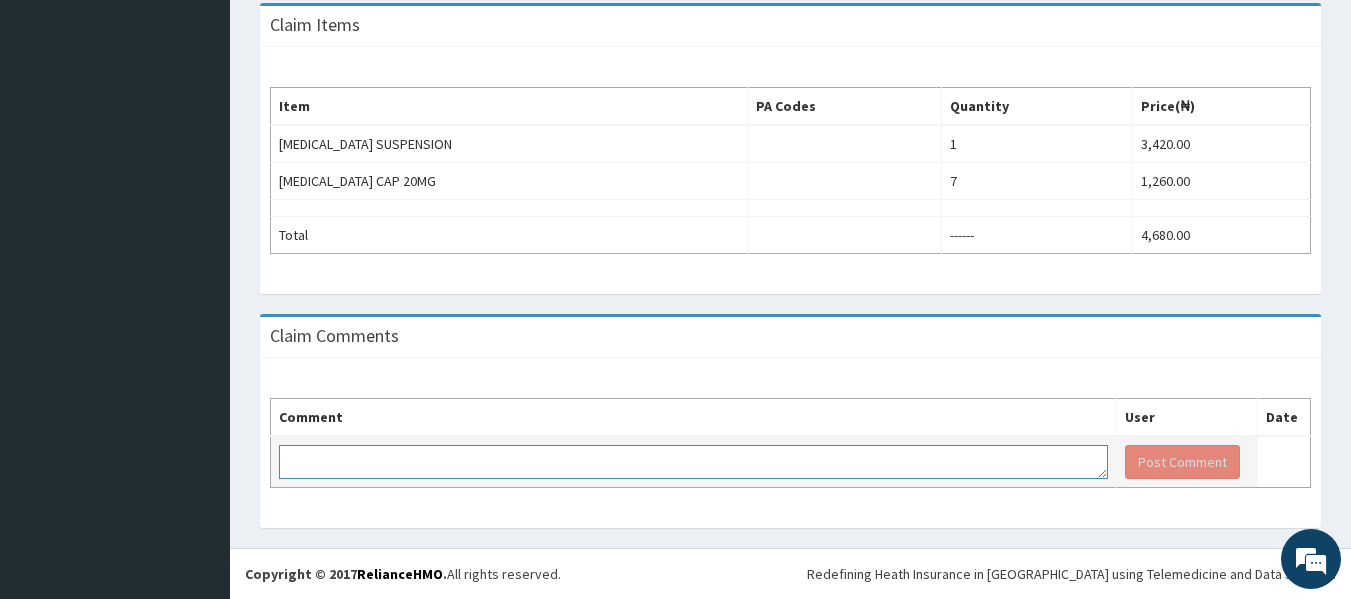 click at bounding box center (693, 462) 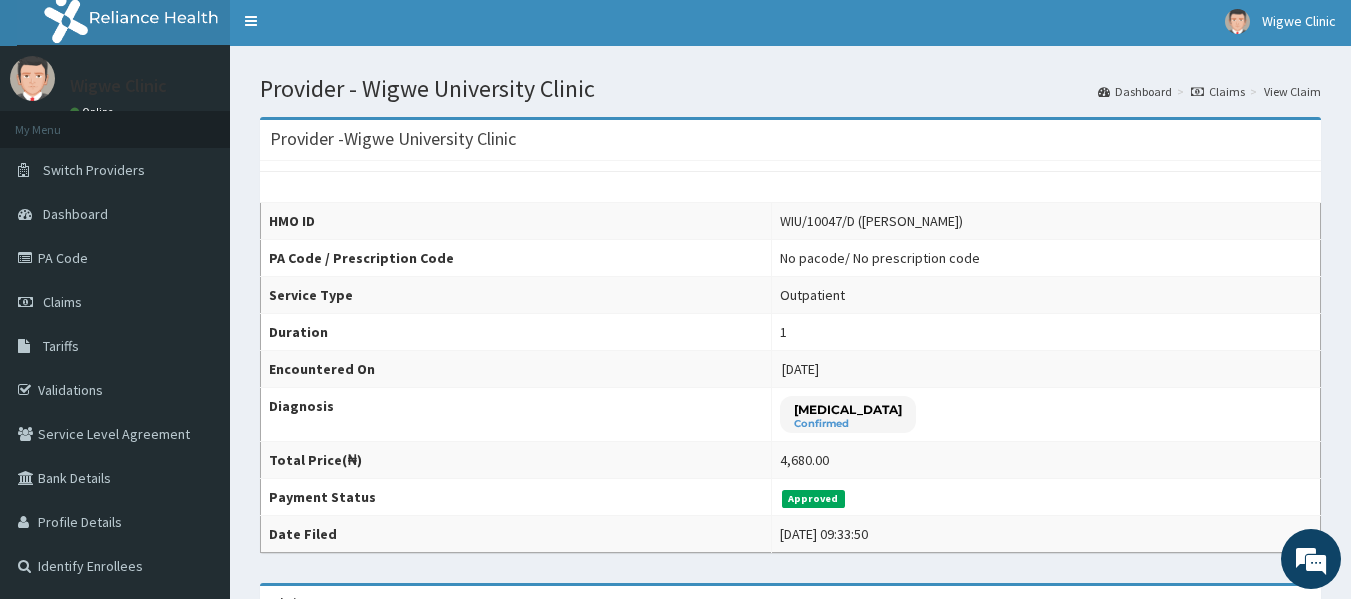 scroll, scrollTop: 0, scrollLeft: 0, axis: both 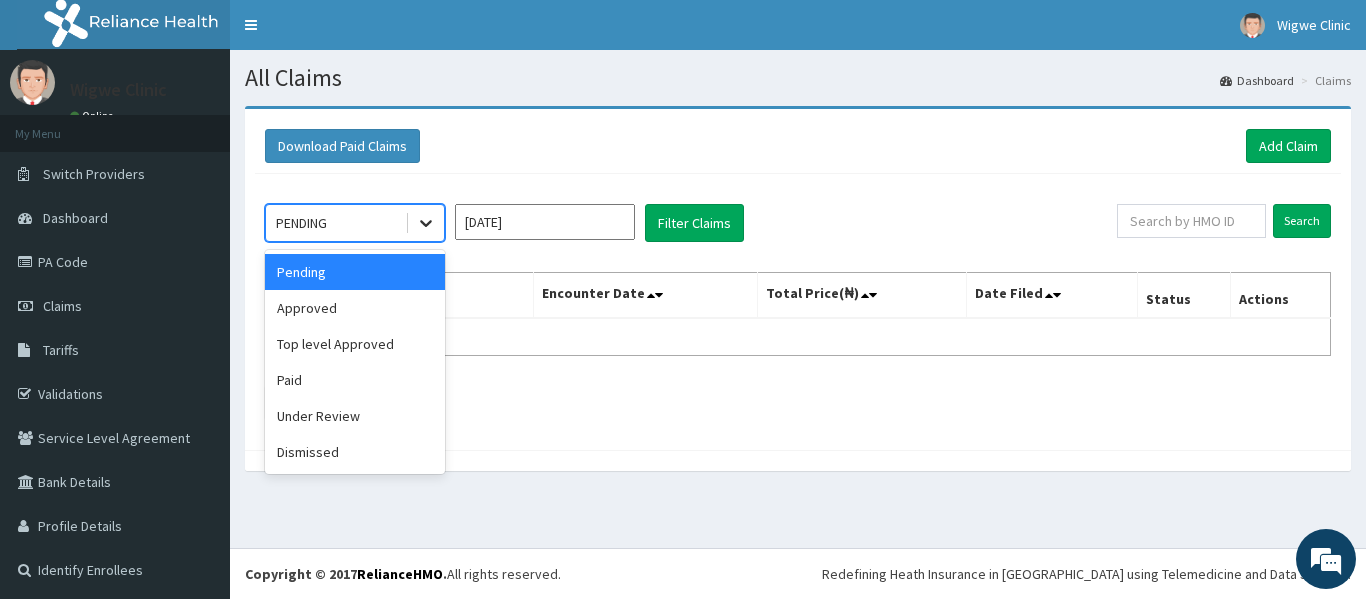 click 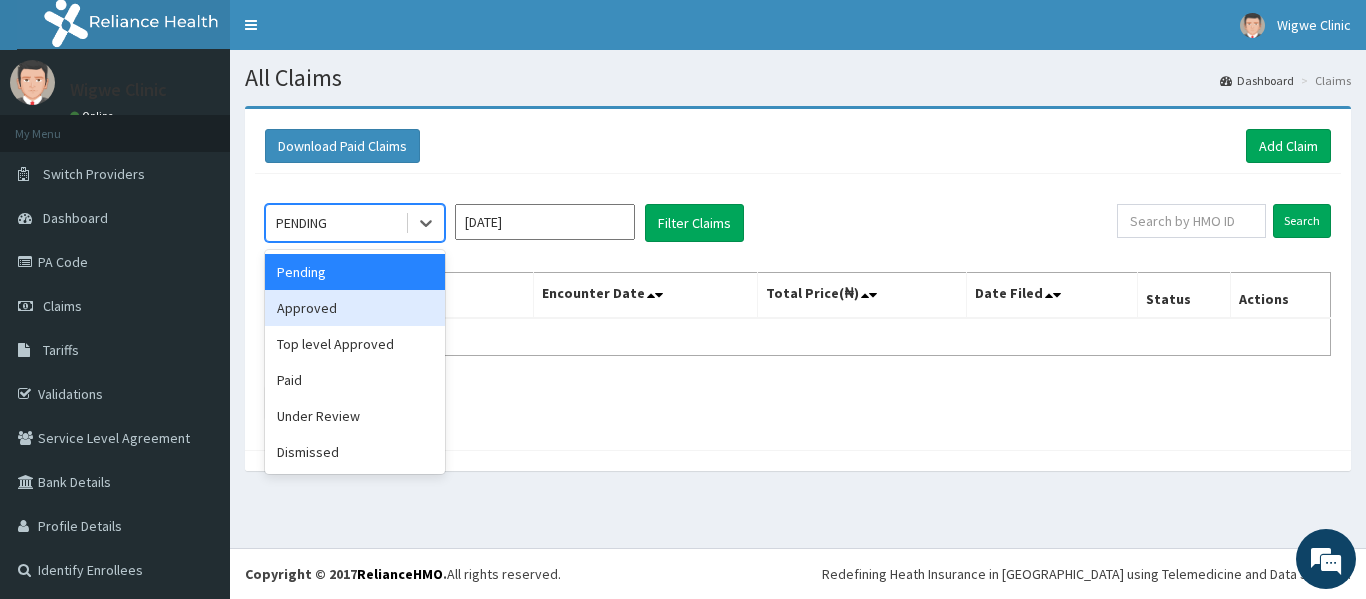 click on "Approved" at bounding box center [355, 308] 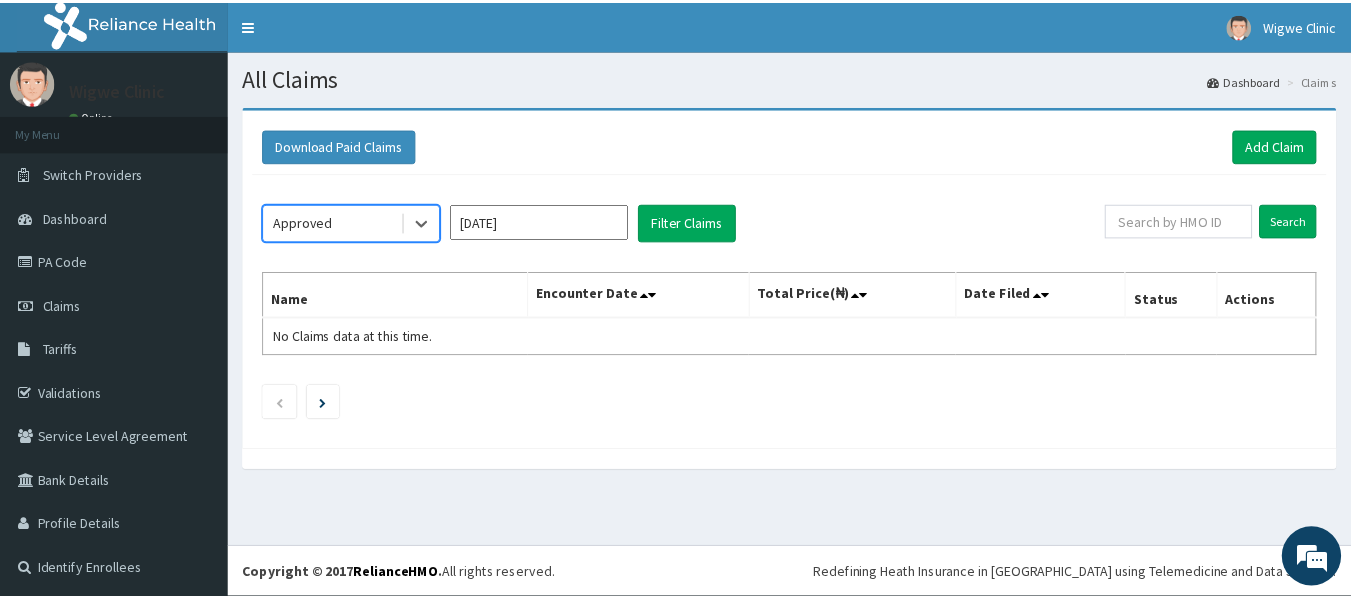 scroll, scrollTop: 0, scrollLeft: 0, axis: both 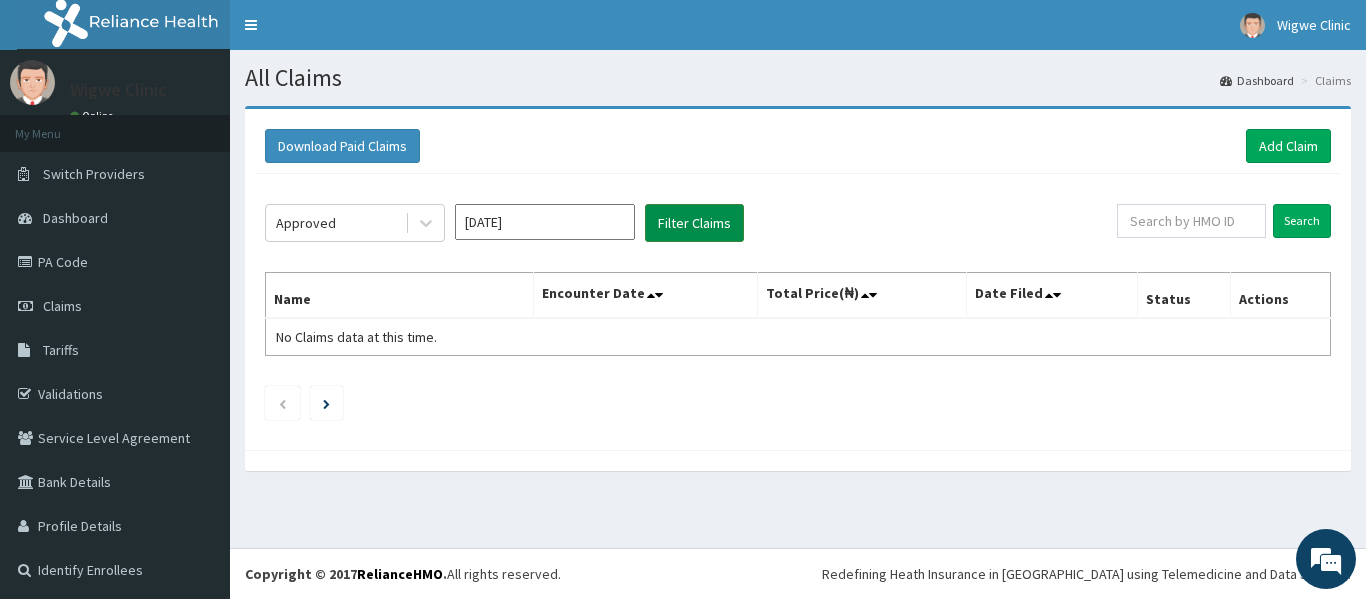 click on "Filter Claims" at bounding box center (694, 223) 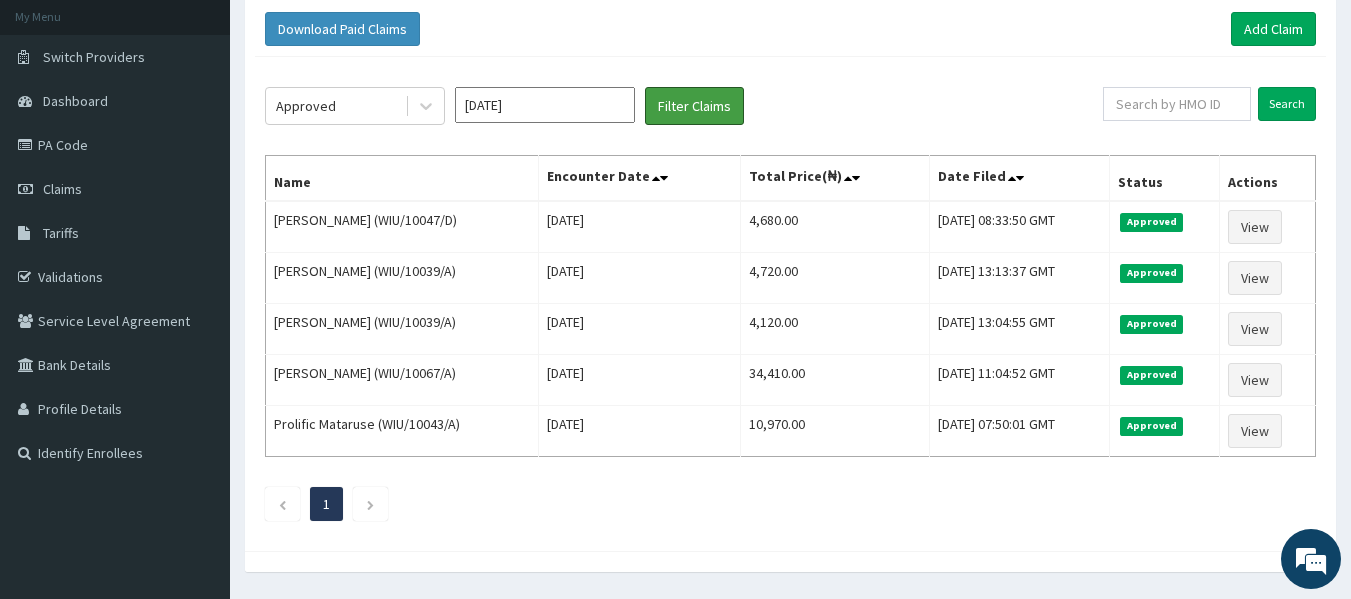 scroll, scrollTop: 110, scrollLeft: 0, axis: vertical 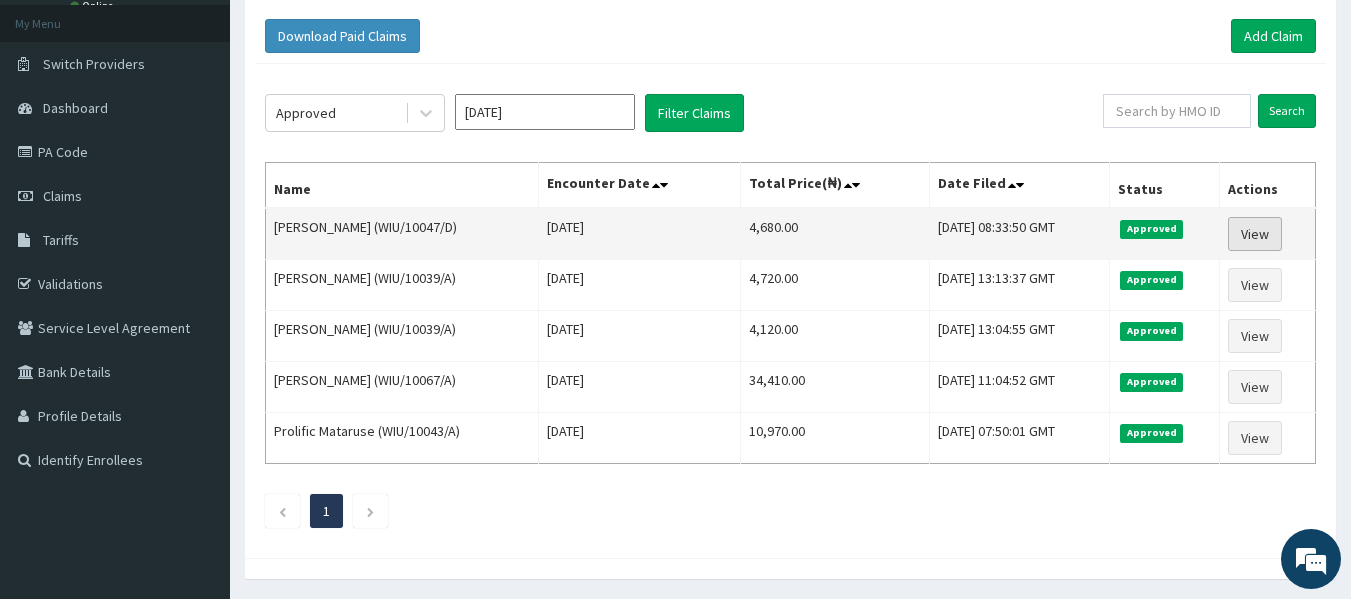click on "View" at bounding box center [1255, 234] 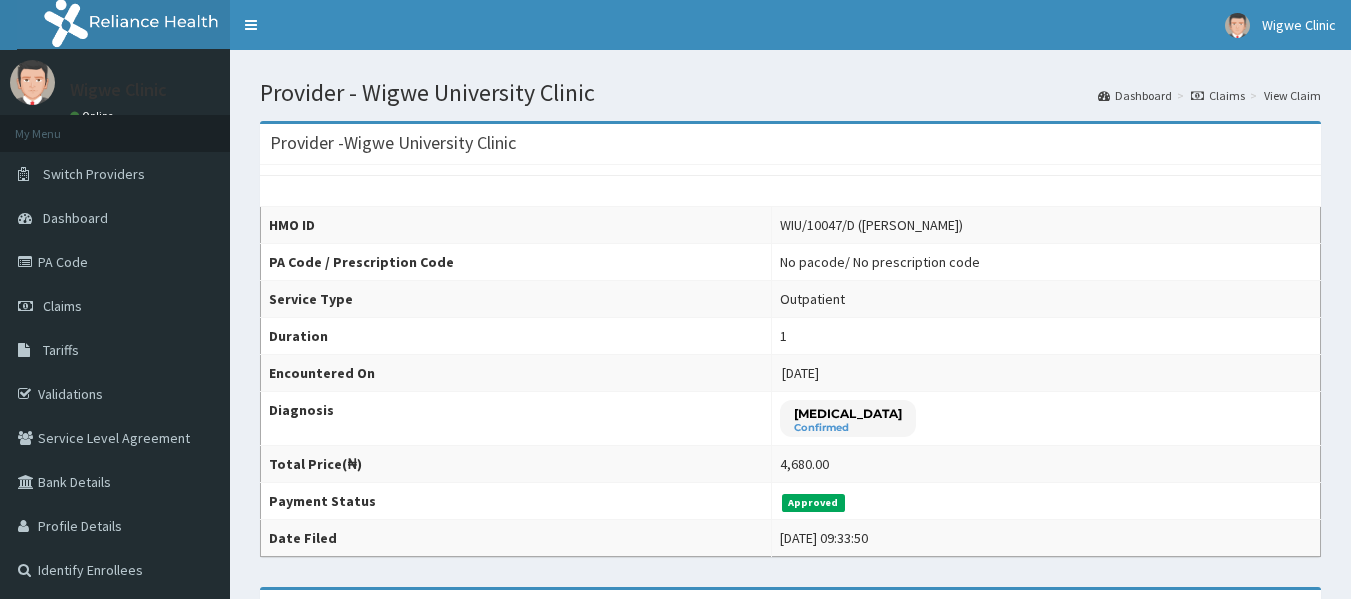scroll, scrollTop: 0, scrollLeft: 0, axis: both 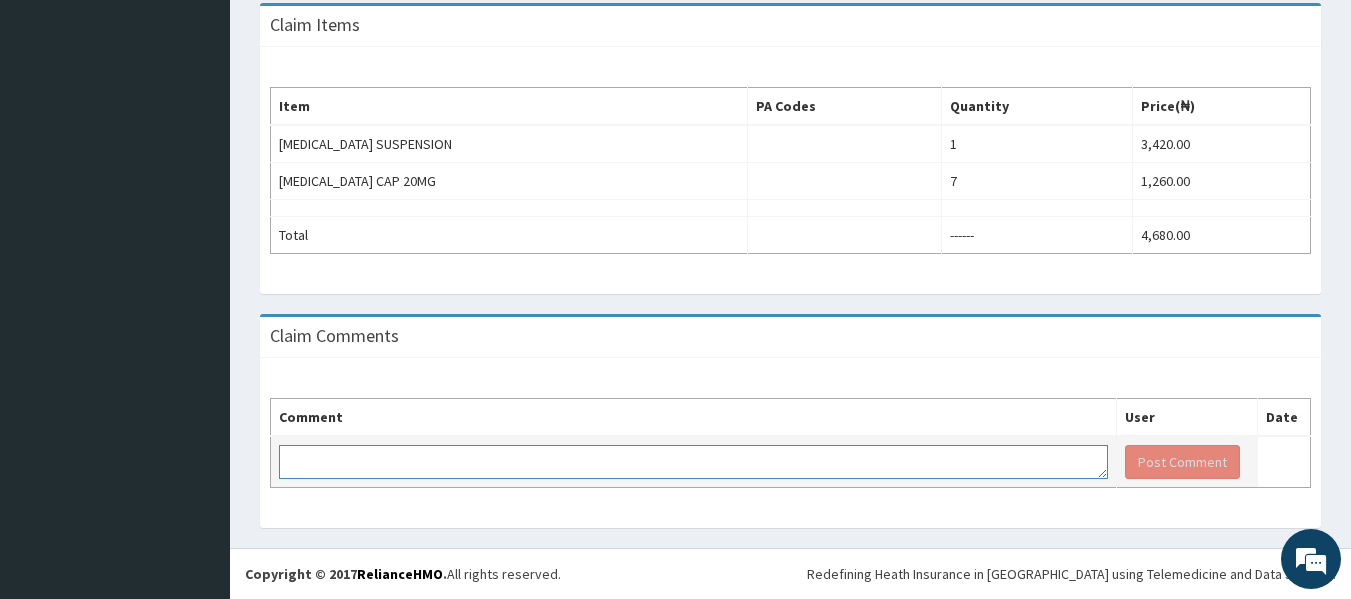 click at bounding box center (693, 462) 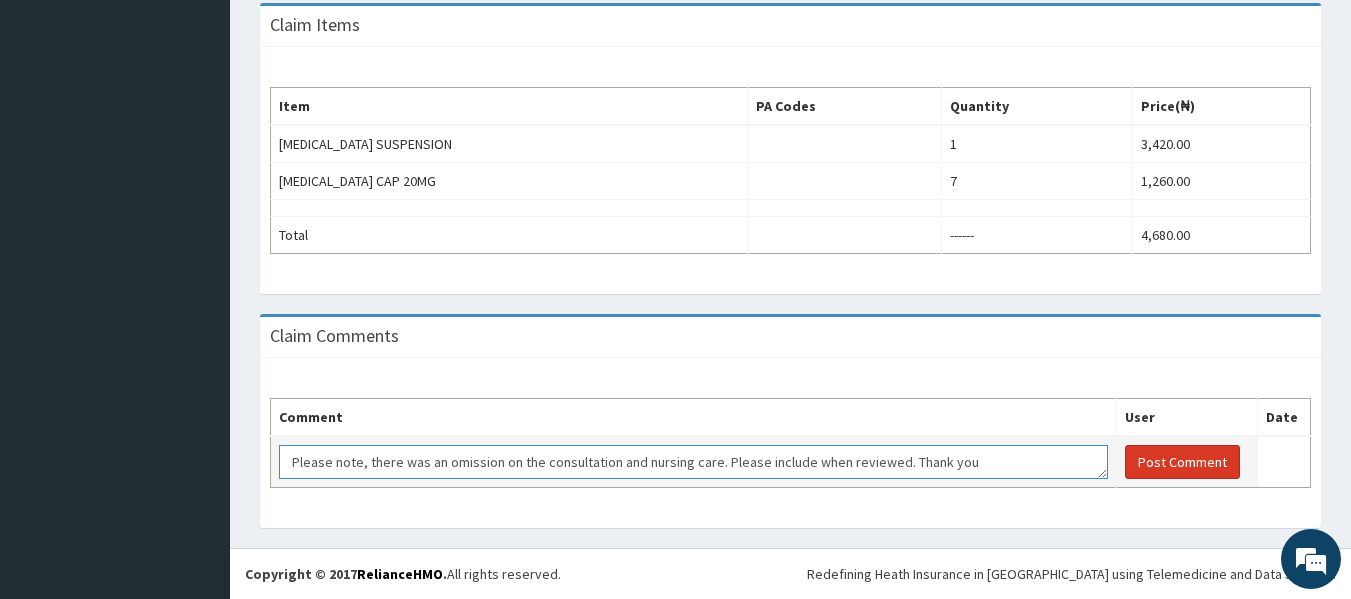 type on "Please note, there was an omission on the consultation and nursing care. Please include when reviewed. Thank you" 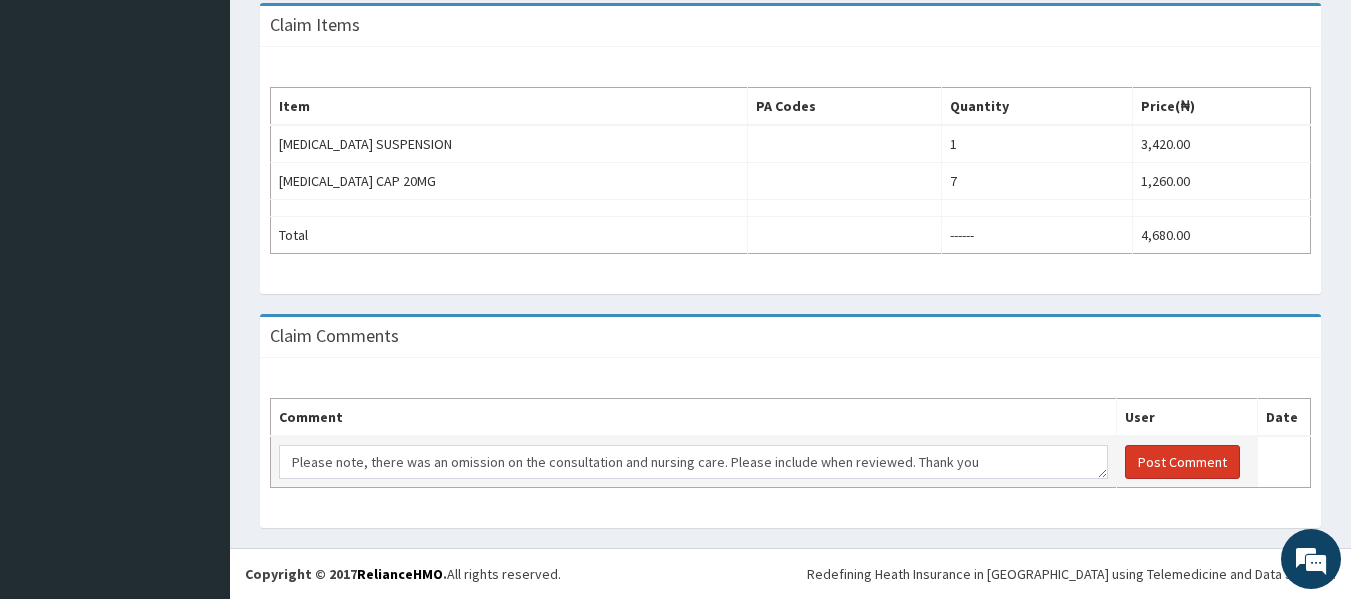 click on "Post Comment" at bounding box center (1182, 462) 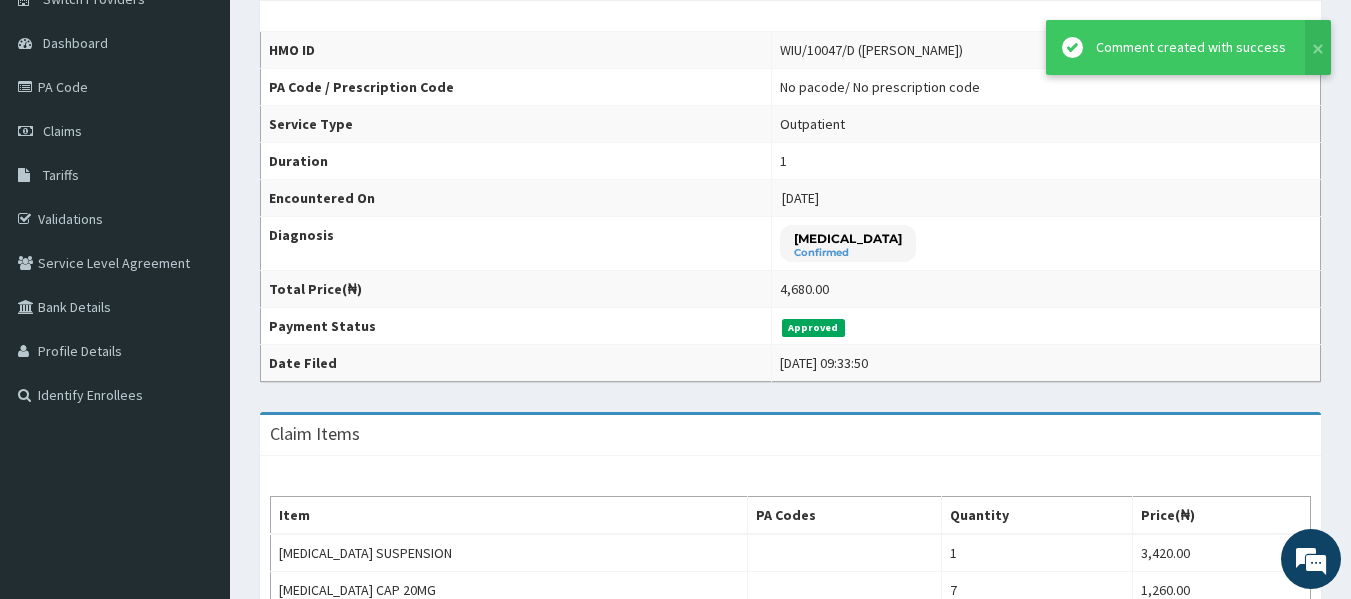 scroll, scrollTop: 0, scrollLeft: 0, axis: both 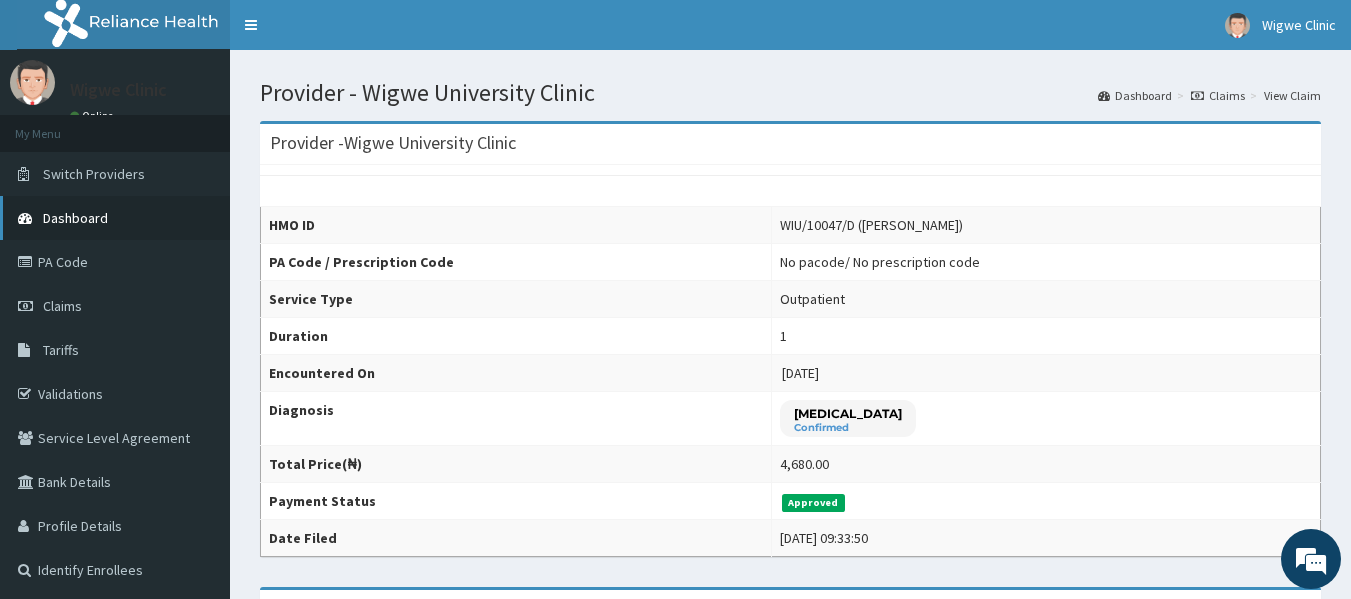 click on "Dashboard" at bounding box center (75, 218) 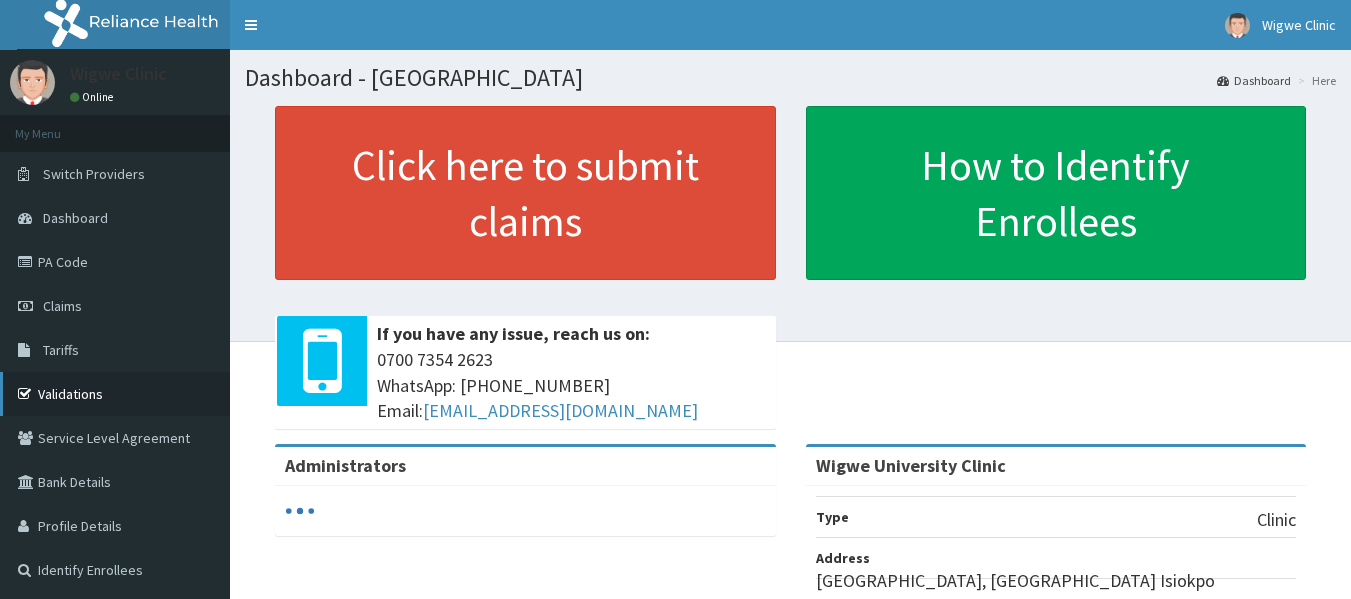 scroll, scrollTop: 0, scrollLeft: 0, axis: both 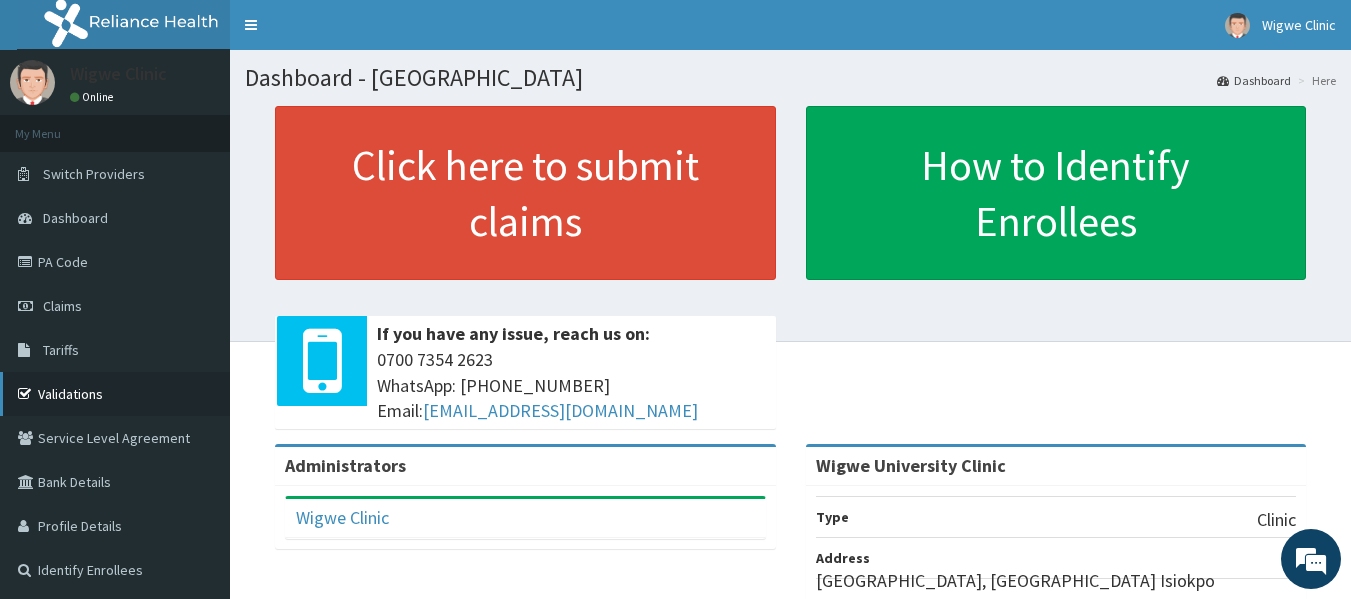 click on "Validations" at bounding box center [115, 394] 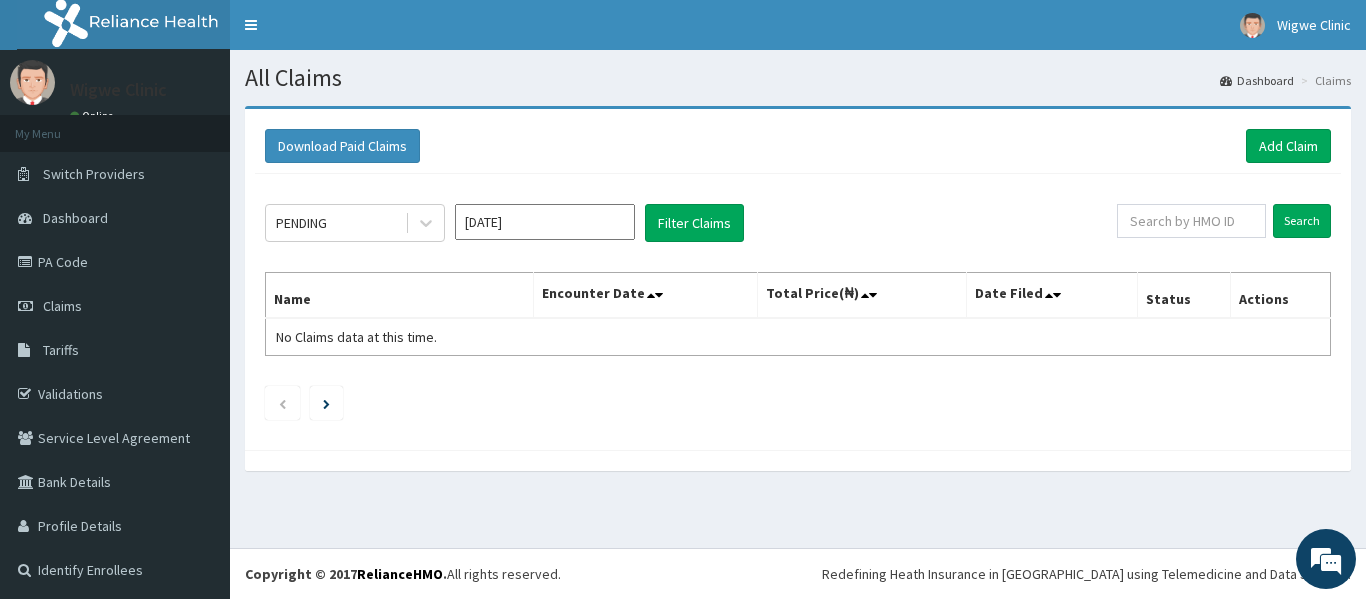 scroll, scrollTop: 0, scrollLeft: 0, axis: both 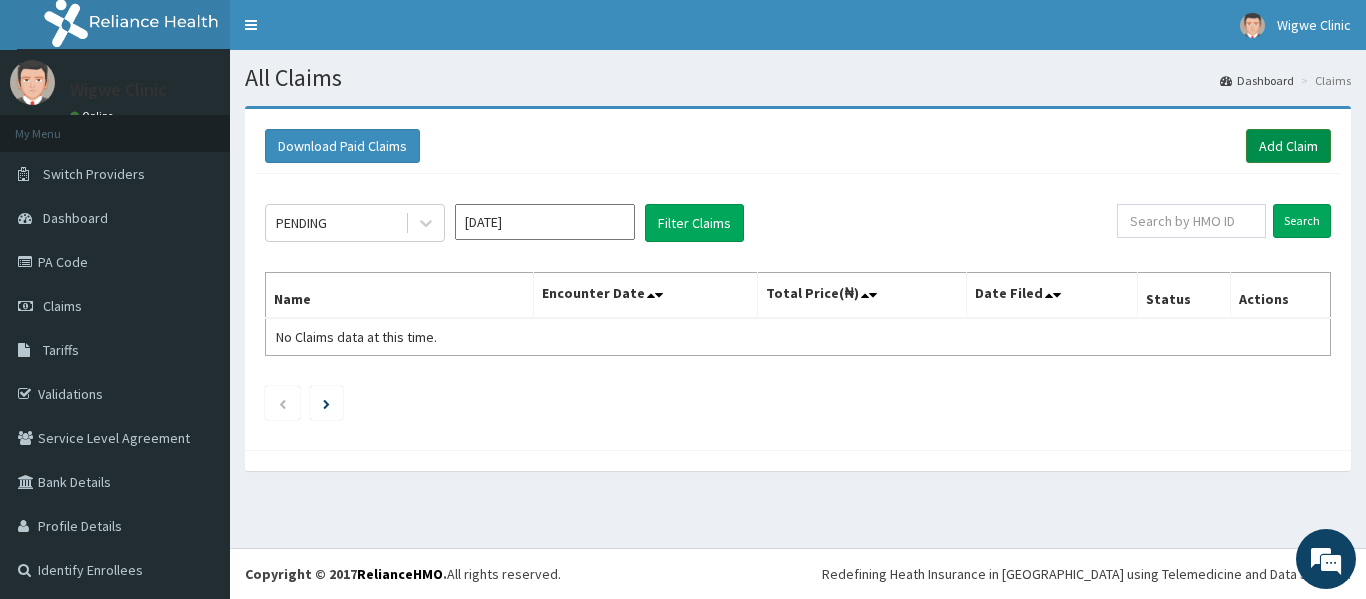 click on "Add Claim" at bounding box center [1288, 146] 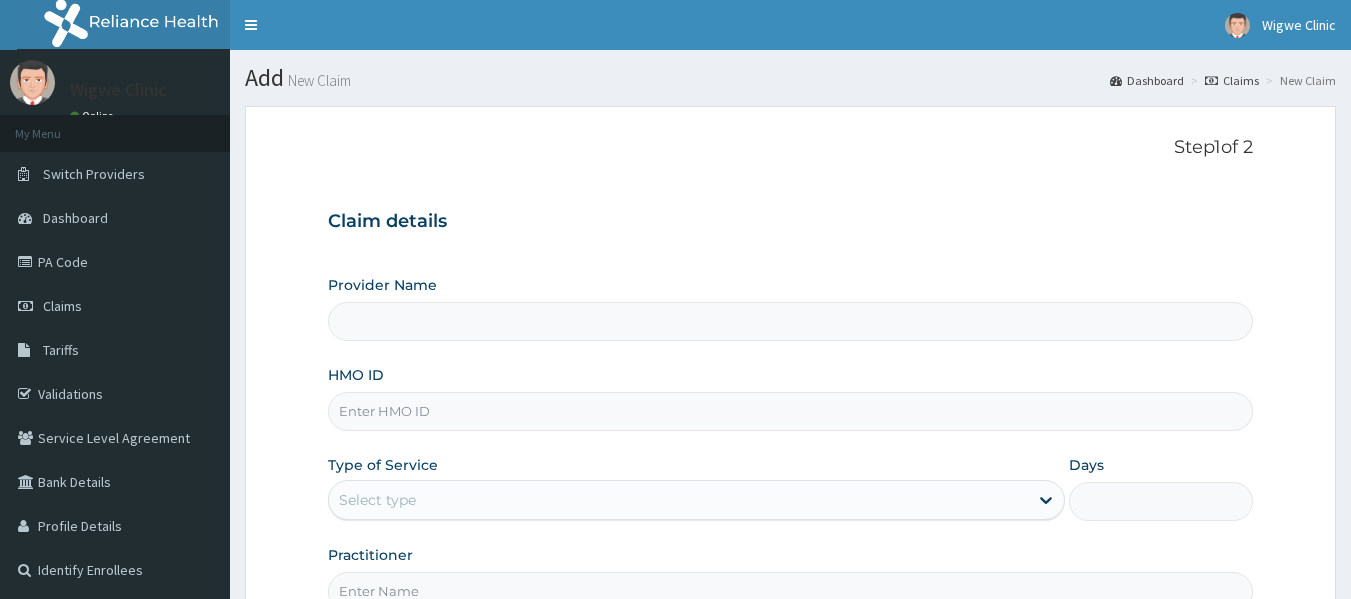 scroll, scrollTop: 0, scrollLeft: 0, axis: both 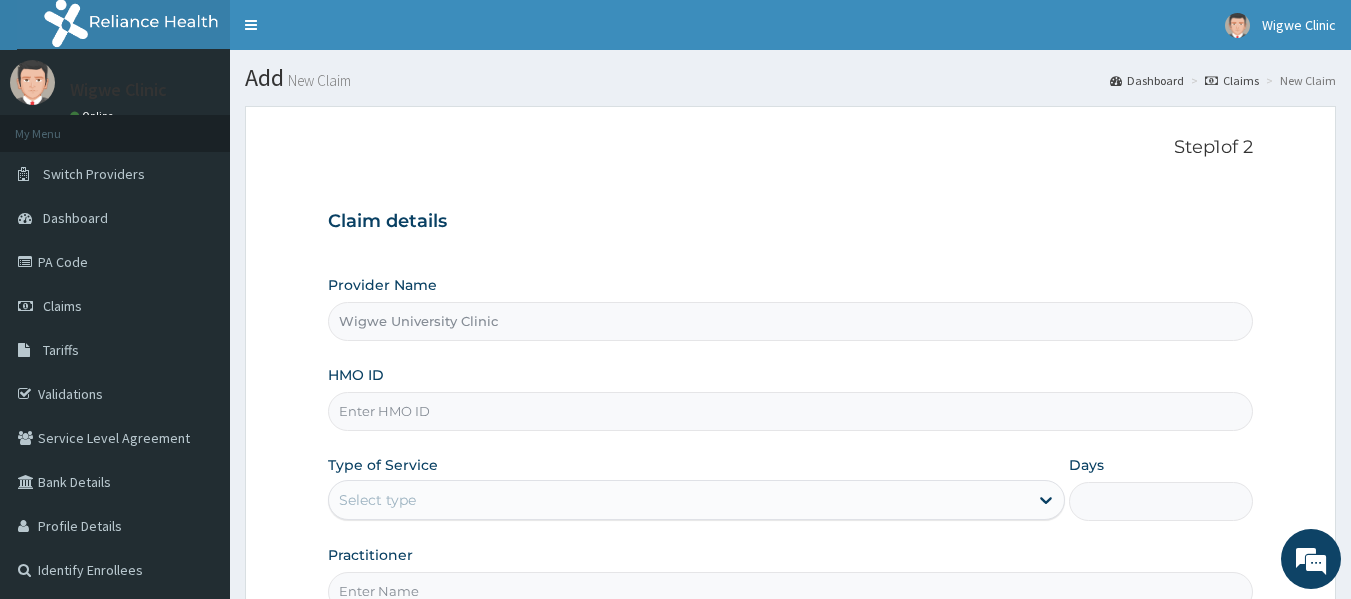 click on "HMO ID" at bounding box center [791, 411] 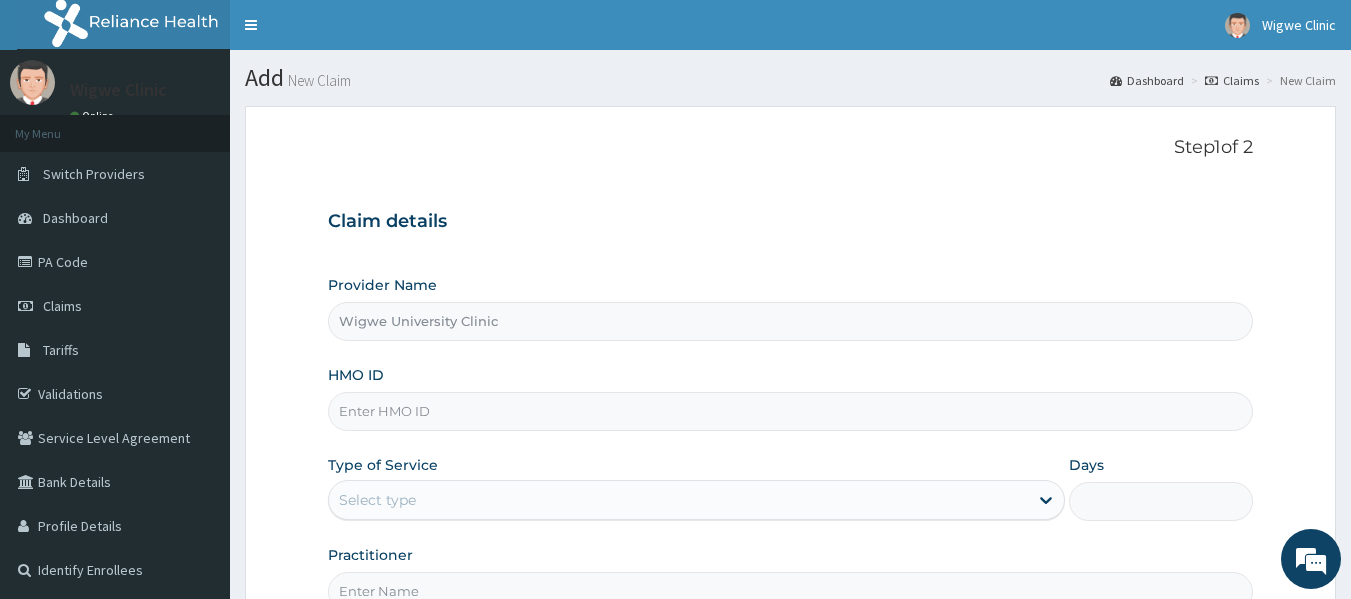 type on "WIU/10047/A" 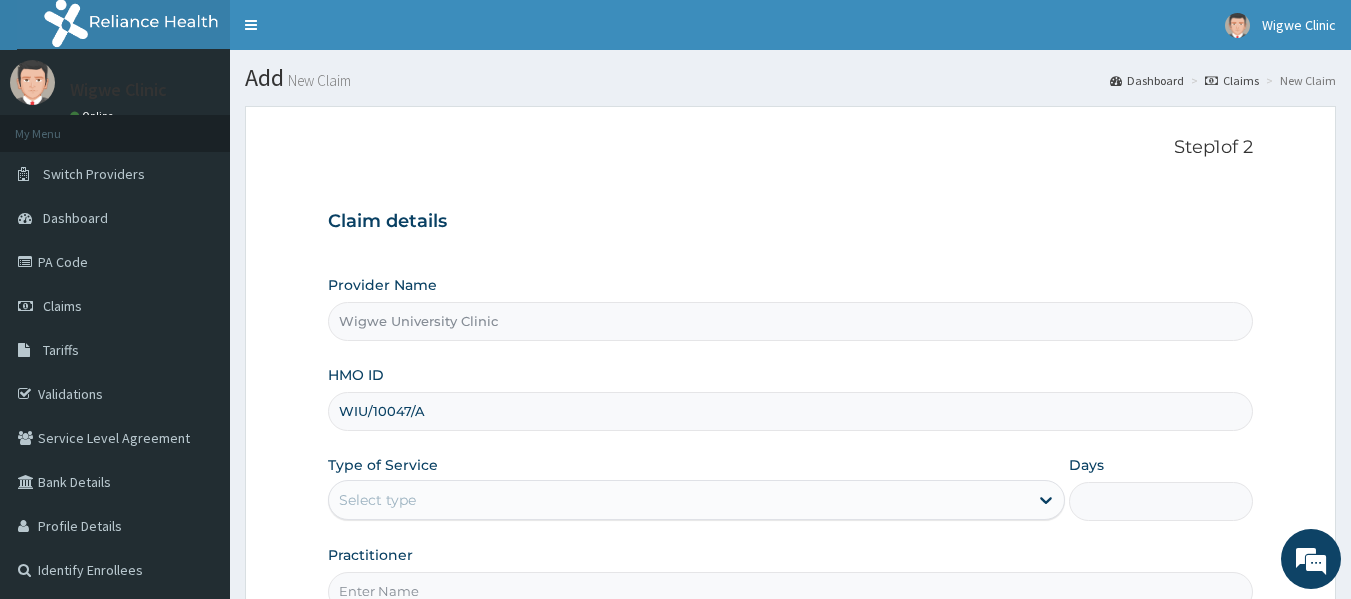click on "WIU/10047/A" at bounding box center (791, 411) 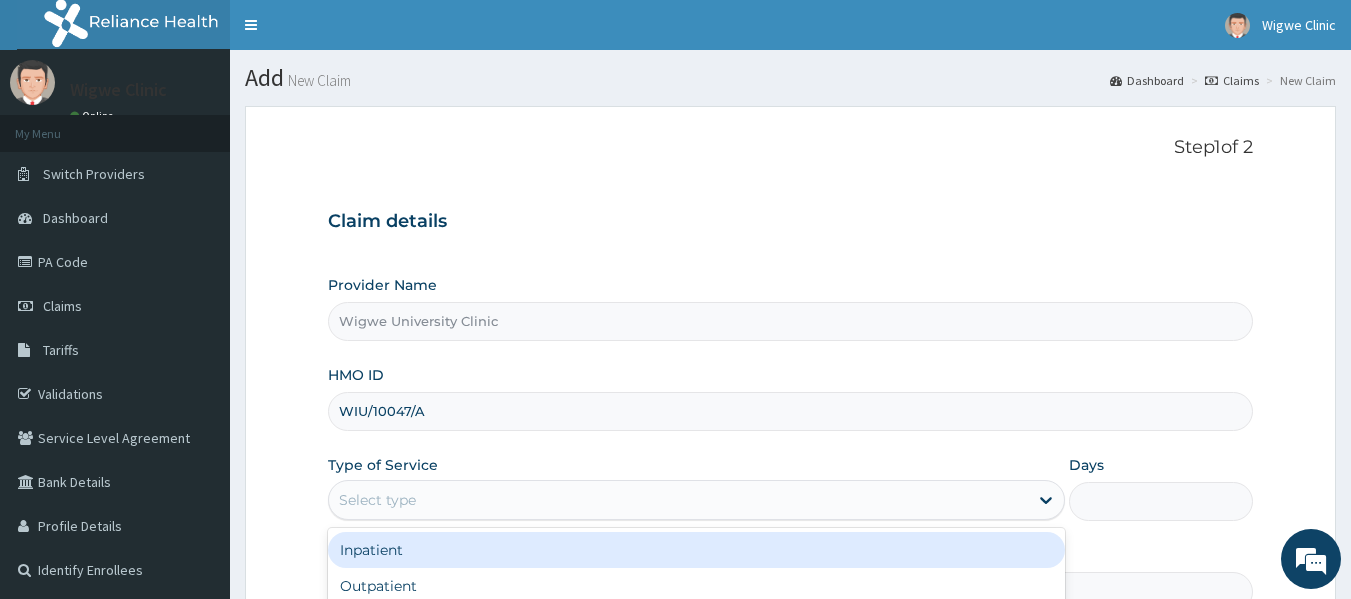 click on "Select type" at bounding box center (678, 500) 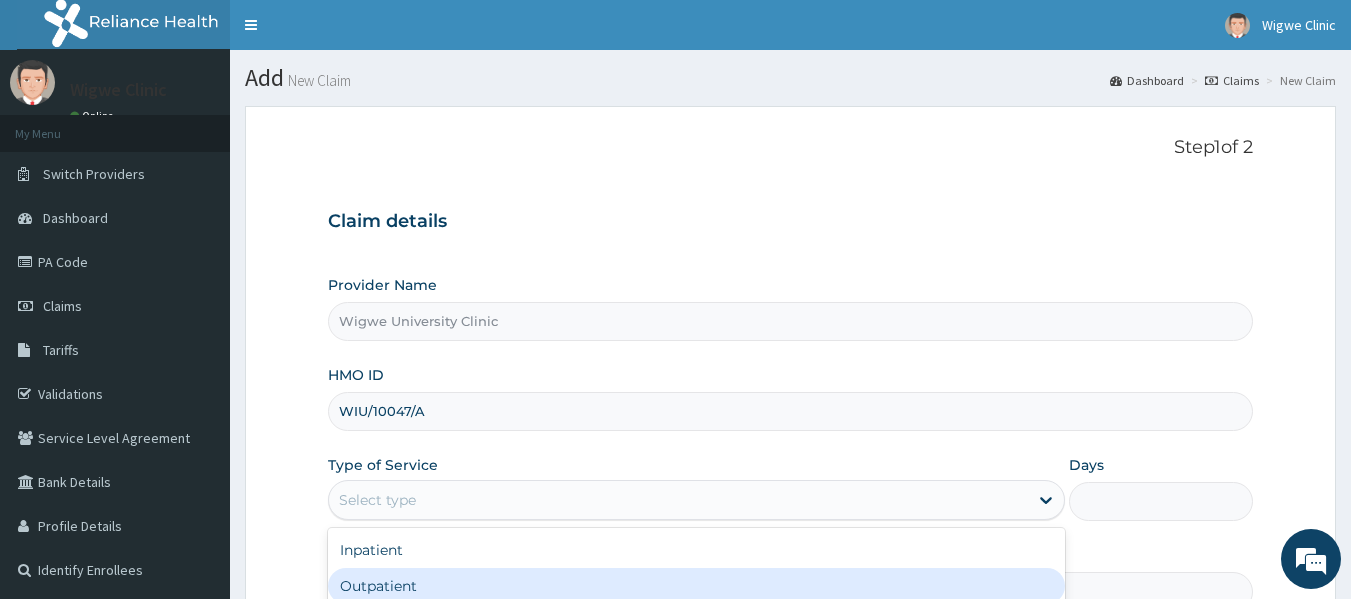scroll, scrollTop: 0, scrollLeft: 0, axis: both 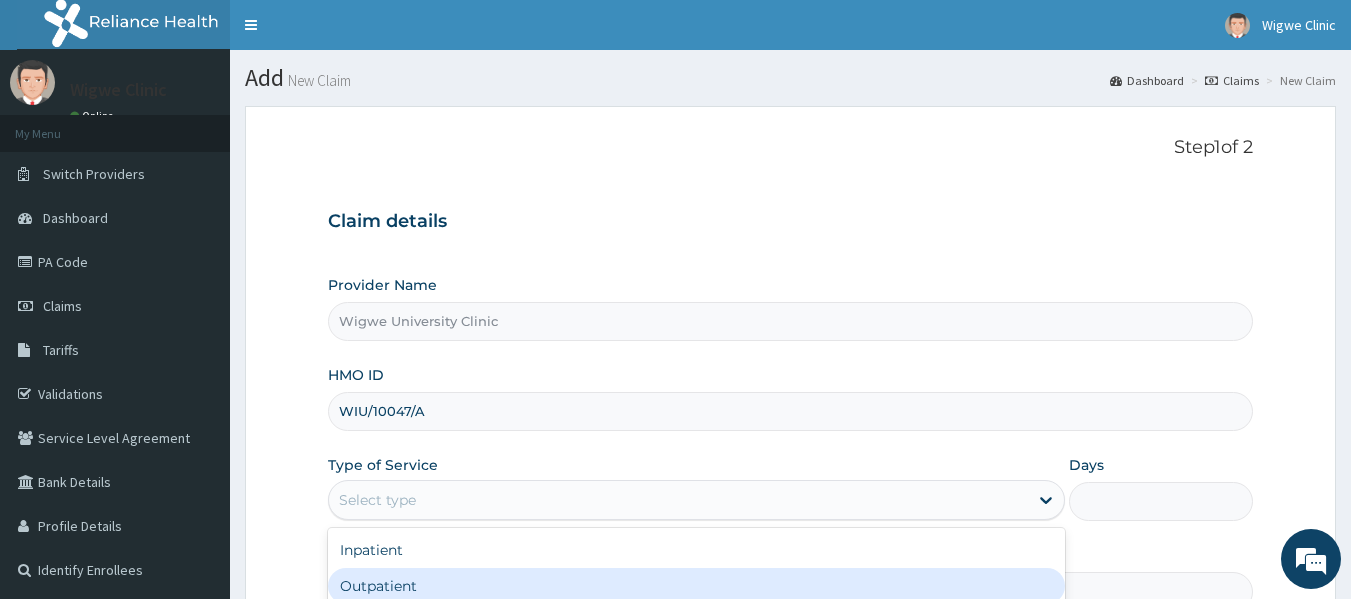 click on "Outpatient" at bounding box center [696, 586] 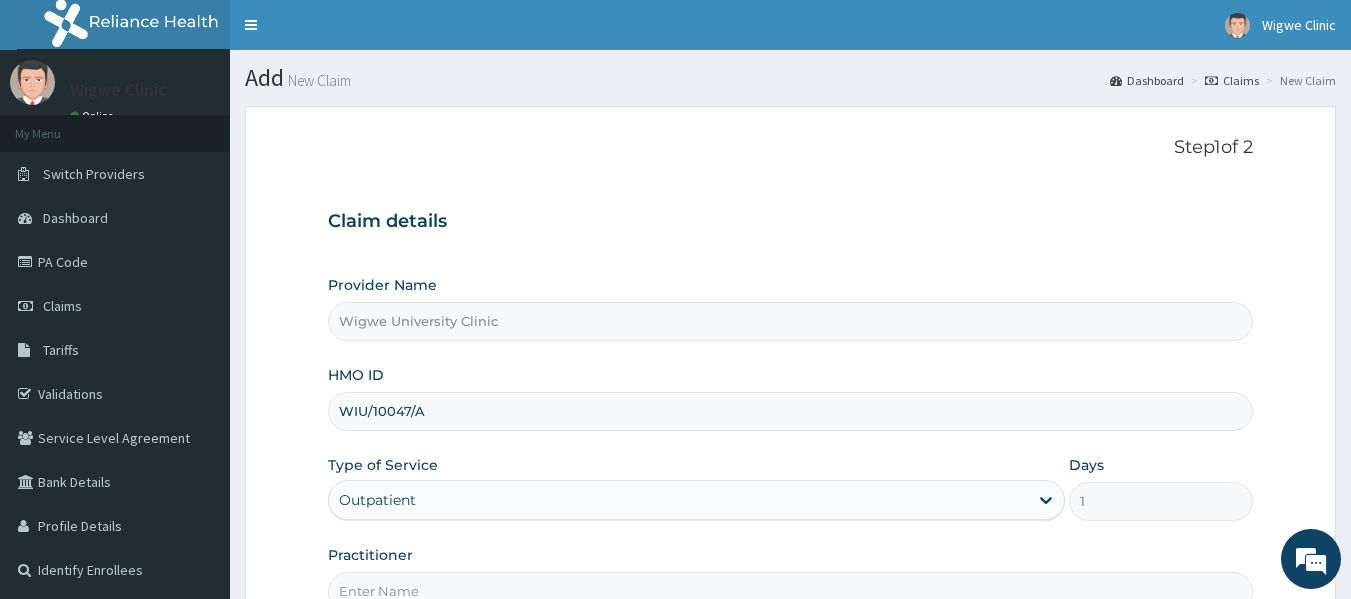 click on "Practitioner" at bounding box center [791, 591] 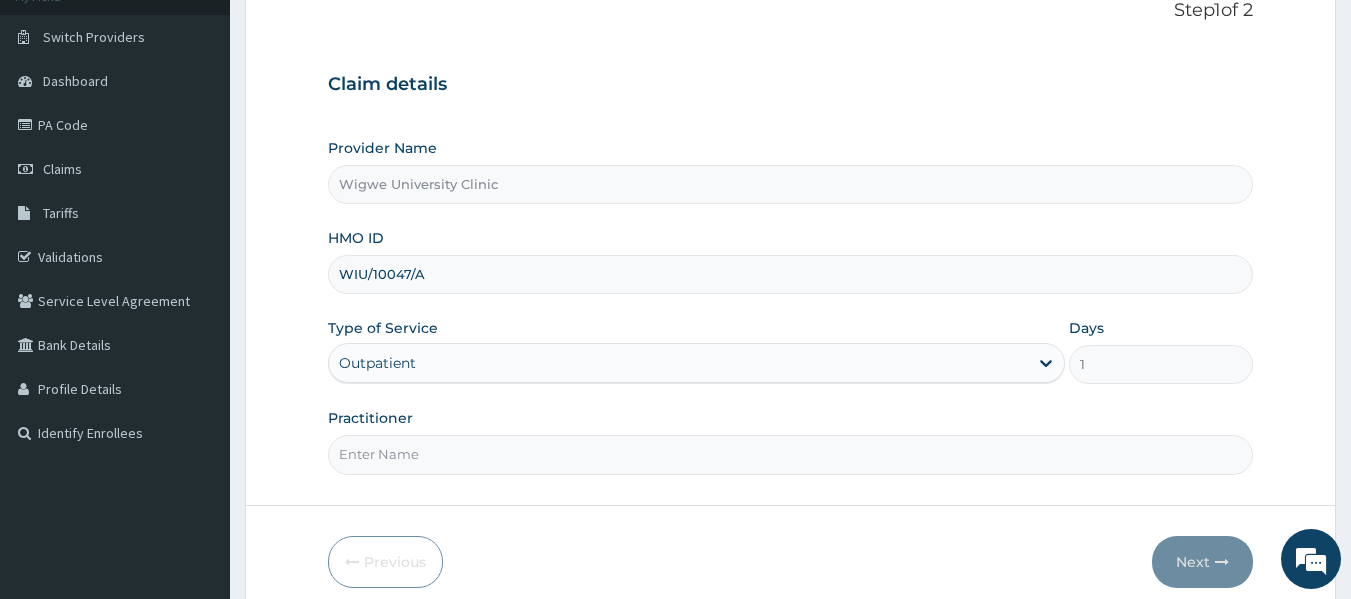 scroll, scrollTop: 223, scrollLeft: 0, axis: vertical 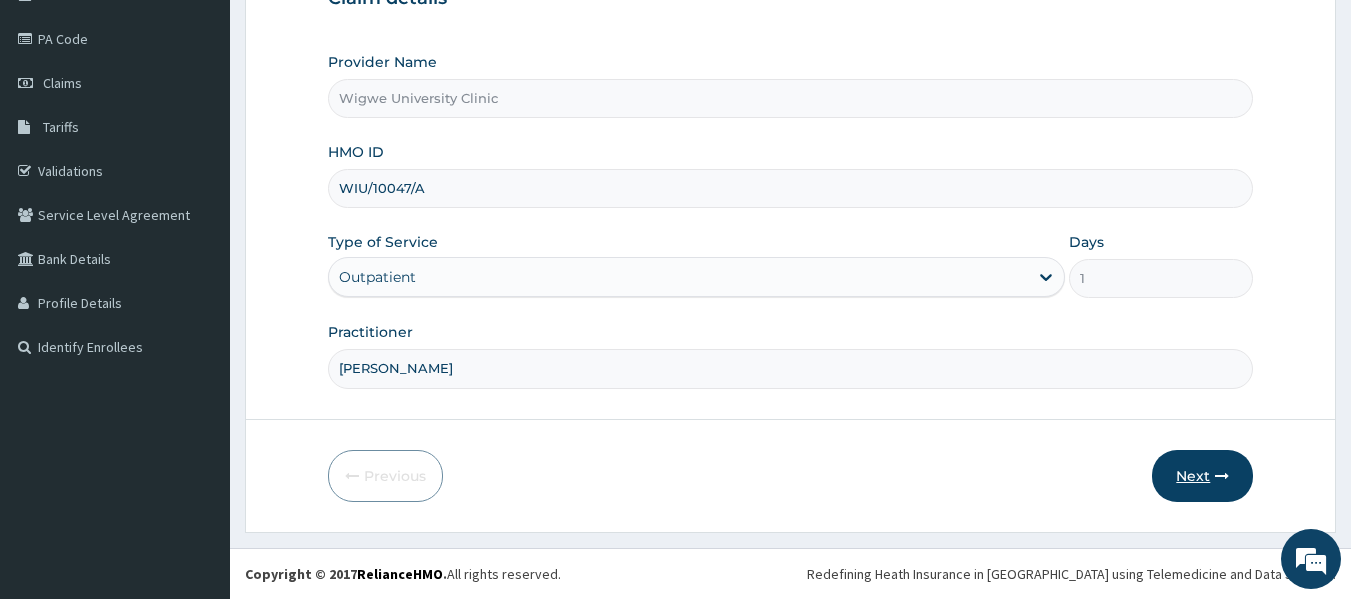 type on "Dr. Francis-Ahuchogu Onyinyechukwu" 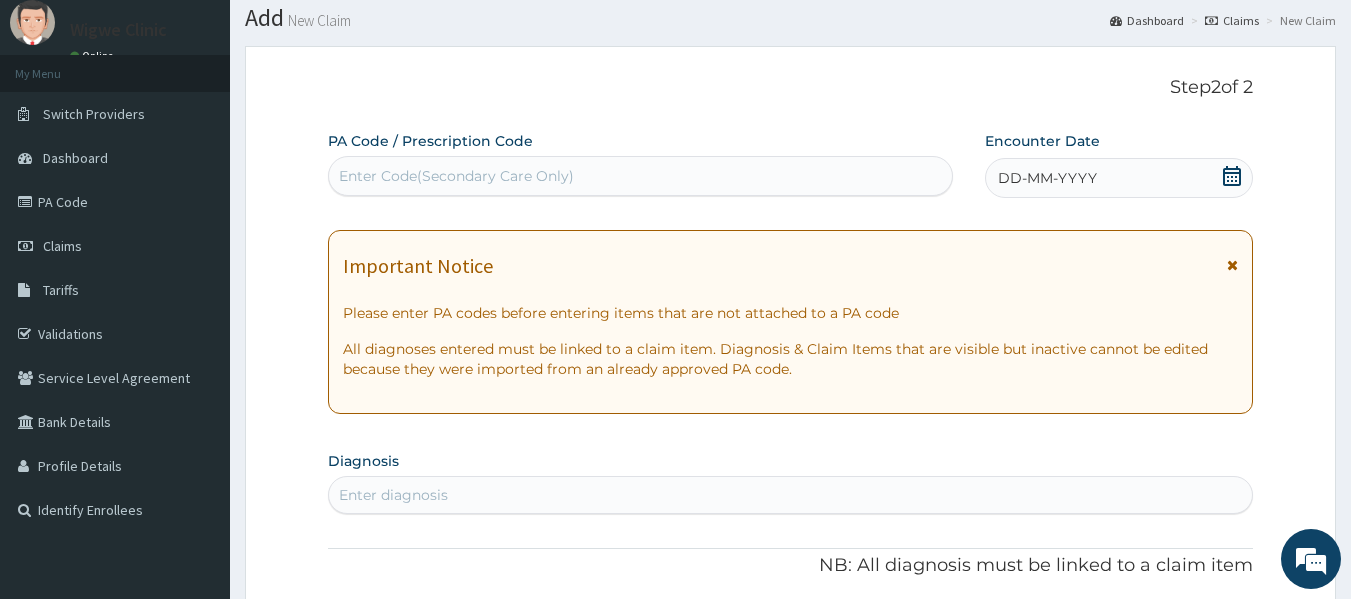 scroll, scrollTop: 57, scrollLeft: 0, axis: vertical 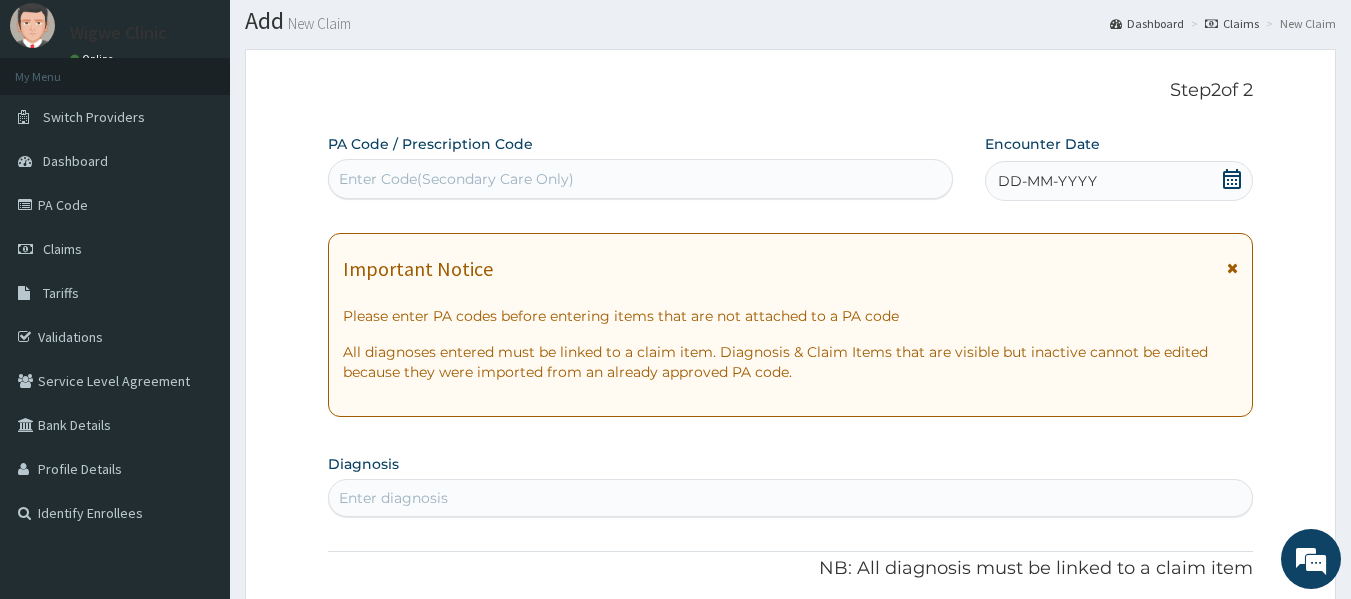 click 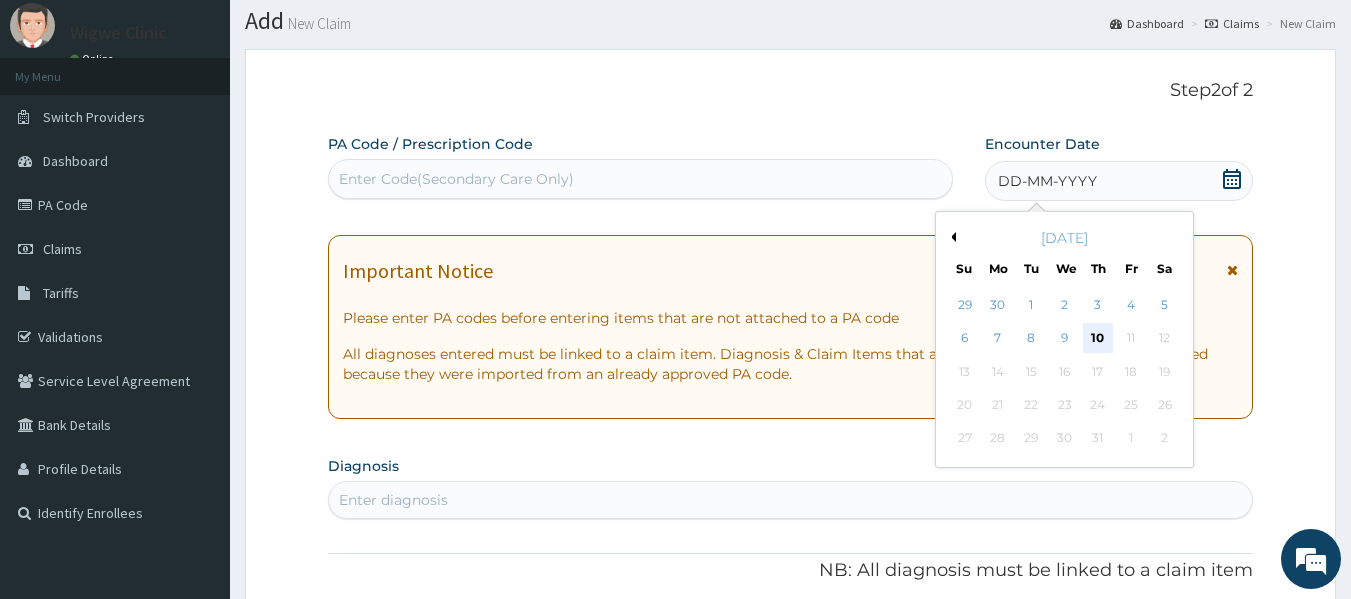 click on "10" at bounding box center (1098, 339) 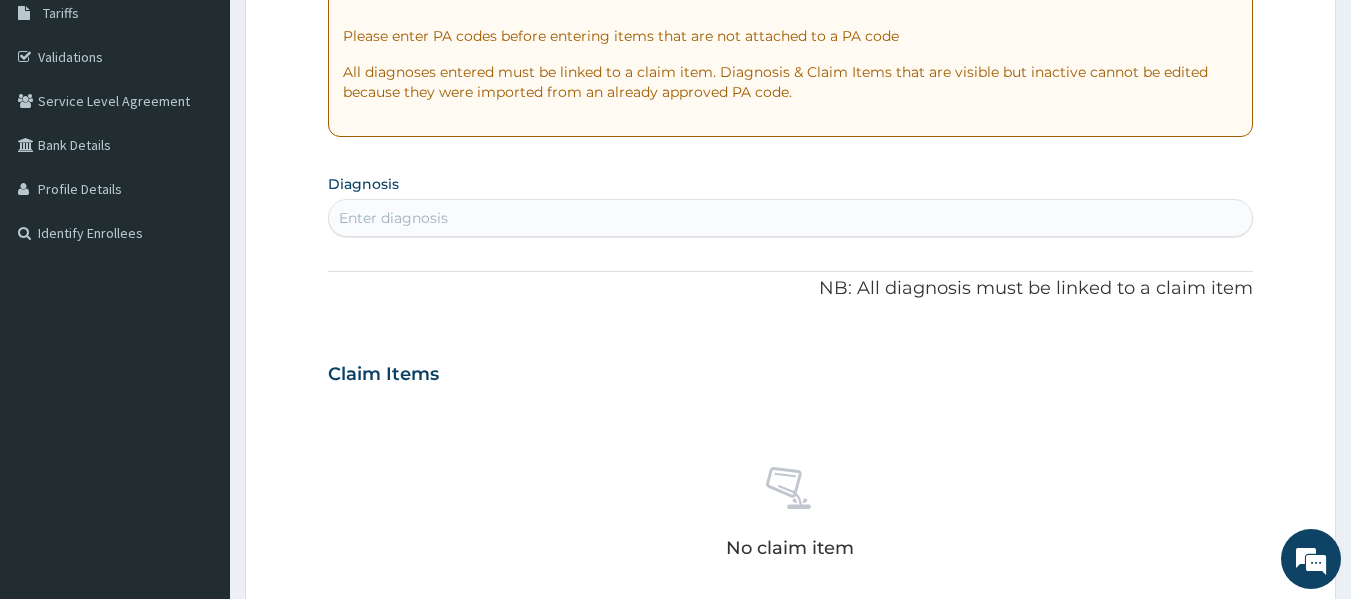 scroll, scrollTop: 342, scrollLeft: 0, axis: vertical 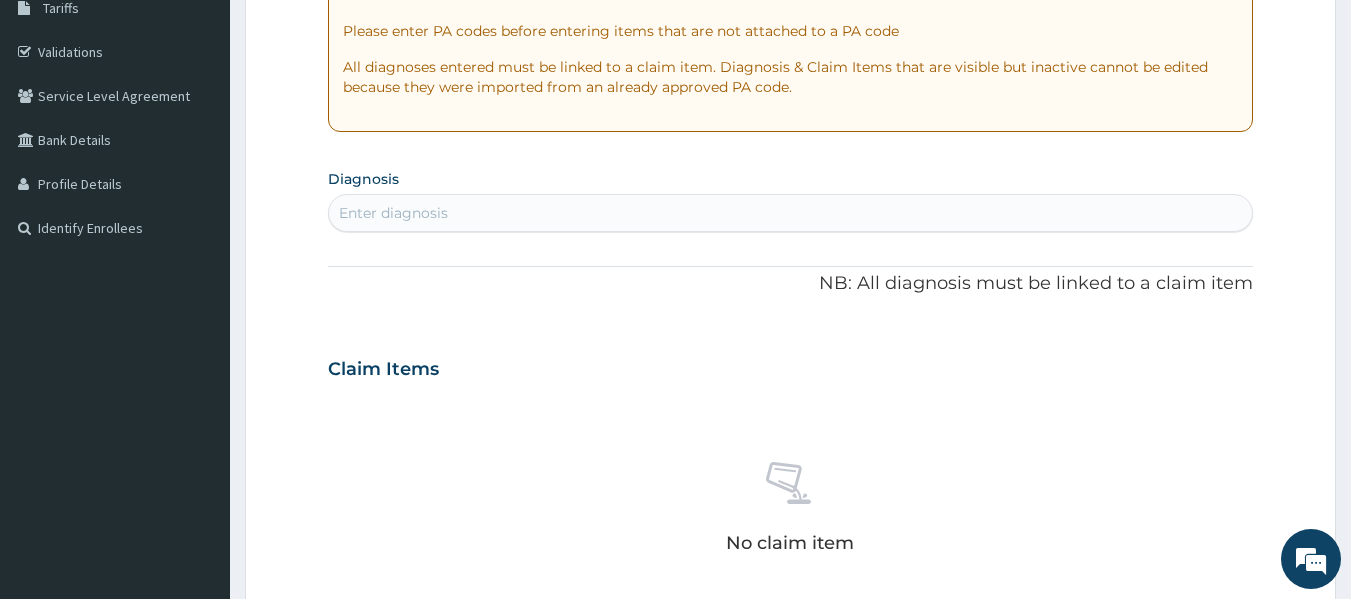 click on "Enter diagnosis" at bounding box center (791, 213) 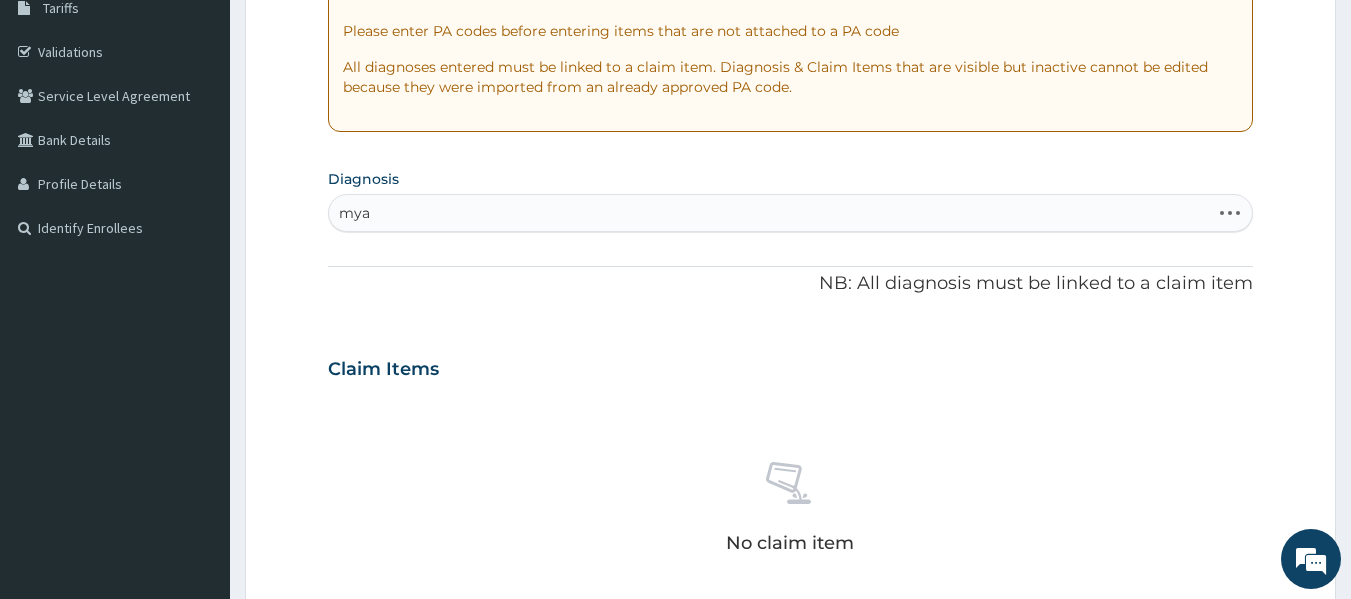 type on "myal" 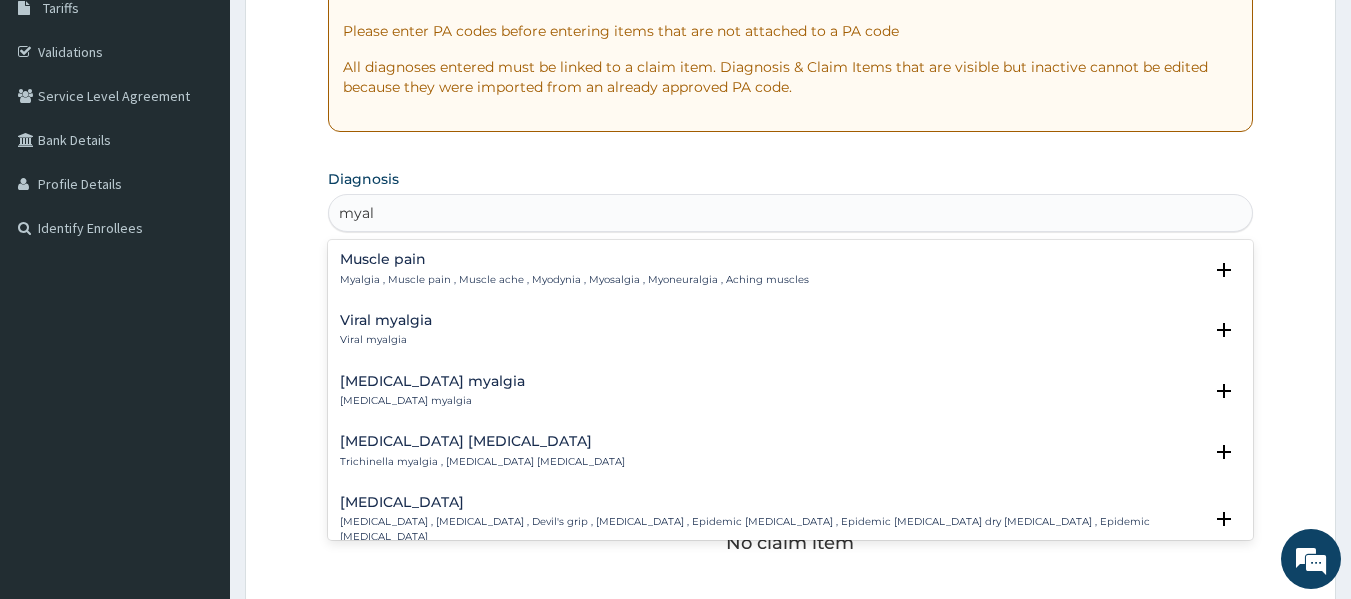 click on "Muscle pain Myalgia , Muscle pain , Muscle ache , Myodynia , Myosalgia , Myoneuralgia , Aching muscles" at bounding box center [574, 269] 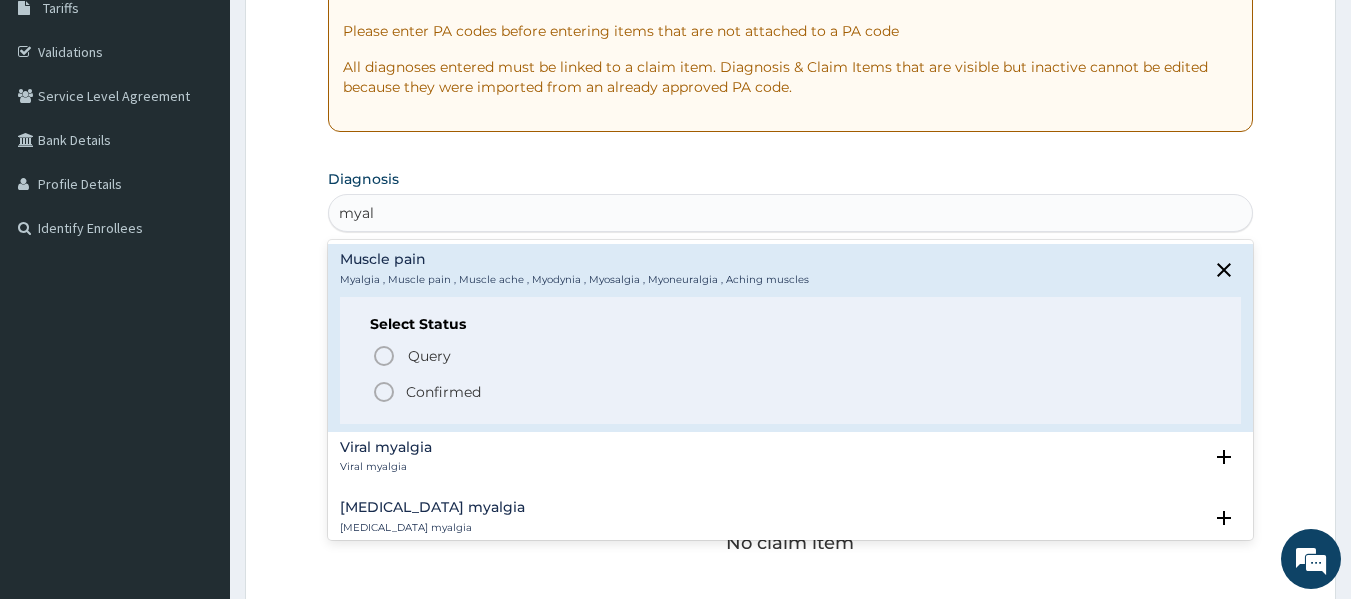 click 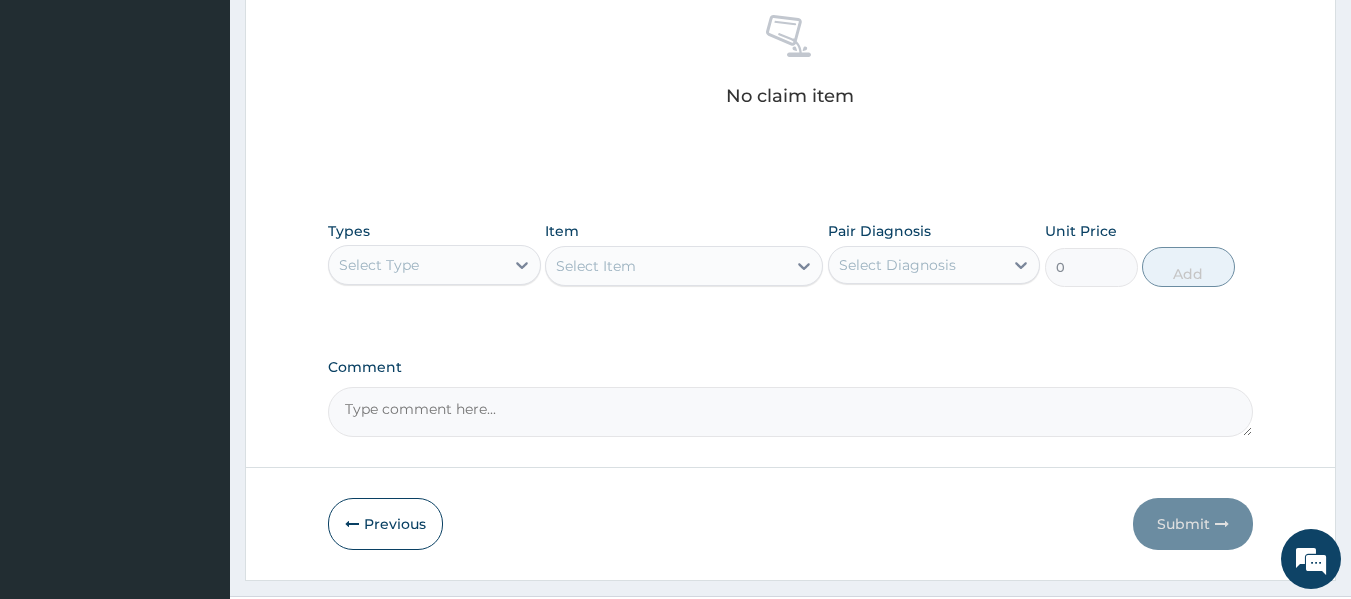 scroll, scrollTop: 812, scrollLeft: 0, axis: vertical 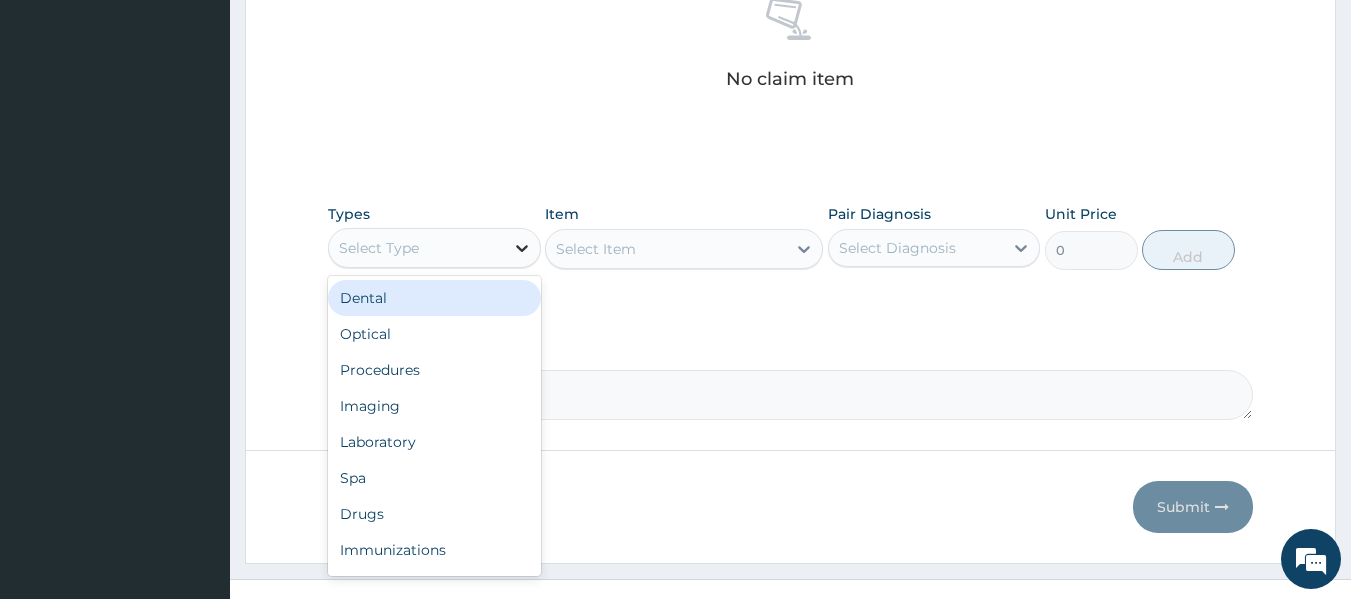 click 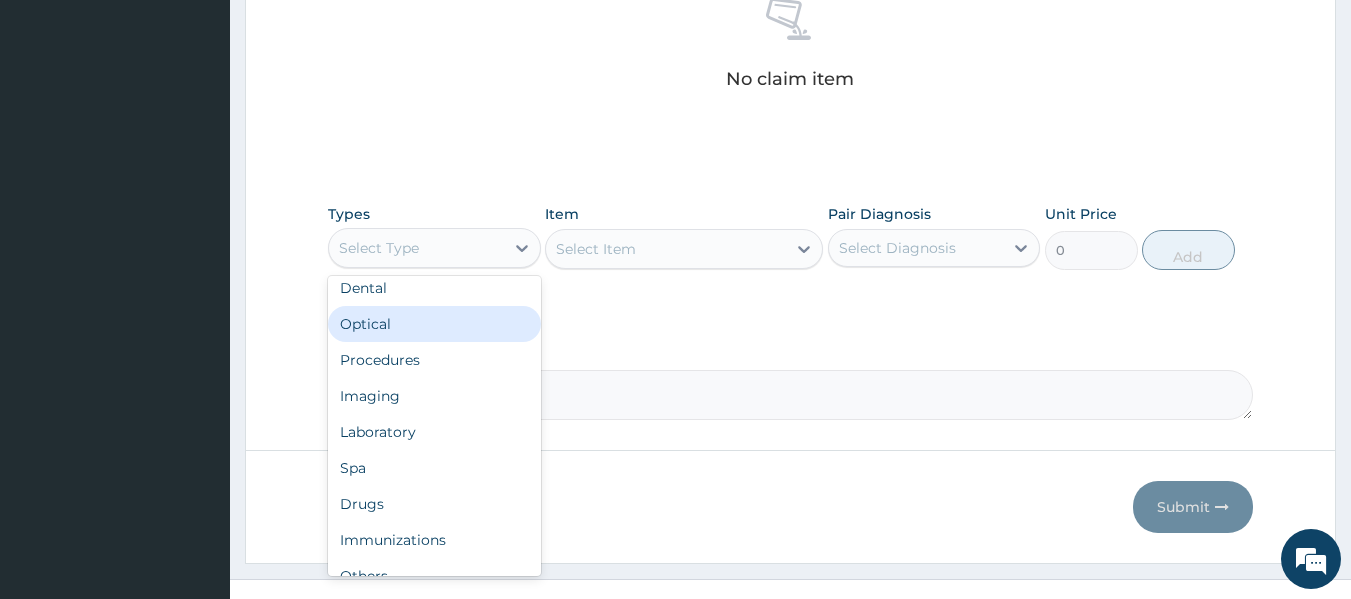 scroll, scrollTop: 0, scrollLeft: 0, axis: both 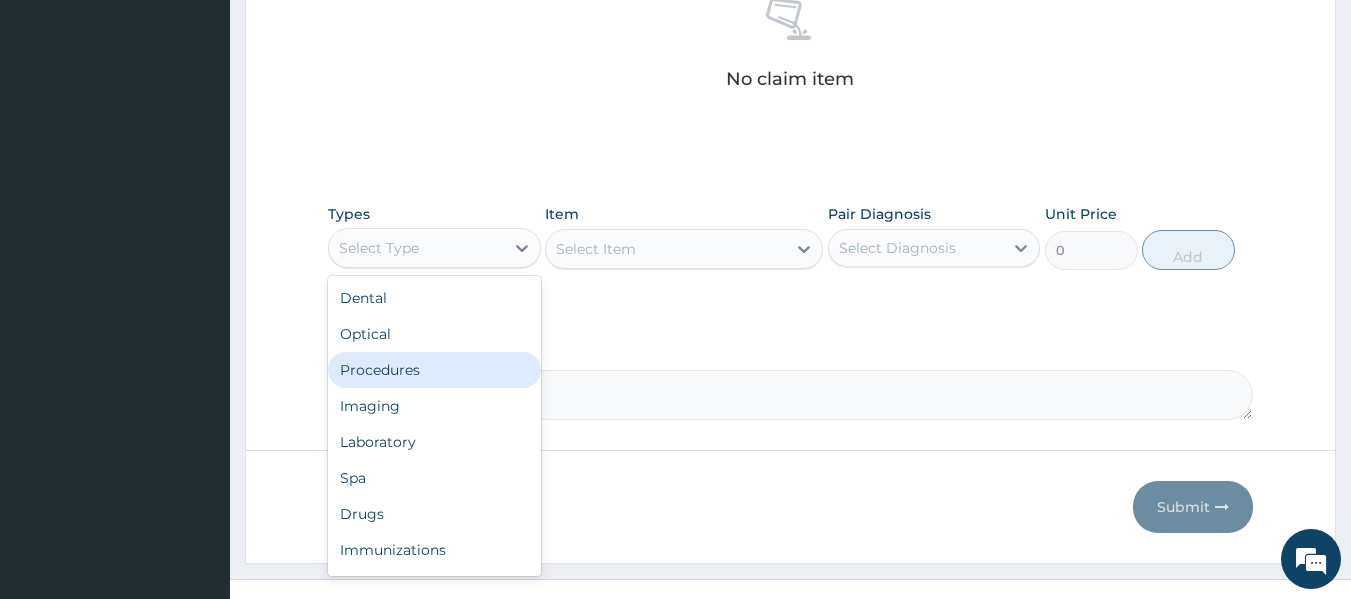 click on "Procedures" at bounding box center [434, 370] 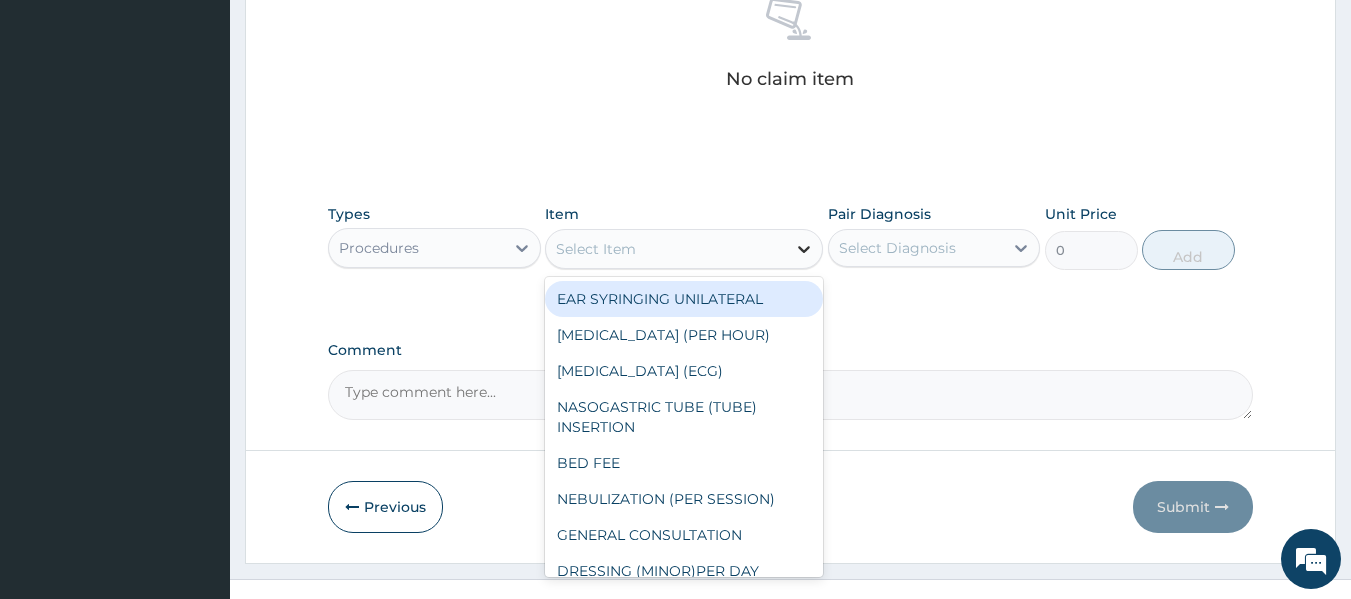 click 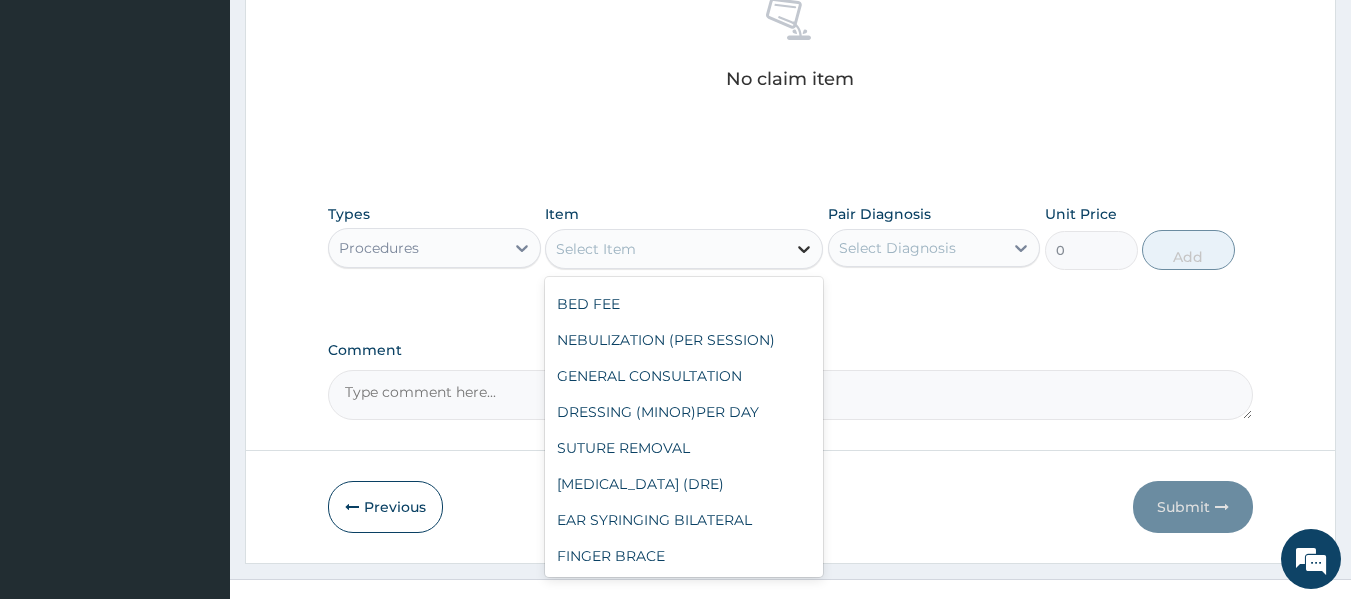 scroll, scrollTop: 158, scrollLeft: 0, axis: vertical 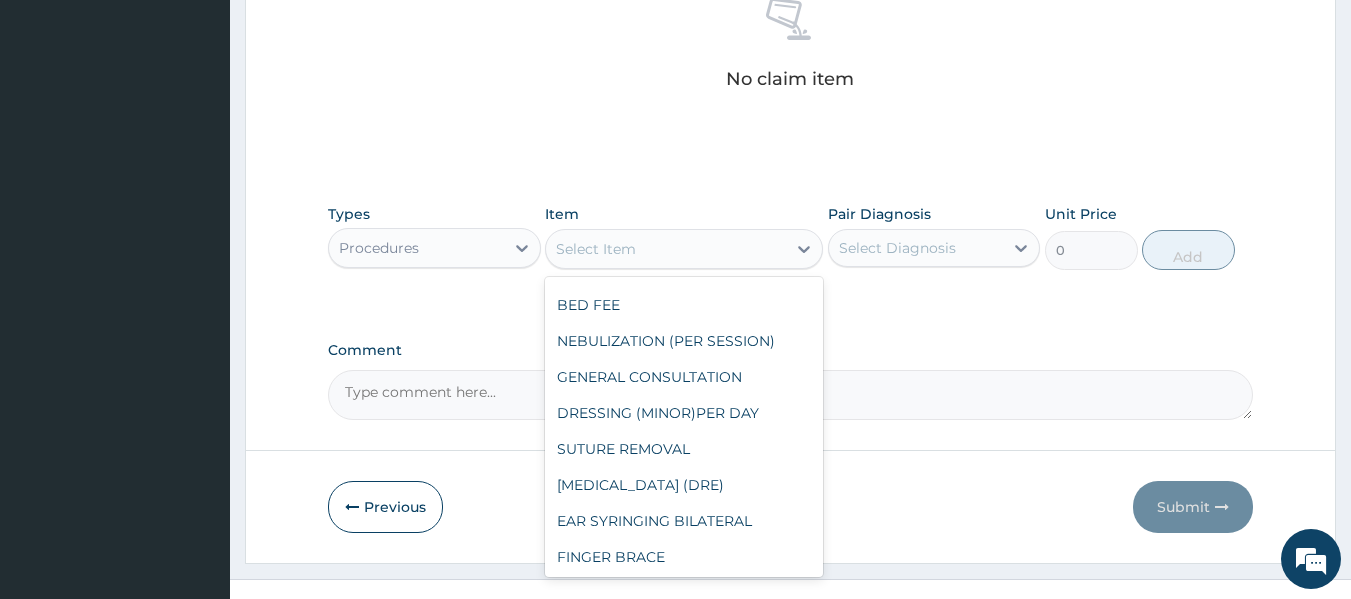 click on "GENERAL CONSULTATION" at bounding box center (684, 377) 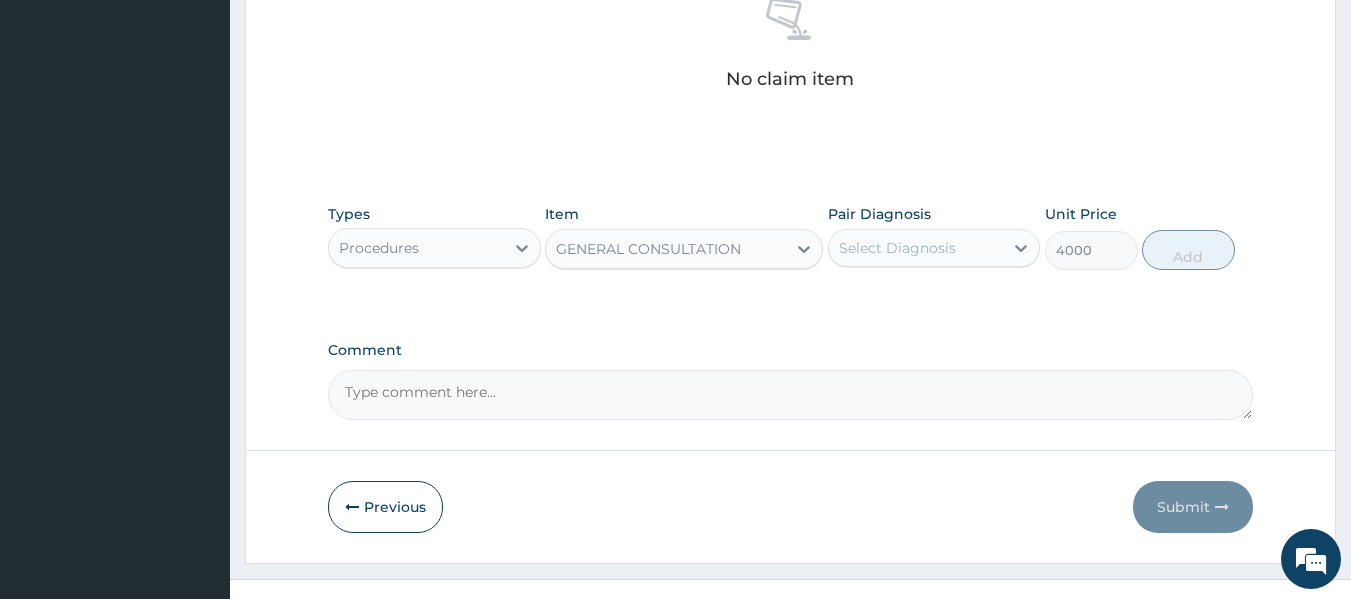 click on "Comment" at bounding box center (791, 395) 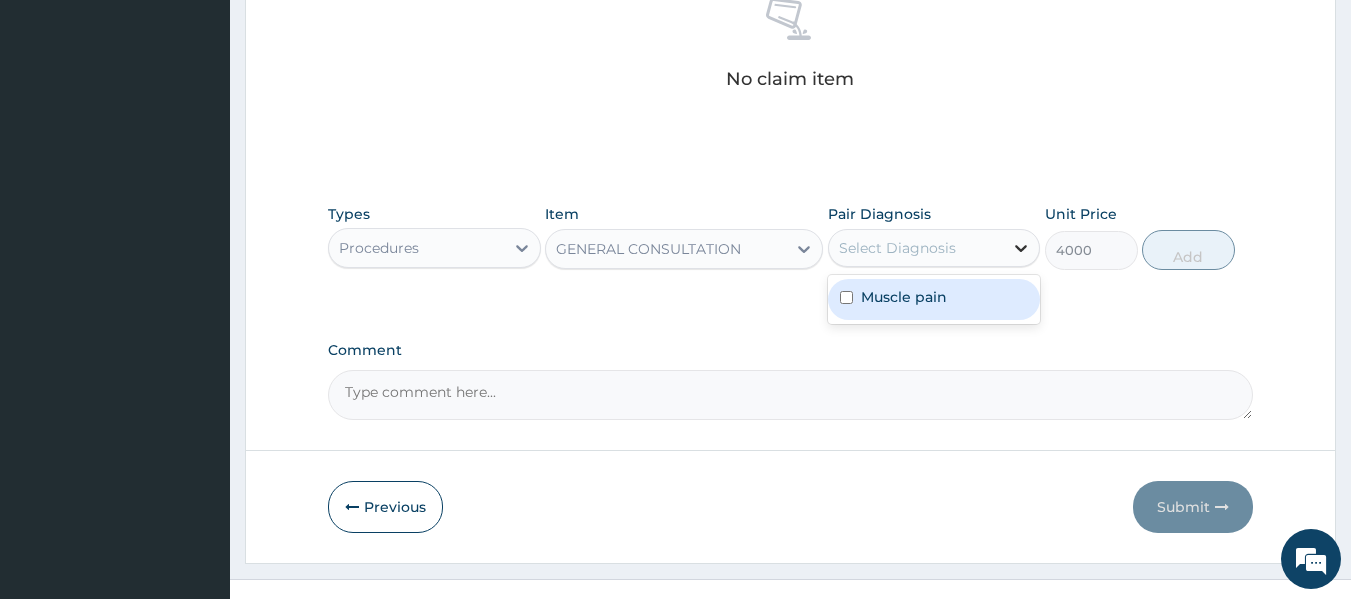 click 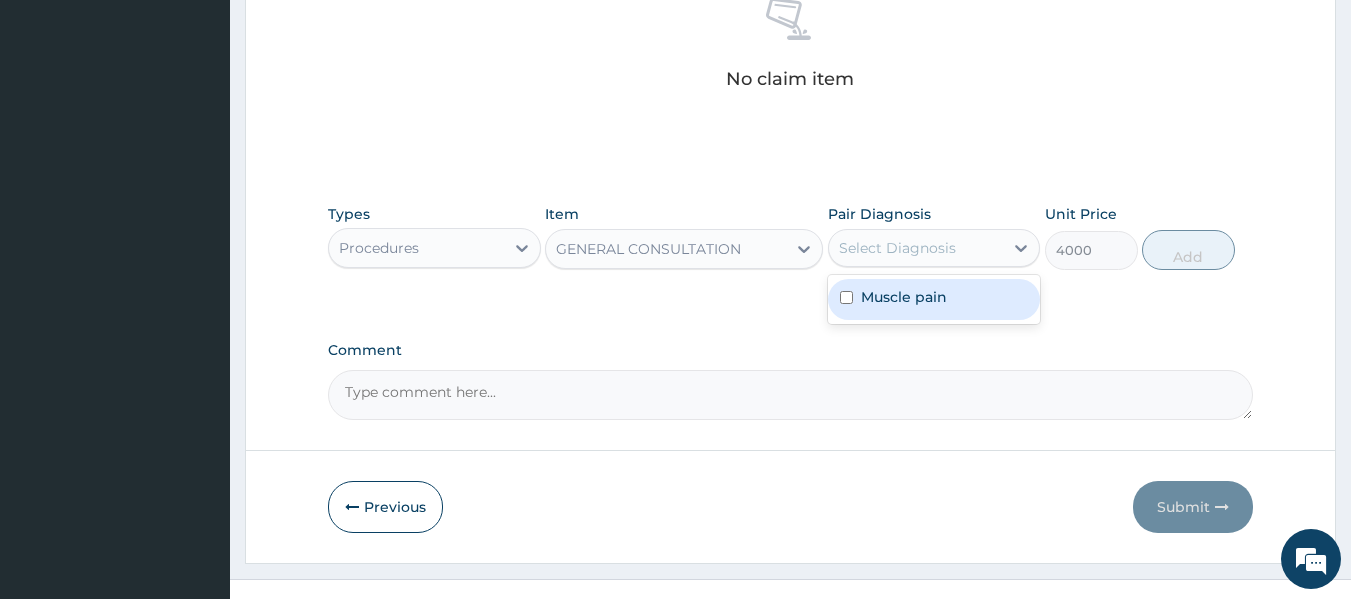 click on "Muscle pain" at bounding box center [934, 299] 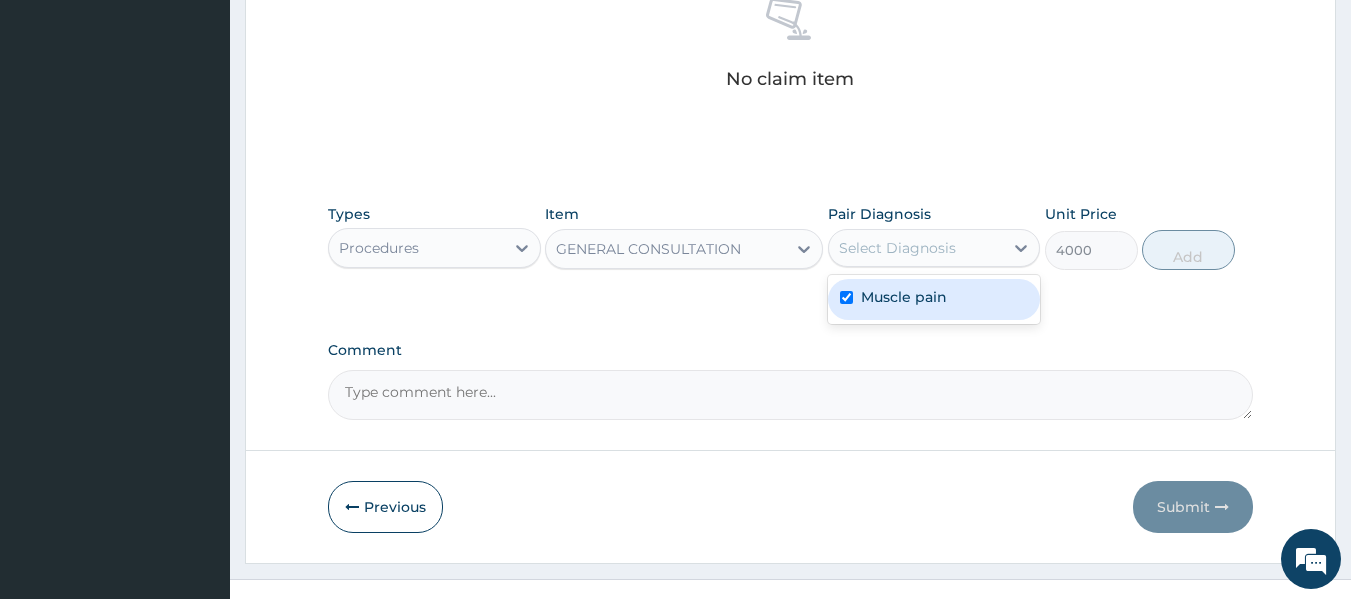 checkbox on "true" 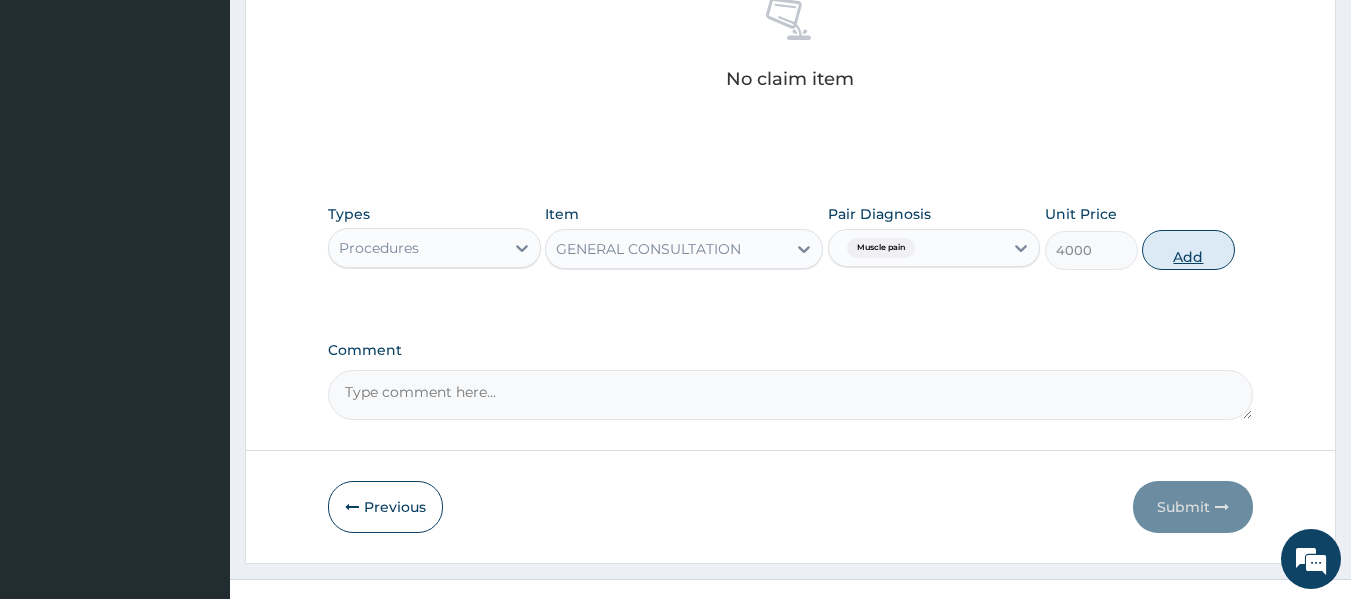 click on "Add" at bounding box center [1188, 250] 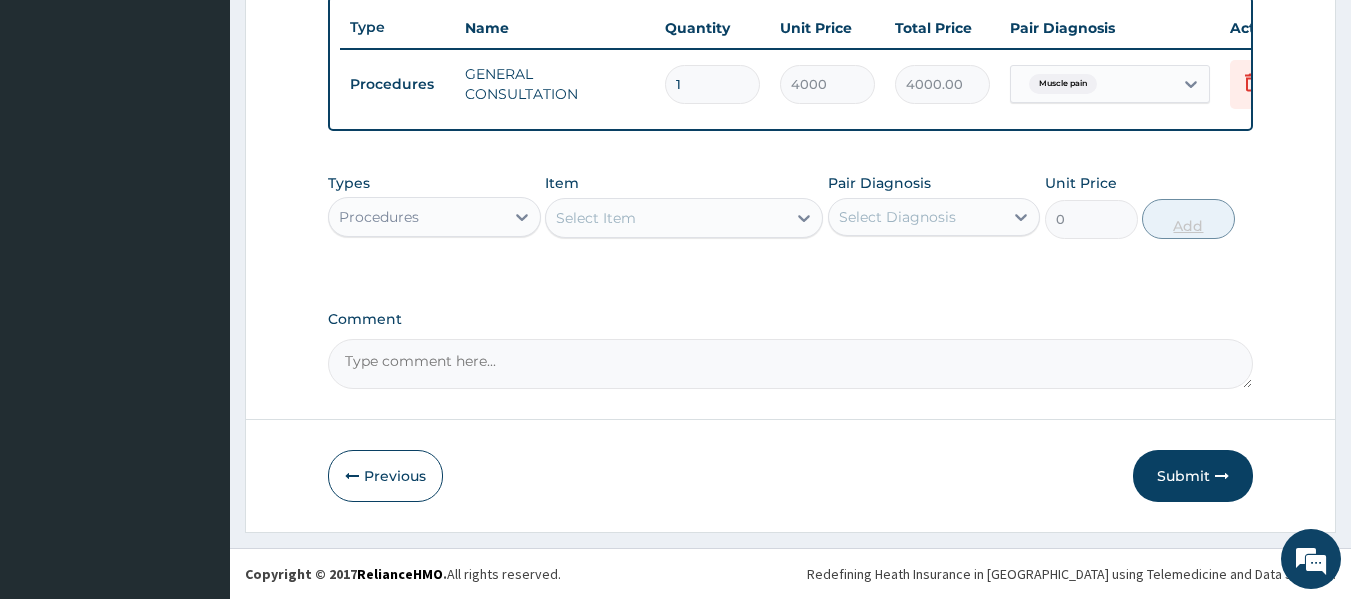 scroll, scrollTop: 763, scrollLeft: 0, axis: vertical 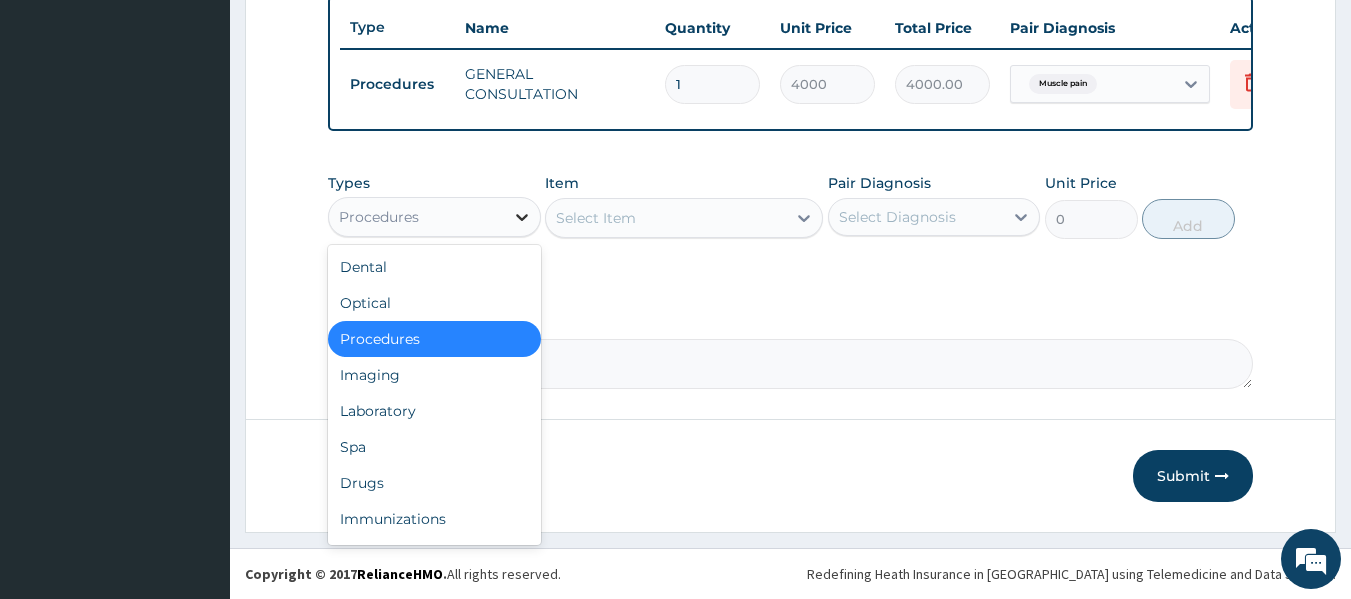 click at bounding box center [522, 217] 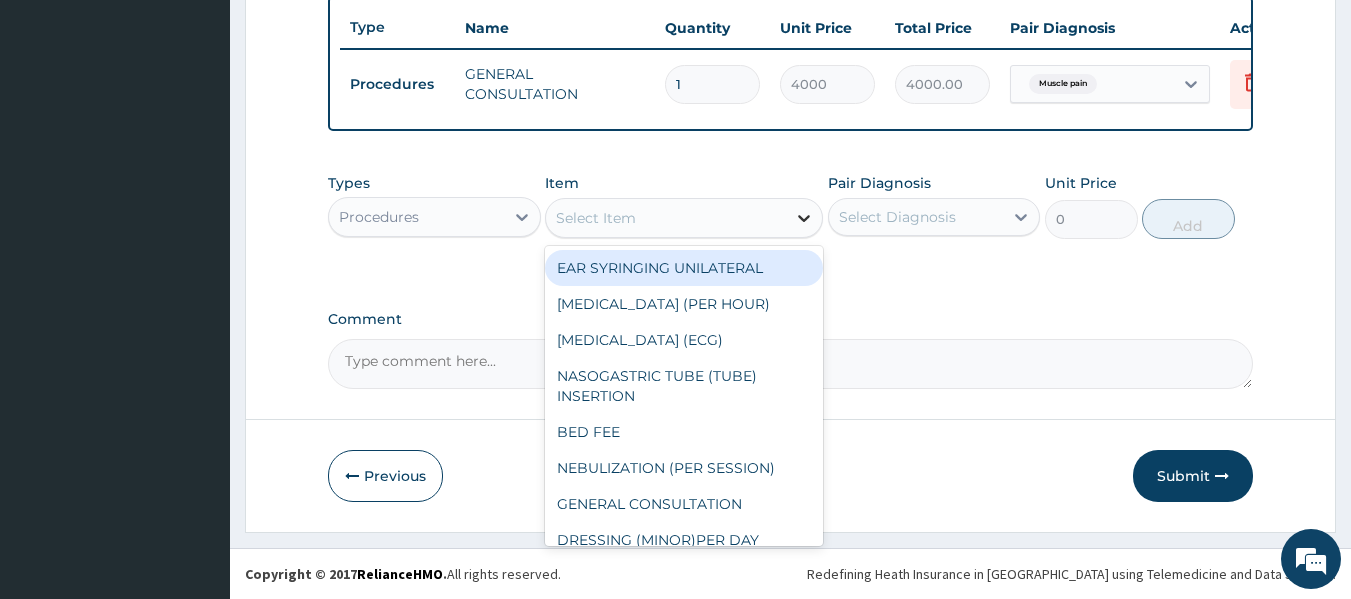 click at bounding box center (804, 218) 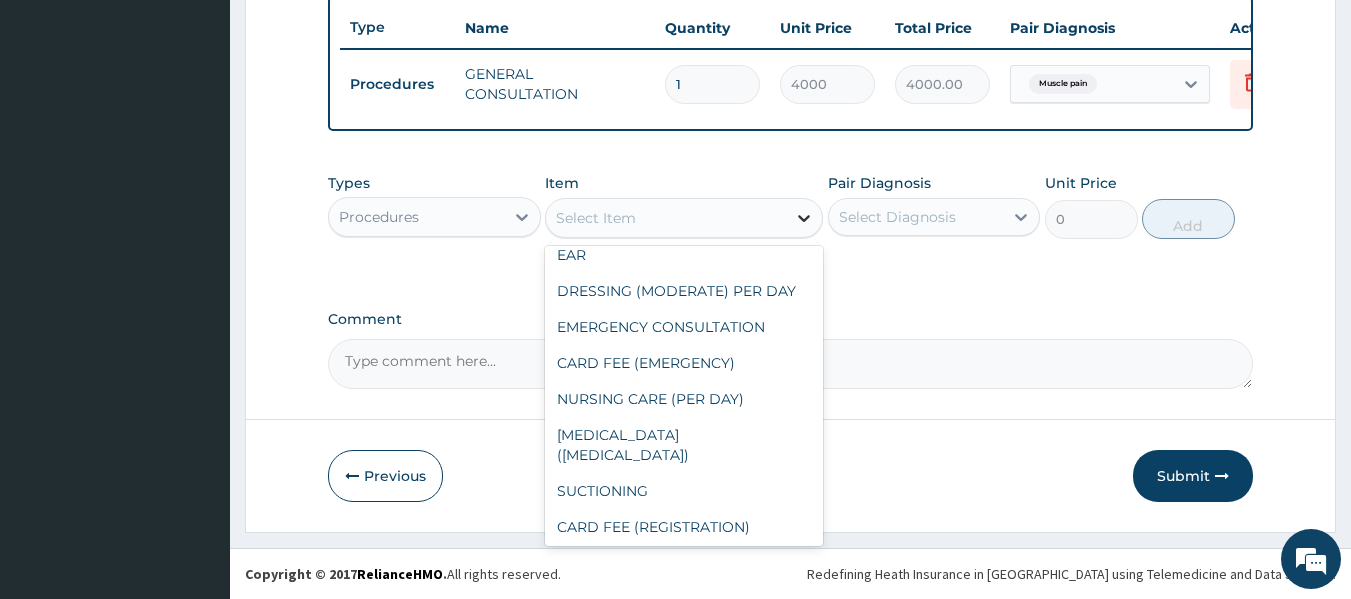 scroll, scrollTop: 687, scrollLeft: 0, axis: vertical 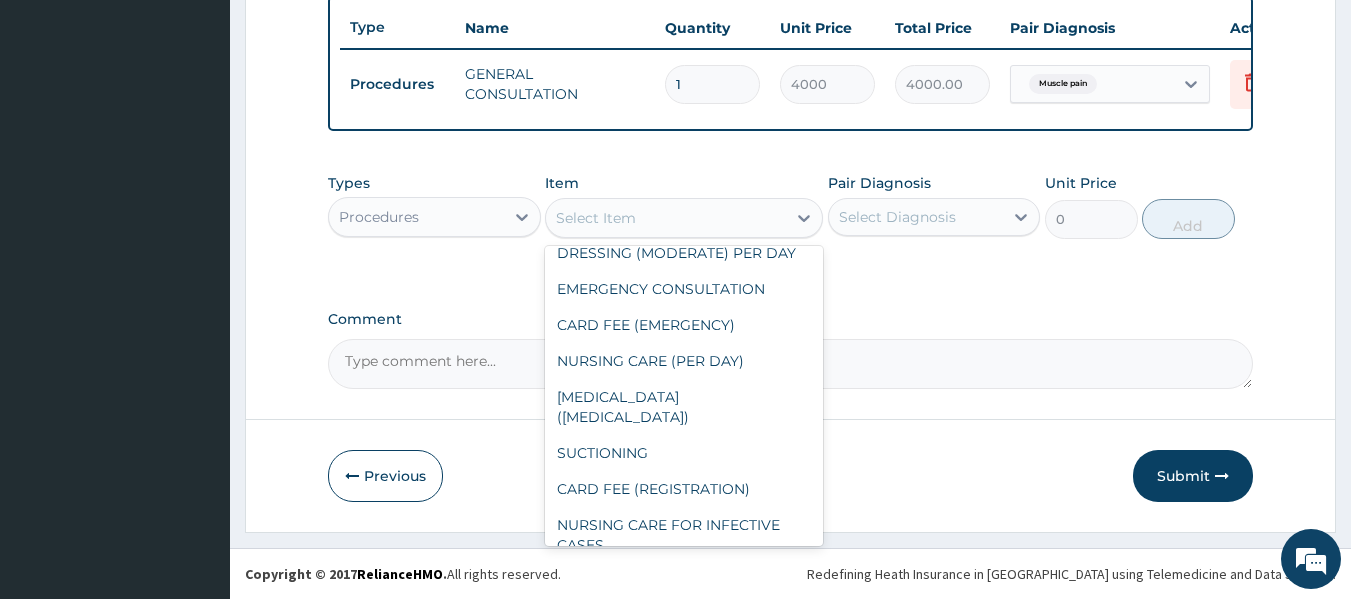 click on "NURSING CARE (PER DAY)" at bounding box center [684, 361] 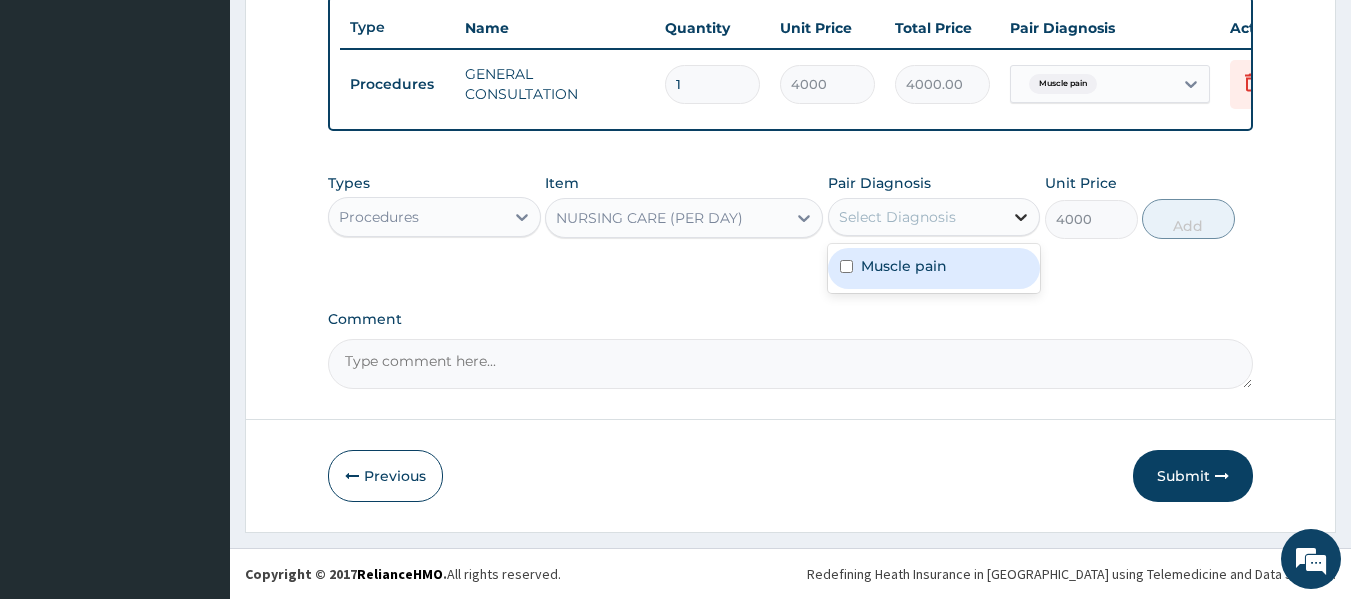 click at bounding box center [1021, 217] 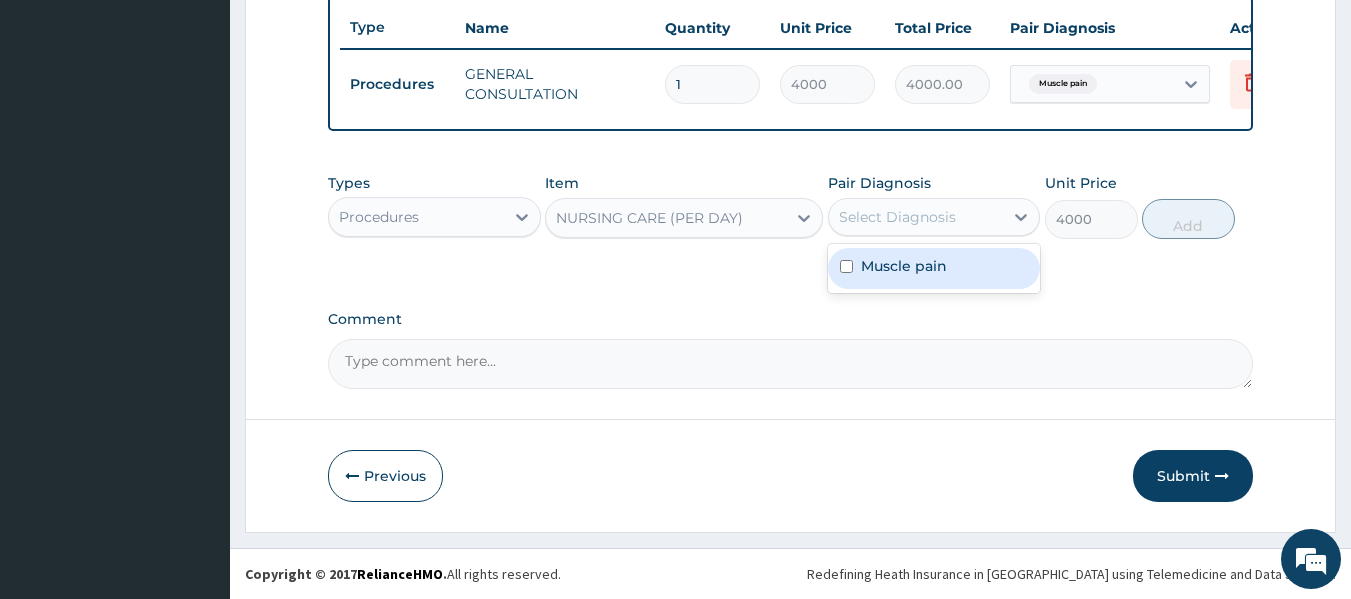 click on "Muscle pain" at bounding box center (934, 268) 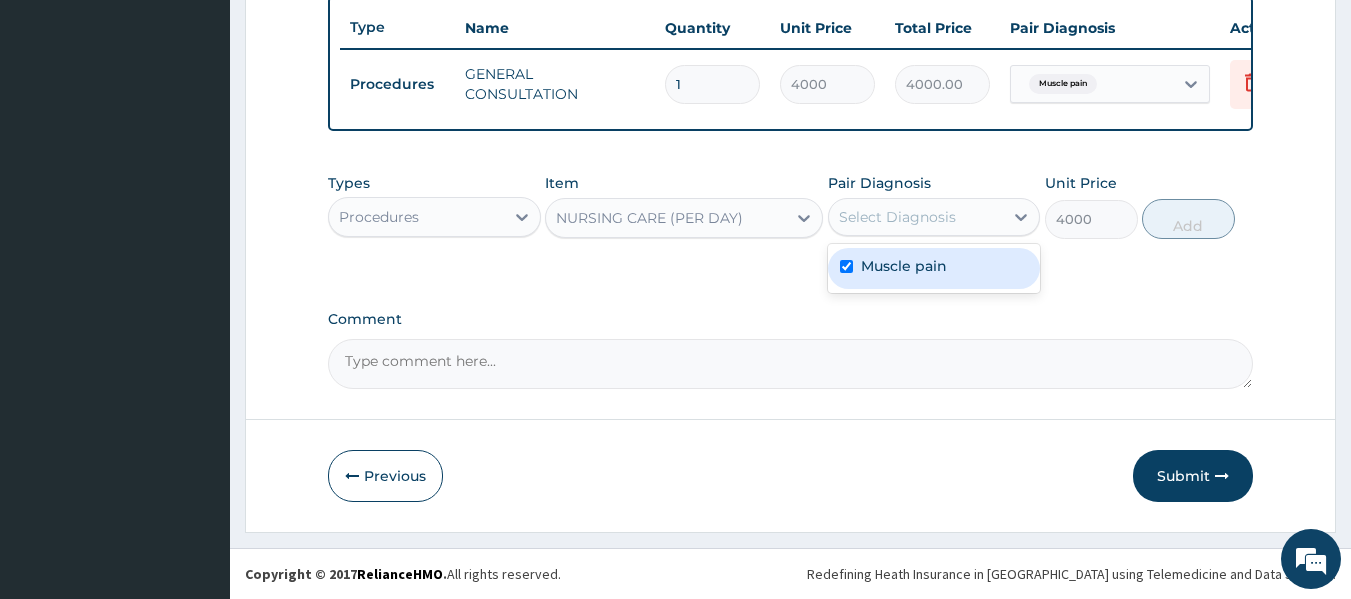 checkbox on "true" 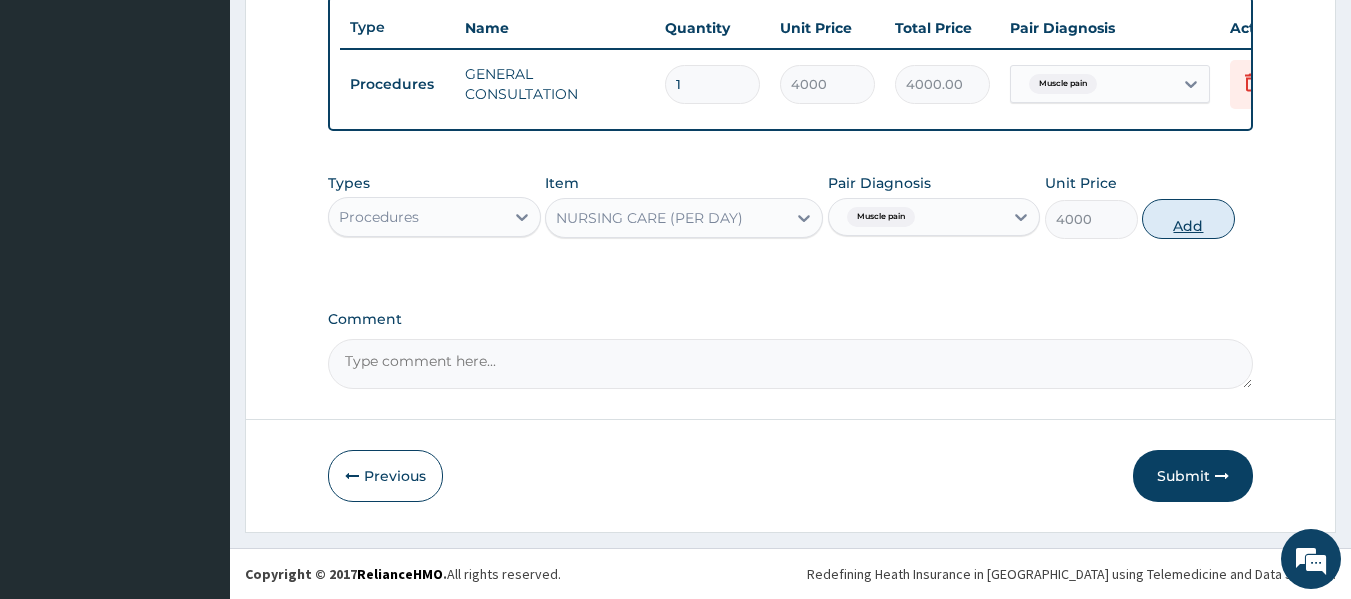 click on "Add" at bounding box center [1188, 219] 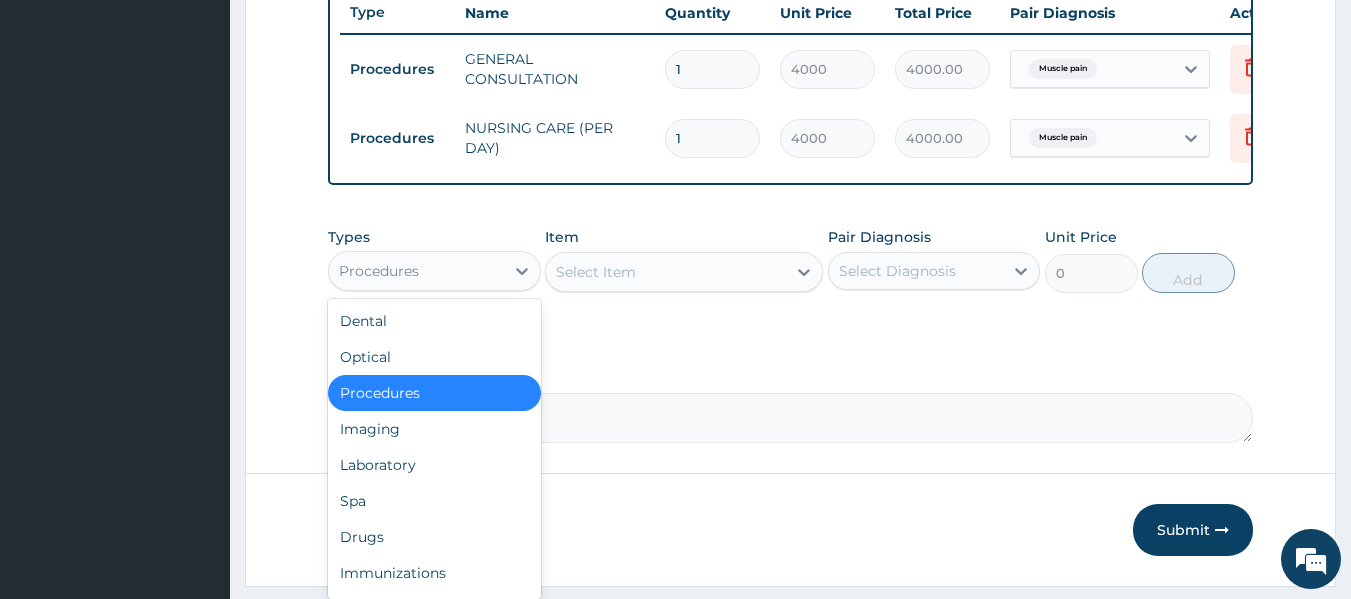 click on "Procedures" at bounding box center [416, 271] 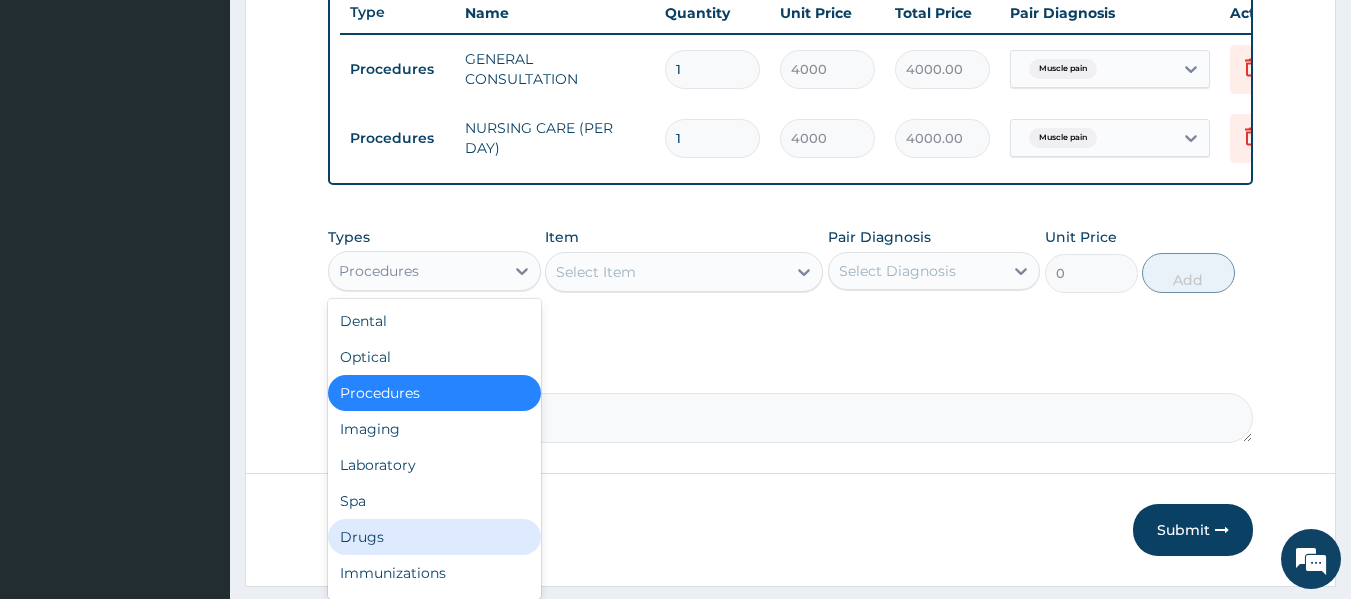 click on "Drugs" at bounding box center [434, 537] 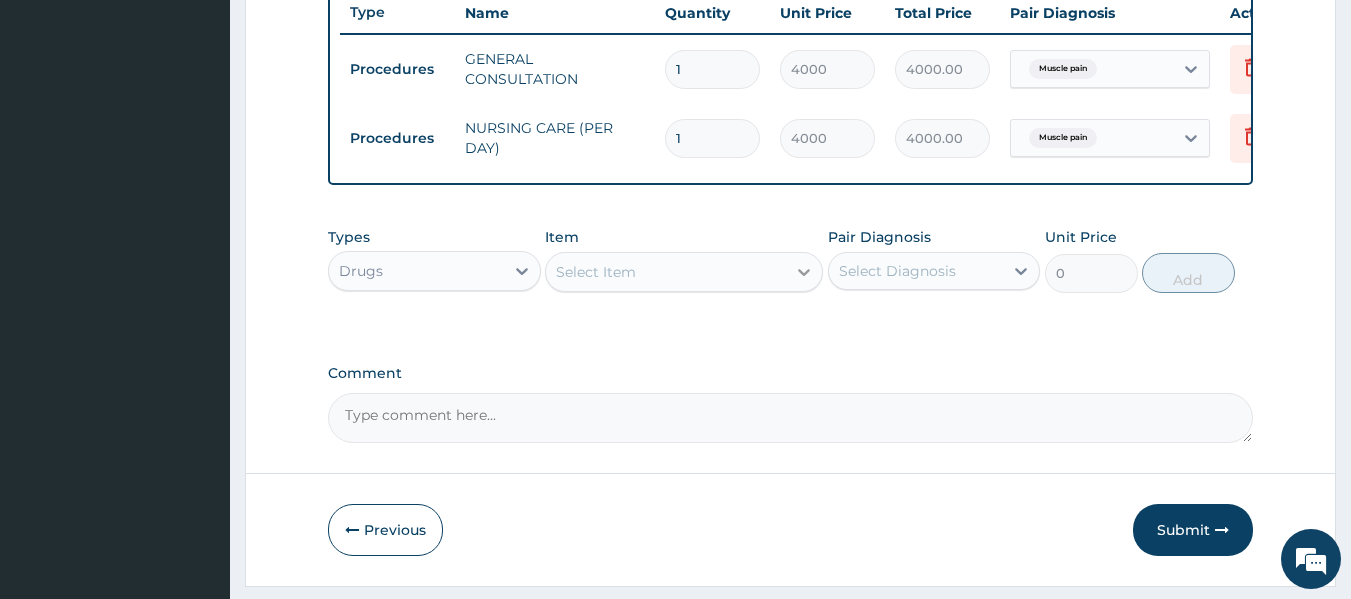 click 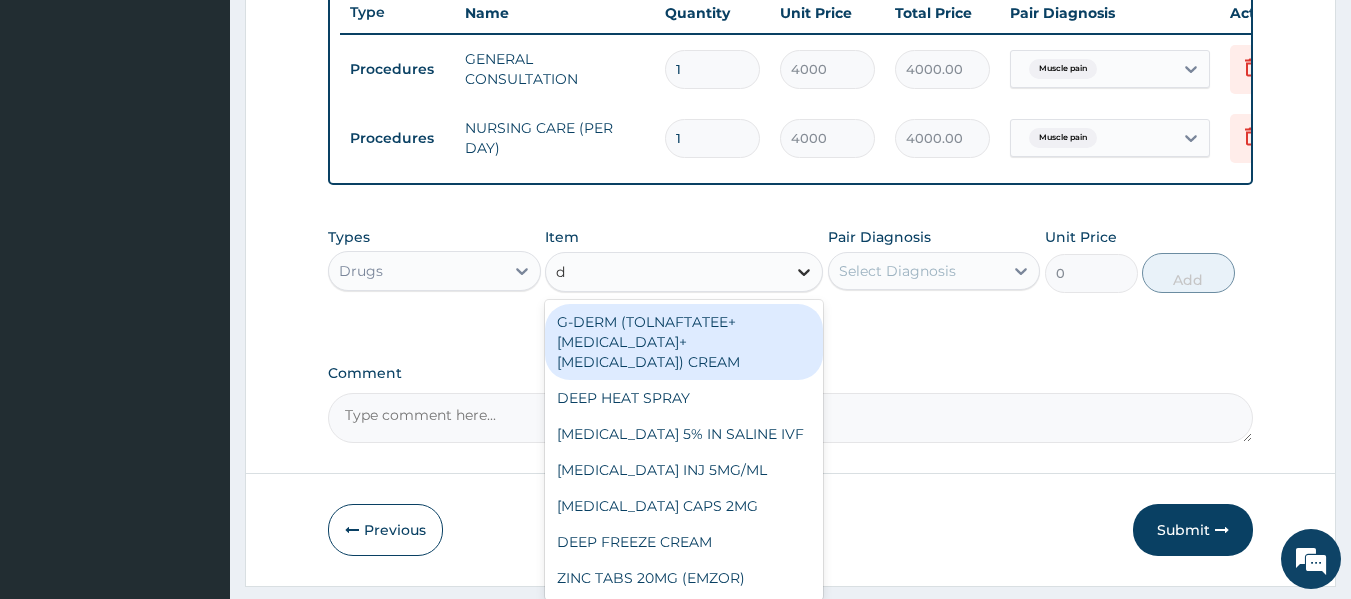 type on "de" 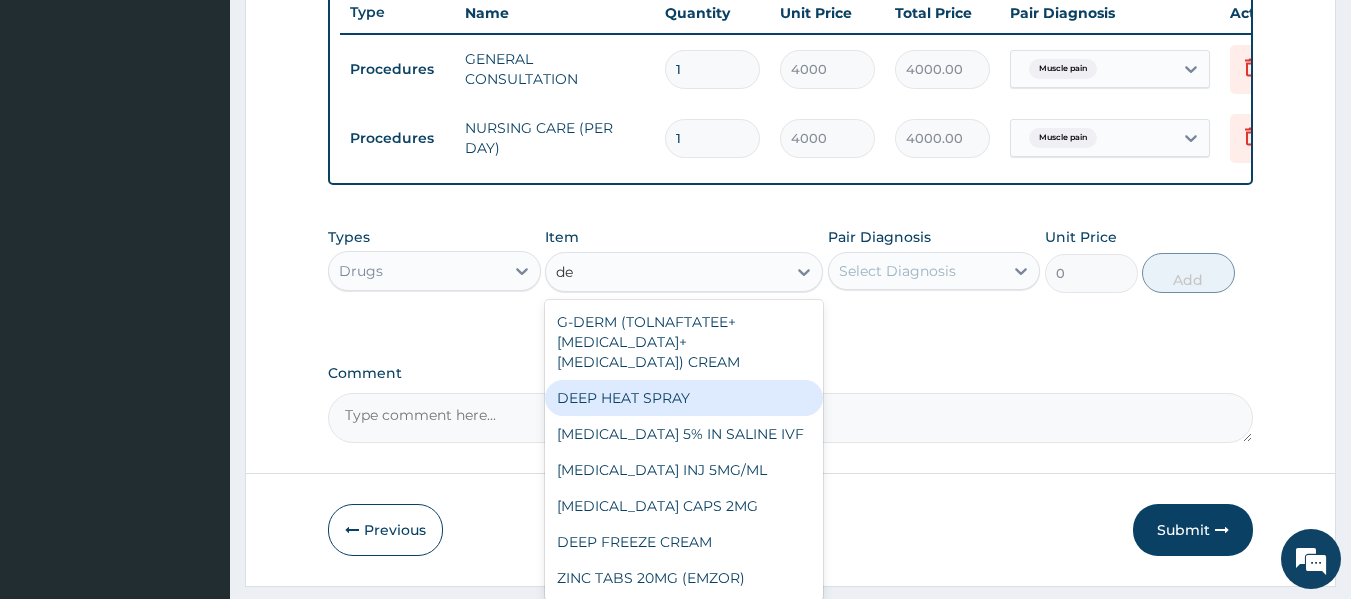 click on "DEEP HEAT SPRAY" at bounding box center [684, 398] 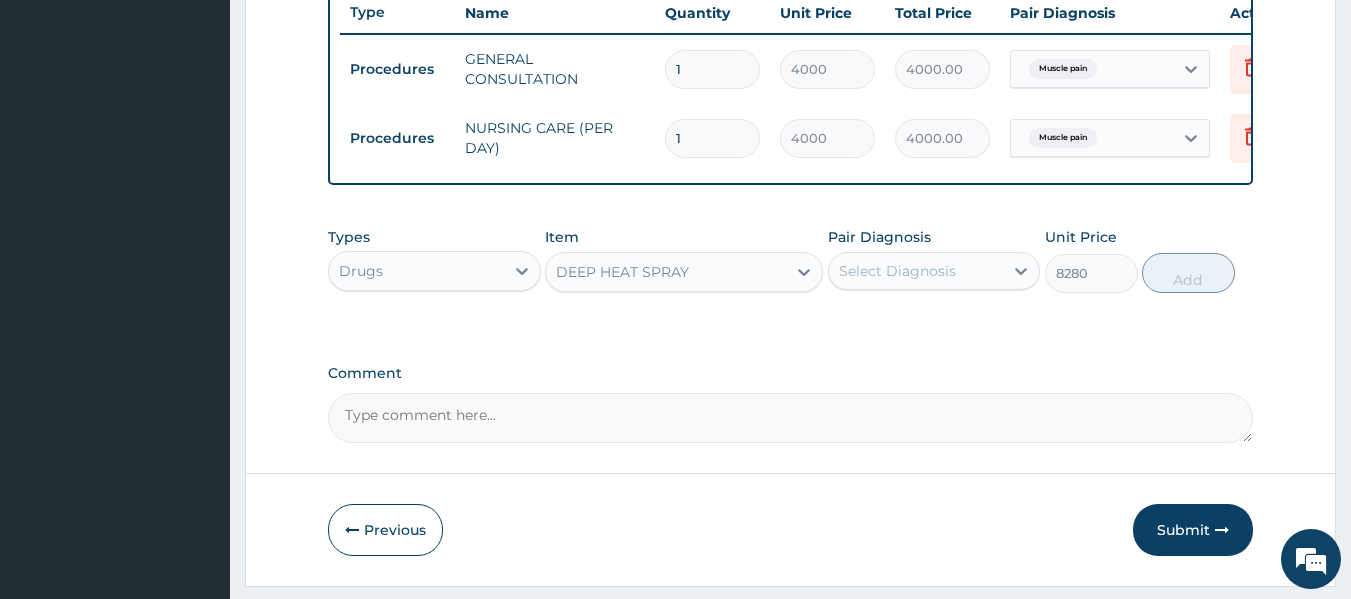 click on "Select Diagnosis" at bounding box center [916, 271] 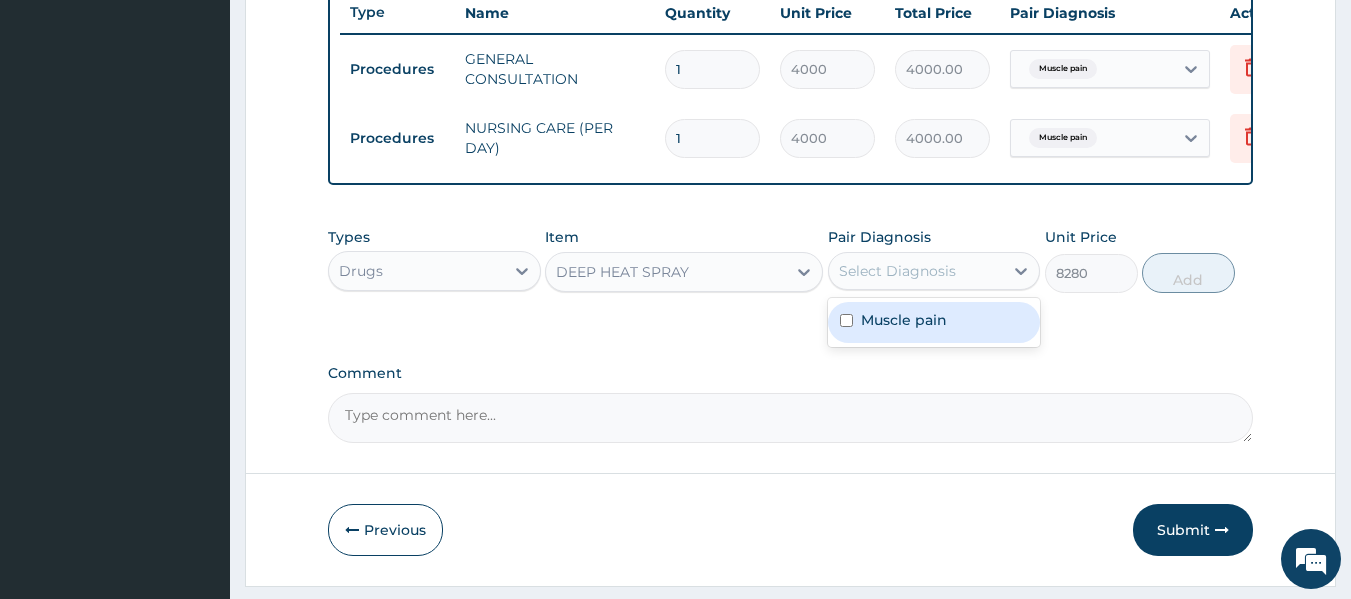 click on "Muscle pain" at bounding box center (934, 322) 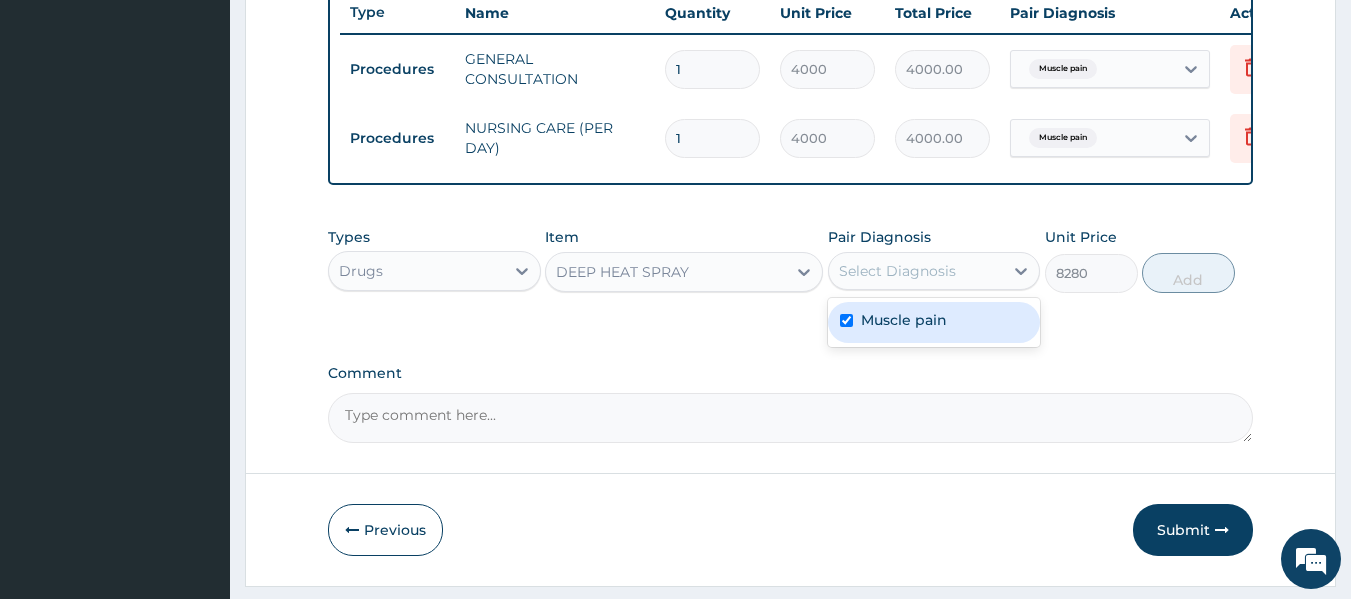 checkbox on "true" 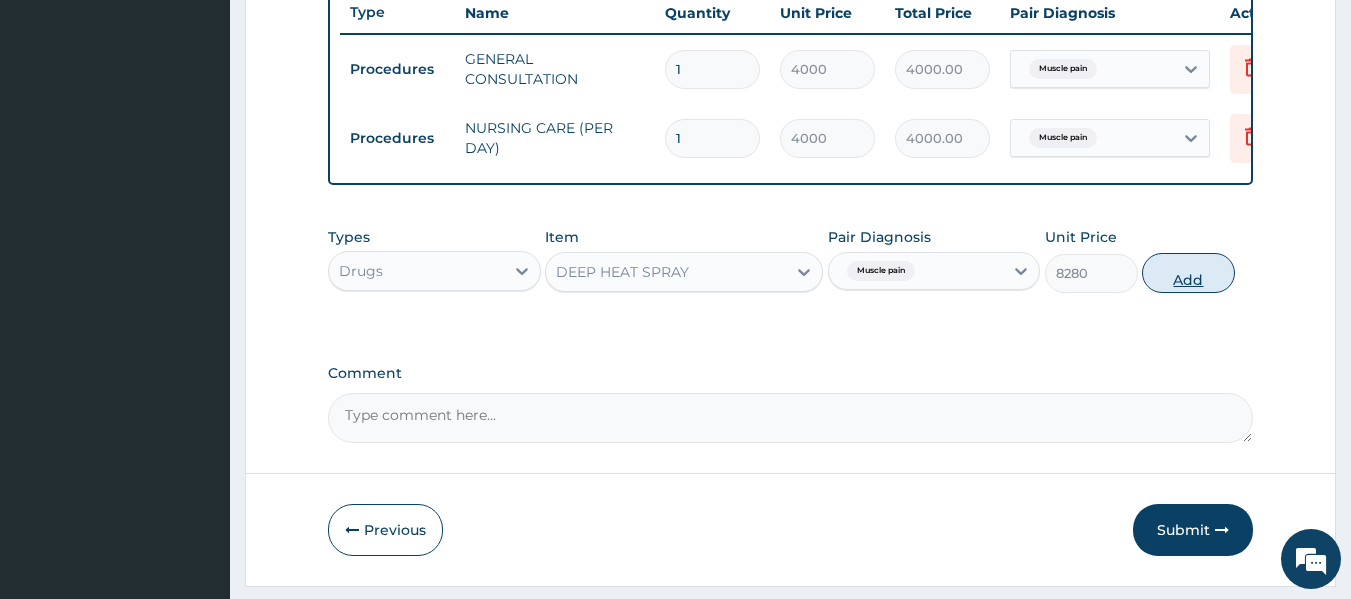 click on "Add" at bounding box center [1188, 273] 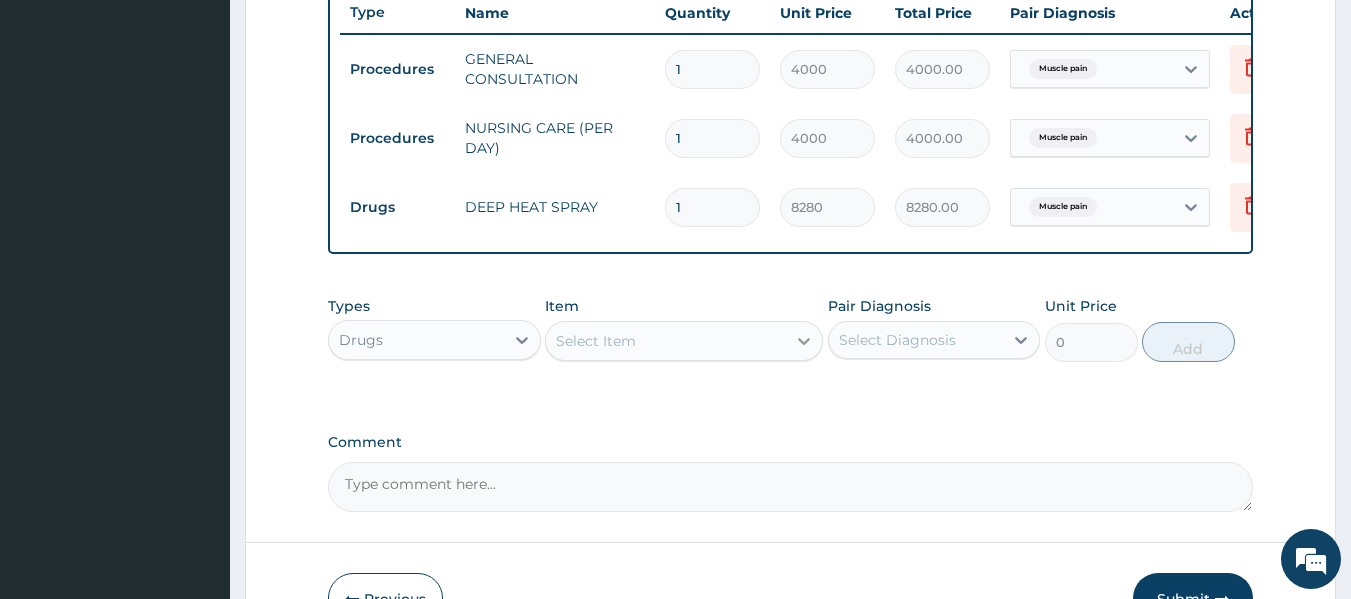 click at bounding box center [804, 341] 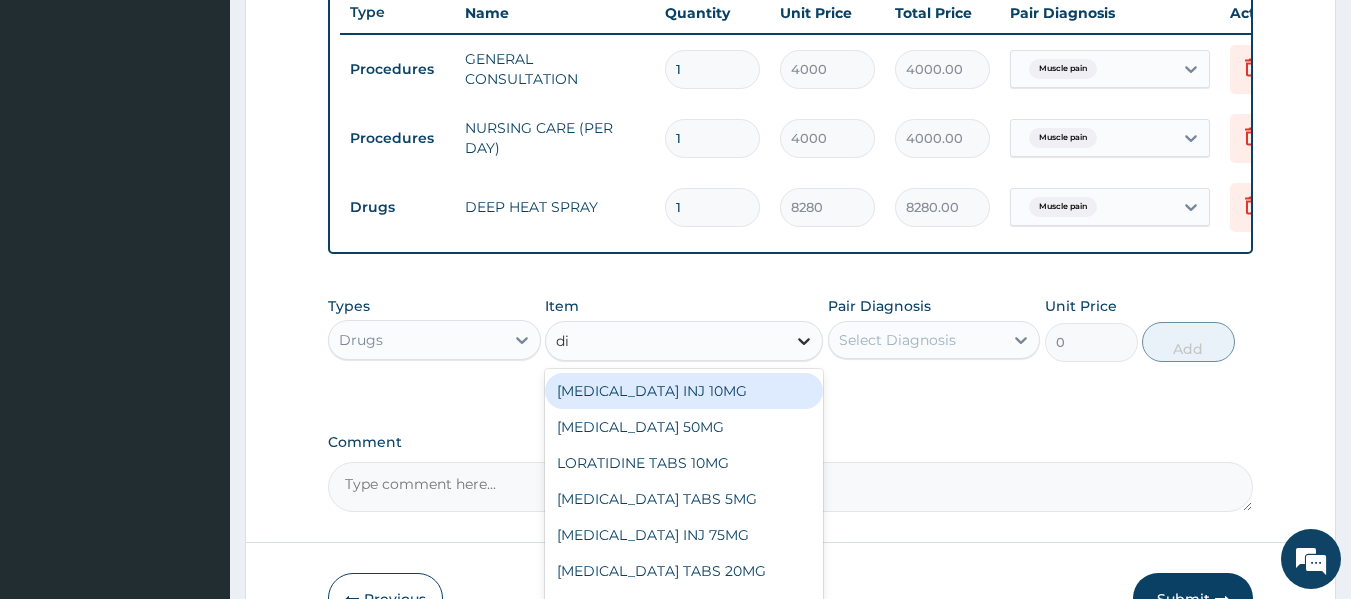 type on "dic" 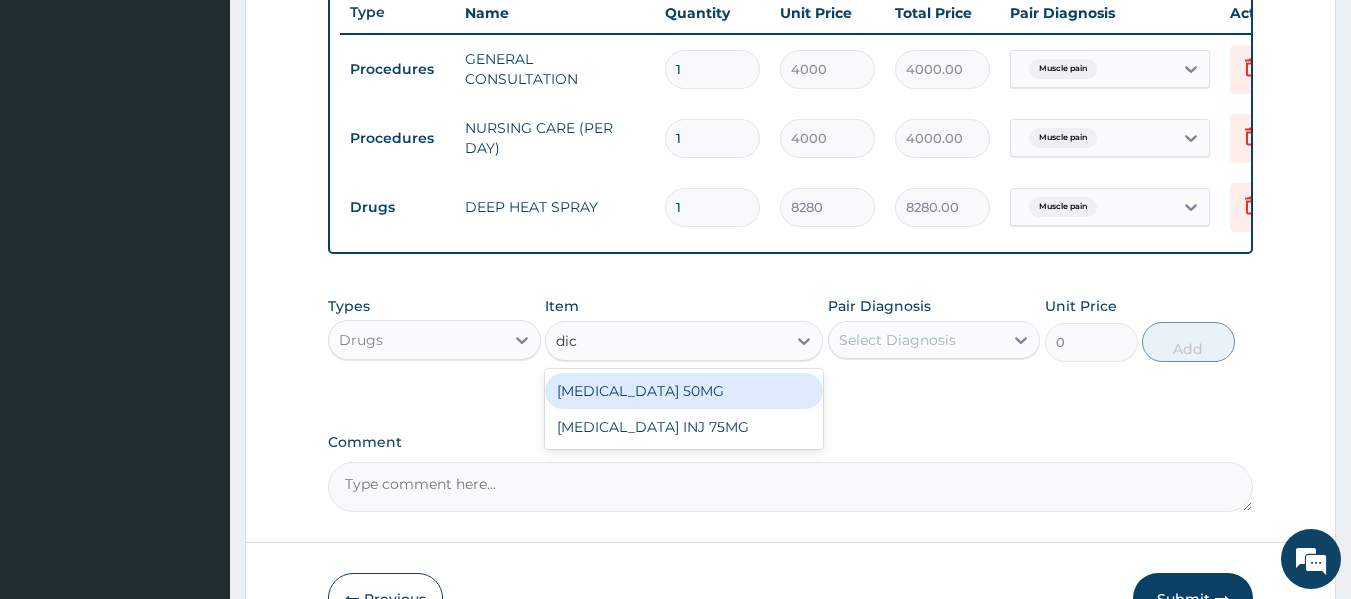 click on "[MEDICAL_DATA] 50MG" at bounding box center (684, 391) 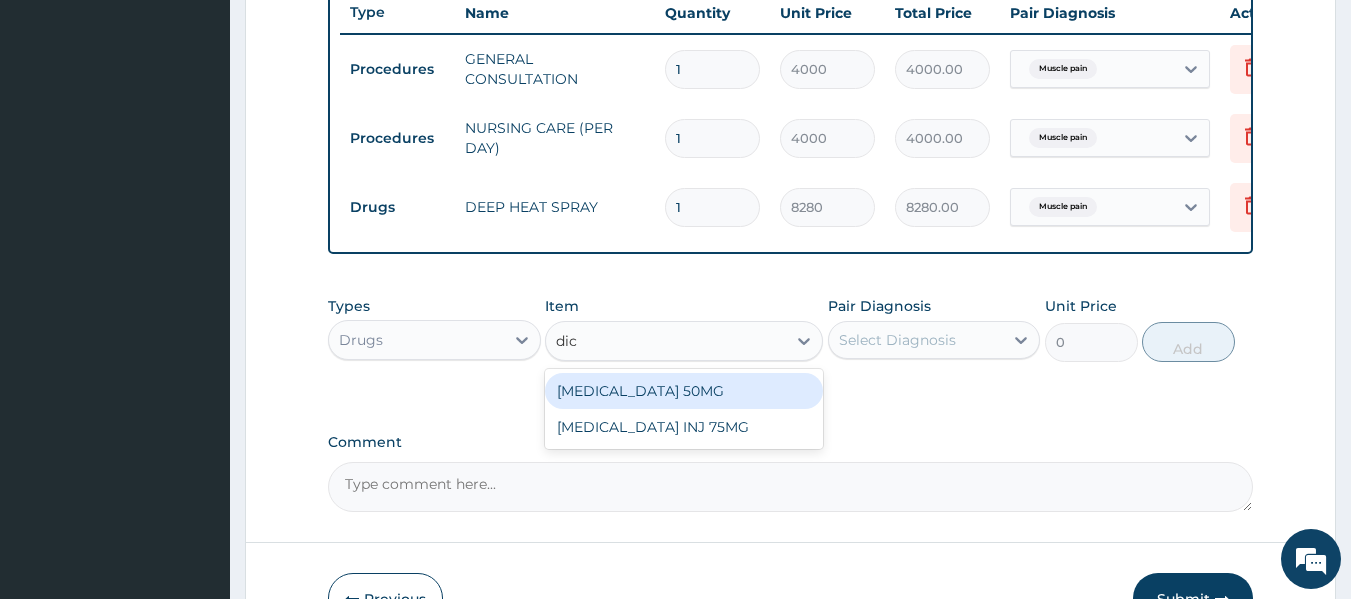 type 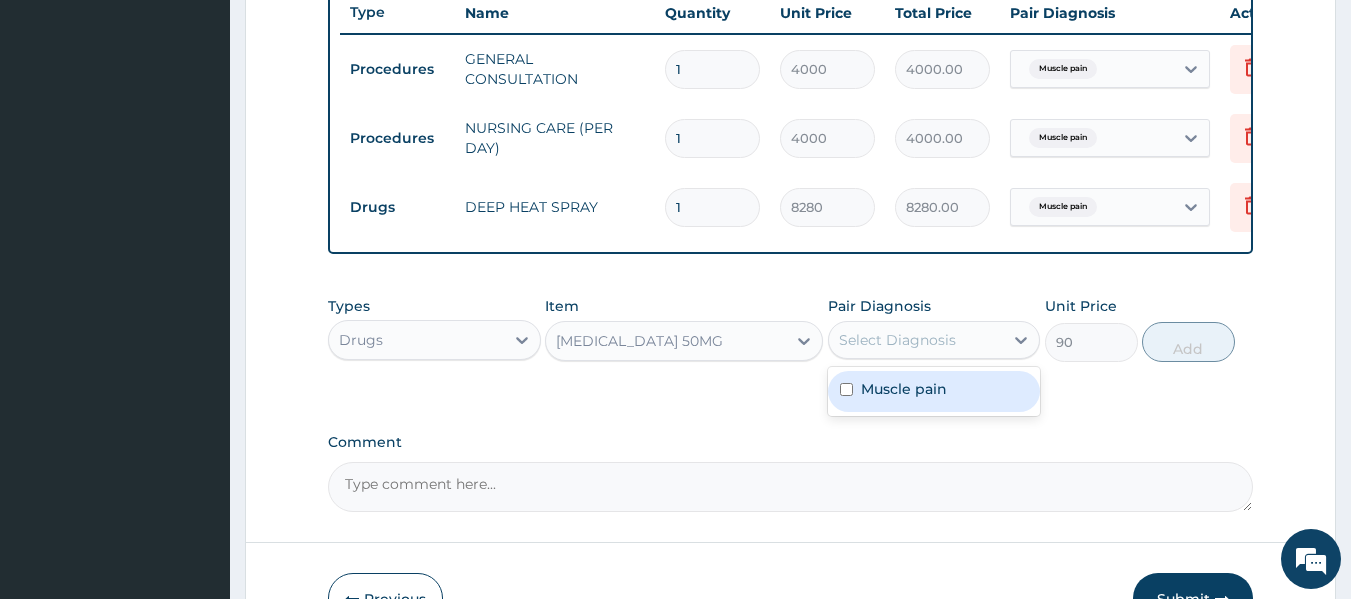 click on "Select Diagnosis" at bounding box center [916, 340] 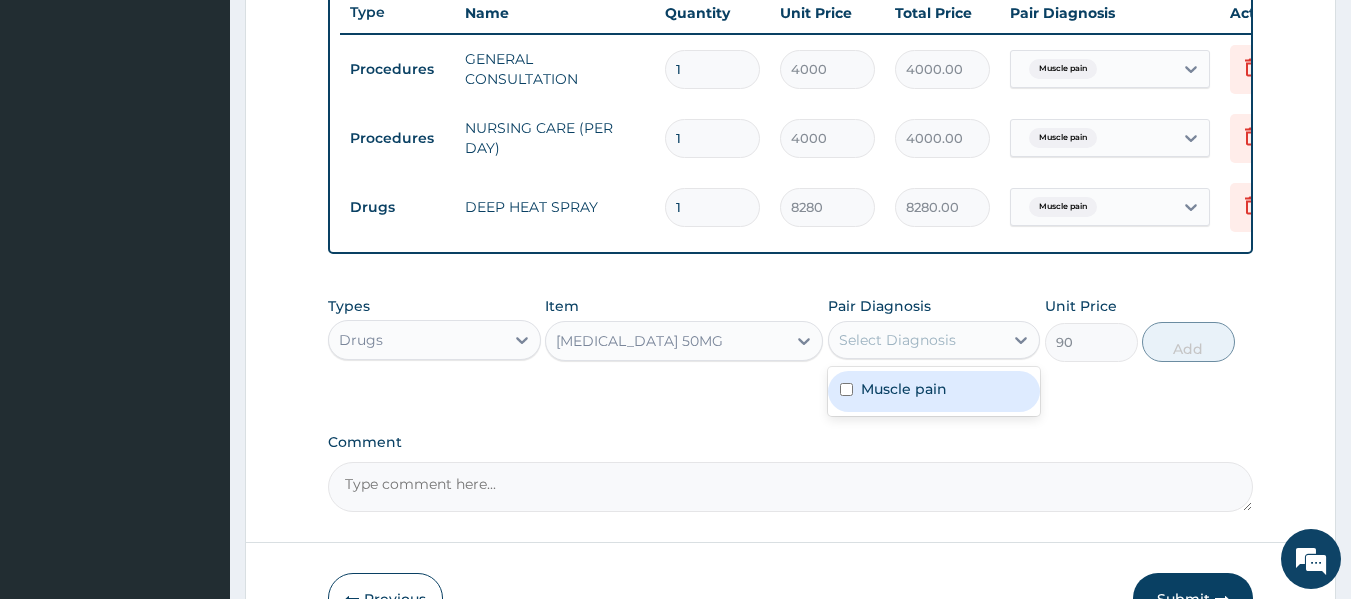 click on "Muscle pain" at bounding box center [934, 391] 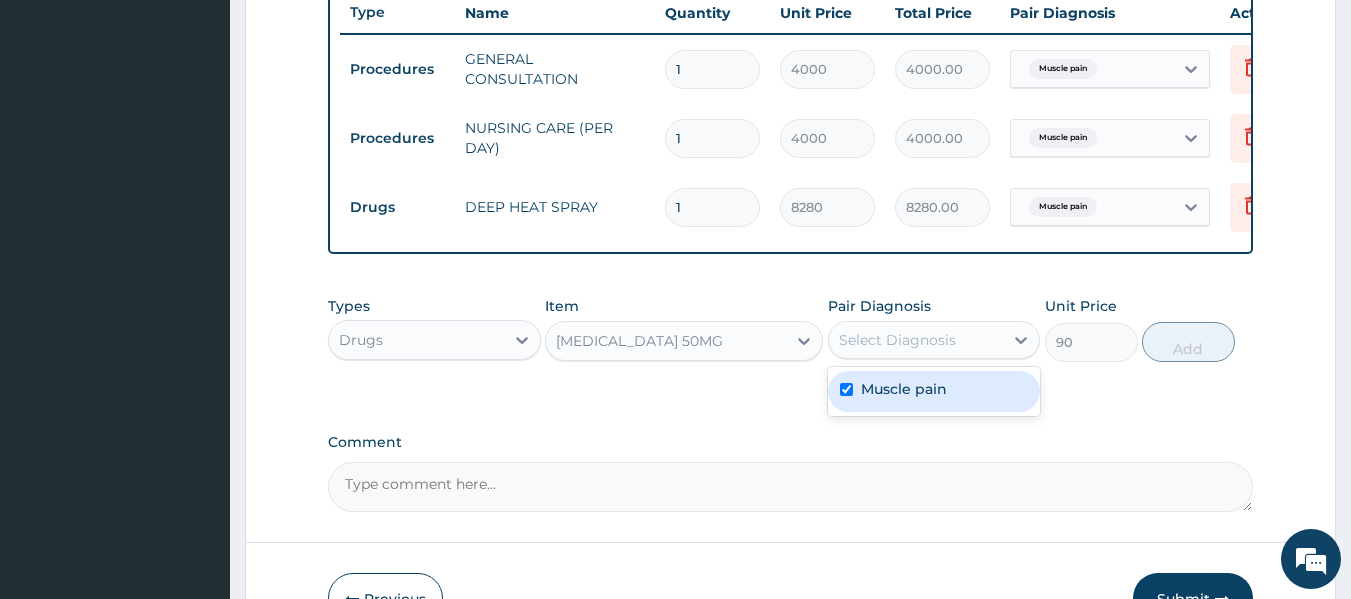 checkbox on "true" 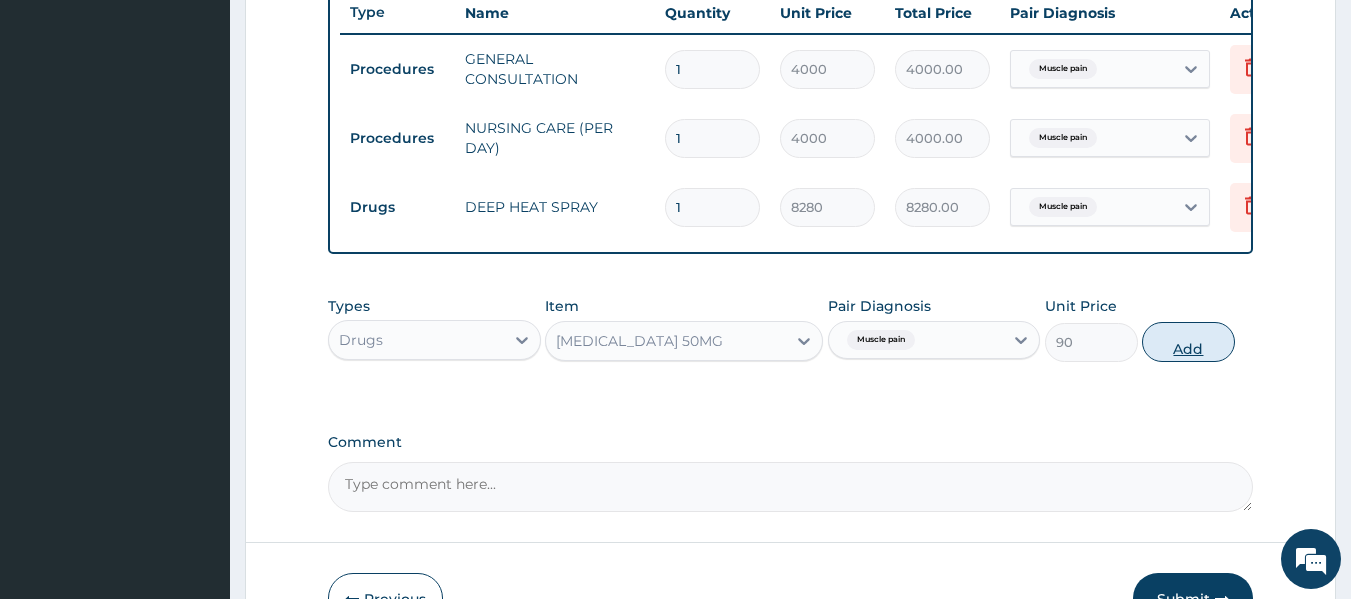 click on "Add" at bounding box center (1188, 342) 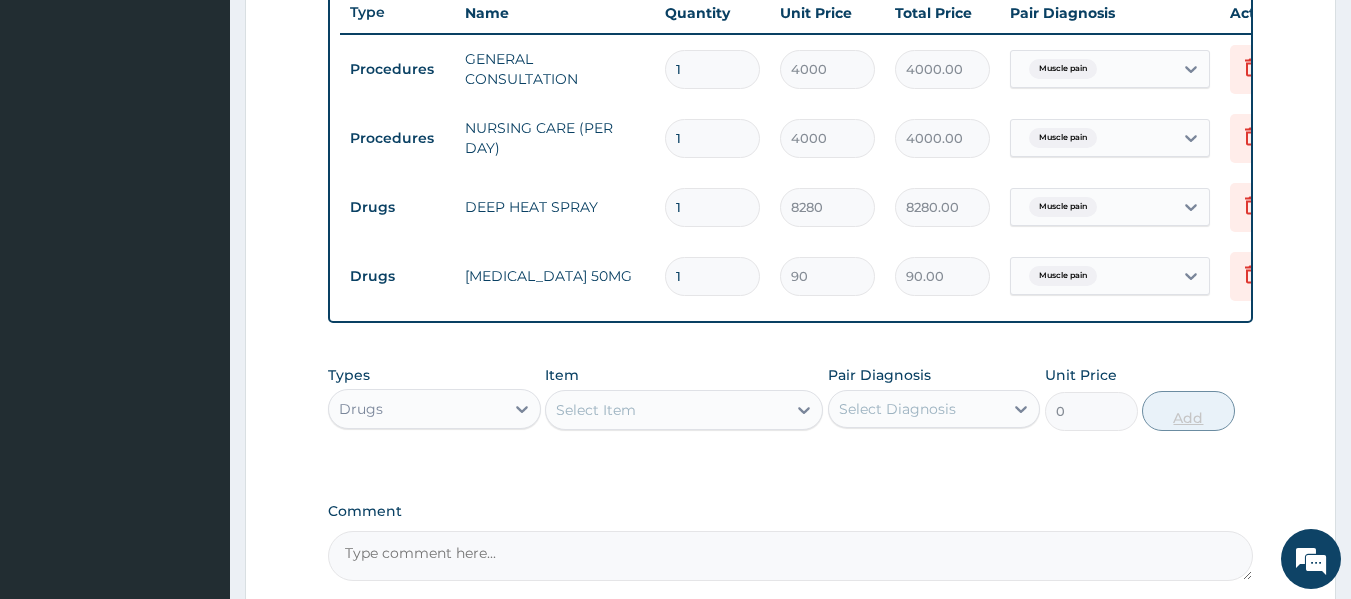 type on "10" 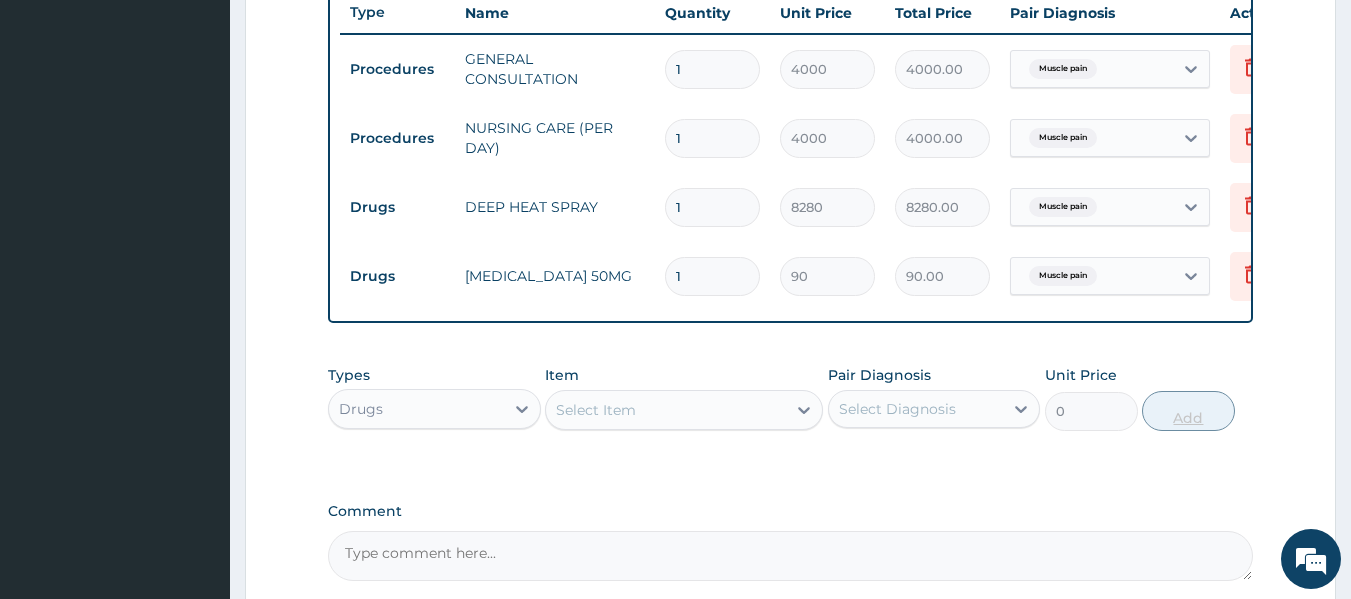 type on "900.00" 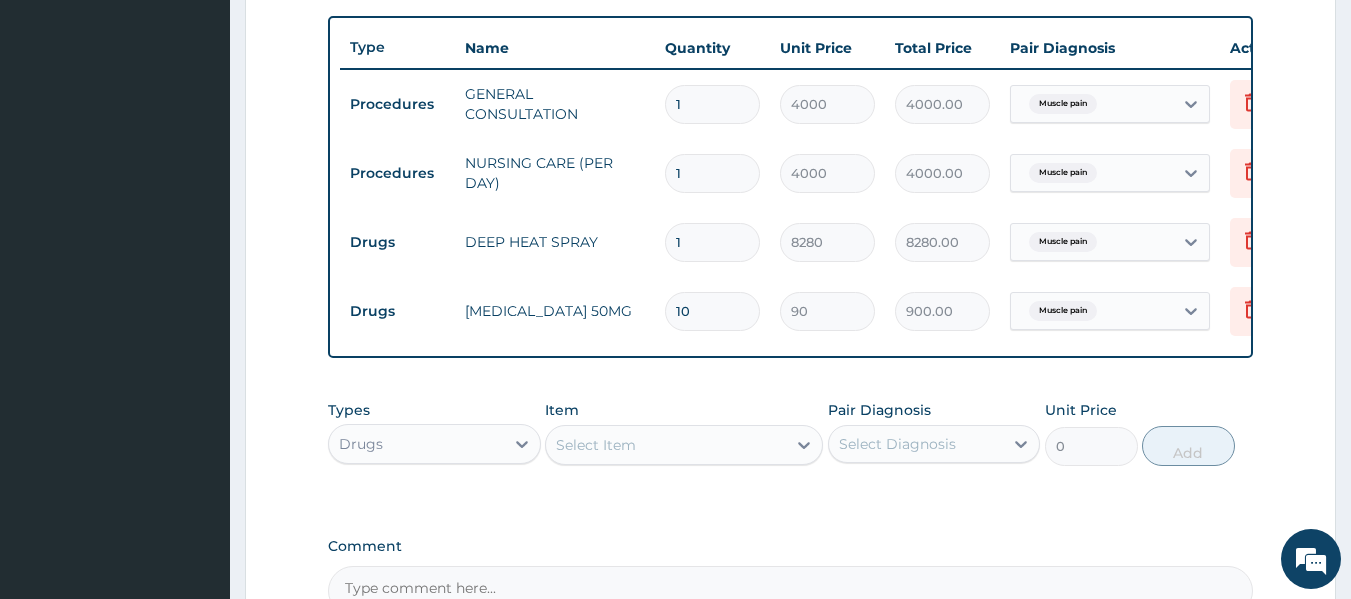 scroll, scrollTop: 726, scrollLeft: 0, axis: vertical 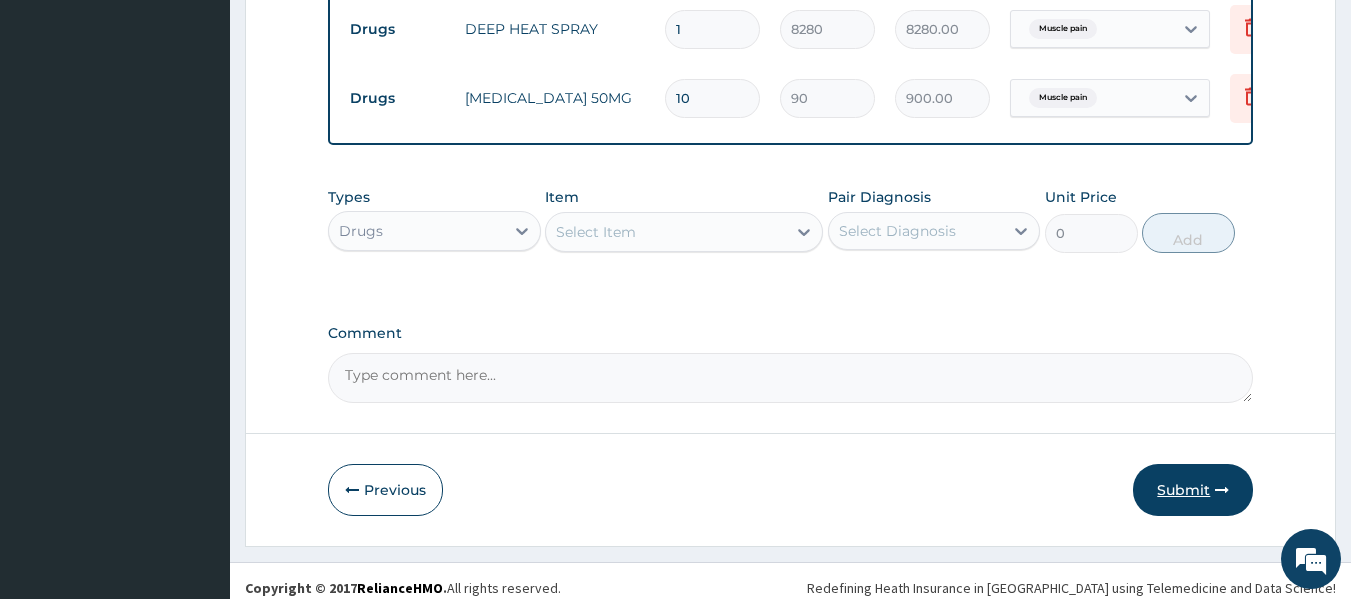 type on "10" 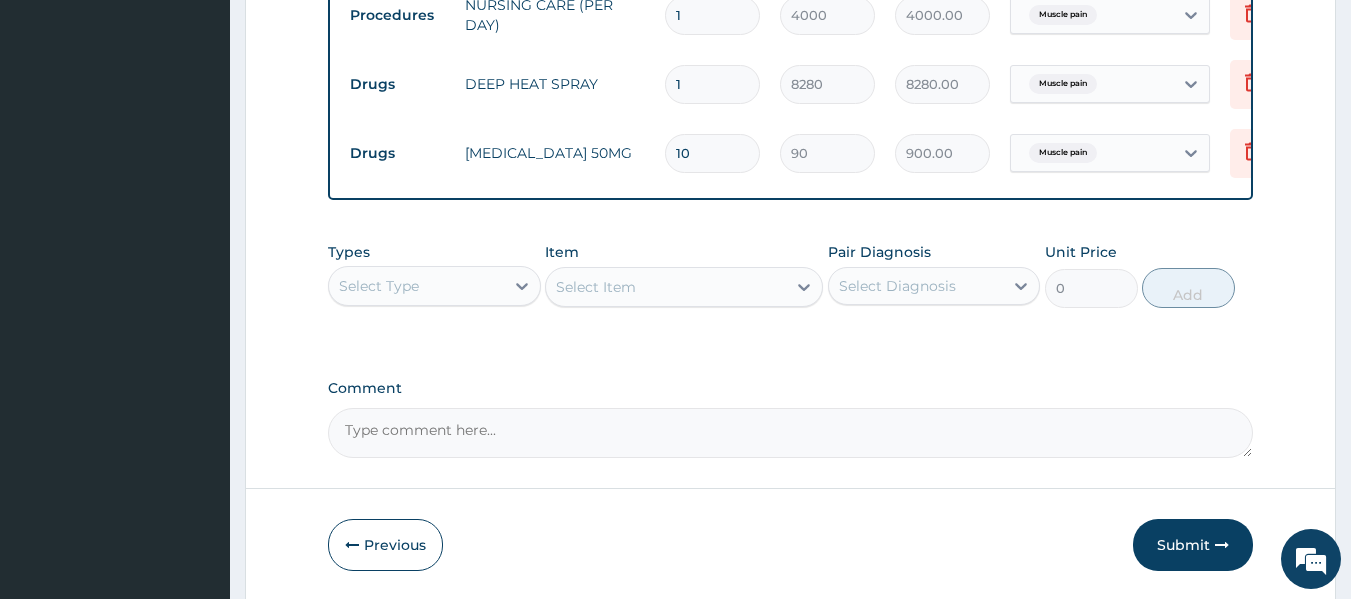 scroll, scrollTop: 970, scrollLeft: 0, axis: vertical 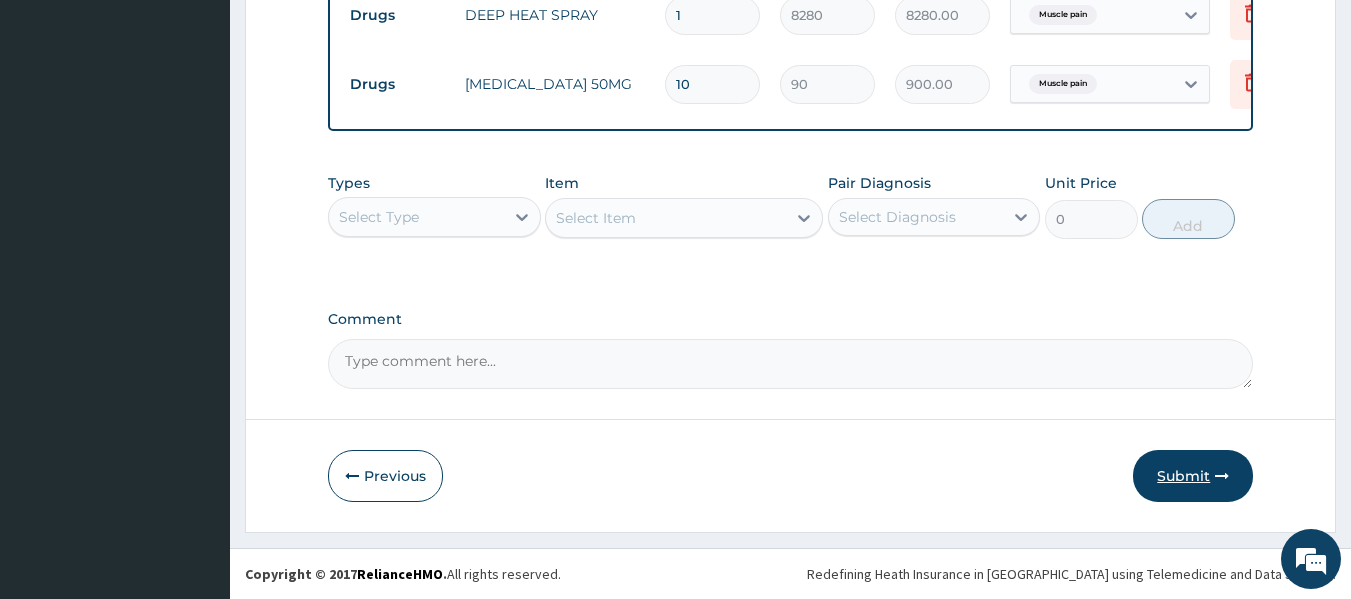 click on "Submit" at bounding box center (1193, 476) 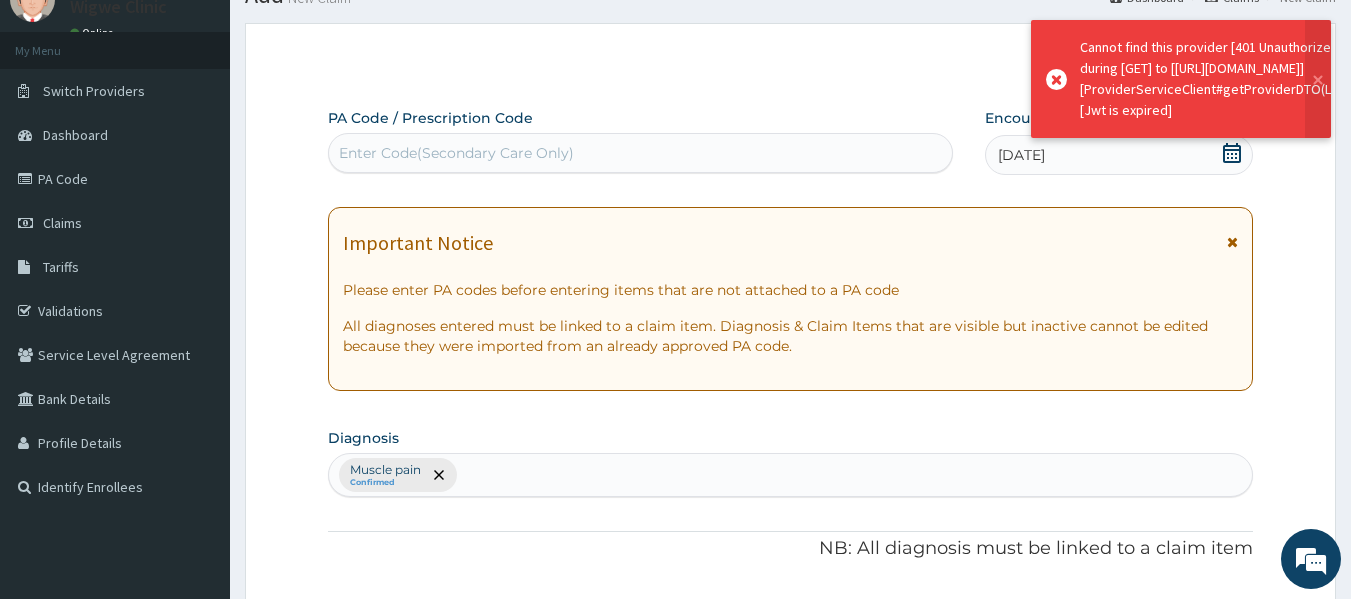 scroll, scrollTop: 970, scrollLeft: 0, axis: vertical 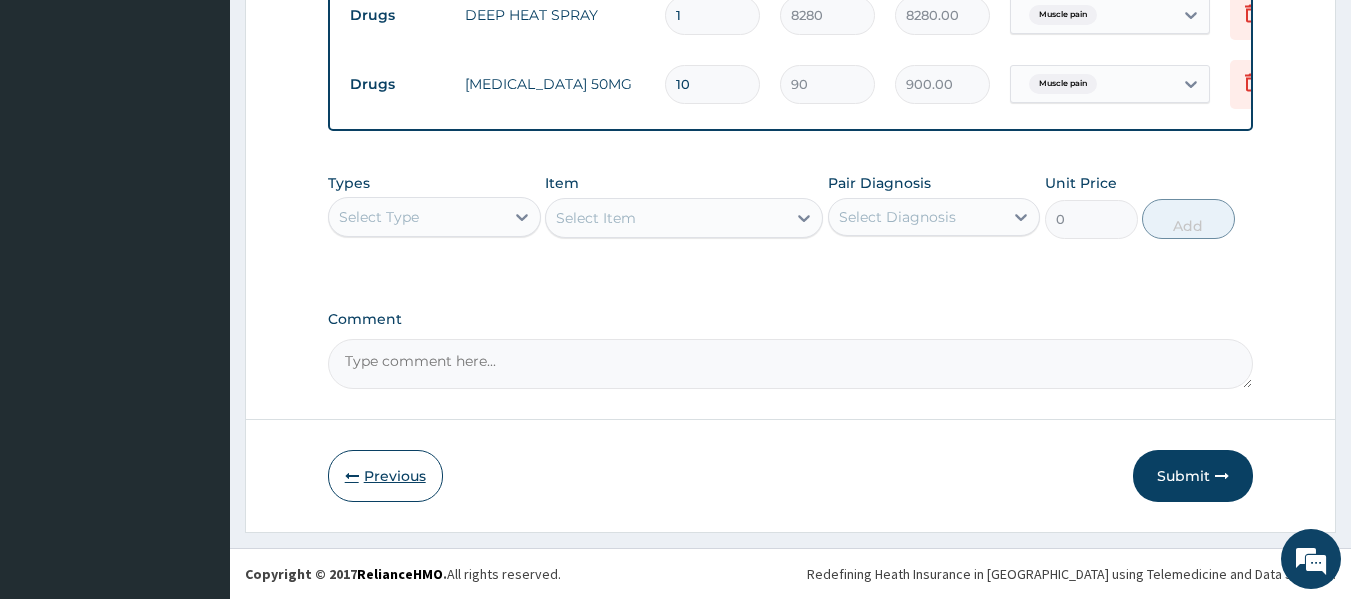 click on "Previous" at bounding box center (385, 476) 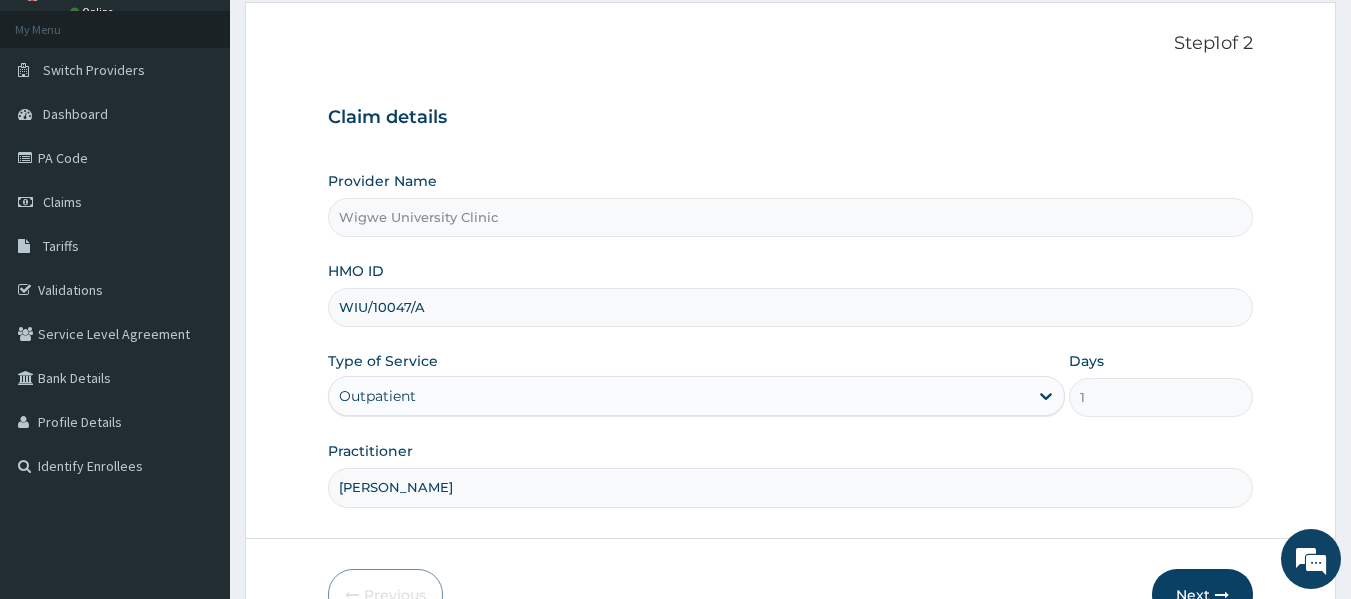 scroll, scrollTop: 122, scrollLeft: 0, axis: vertical 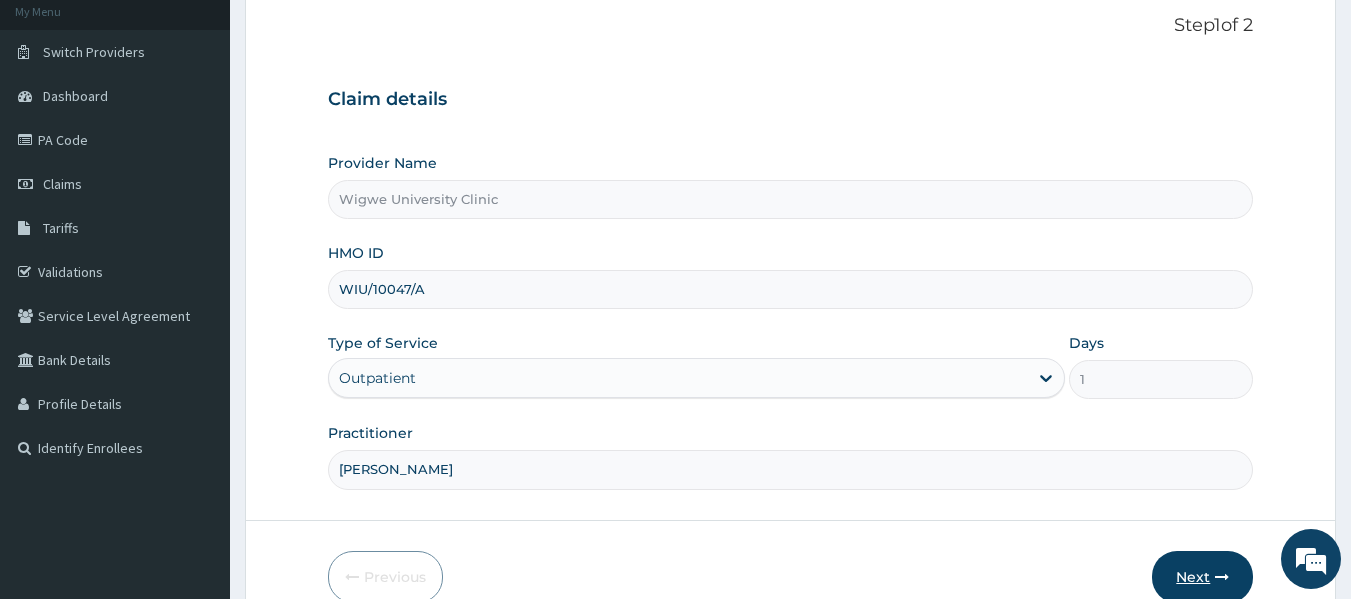 click on "Next" at bounding box center [1202, 577] 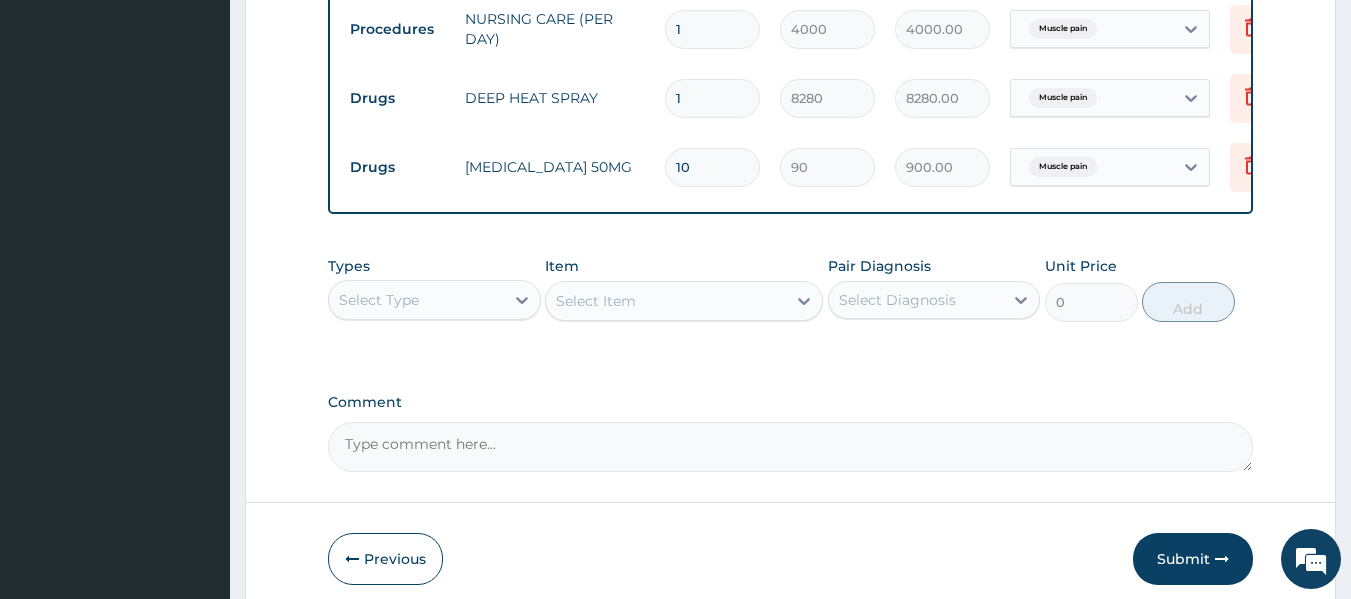 scroll, scrollTop: 860, scrollLeft: 0, axis: vertical 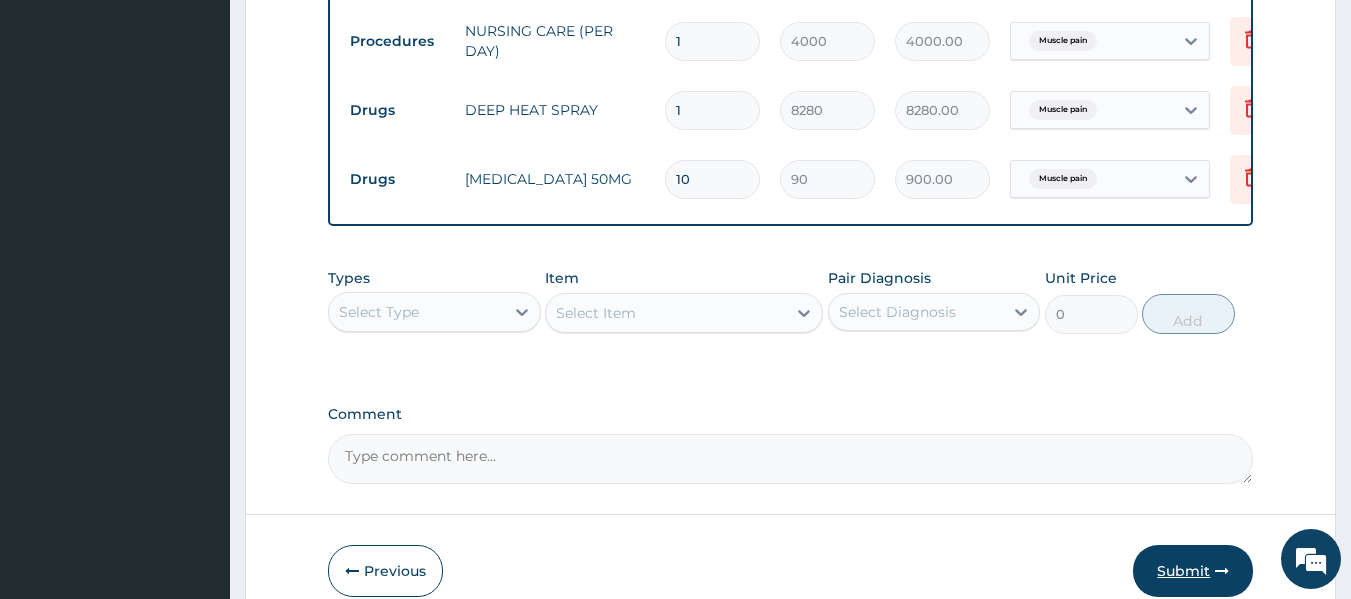 click on "Submit" at bounding box center [1193, 571] 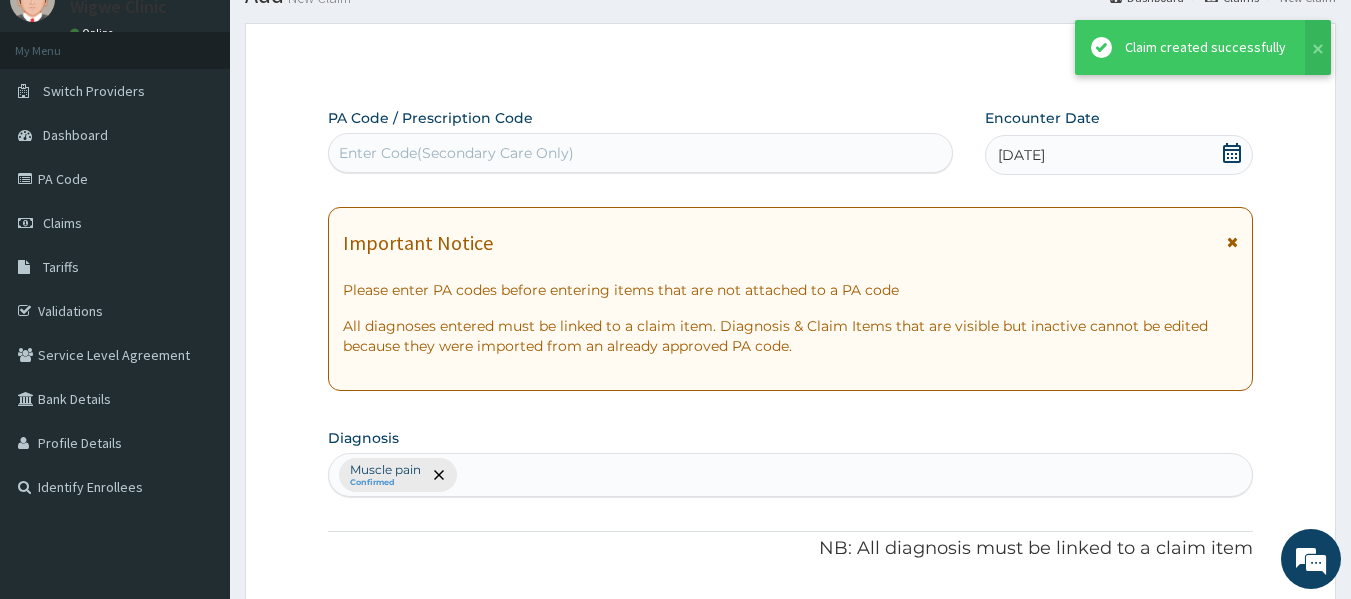 scroll, scrollTop: 860, scrollLeft: 0, axis: vertical 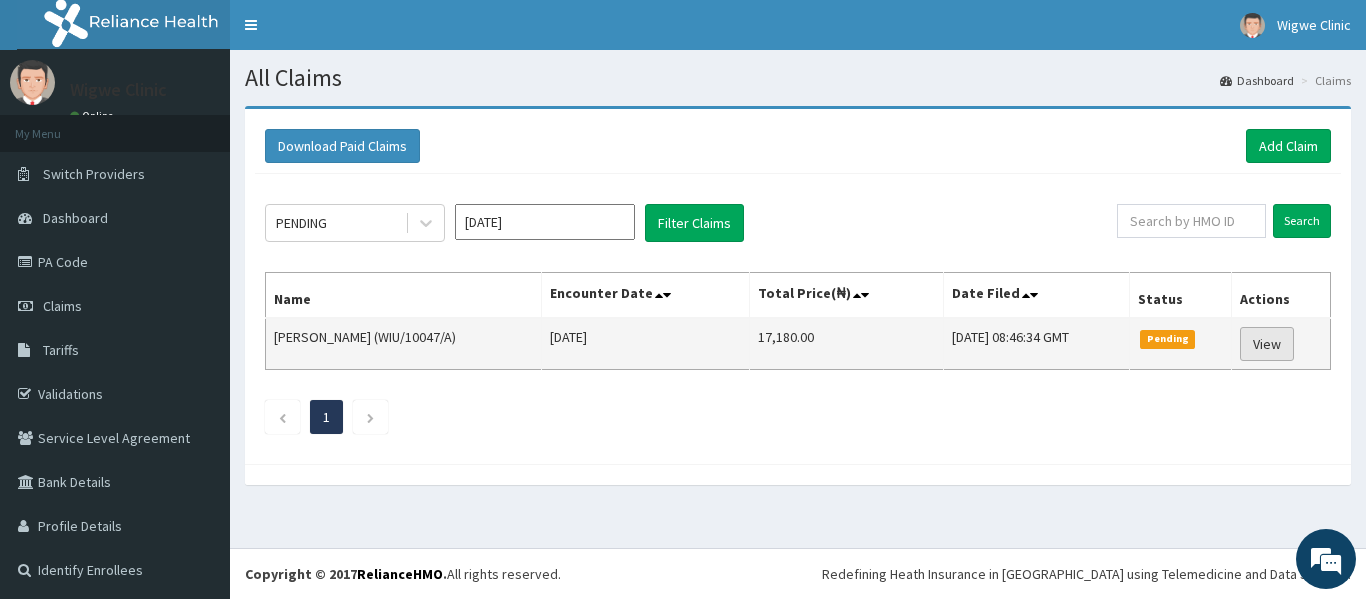 click on "View" at bounding box center [1267, 344] 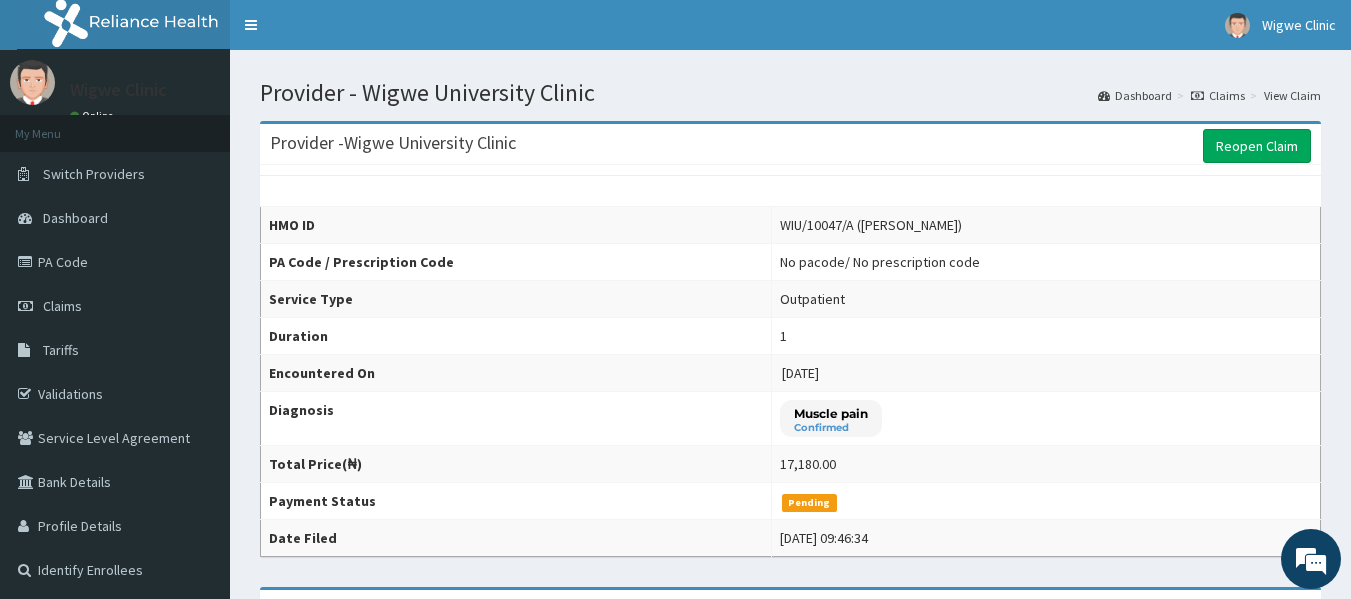 scroll, scrollTop: 0, scrollLeft: 0, axis: both 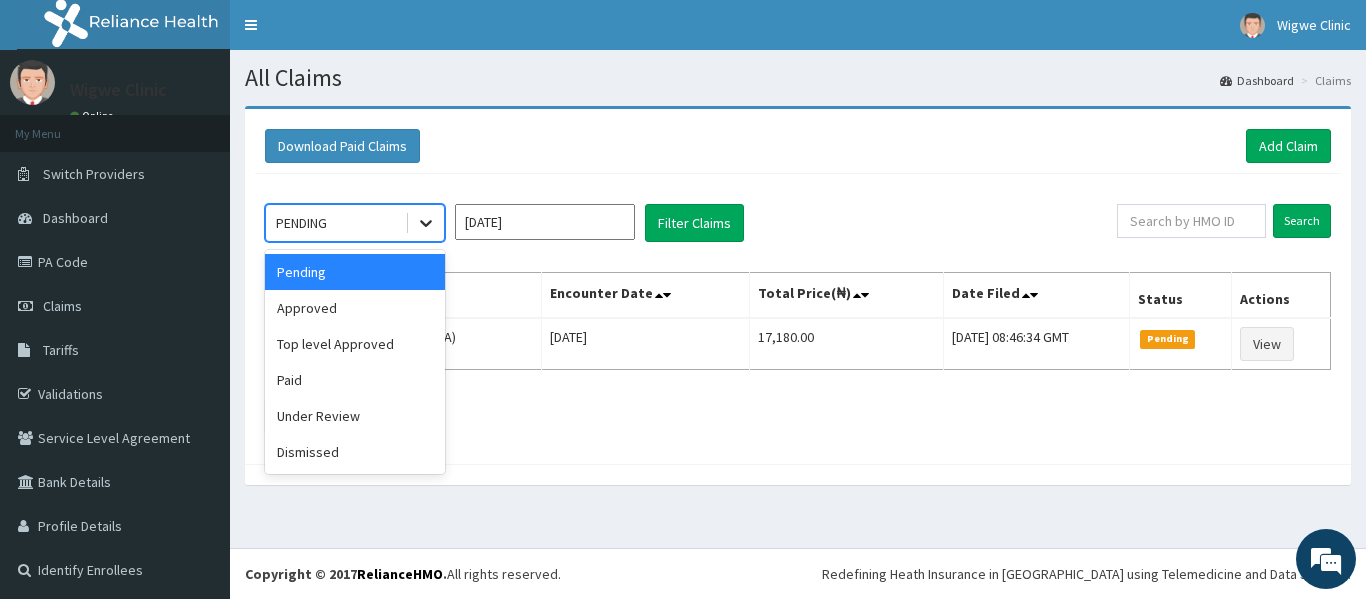click 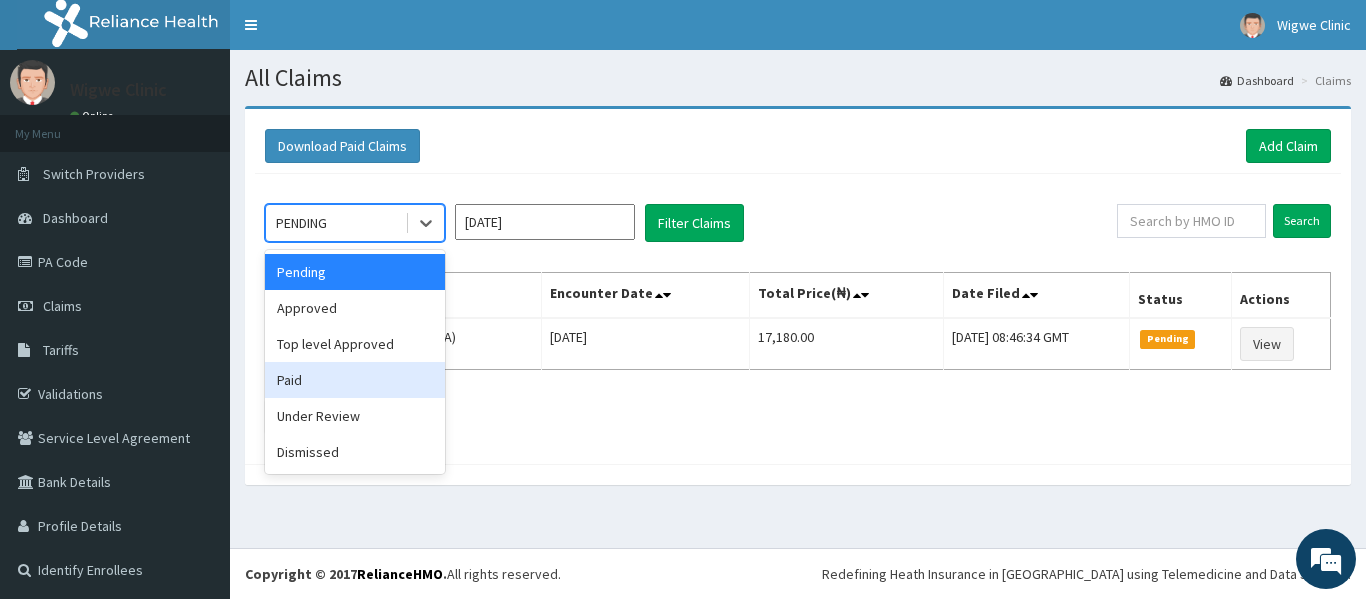 click on "Paid" at bounding box center [355, 380] 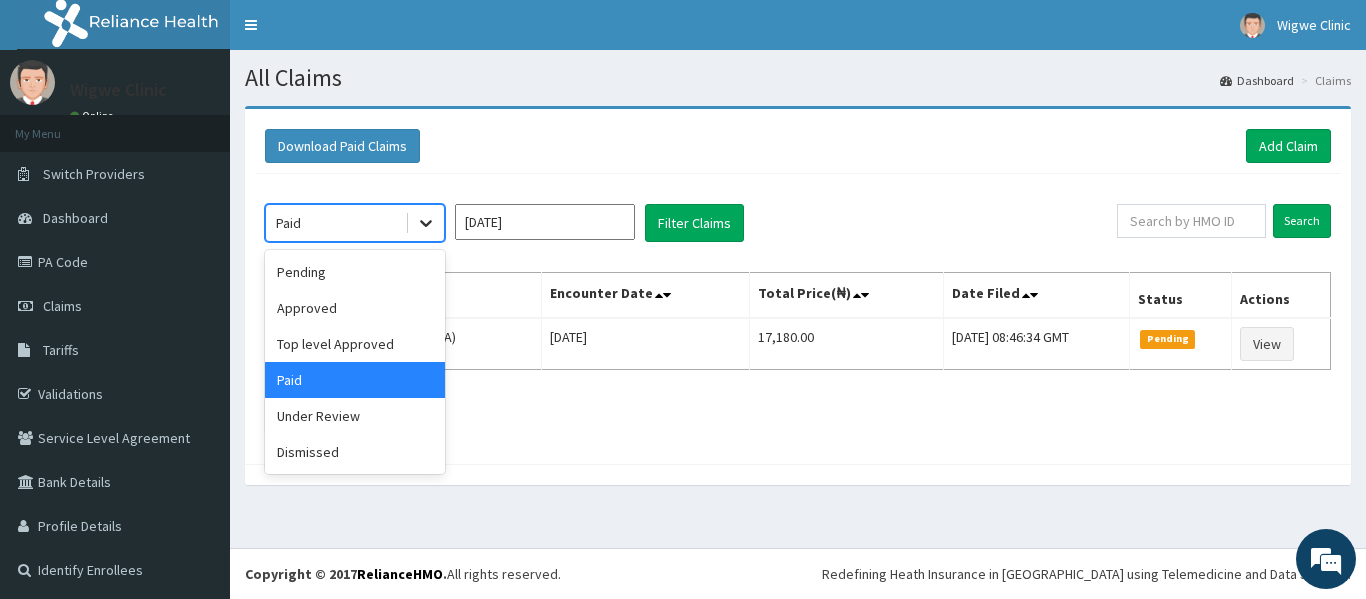 click 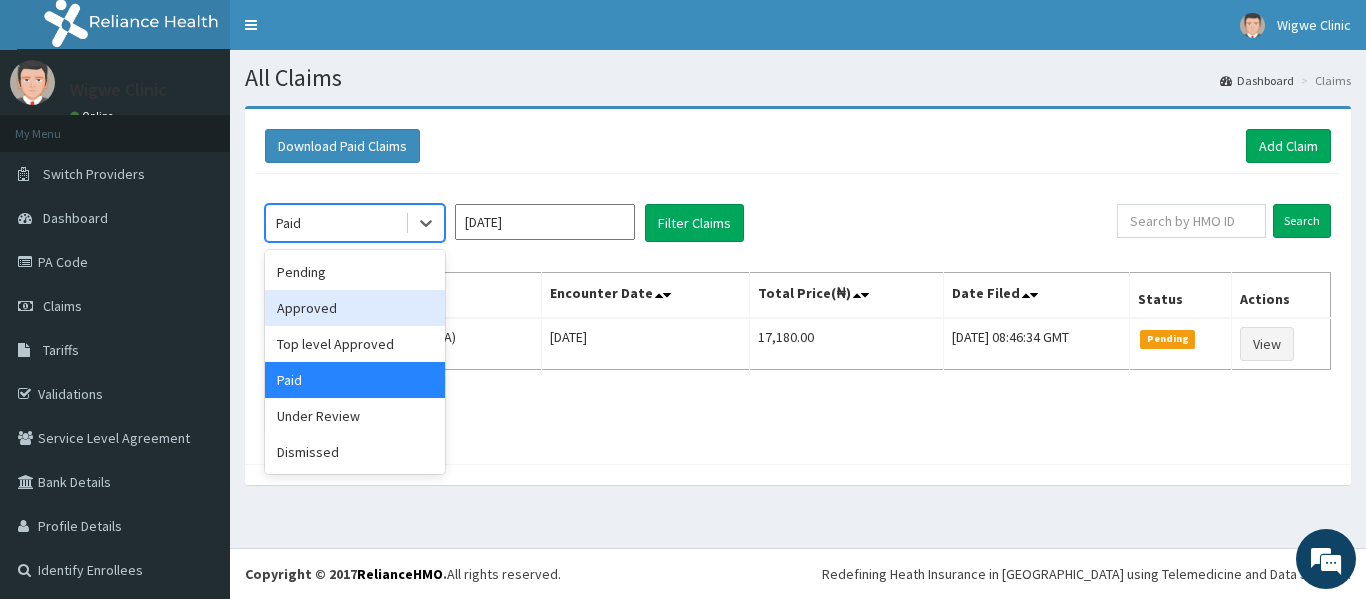 click on "Approved" at bounding box center (355, 308) 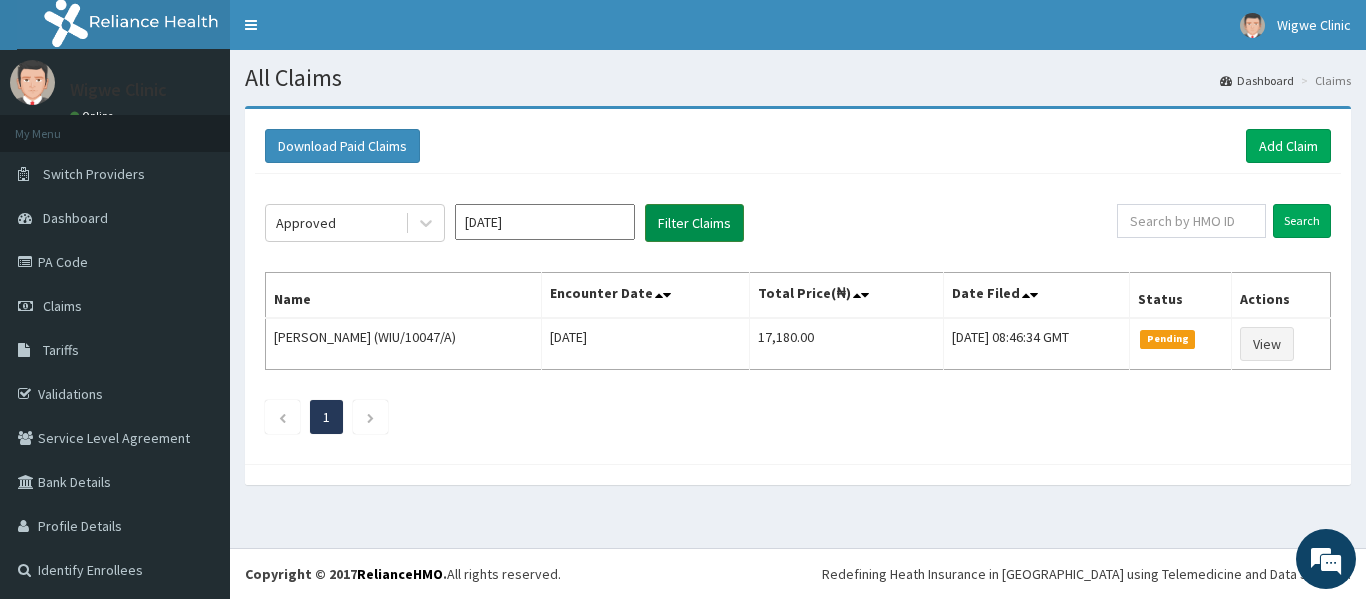 click on "Filter Claims" at bounding box center [694, 223] 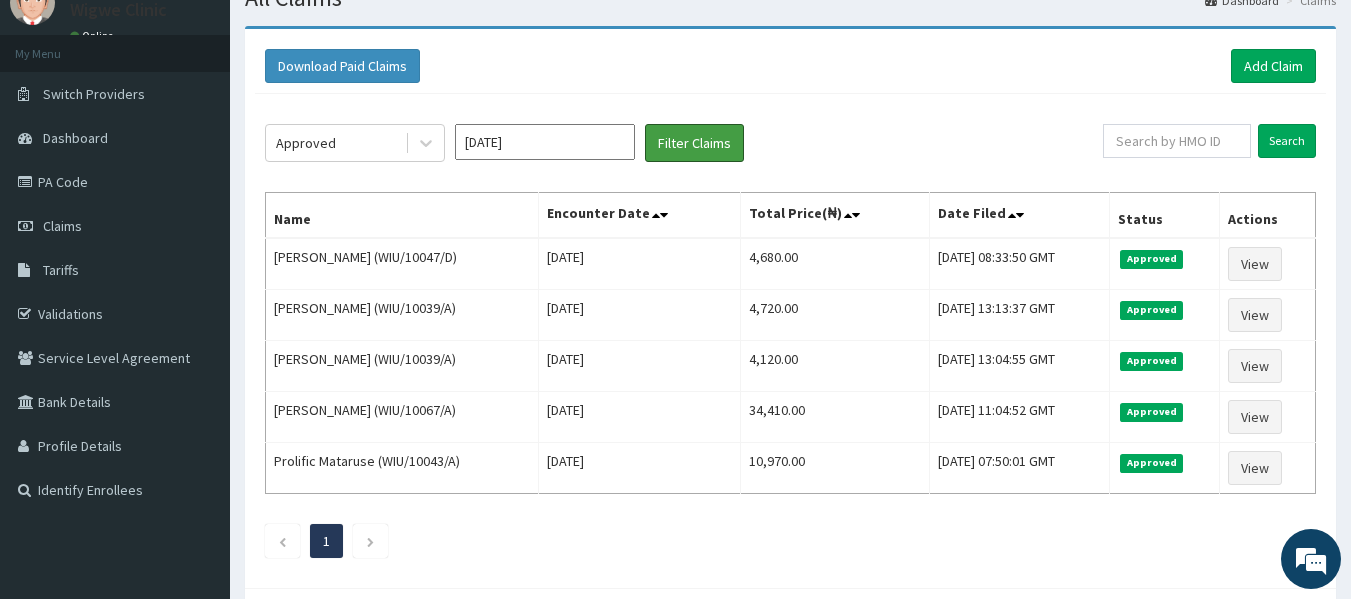 scroll, scrollTop: 78, scrollLeft: 0, axis: vertical 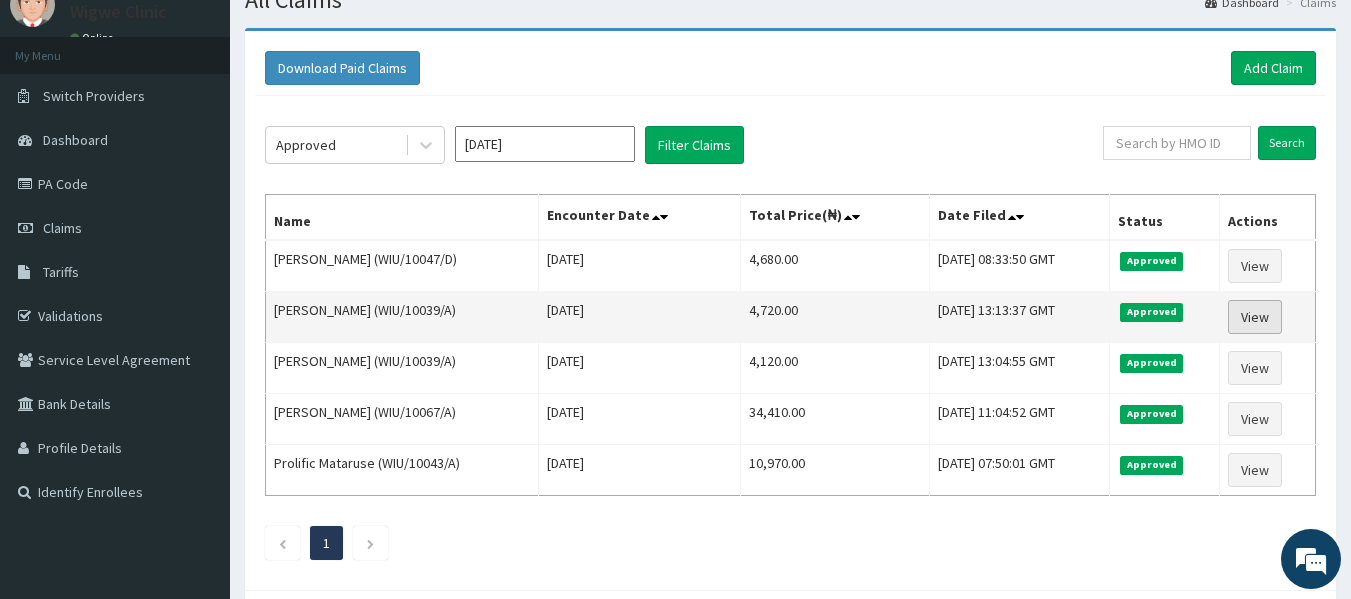 click on "View" at bounding box center [1255, 317] 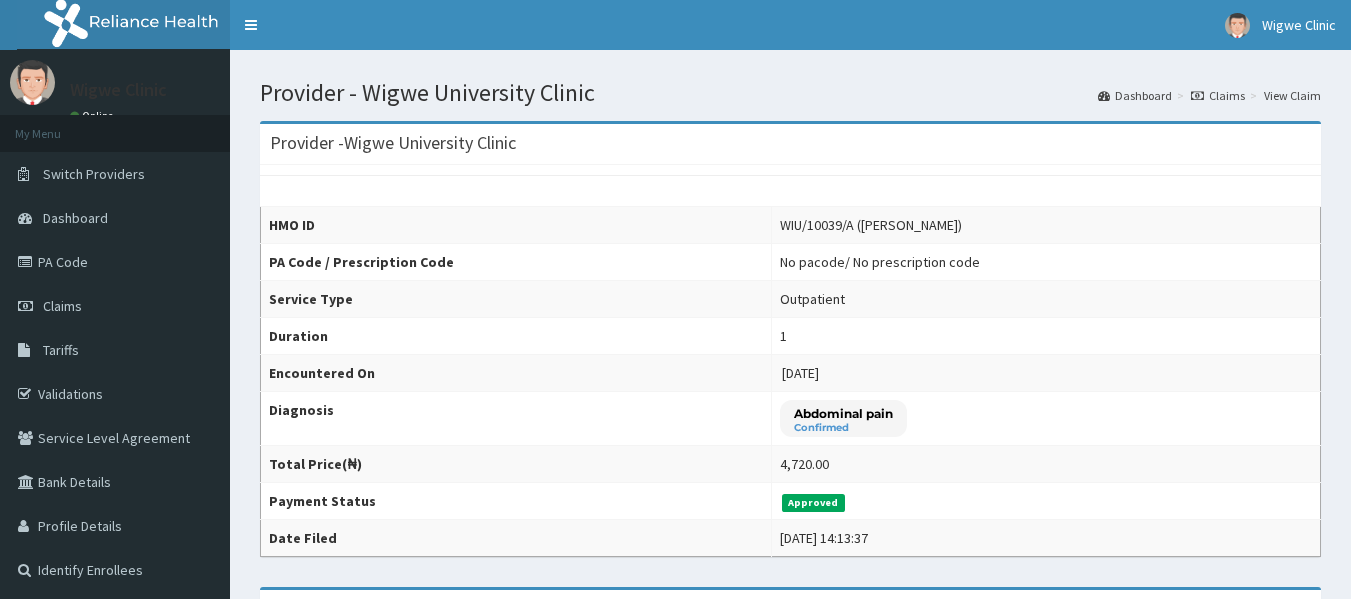 scroll, scrollTop: 0, scrollLeft: 0, axis: both 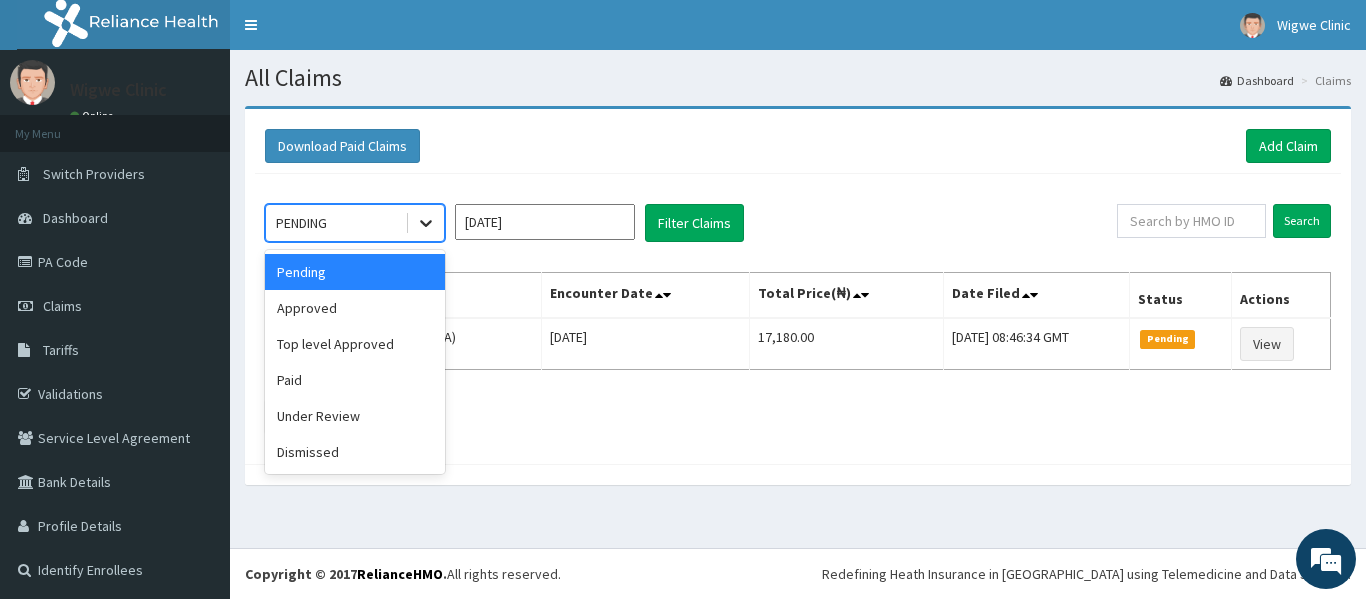 click 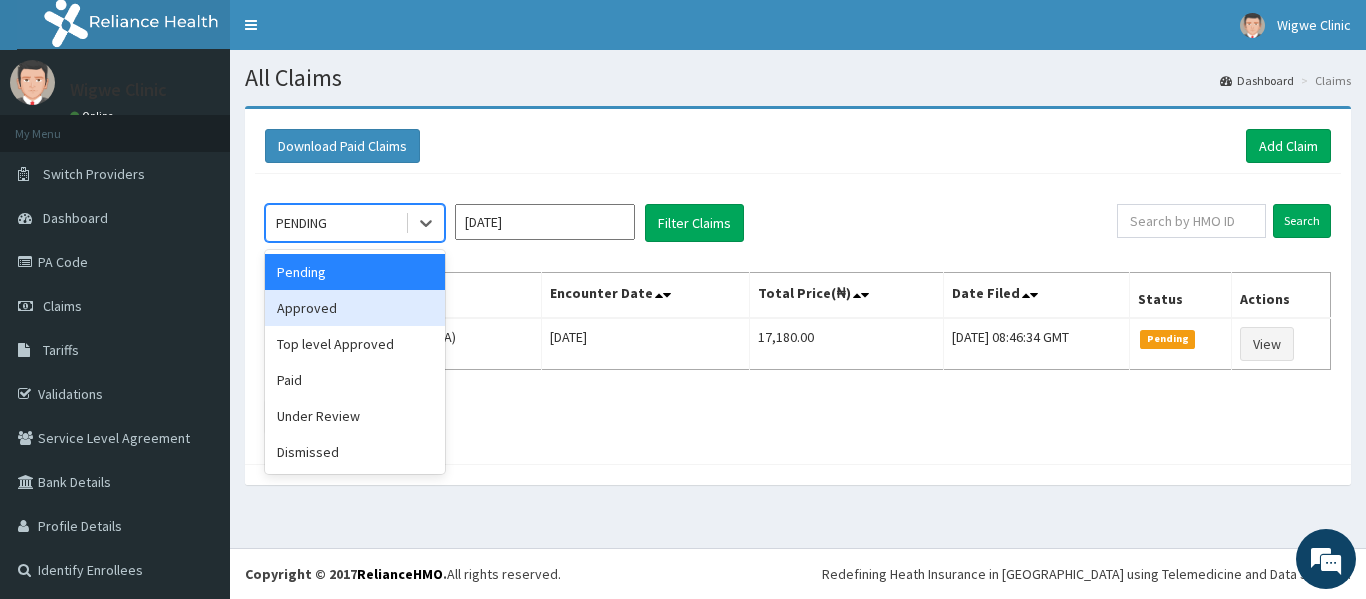 click on "Approved" at bounding box center (355, 308) 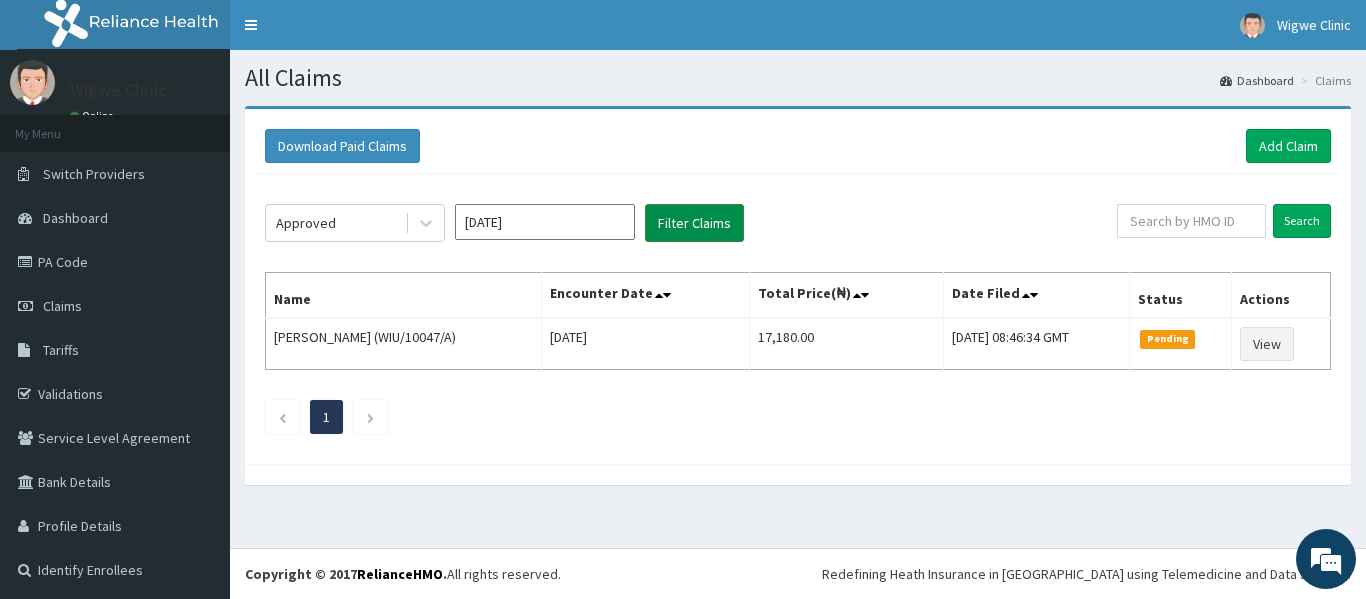 click on "Filter Claims" at bounding box center [694, 223] 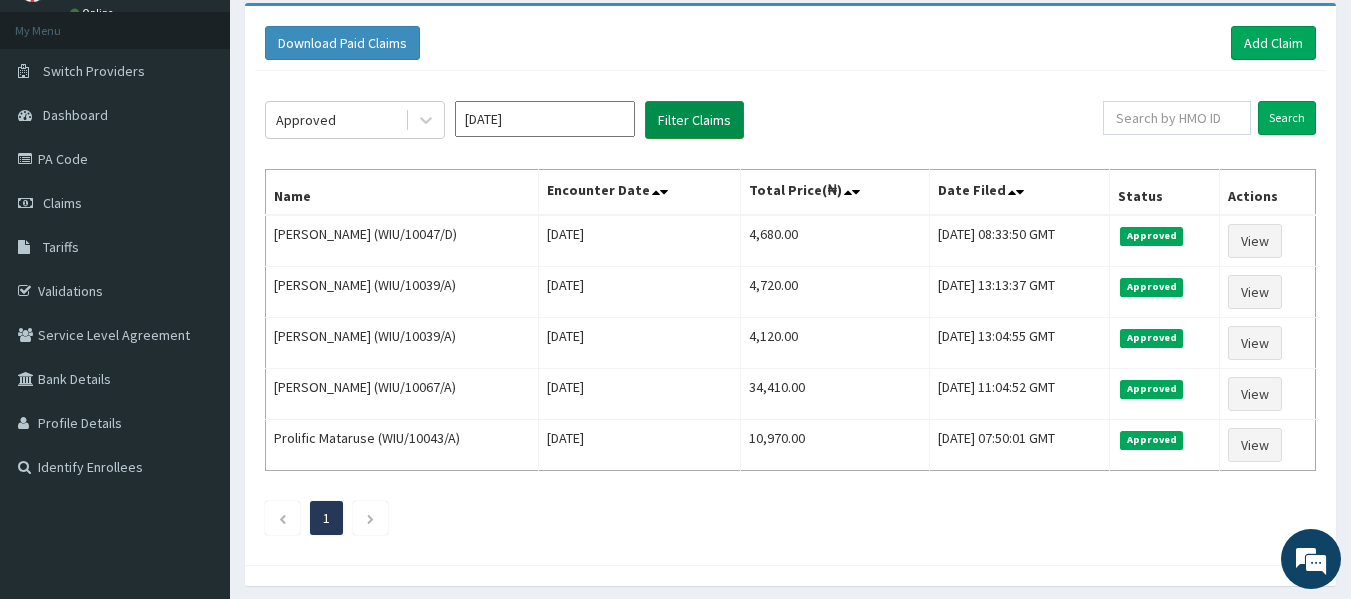 scroll, scrollTop: 127, scrollLeft: 0, axis: vertical 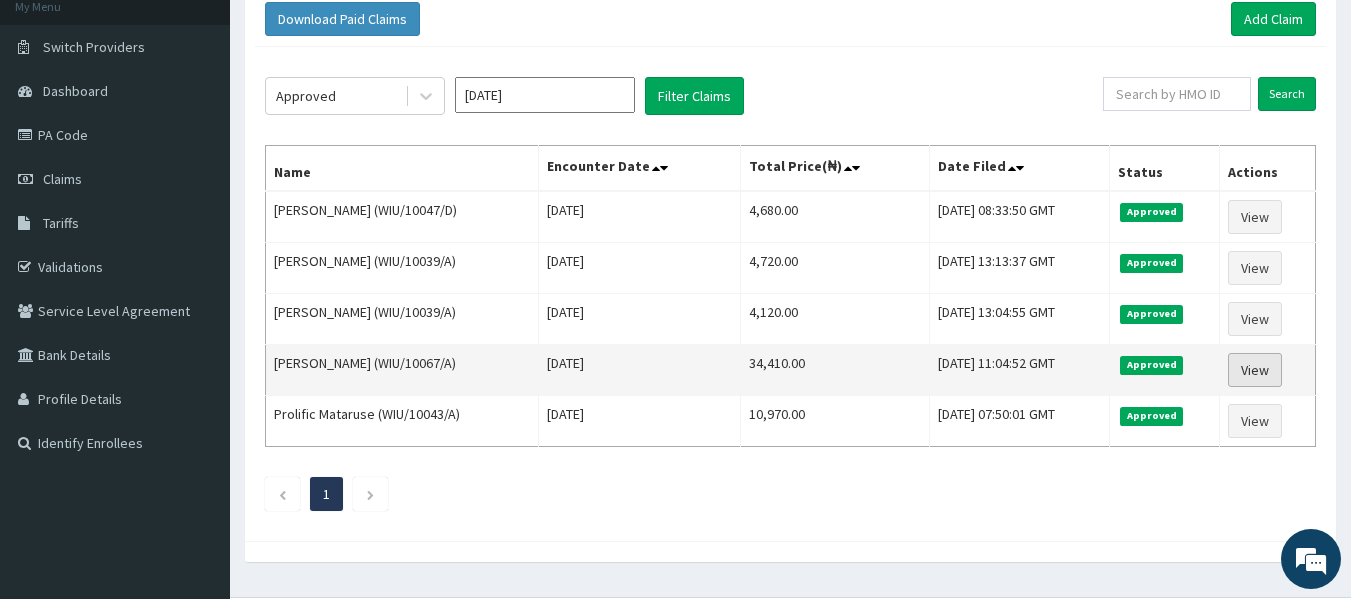 click on "View" at bounding box center [1255, 370] 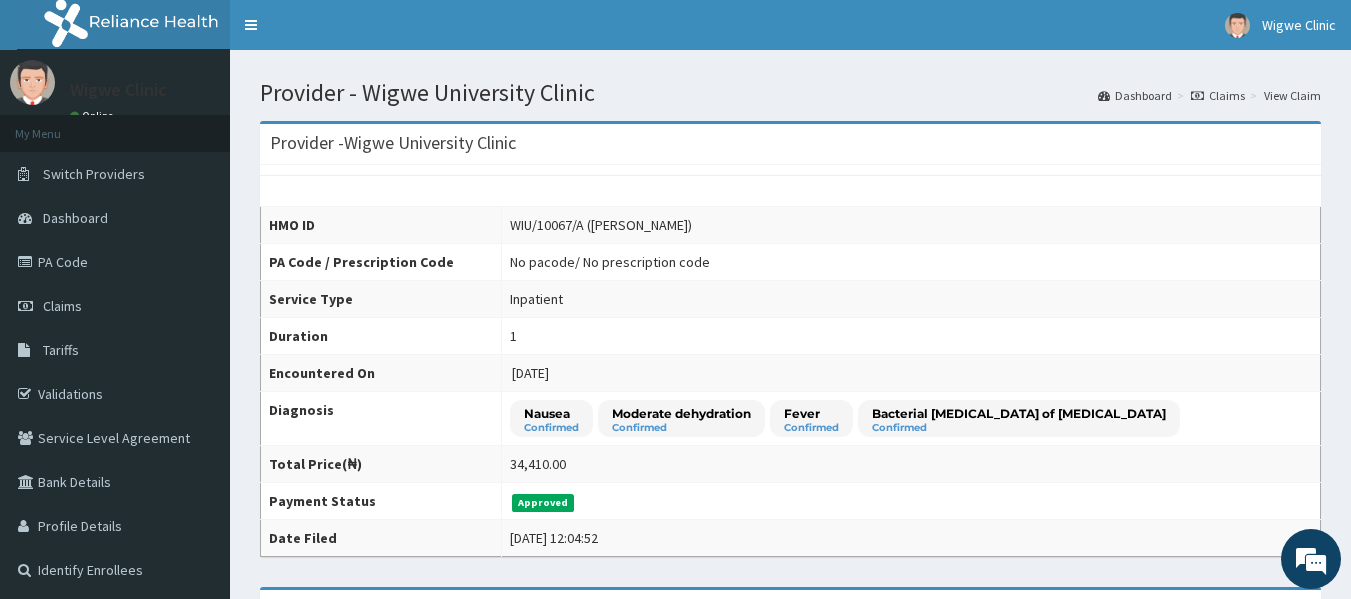 scroll, scrollTop: 0, scrollLeft: 0, axis: both 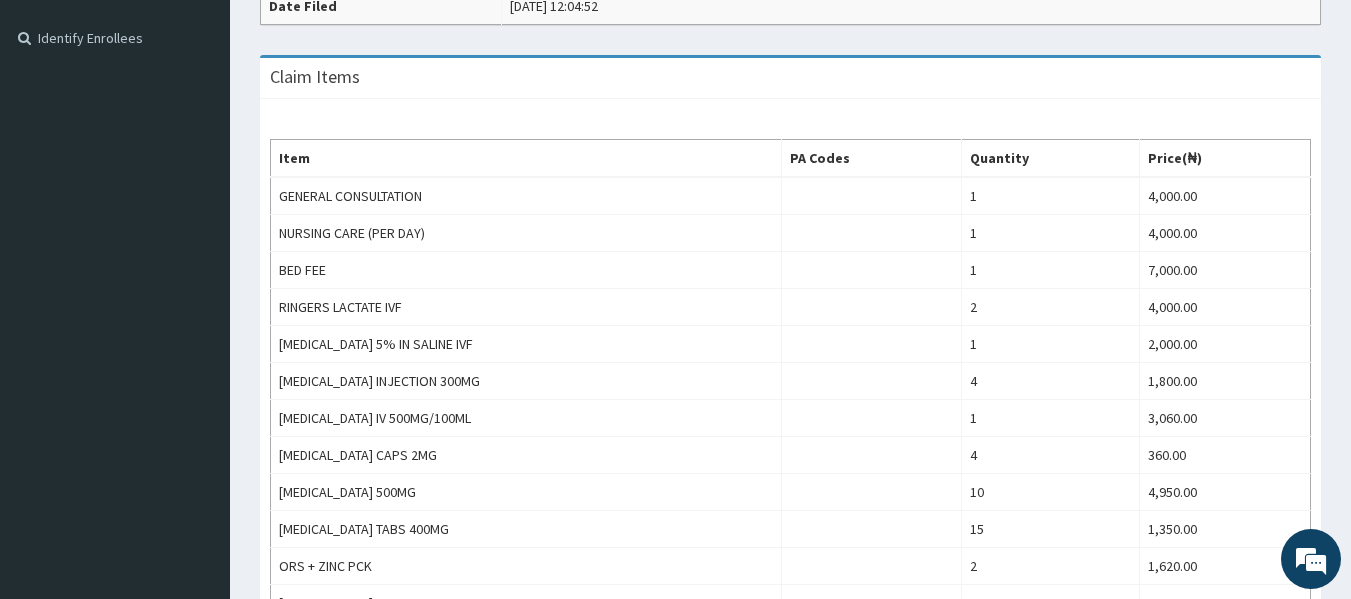click on "Provider -  Wigwe University Clinic HMO ID WIU/10067/A (Leesi Gborogbosi) PA Code / Prescription Code No pacode / No prescription code Service Type Inpatient Duration 1 Encountered On [DATE] Diagnosis Nausea Confirmed Moderate dehydration Confirmed Fever Confirmed Bacterial [MEDICAL_DATA] of [MEDICAL_DATA] Confirmed Total Price(₦) 34,410.00 Payment Status Approved Date Filed [DATE] 12:04:52 Claim Items Item PA Codes Quantity Price(₦) GENERAL CONSULTATION 1 4,000.00 NURSING CARE (PER DAY) 1 4,000.00 BED FEE 1 7,000.00 RINGERS LACTATE IVF 2 4,000.00 [MEDICAL_DATA] 5% IN SALINE IVF 1 2,000.00 [MEDICAL_DATA] INJECTION 300MG 4 1,800.00 [MEDICAL_DATA] IV 500MG/100ML 1 3,060.00 [MEDICAL_DATA] CAPS 2MG 4 360.00 [MEDICAL_DATA] 500MG 10 4,950.00 [MEDICAL_DATA] TABS 400MG 15 1,350.00 ORS + ZINC PCK 2 1,620.00 [MEDICAL_DATA] TABS 10MG 1 270.00 Total ------ 34,410.00 Claim Comments Comment User Date Post Comment" at bounding box center (790, 272) 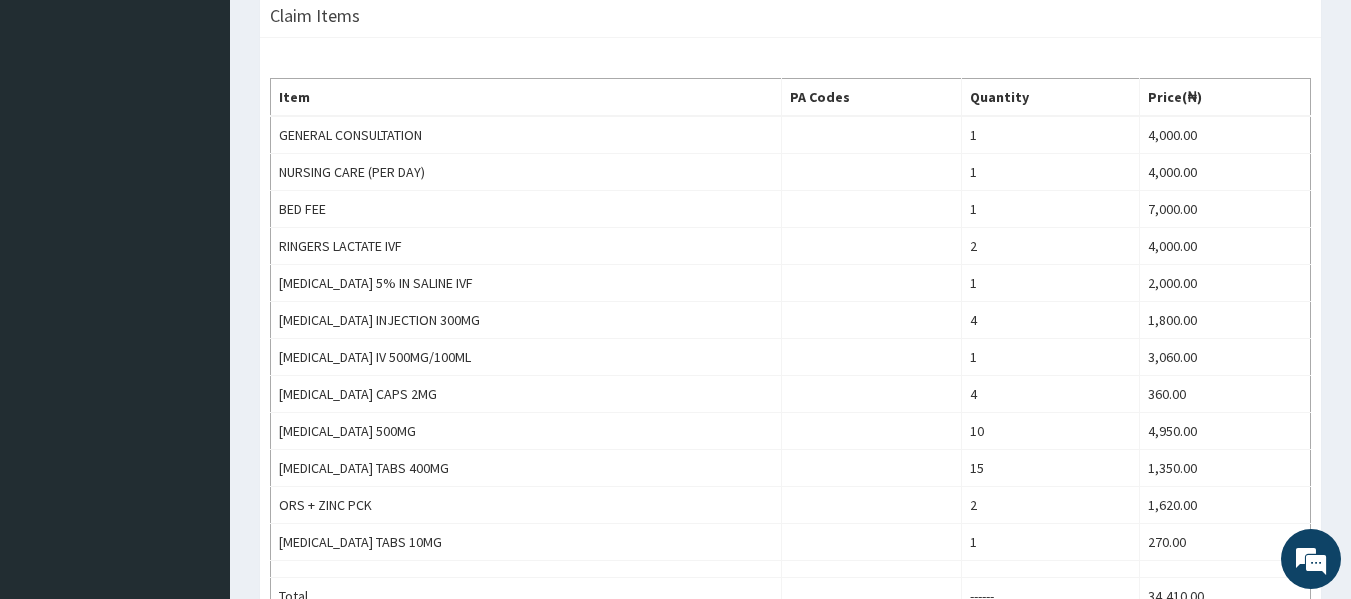 scroll, scrollTop: 597, scrollLeft: 0, axis: vertical 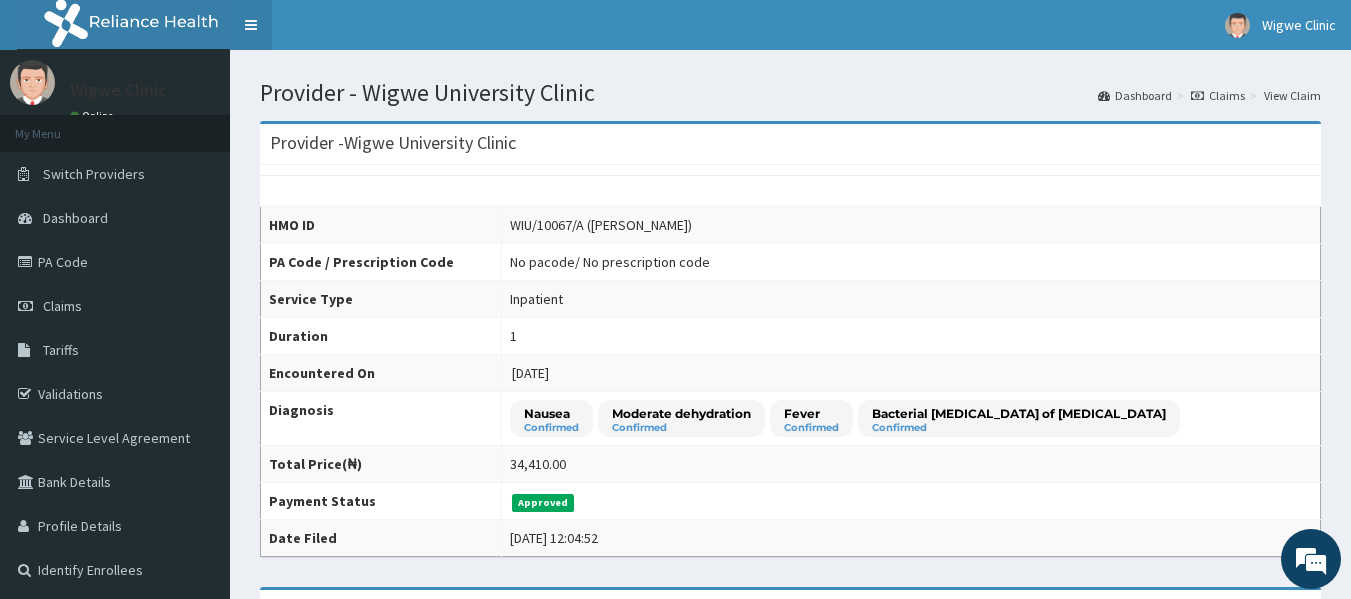 click on "Toggle navigation" at bounding box center (251, 25) 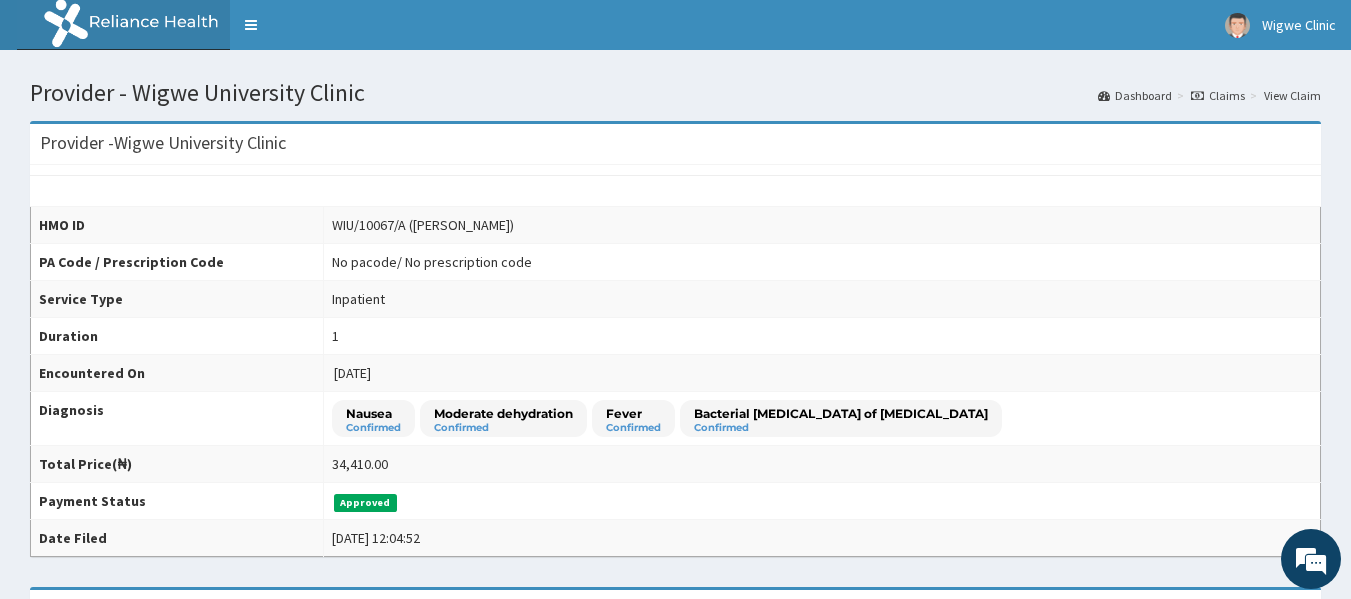 click on "Toggle navigation
Wigwe Clinic Wigwe Clinic - clinic@wigweuniversity.edu.ng Member since  June 3, 2025 at 3:13:23 PM   Profile Sign out" at bounding box center [790, 25] 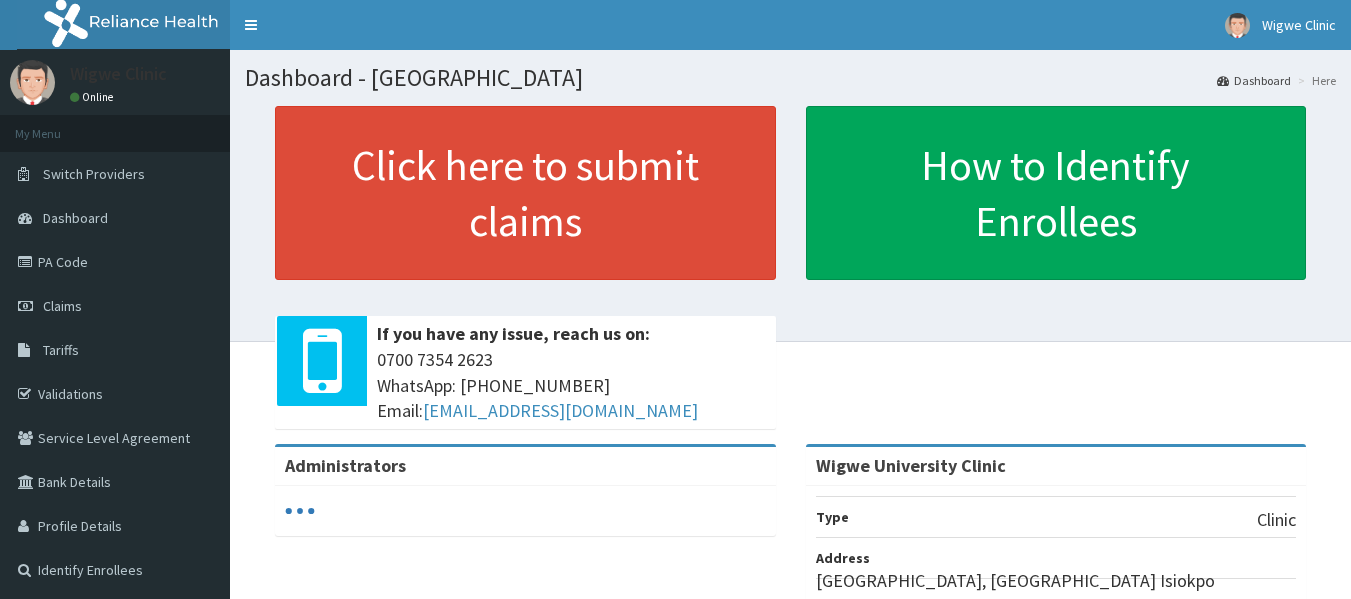 scroll, scrollTop: 0, scrollLeft: 0, axis: both 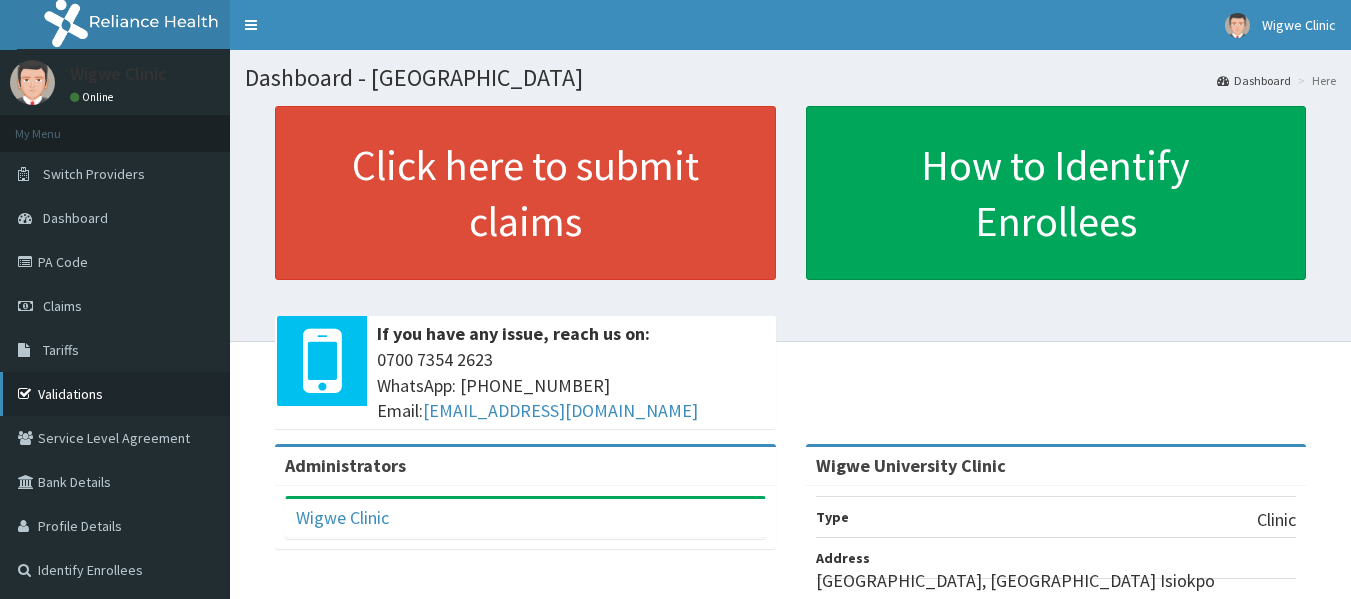 click on "Validations" at bounding box center [115, 394] 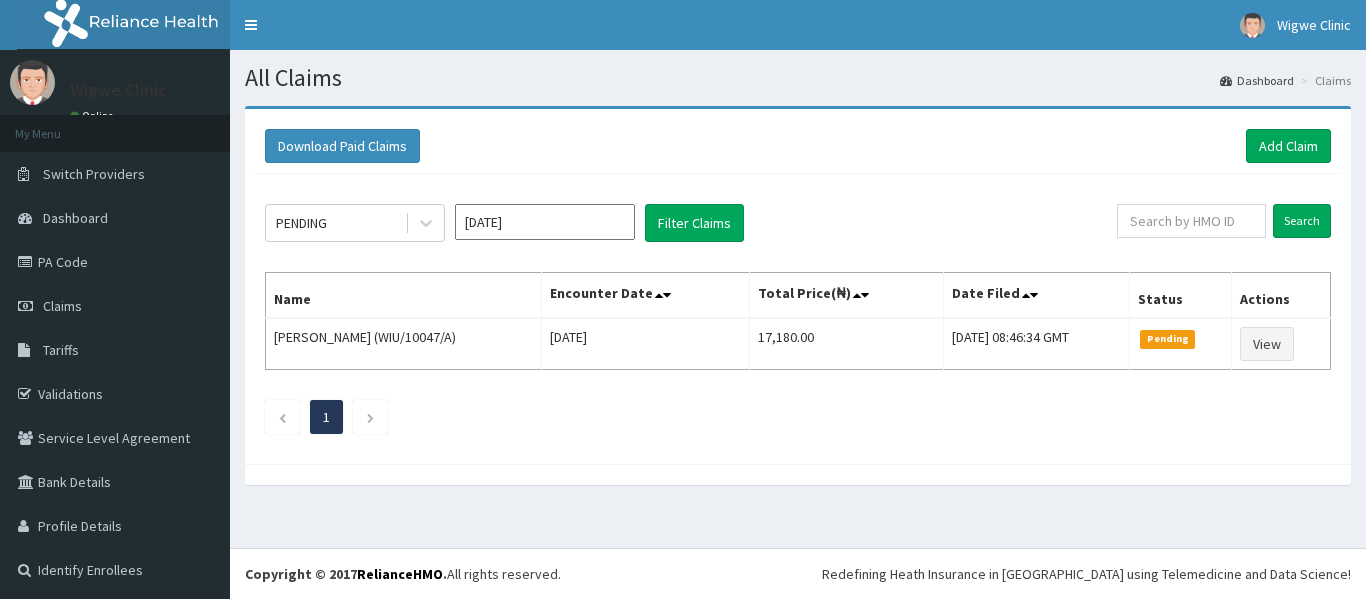 scroll, scrollTop: 0, scrollLeft: 0, axis: both 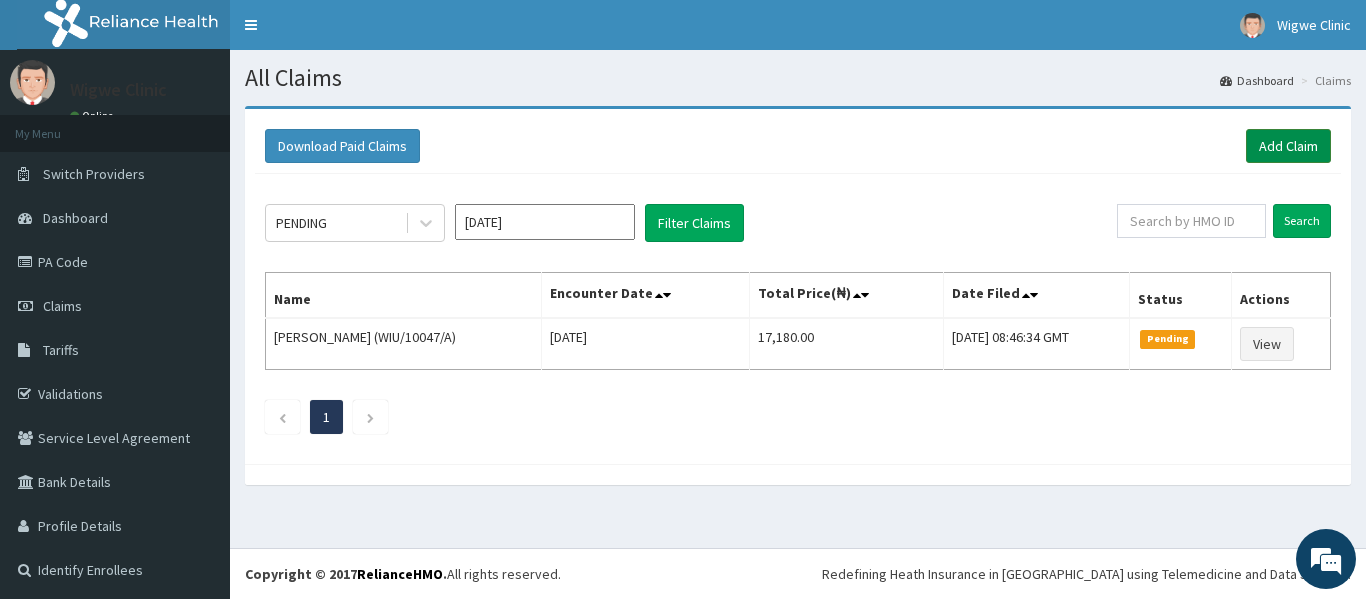 click on "Add Claim" at bounding box center (1288, 146) 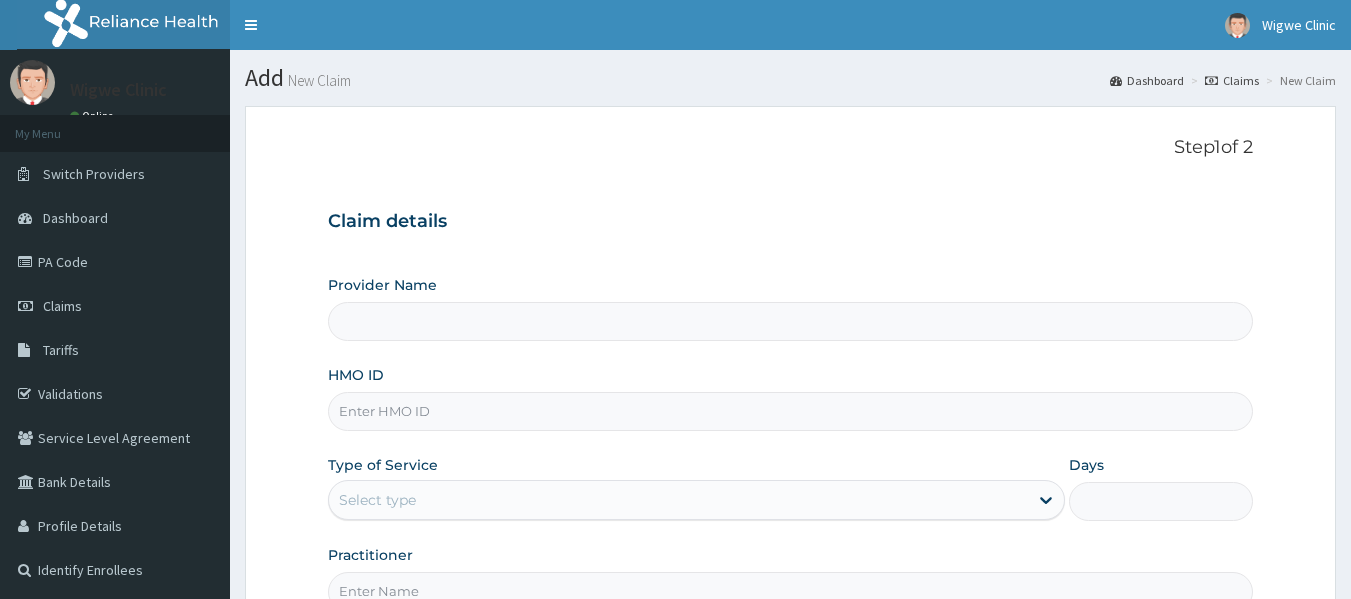 scroll, scrollTop: 0, scrollLeft: 0, axis: both 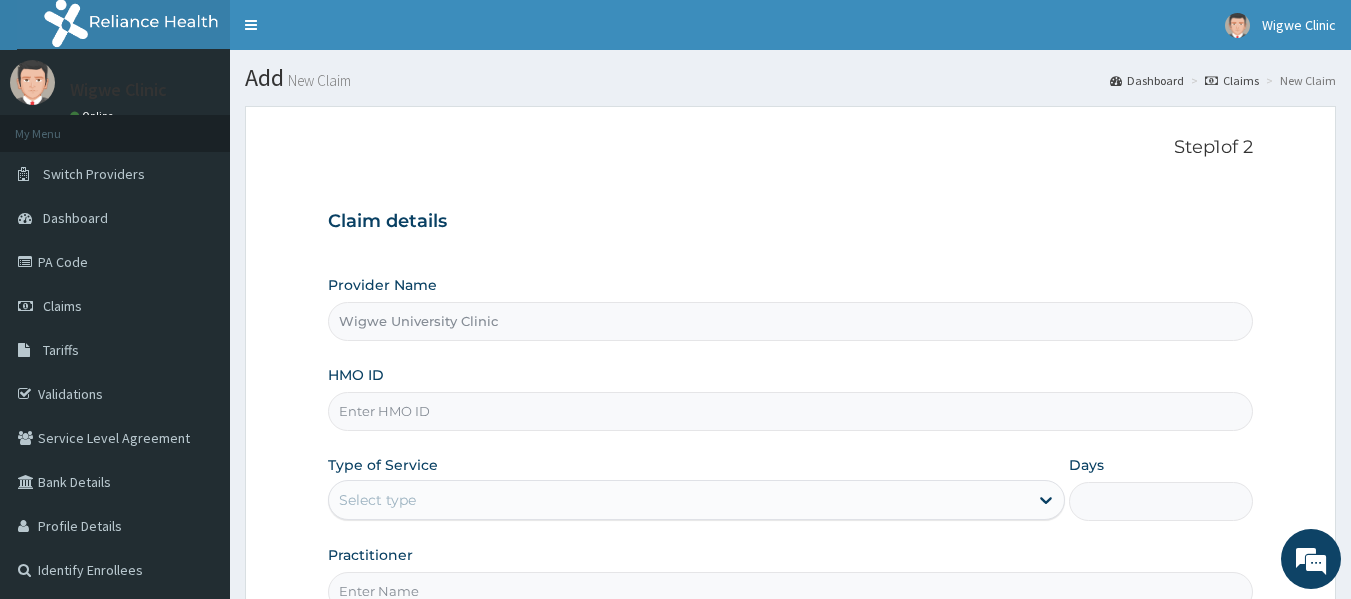 click on "HMO ID" at bounding box center (791, 411) 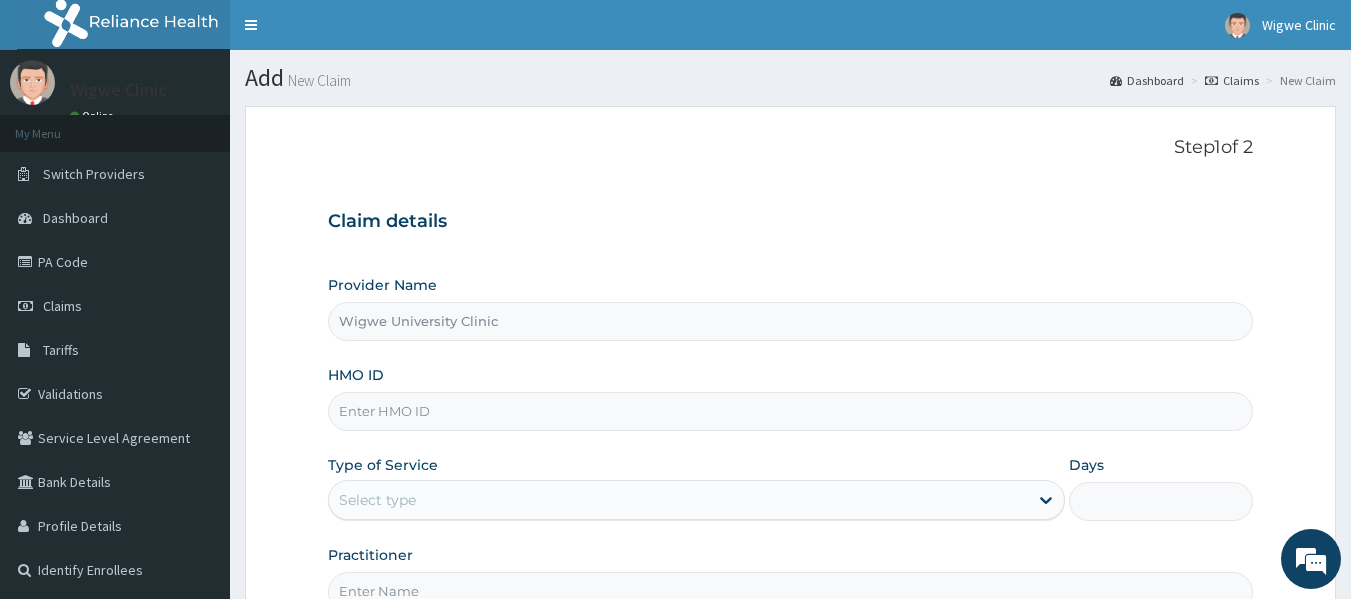 scroll, scrollTop: 0, scrollLeft: 0, axis: both 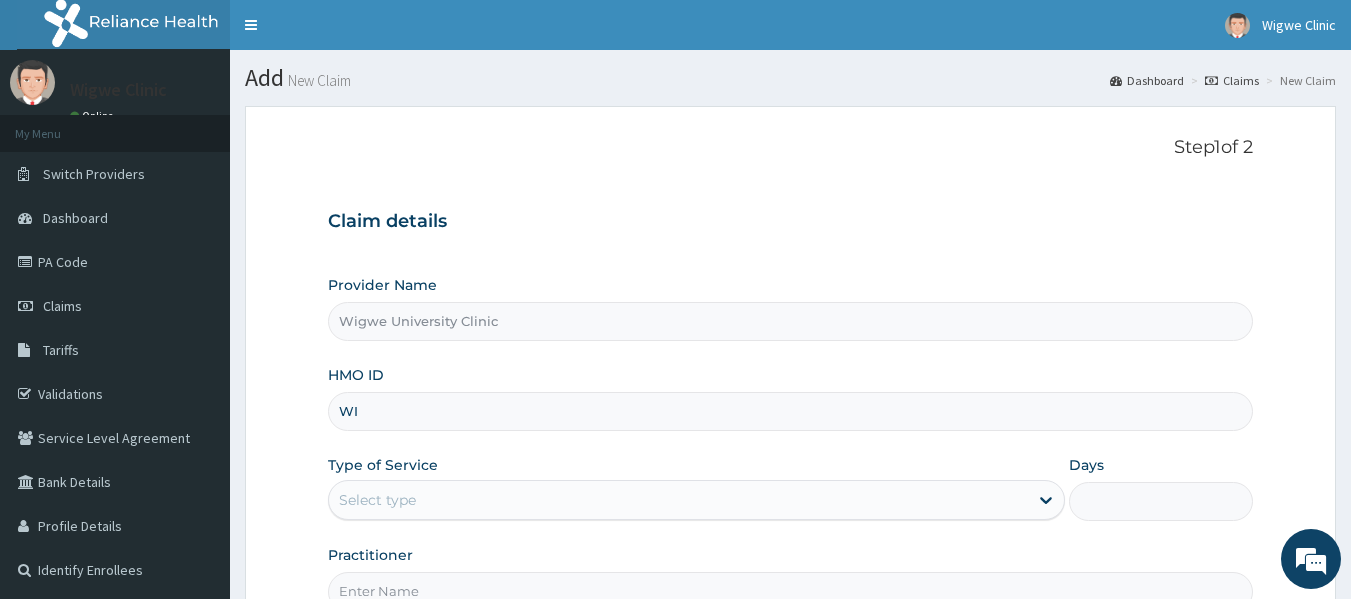 type on "WIU/10074/A" 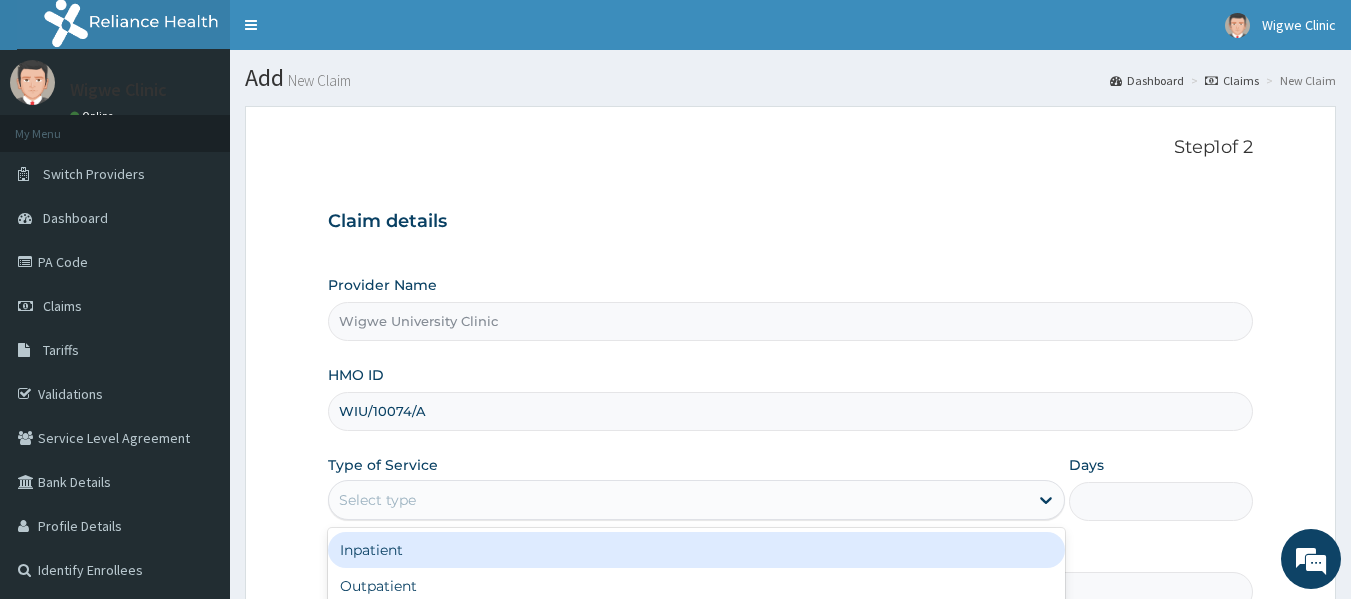 click on "Select type" at bounding box center (678, 500) 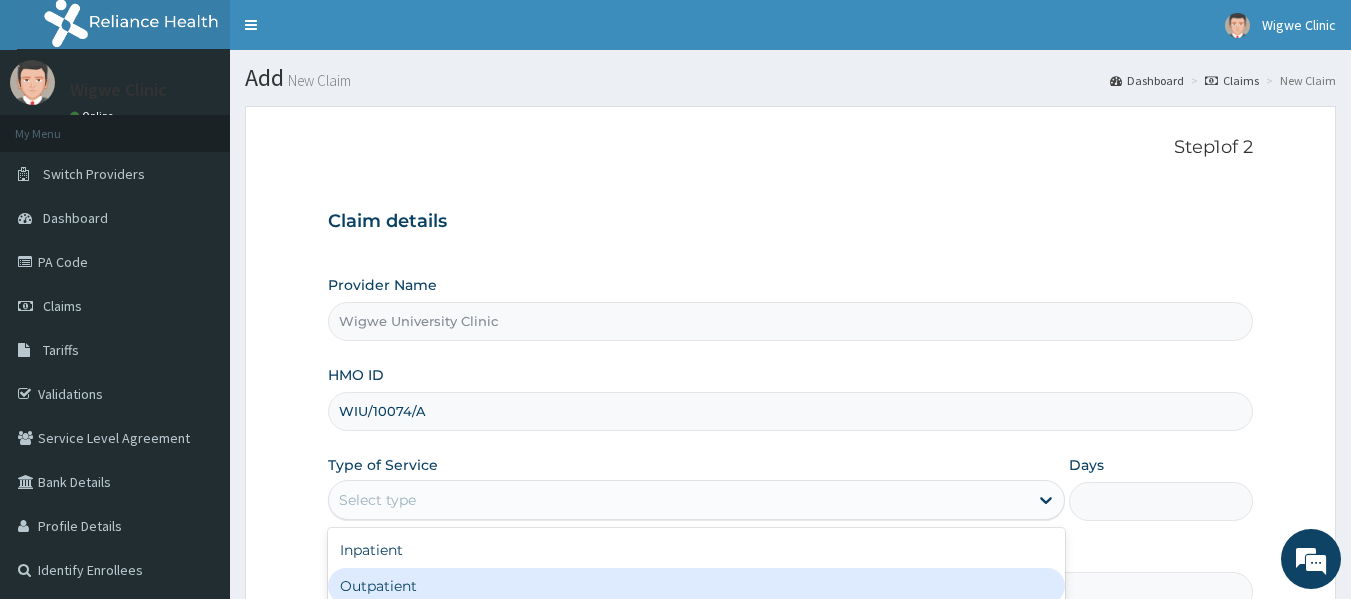 click on "Outpatient" at bounding box center [696, 586] 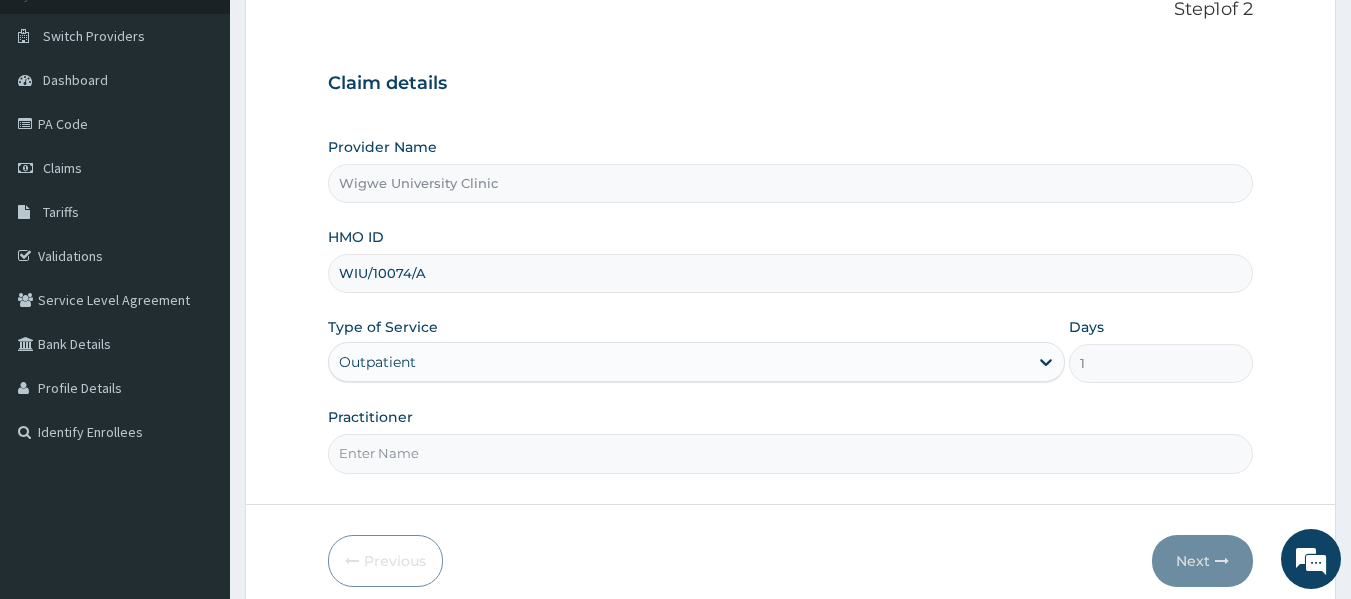 scroll, scrollTop: 142, scrollLeft: 0, axis: vertical 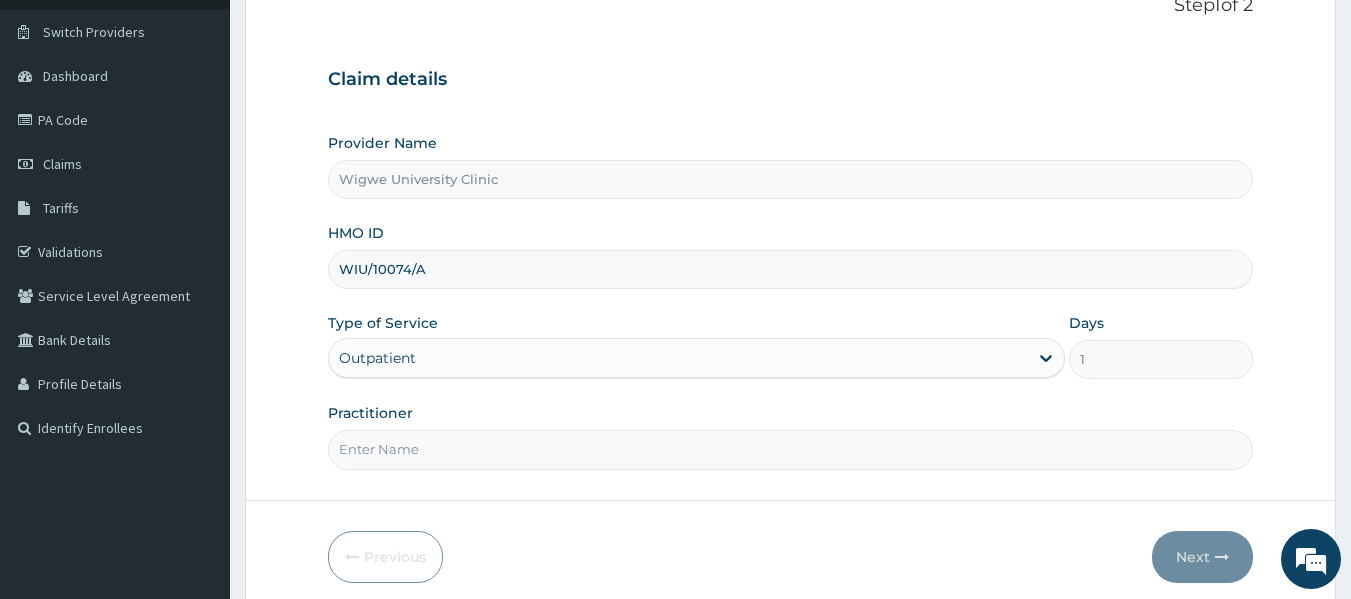 click on "Practitioner" at bounding box center (791, 449) 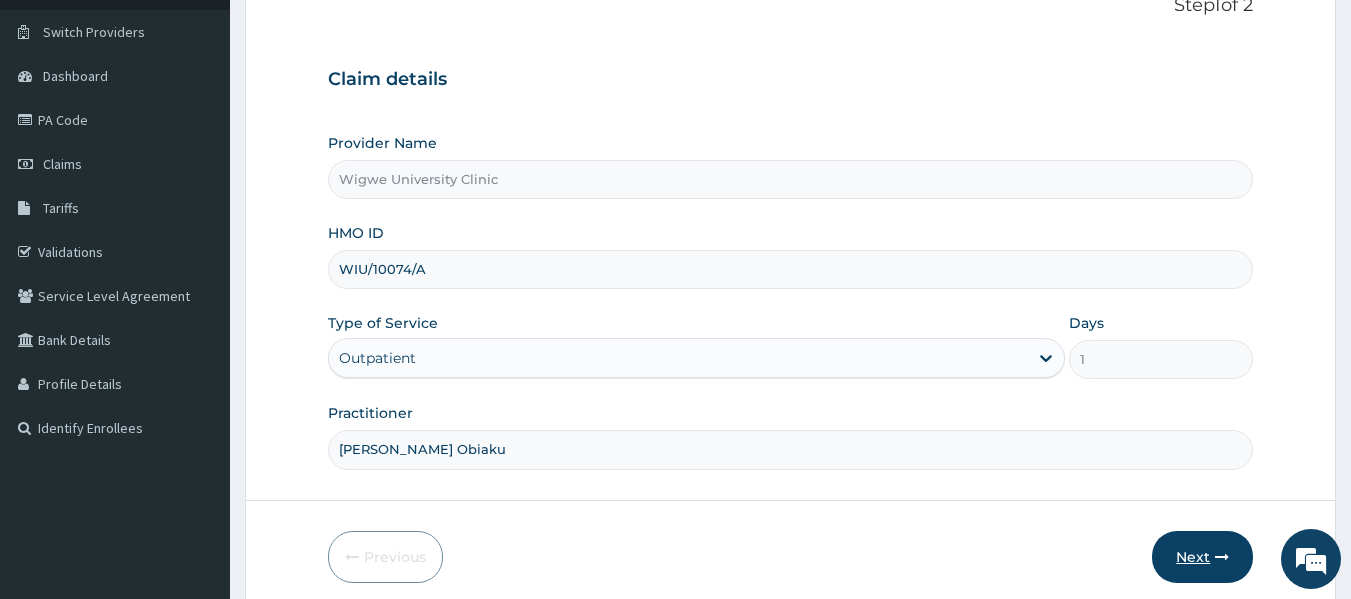 type on "Dr. Okoronkwo Obiaku" 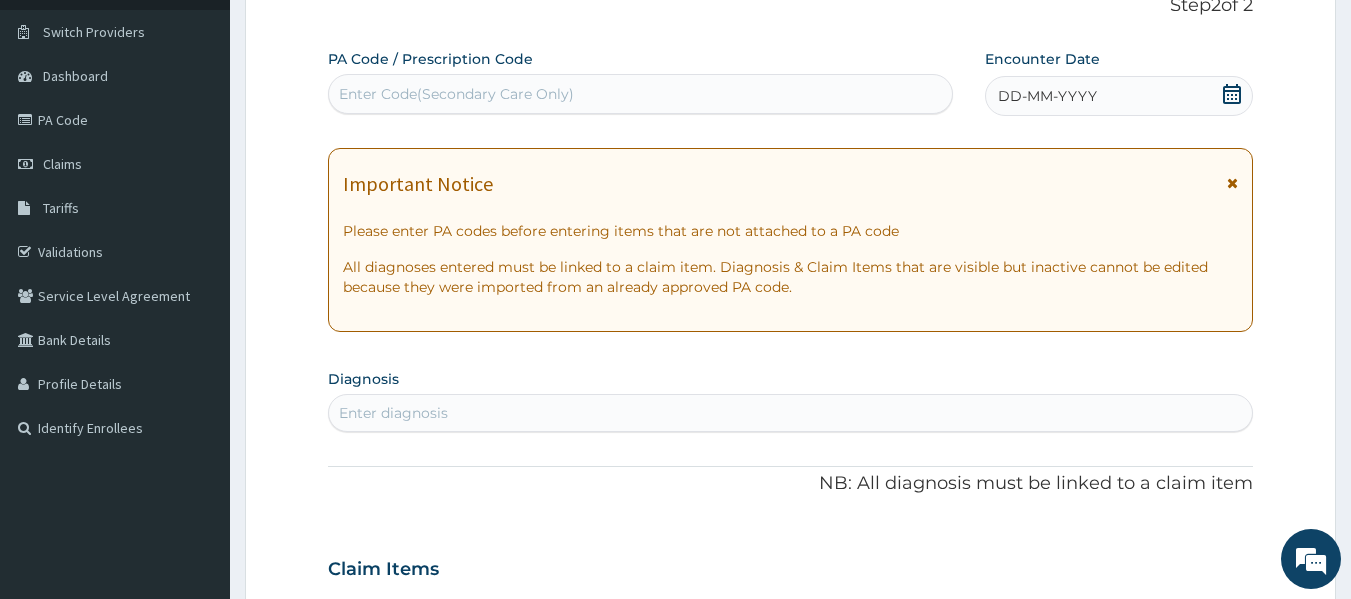 click 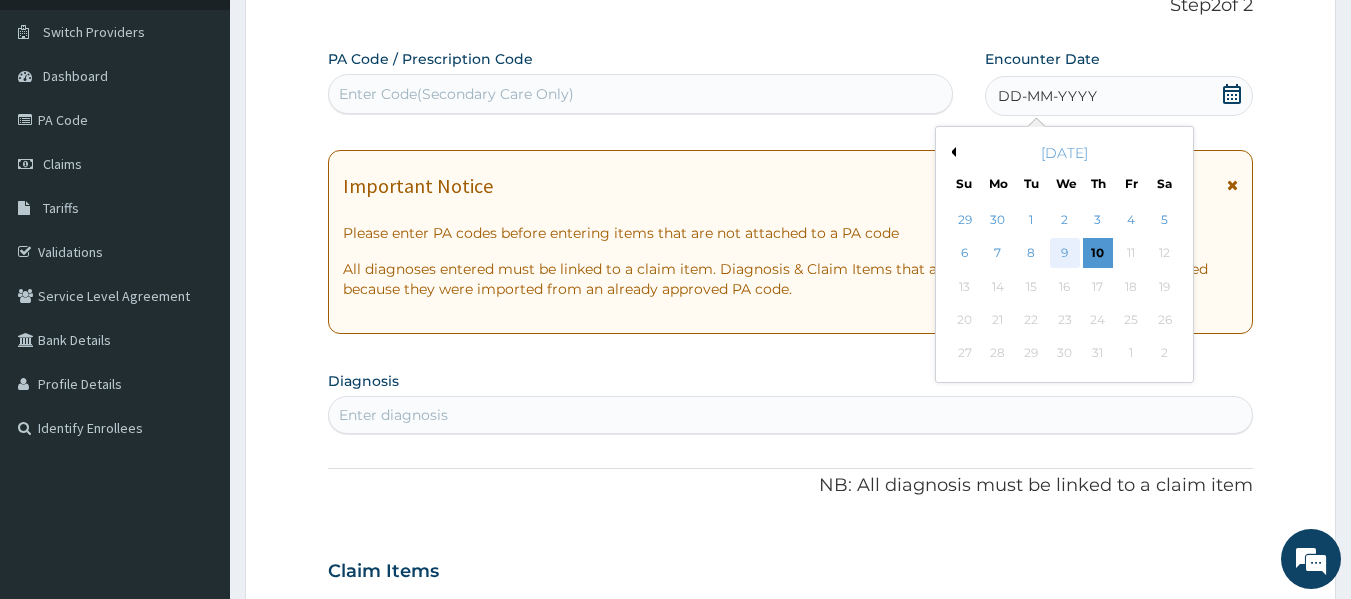 click on "9" at bounding box center [1065, 254] 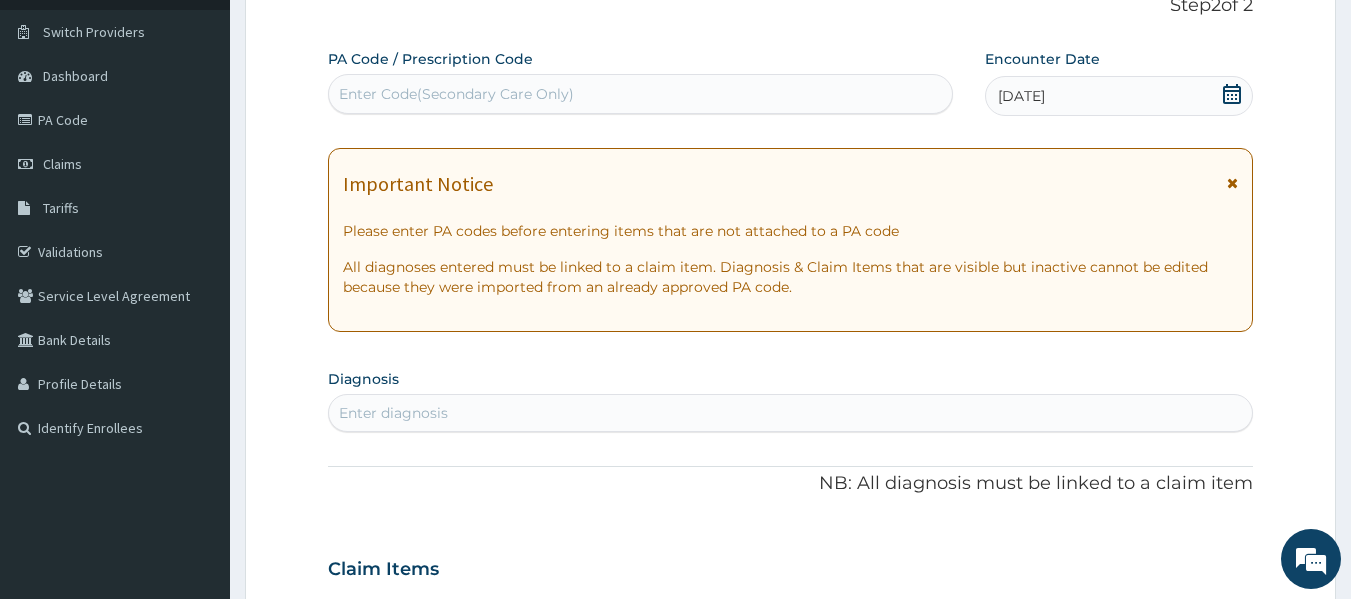 click 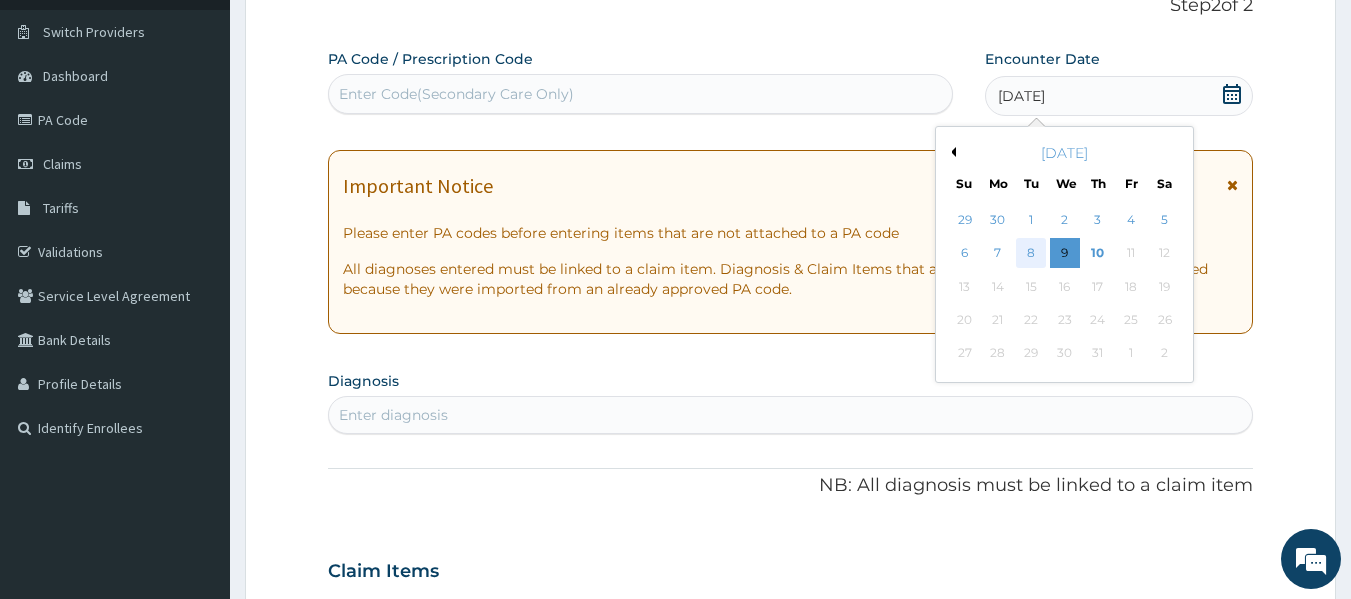click on "8" at bounding box center (1032, 254) 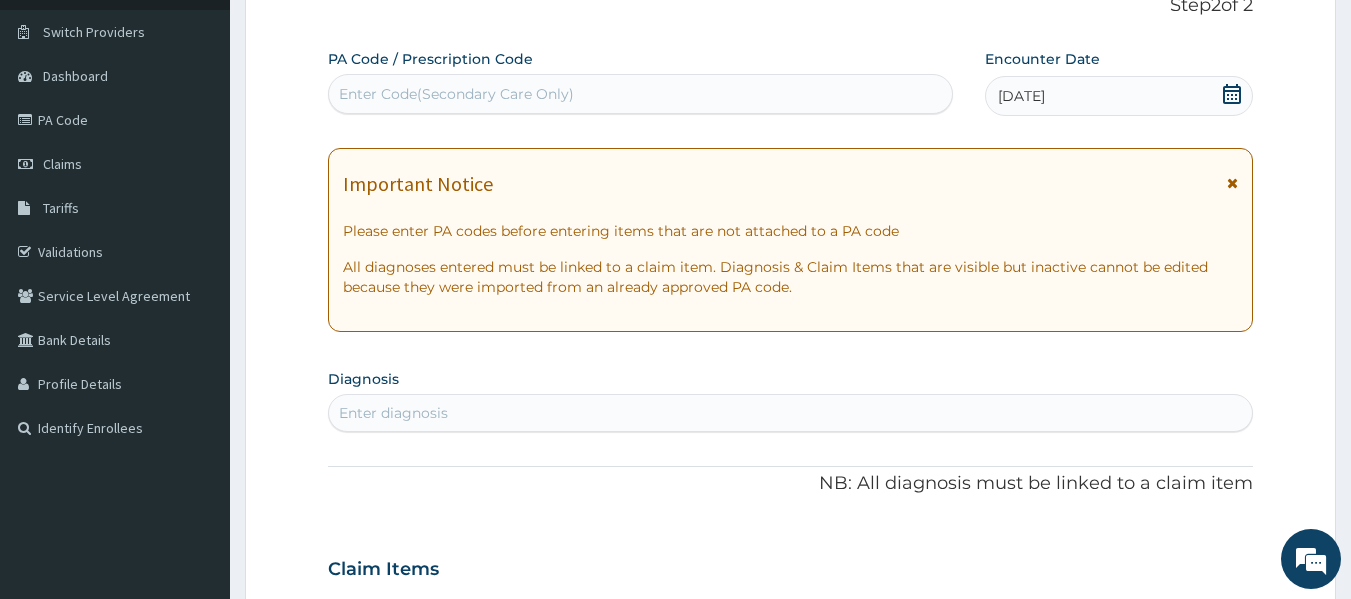 click at bounding box center [1232, 183] 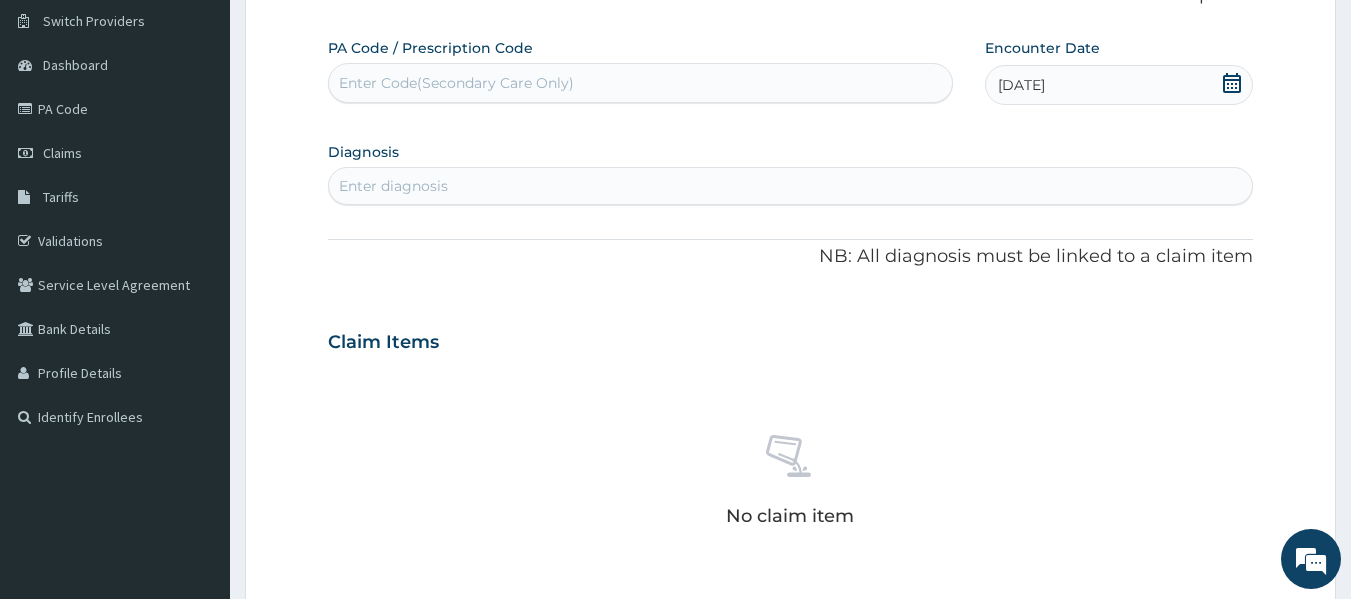scroll, scrollTop: 149, scrollLeft: 0, axis: vertical 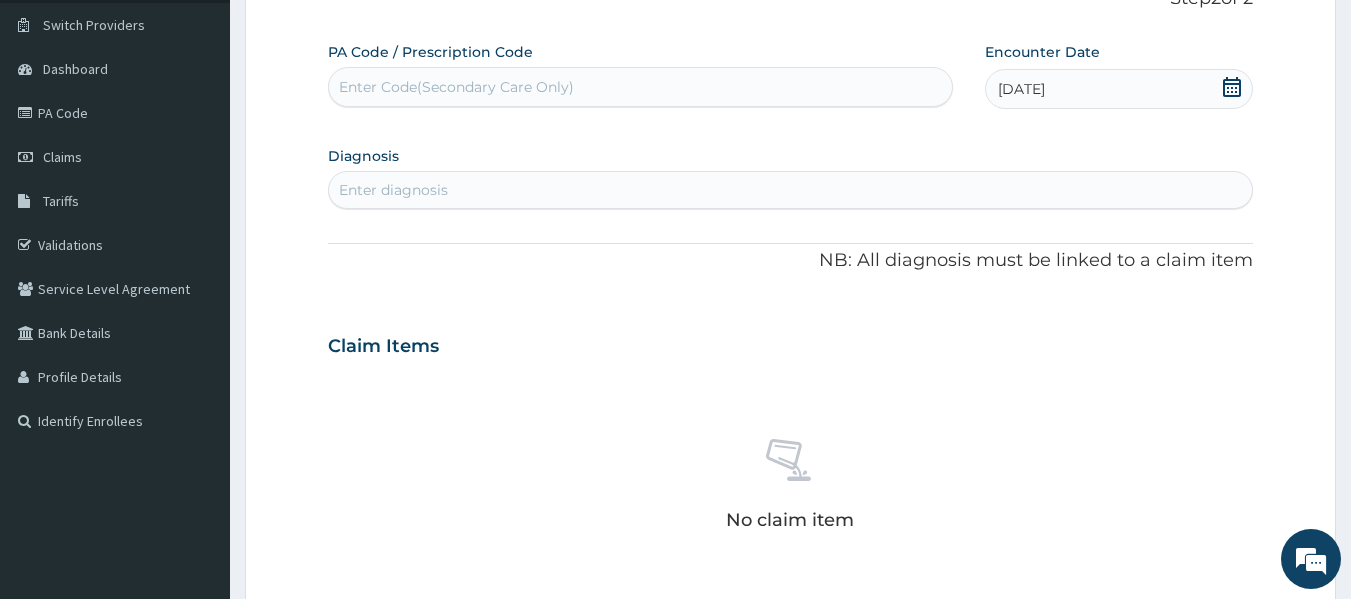 click on "Enter diagnosis" at bounding box center (393, 190) 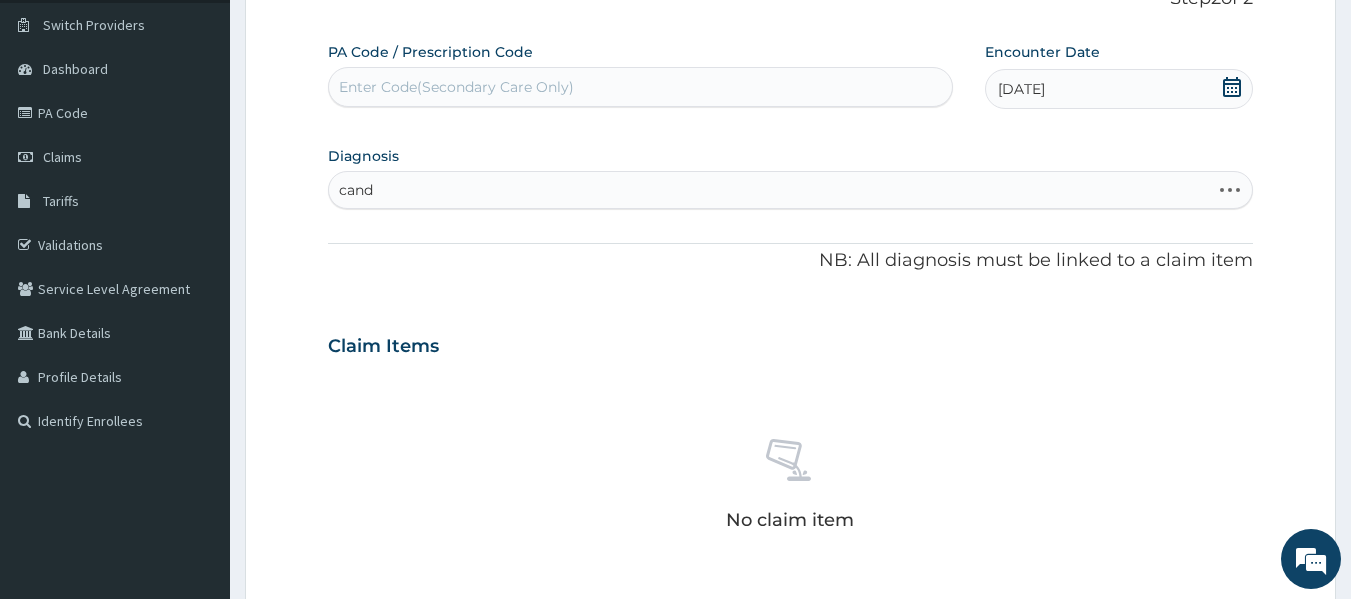 type on "candi" 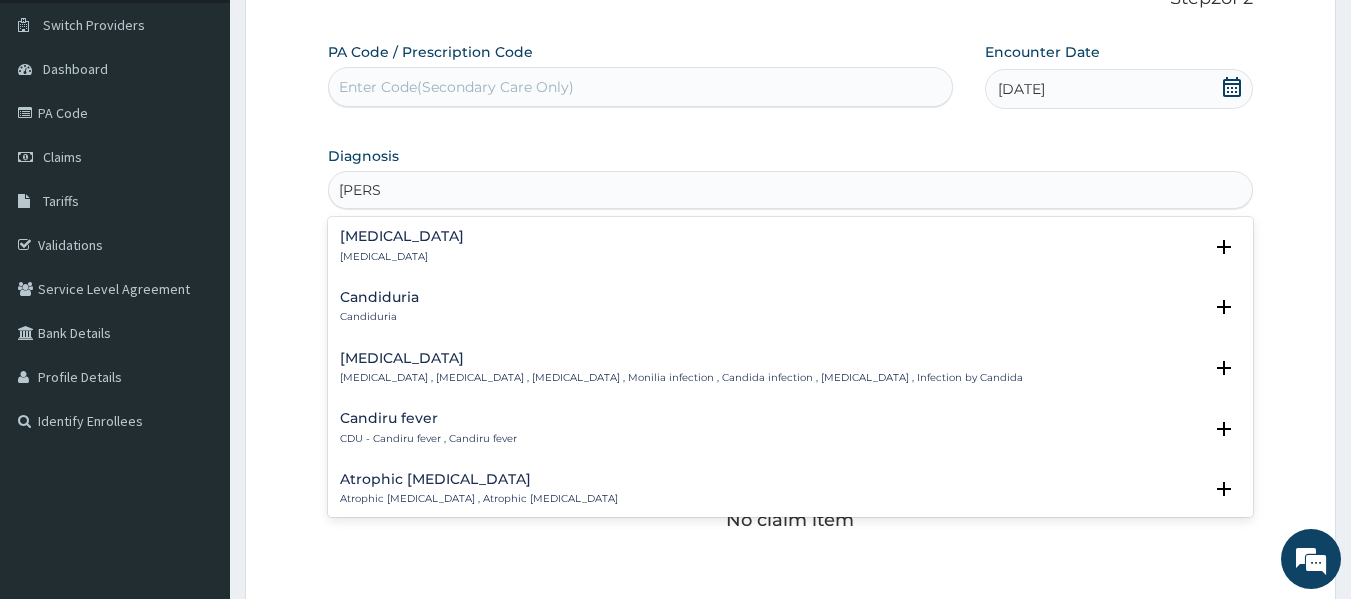 click on "Candidiasis , Moniliasis , Candidosis , Monilia infection , Candida infection , Thrush , Infection by Candida" at bounding box center (681, 378) 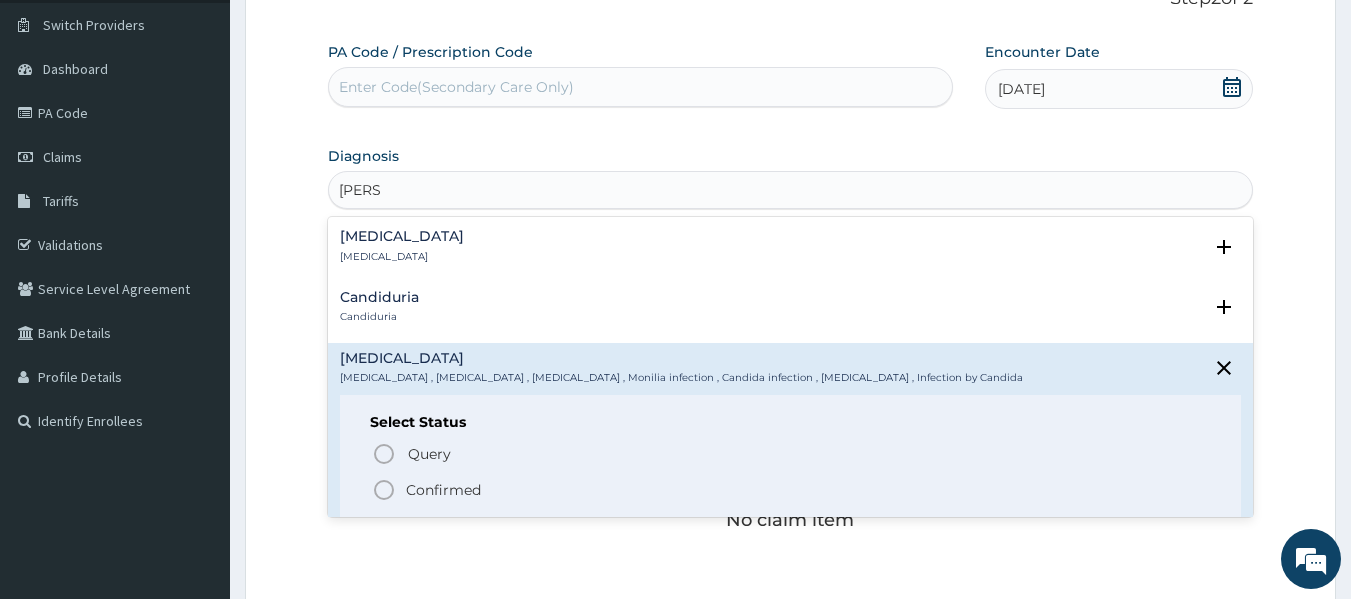 click 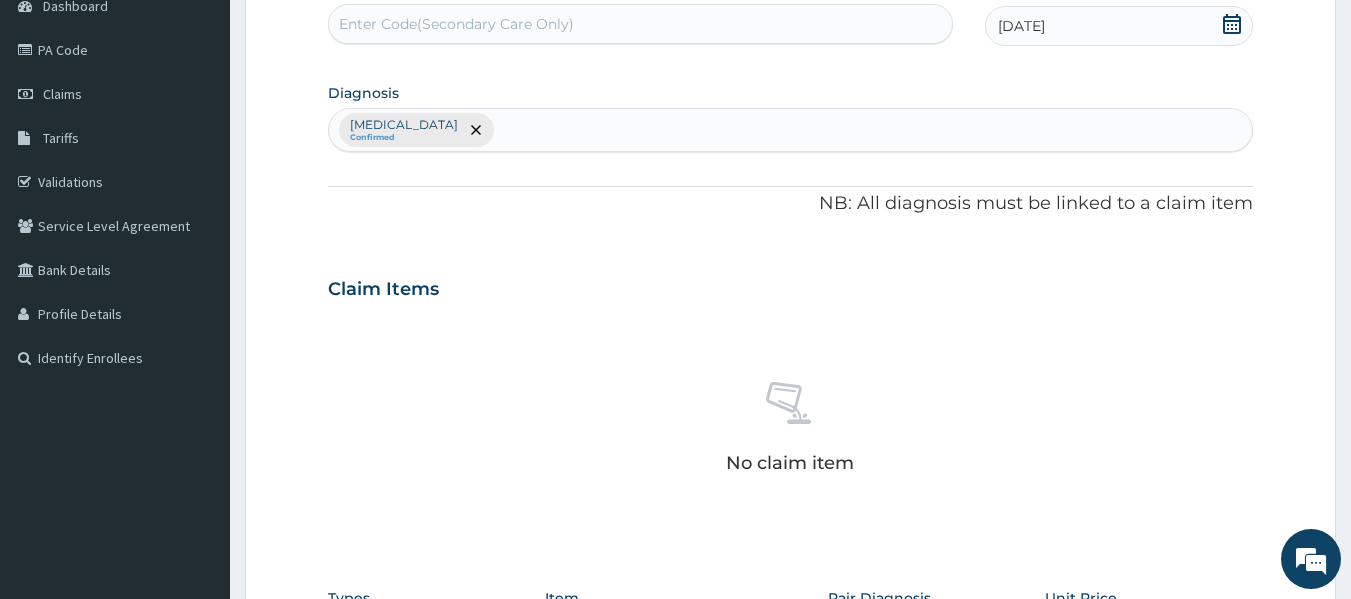 scroll, scrollTop: 216, scrollLeft: 0, axis: vertical 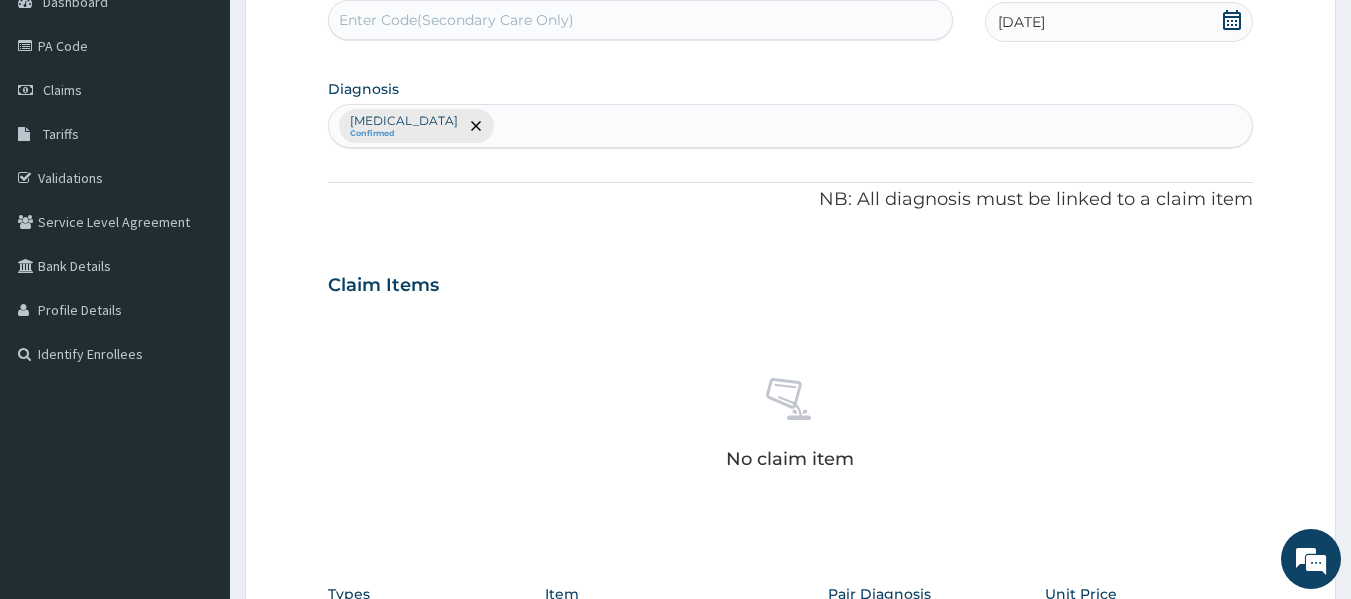 click on "Candidiasis Confirmed" at bounding box center (791, 126) 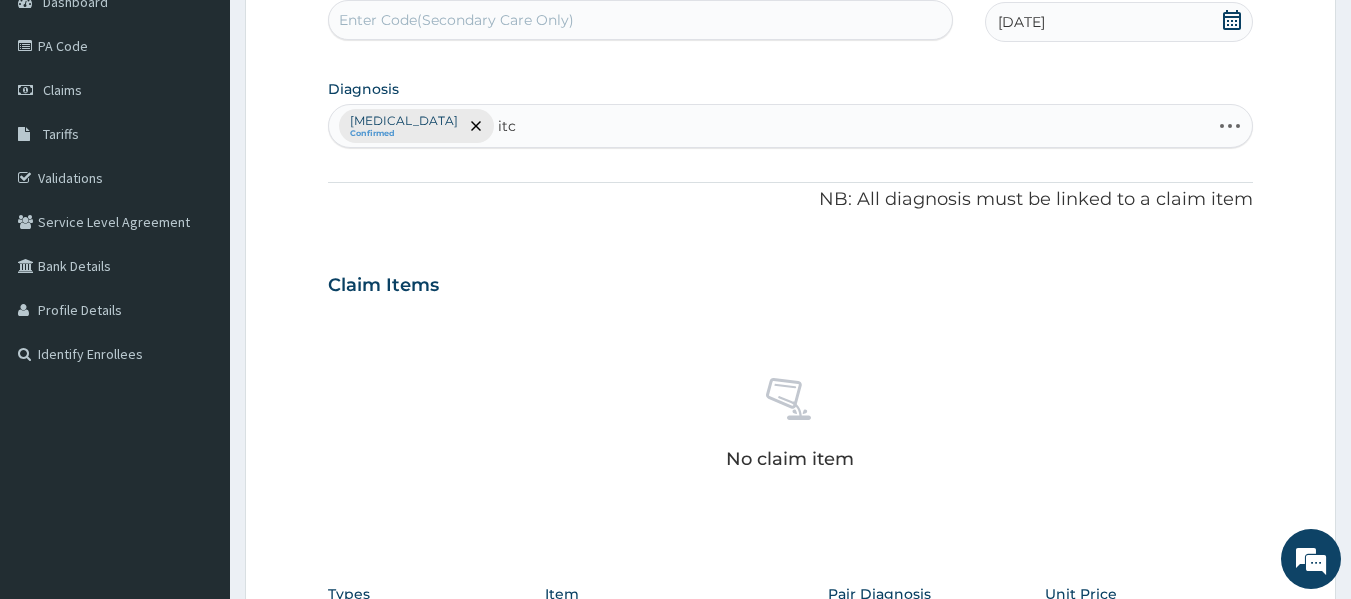 type on "itch" 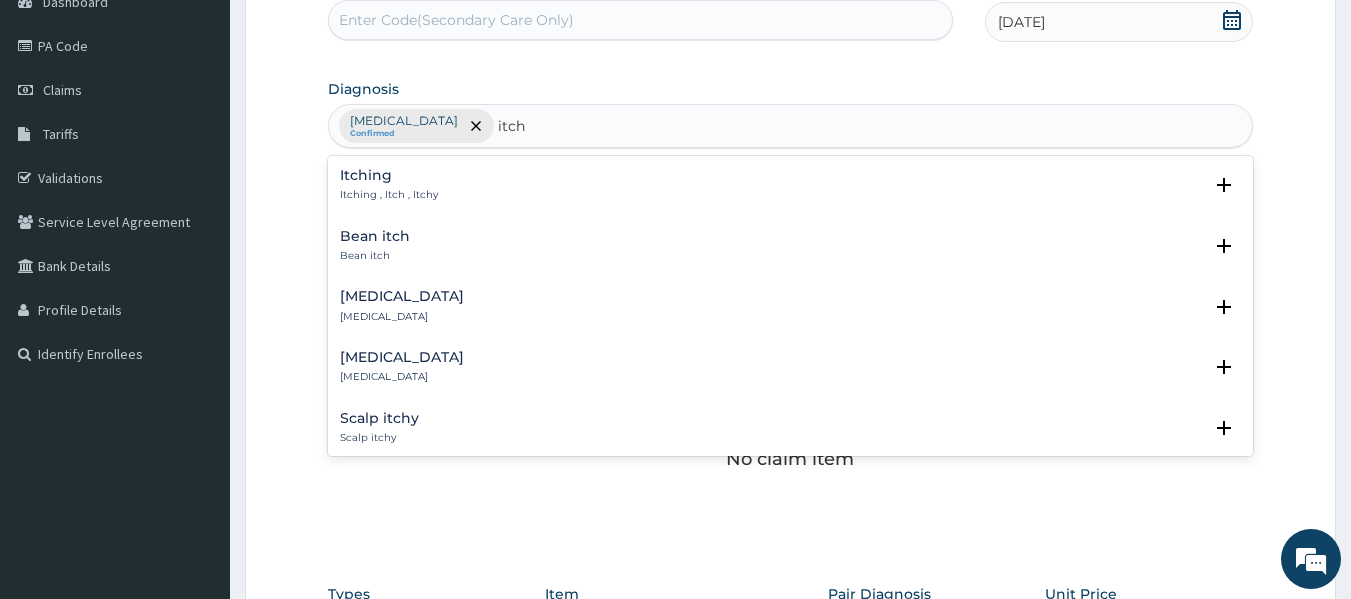 click on "Itching" at bounding box center (389, 175) 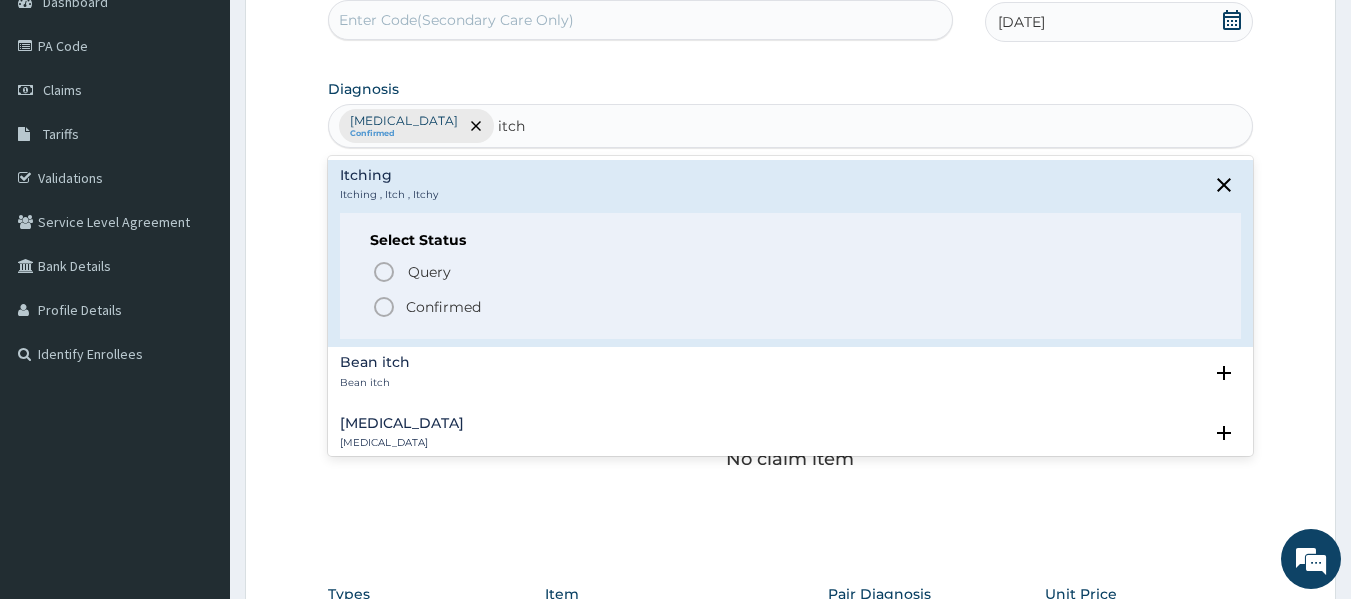 click 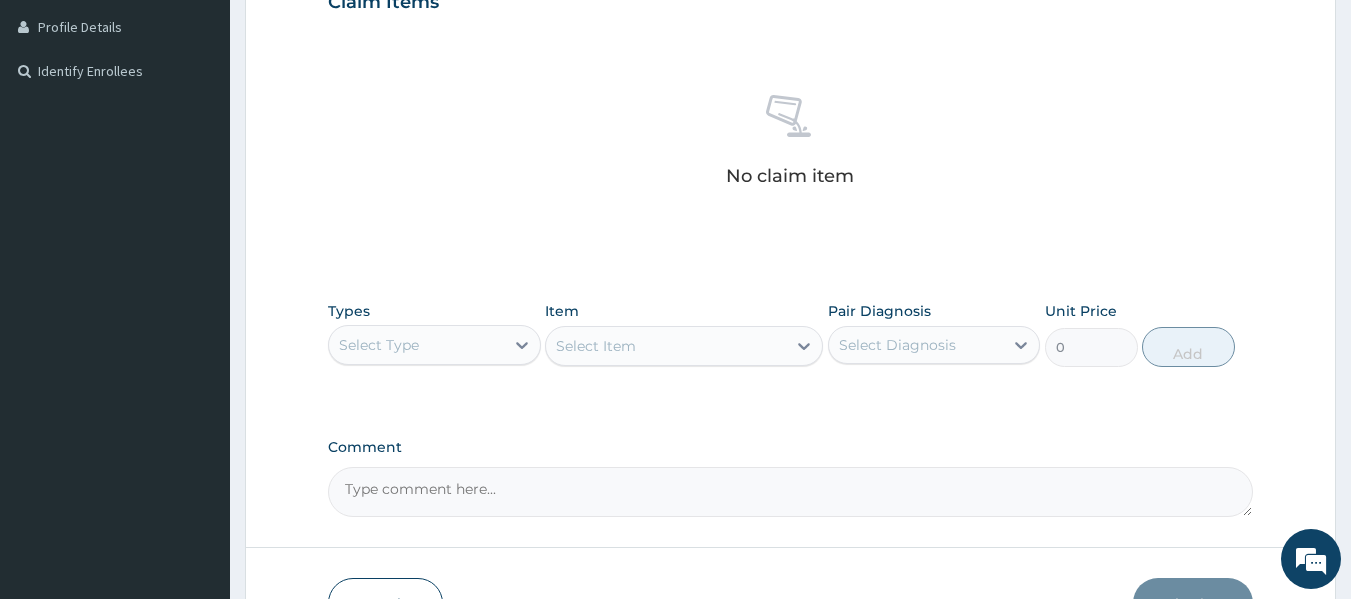 scroll, scrollTop: 504, scrollLeft: 0, axis: vertical 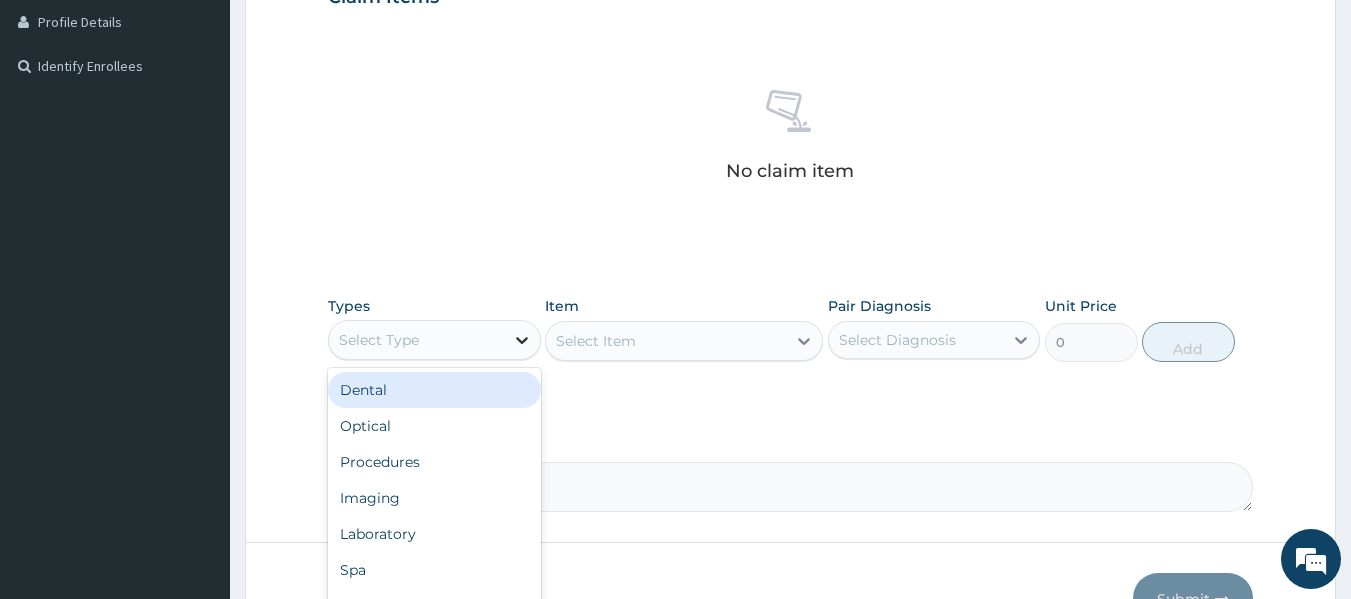 click at bounding box center [522, 340] 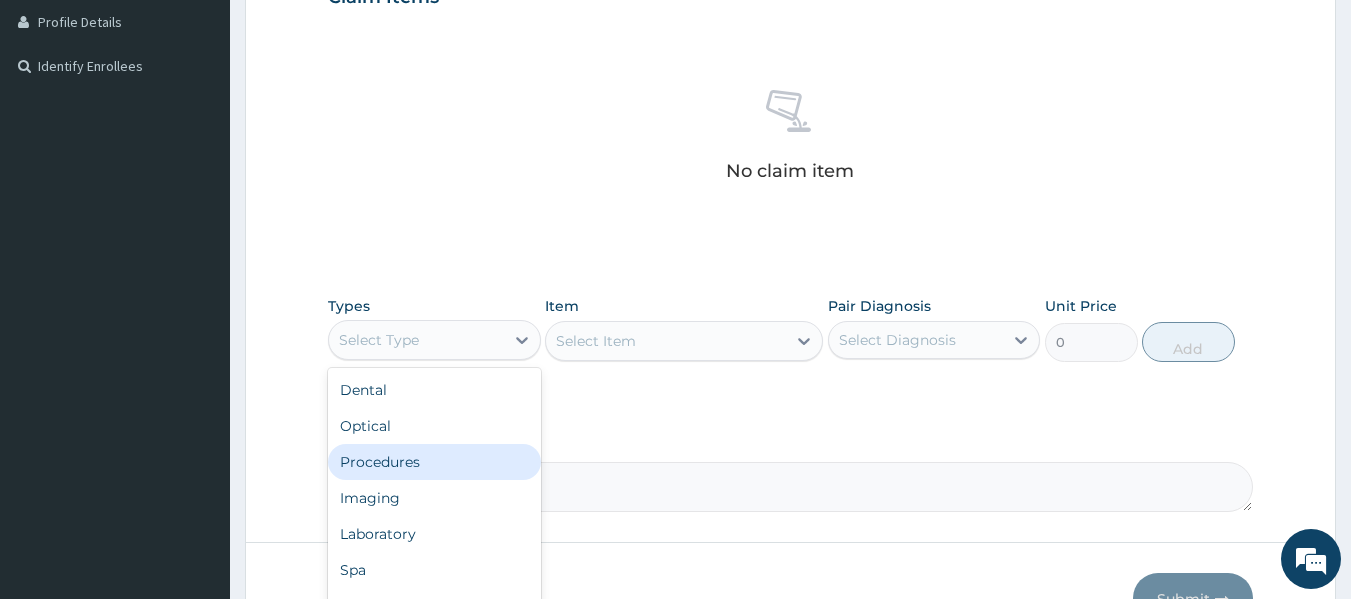 click on "Procedures" at bounding box center (434, 462) 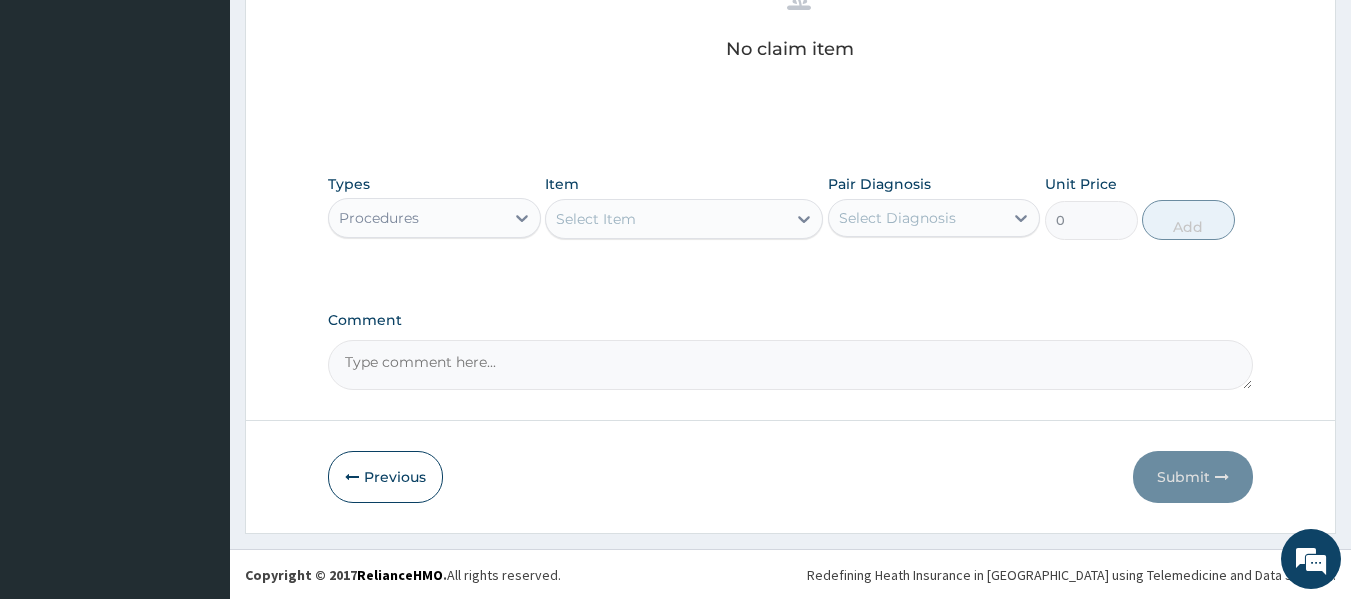 scroll, scrollTop: 627, scrollLeft: 0, axis: vertical 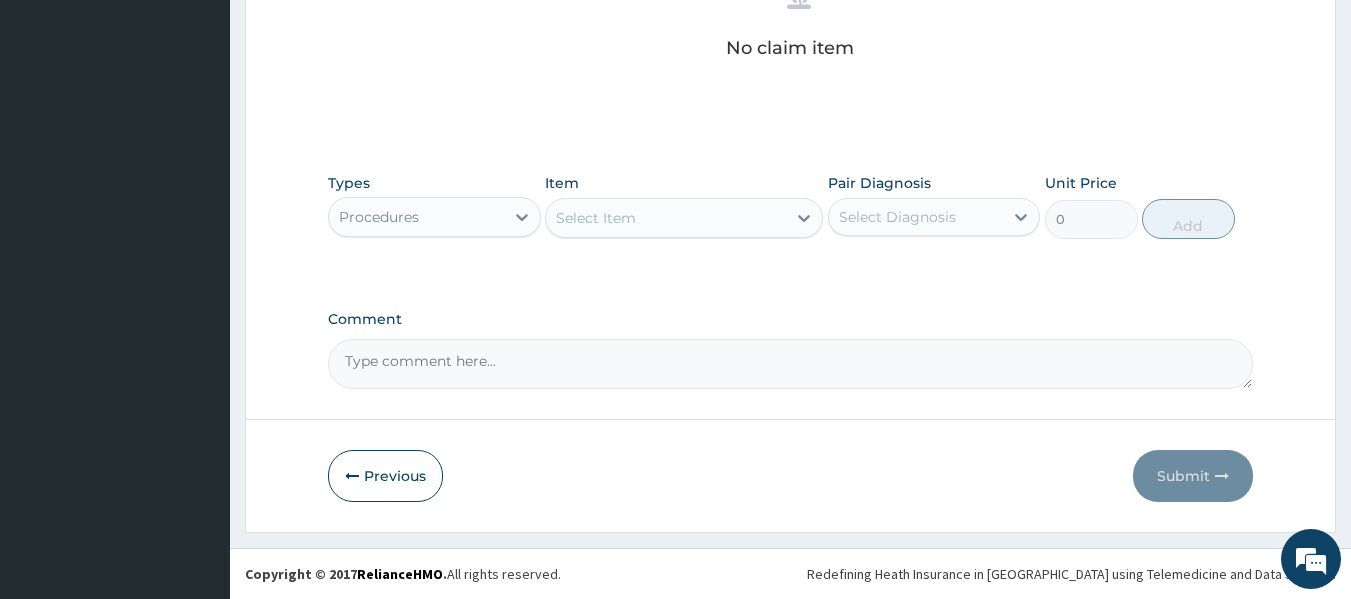 click on "Comment" at bounding box center [791, 364] 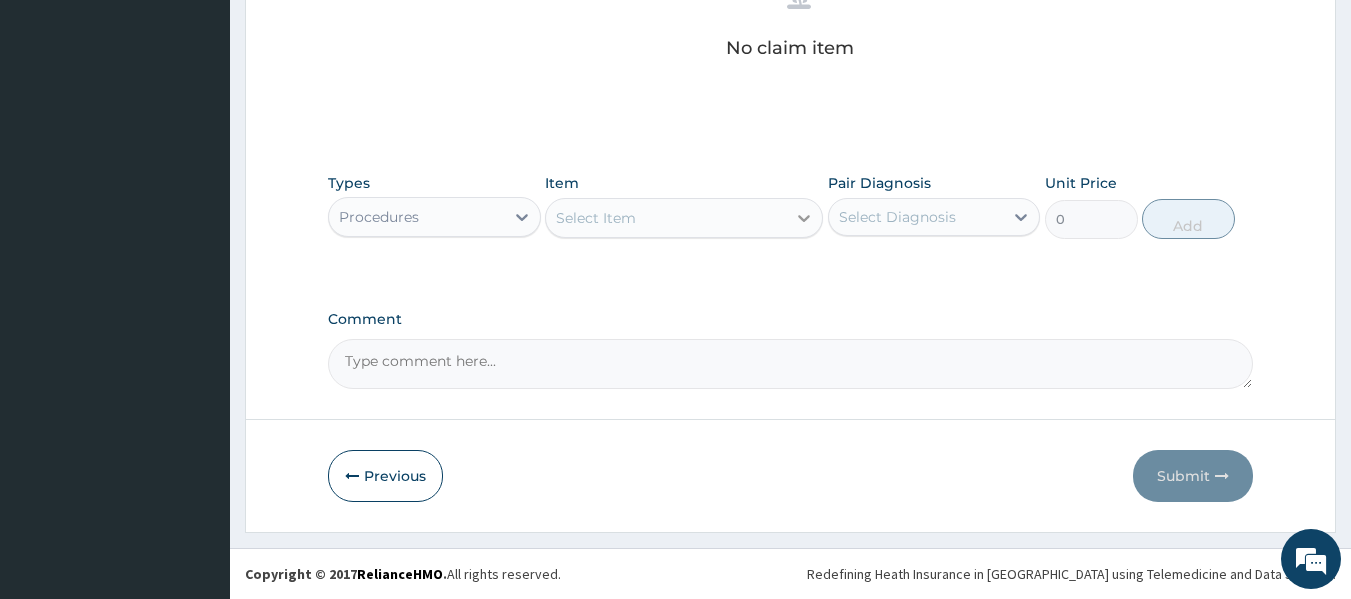 click at bounding box center (804, 218) 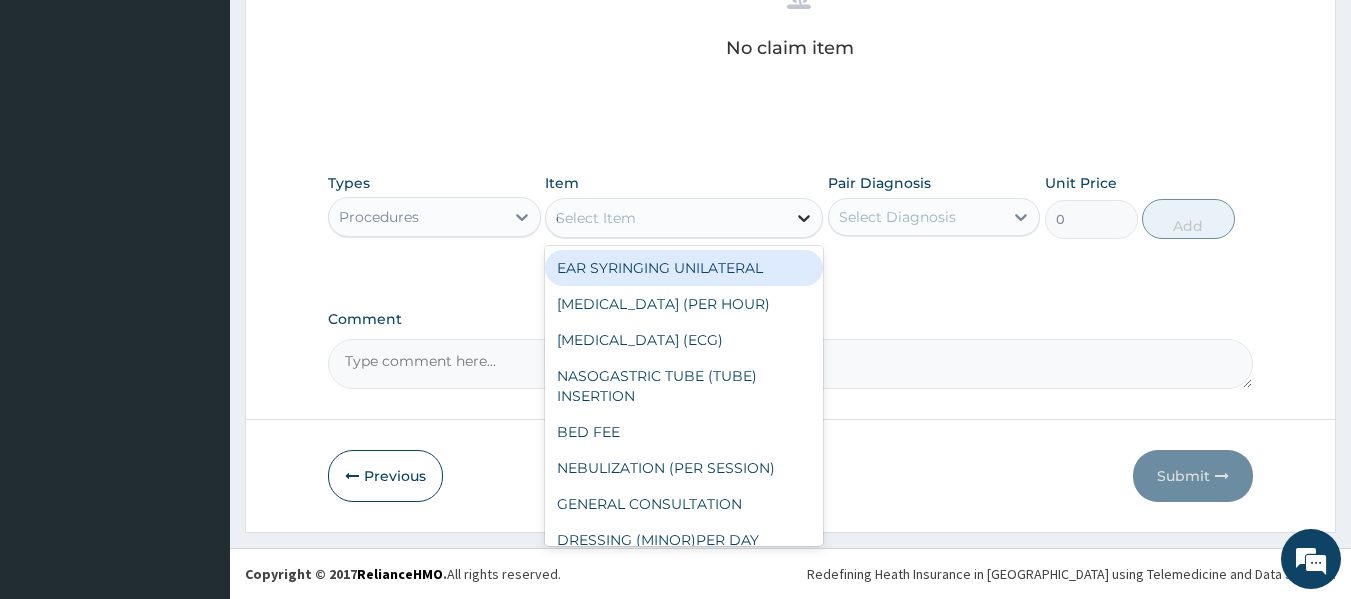 type on "ca" 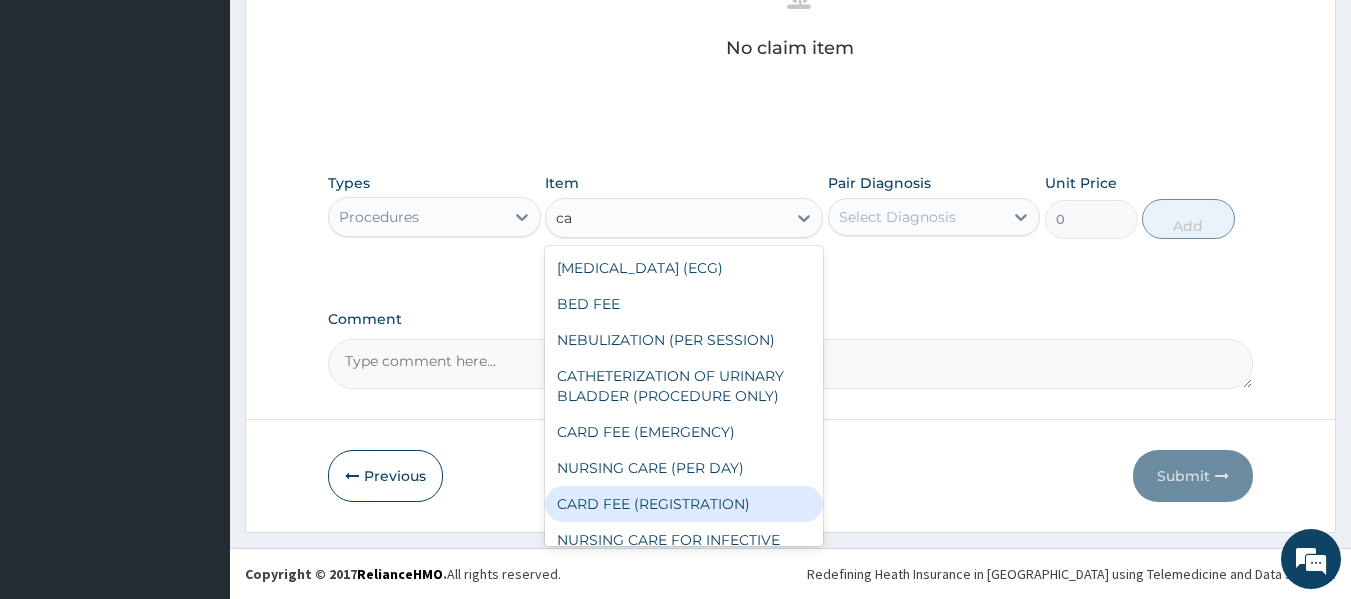click on "CARD FEE (REGISTRATION)" at bounding box center (684, 504) 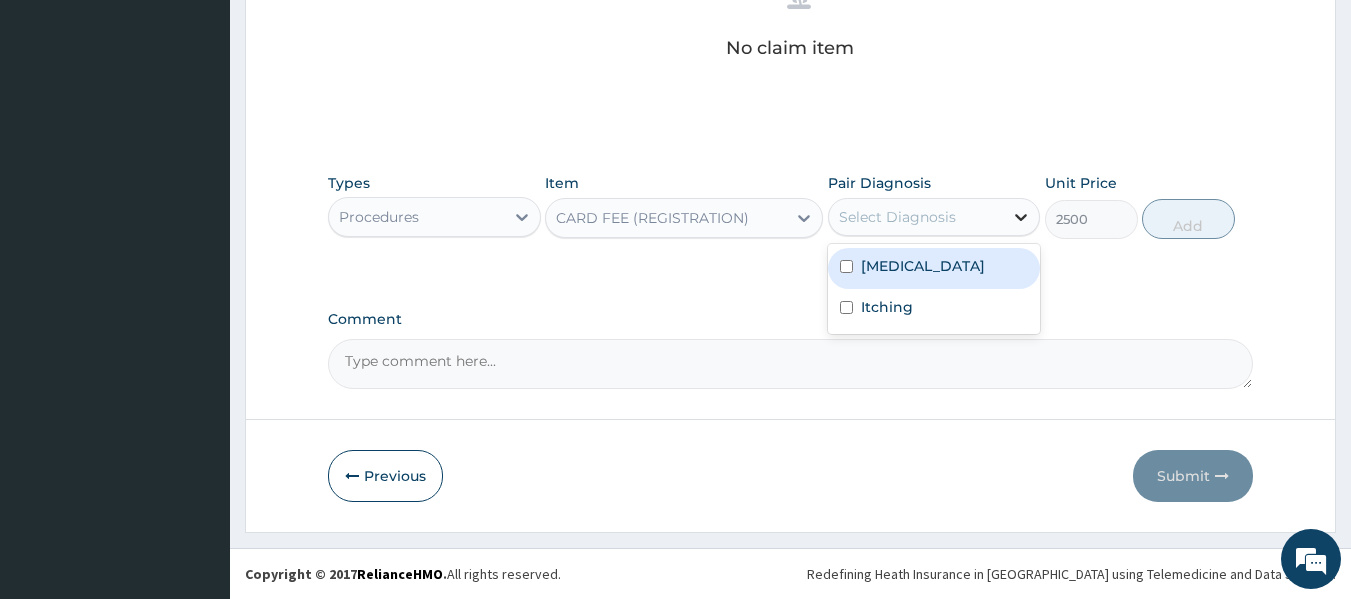 click at bounding box center [1021, 217] 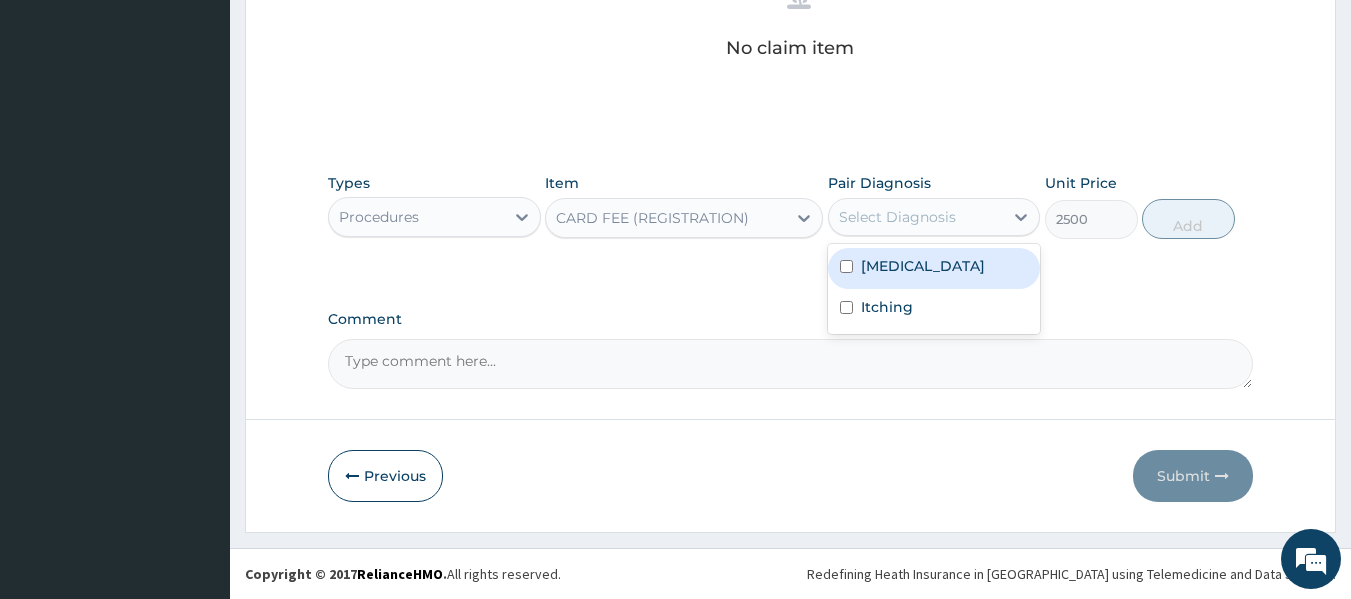 click on "Candidiasis" at bounding box center [934, 268] 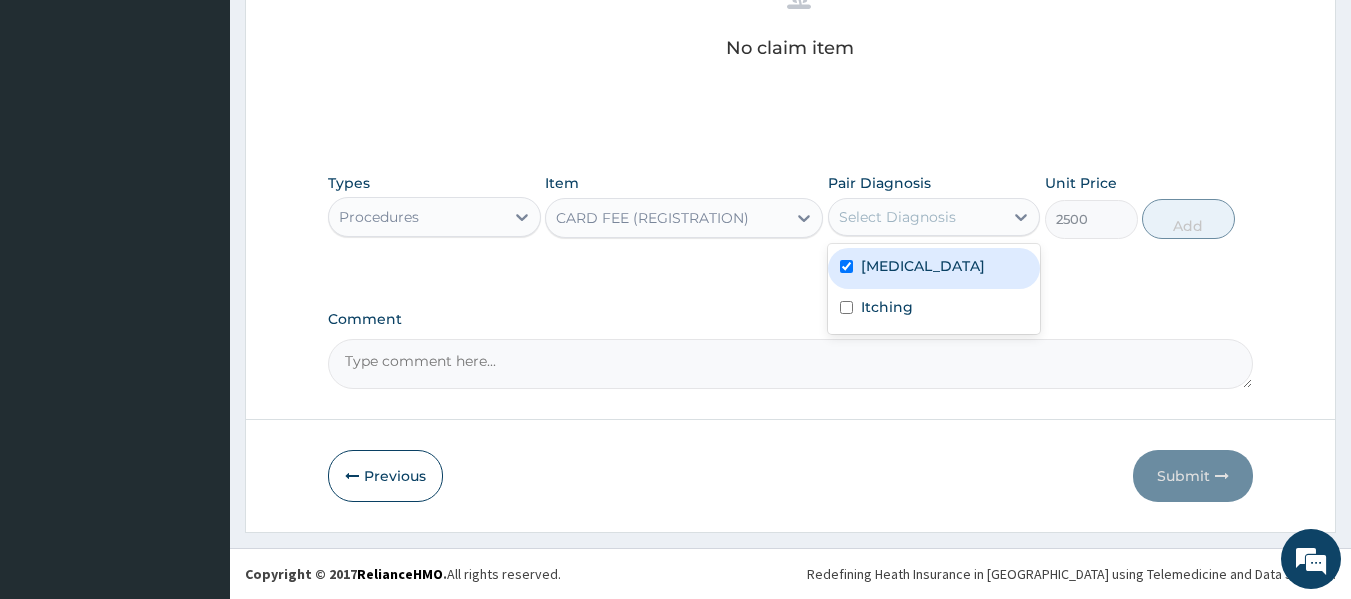 checkbox on "true" 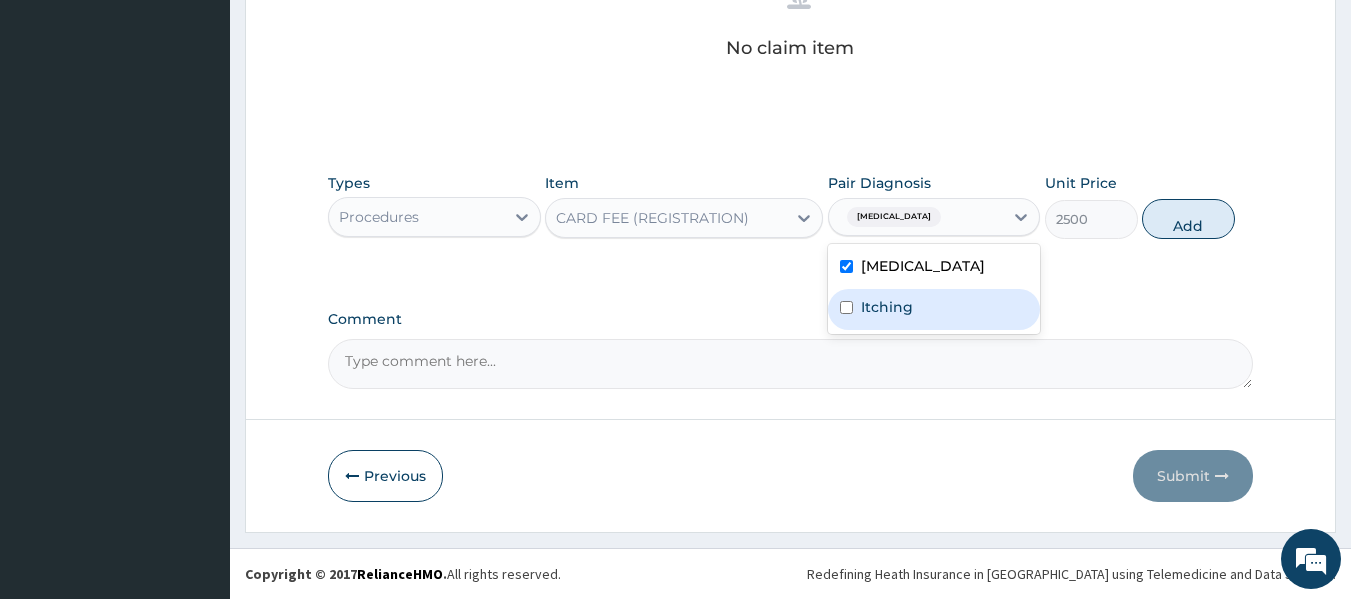 click on "Itching" at bounding box center (934, 309) 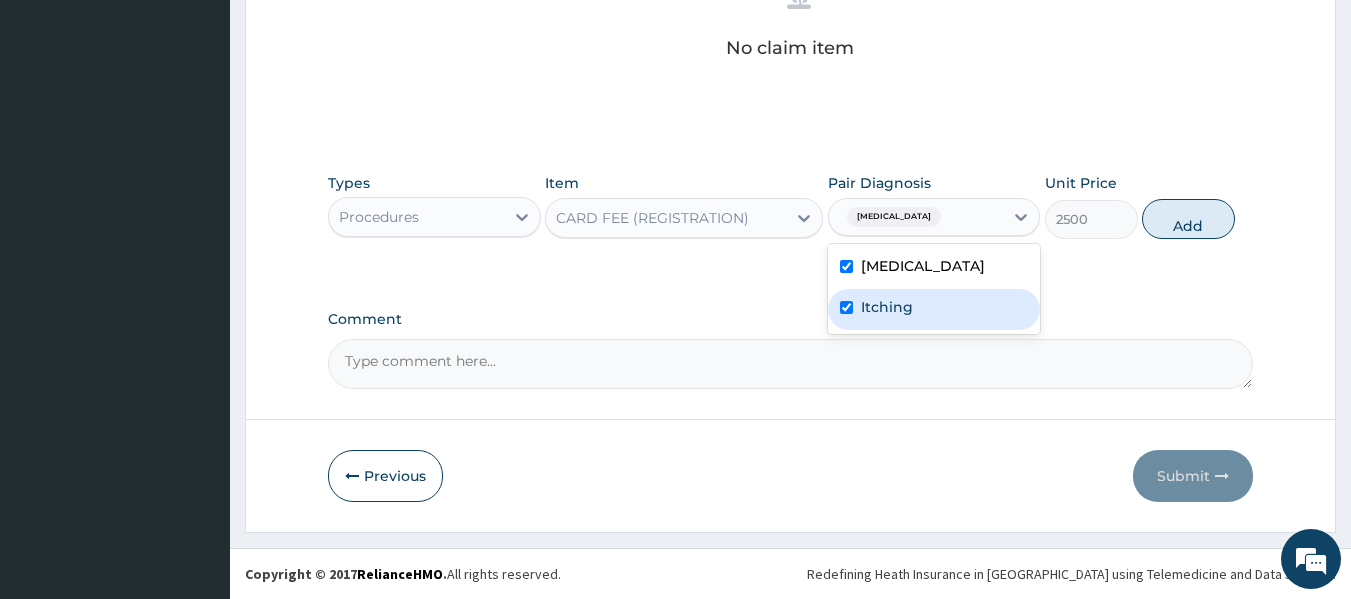 checkbox on "true" 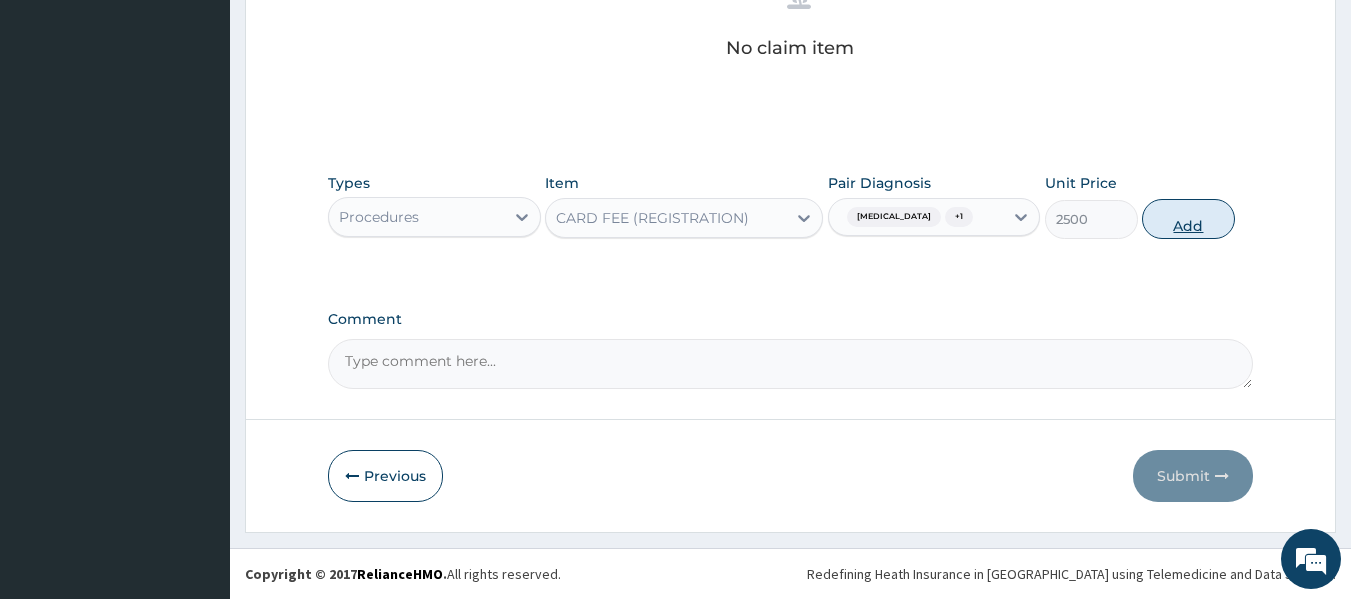 click on "Add" at bounding box center [1188, 219] 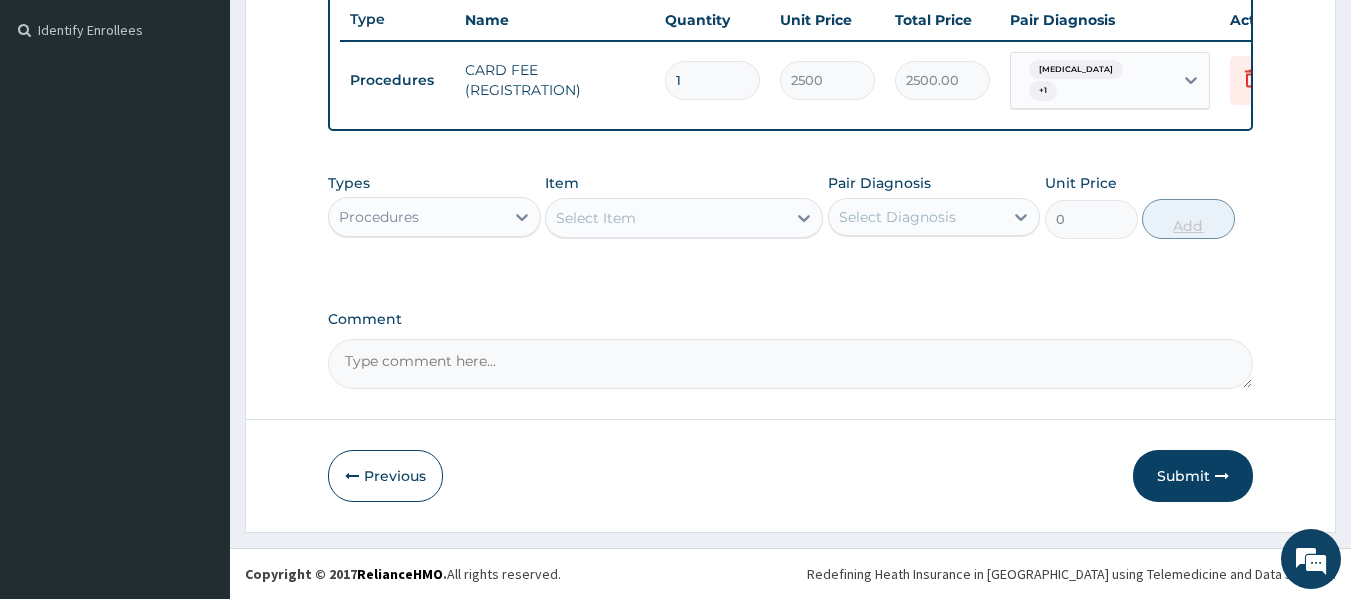 scroll, scrollTop: 547, scrollLeft: 0, axis: vertical 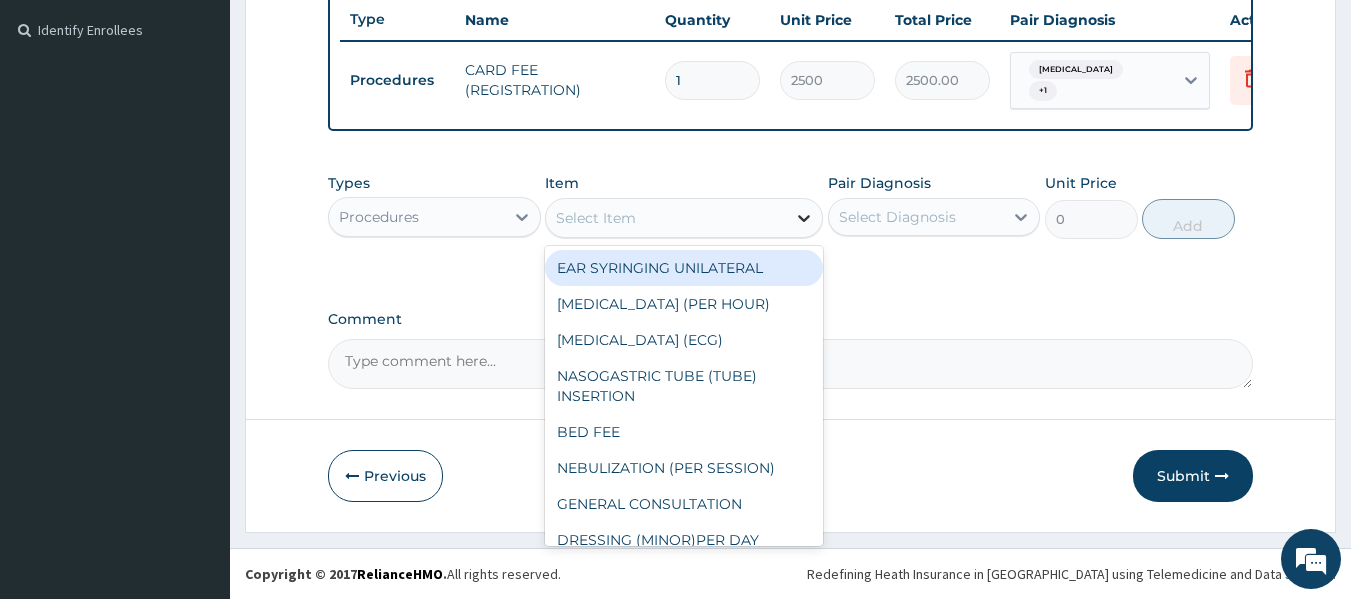 click 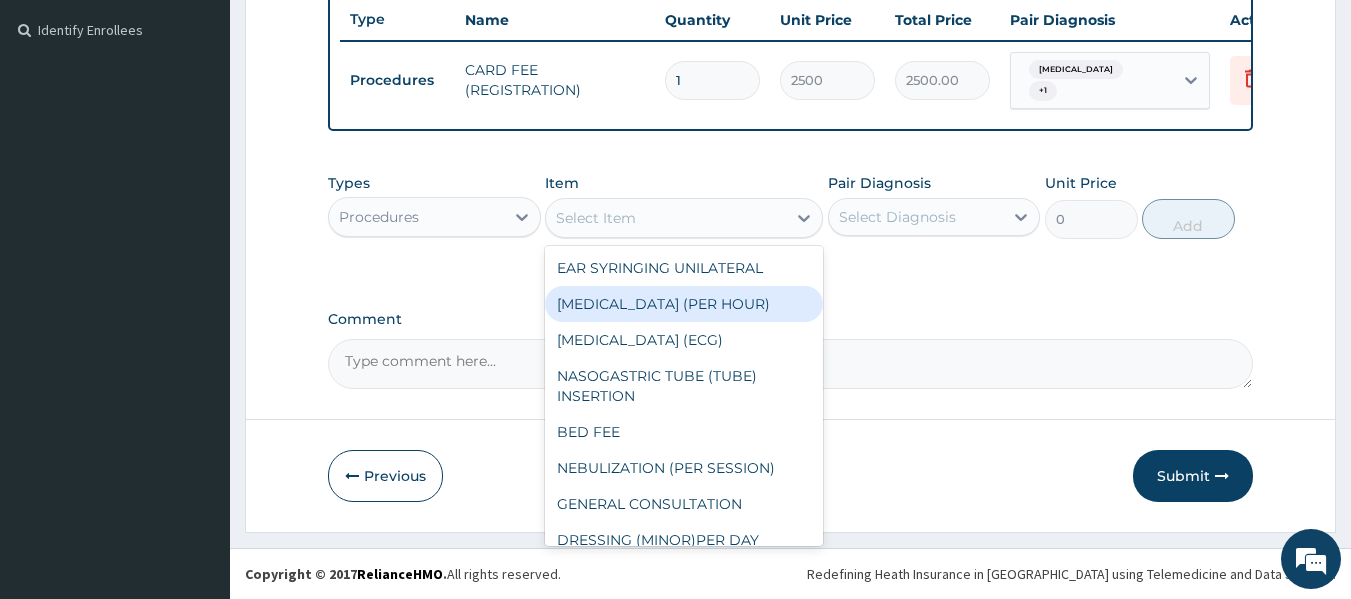 type on "c" 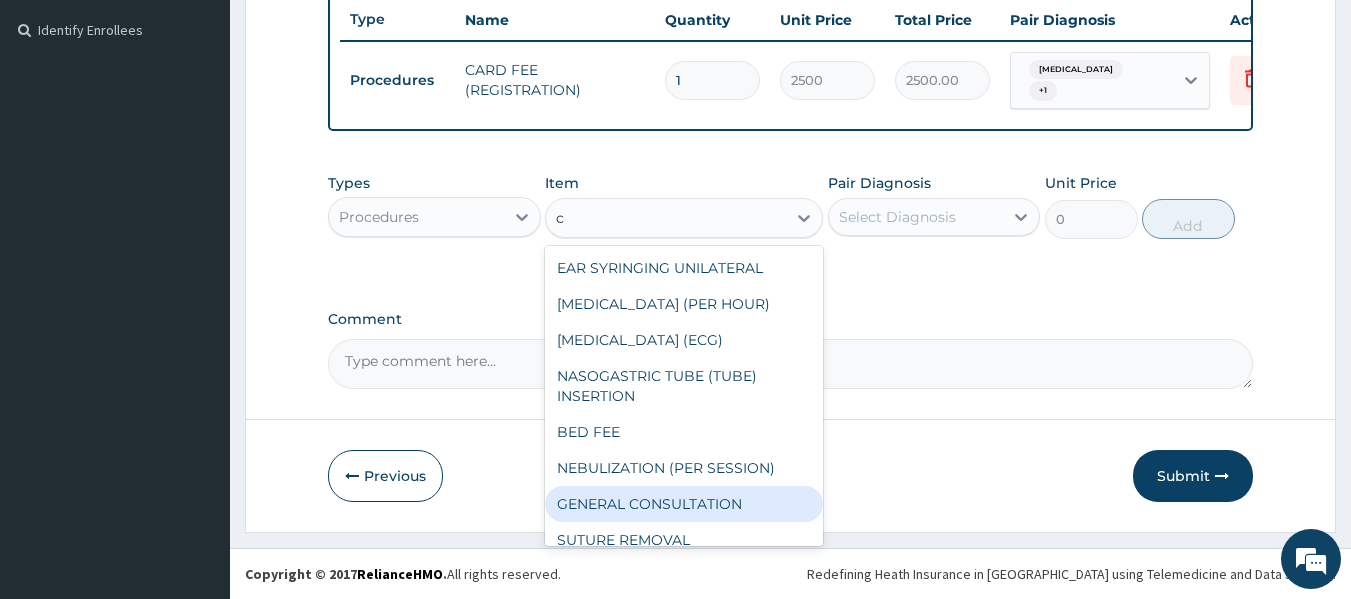 click on "GENERAL CONSULTATION" at bounding box center (684, 504) 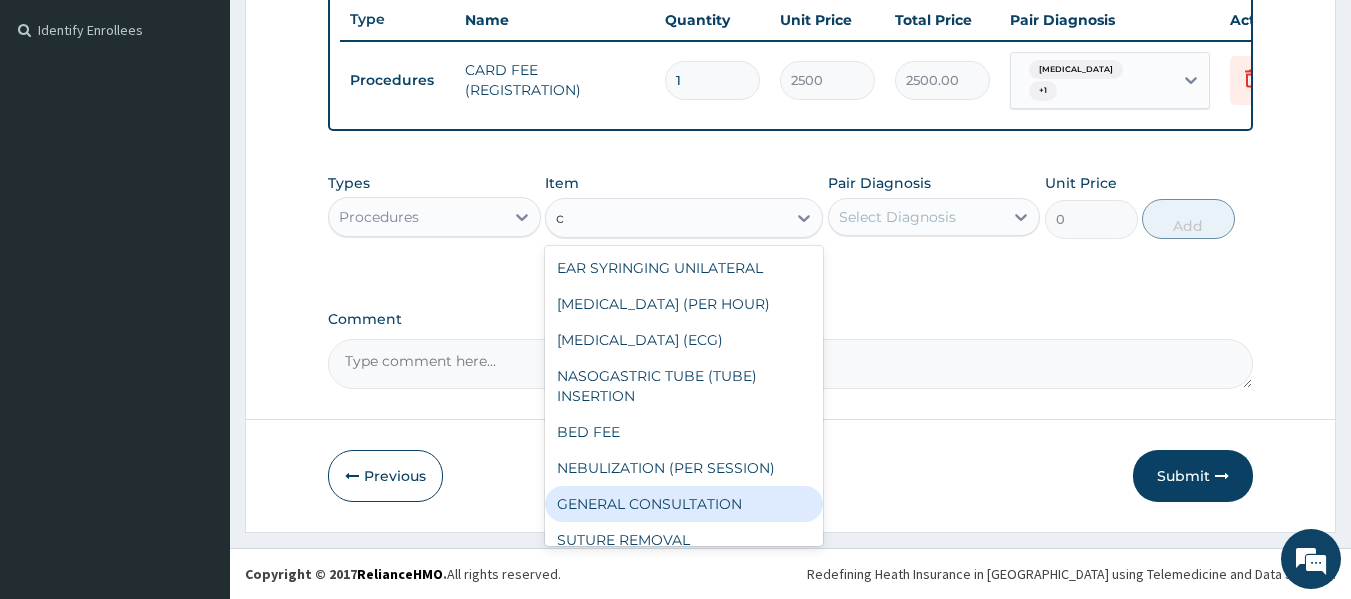 type 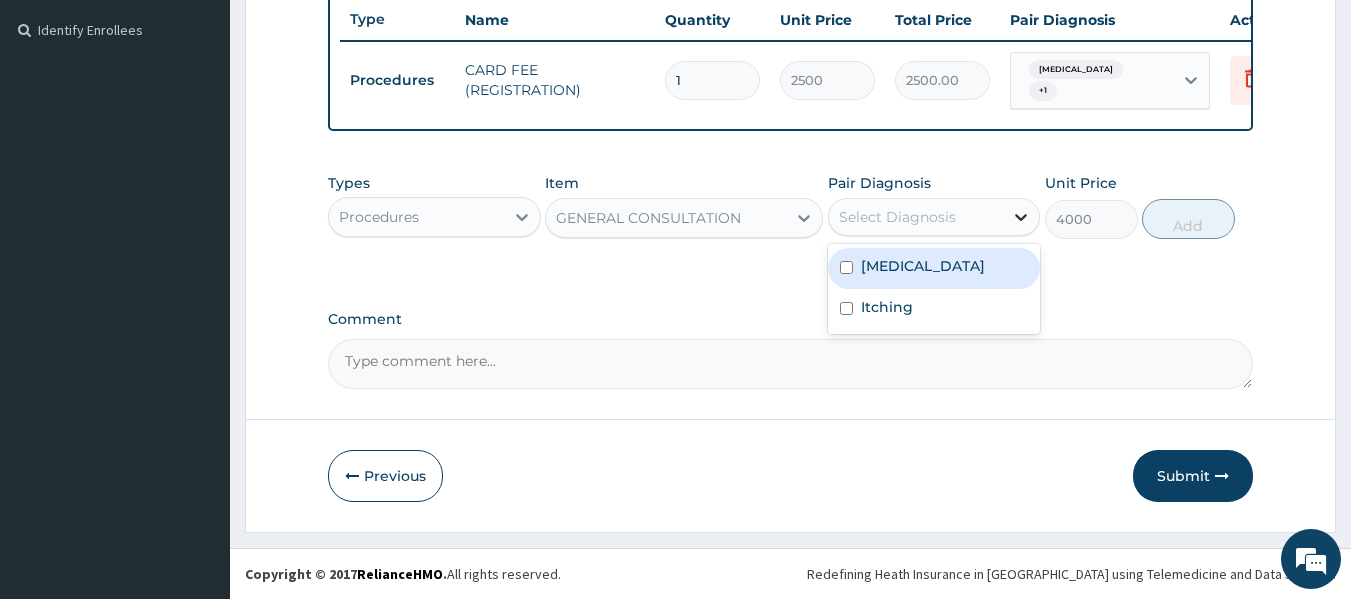 click 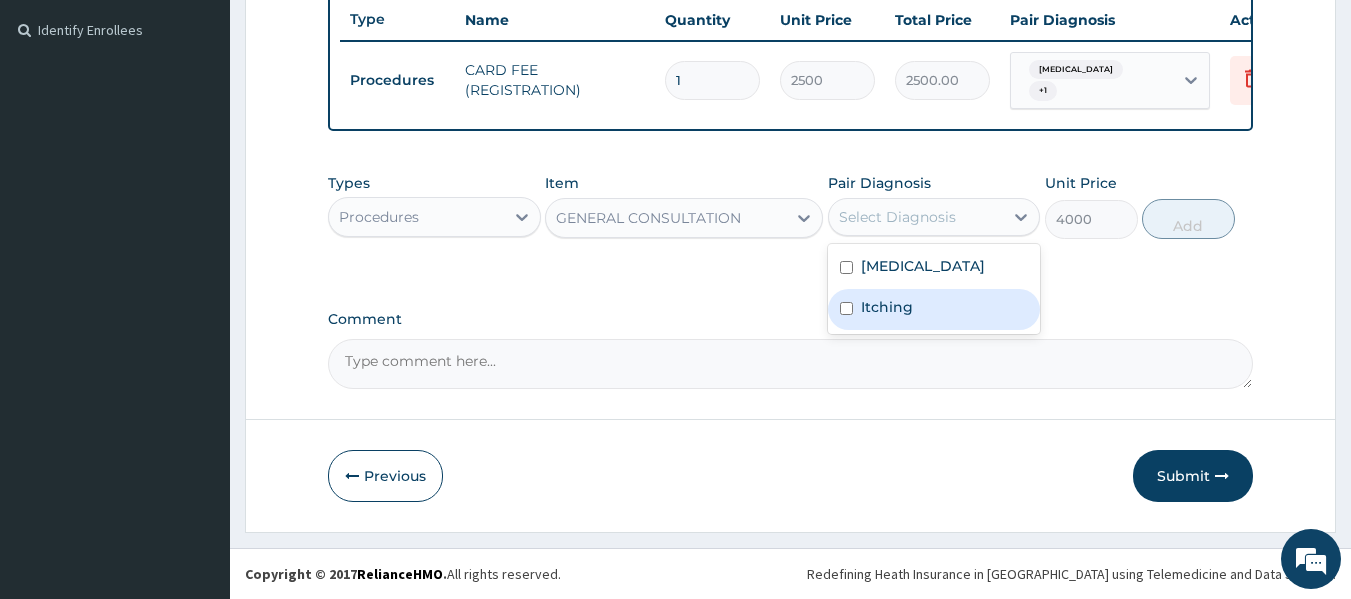 drag, startPoint x: 959, startPoint y: 260, endPoint x: 937, endPoint y: 319, distance: 62.968246 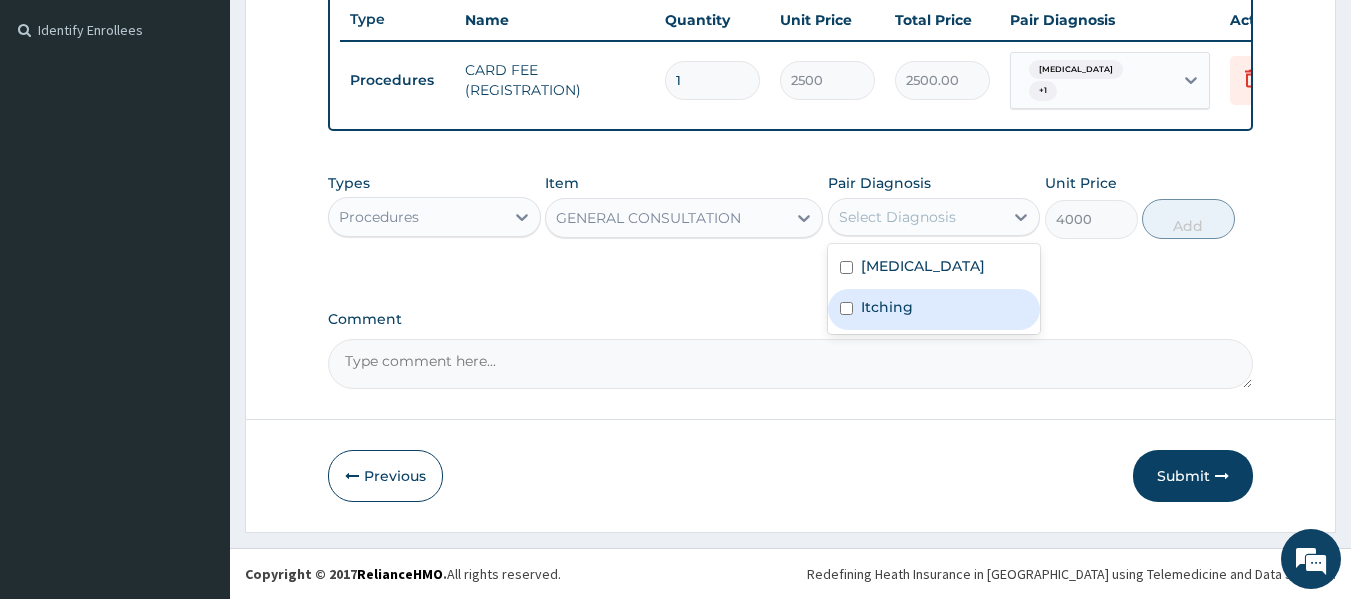 click on "Candidiasis Itching" at bounding box center [934, 289] 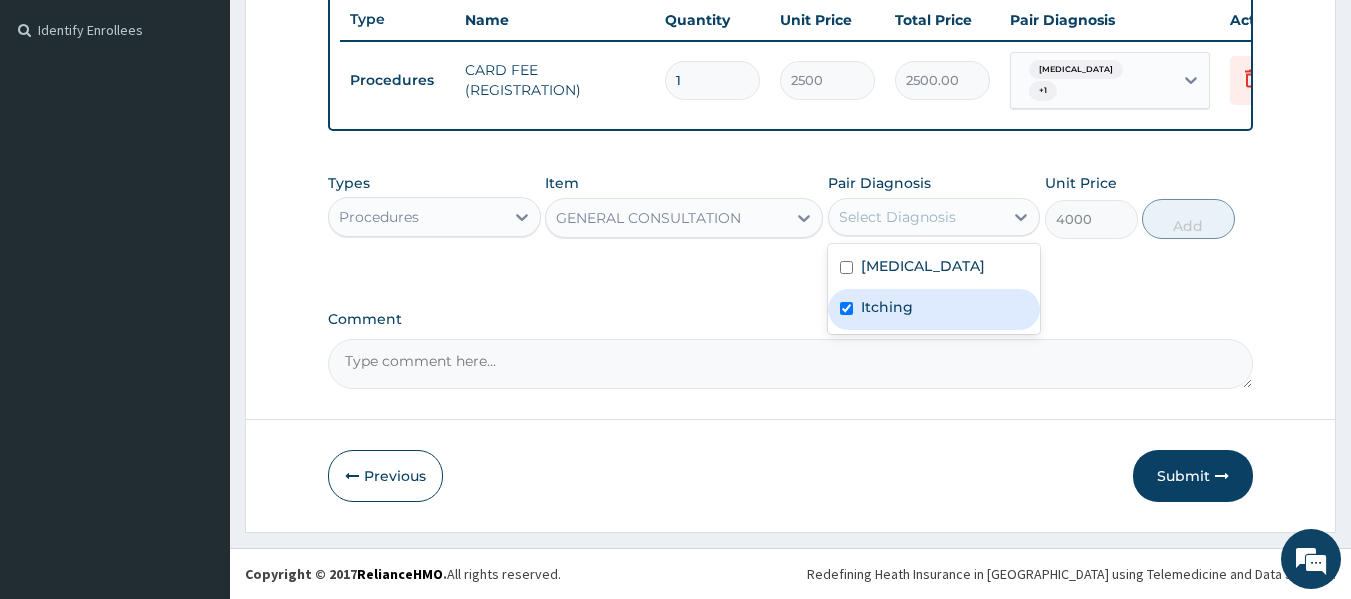 checkbox on "true" 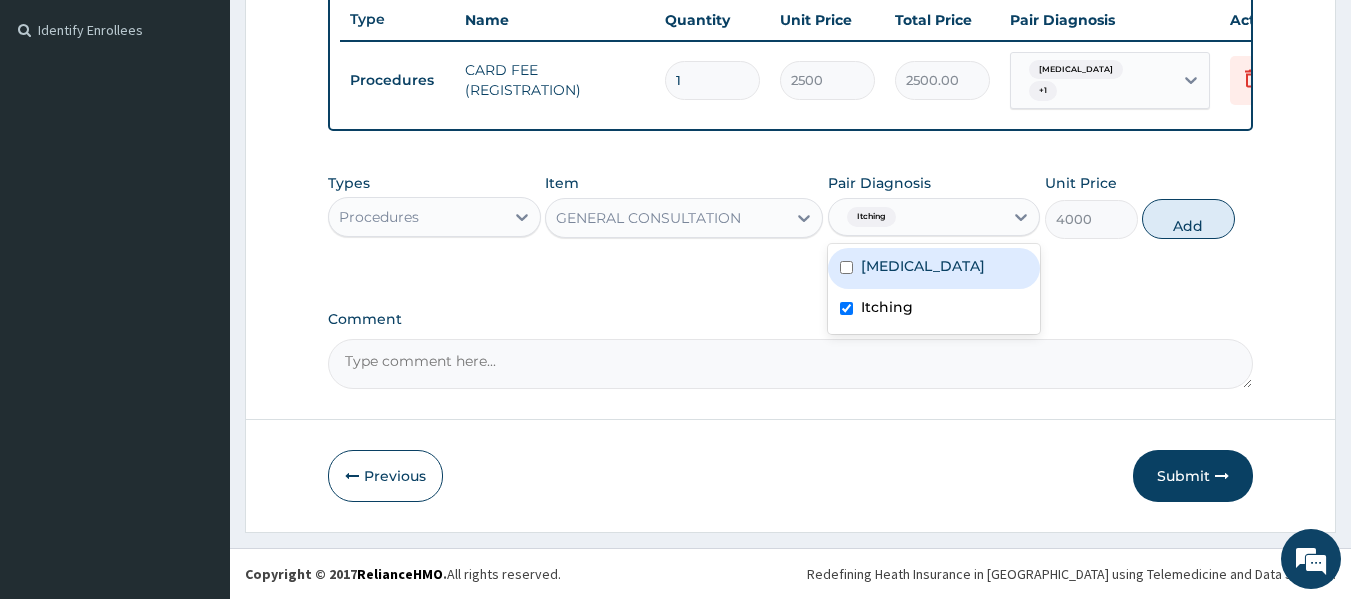 click on "Candidiasis" at bounding box center [923, 266] 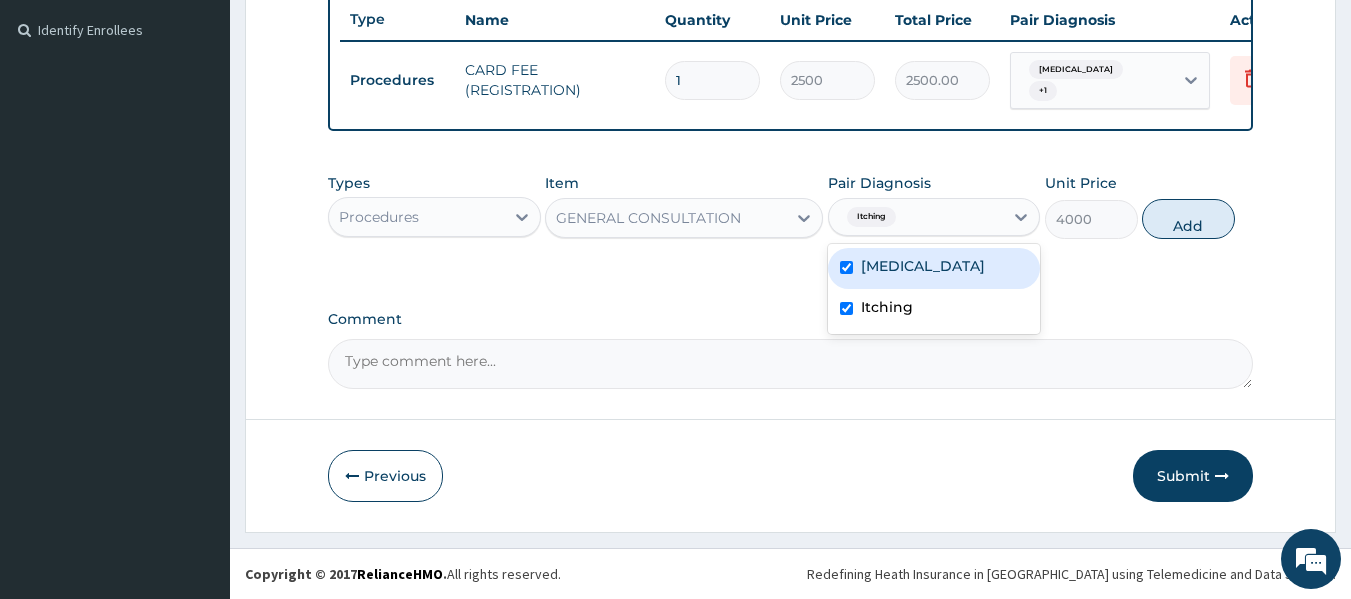 checkbox on "true" 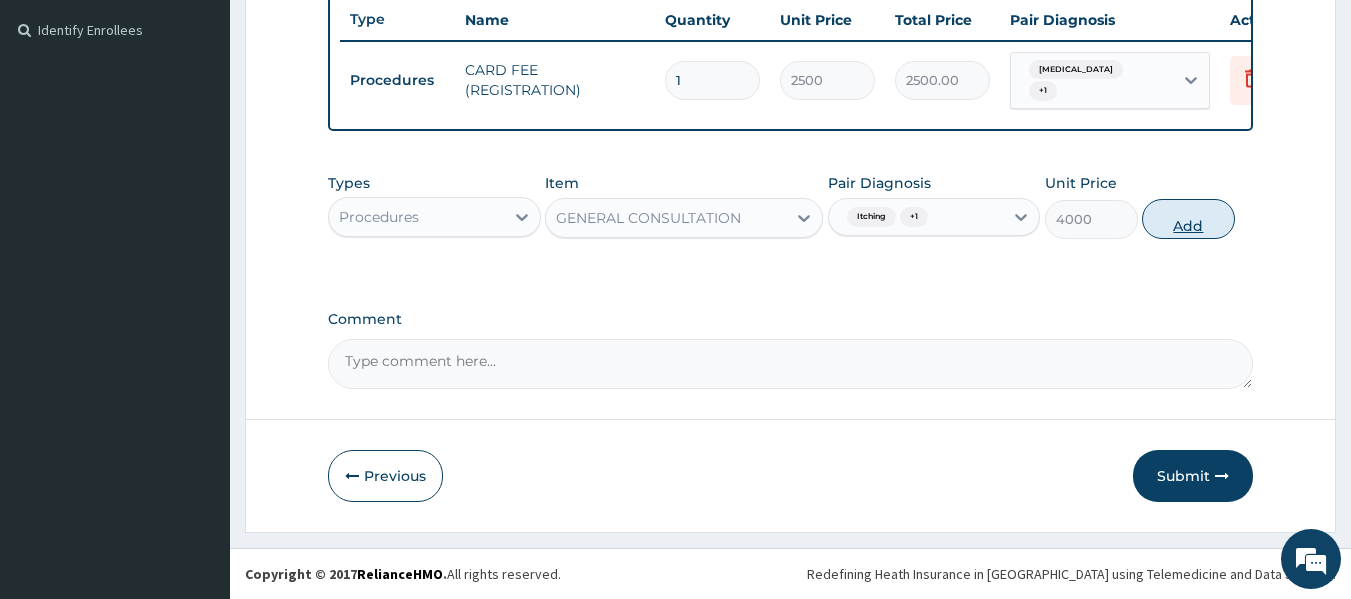 click on "Add" at bounding box center [1188, 219] 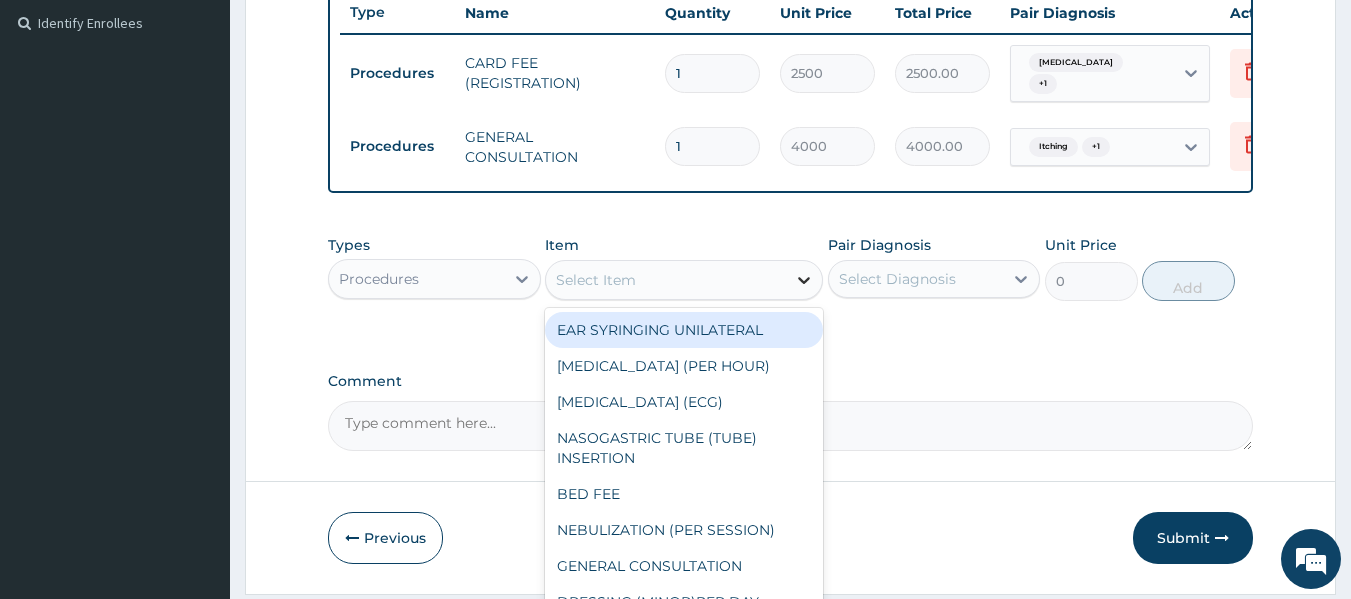 click 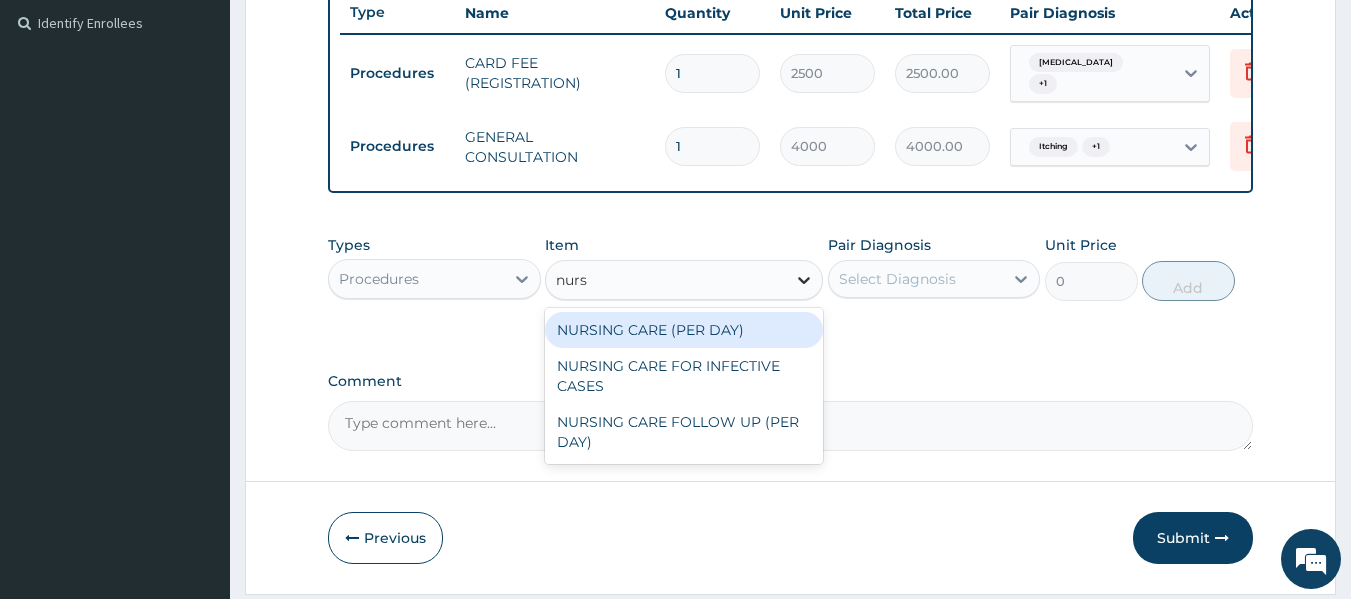 type on "nursi" 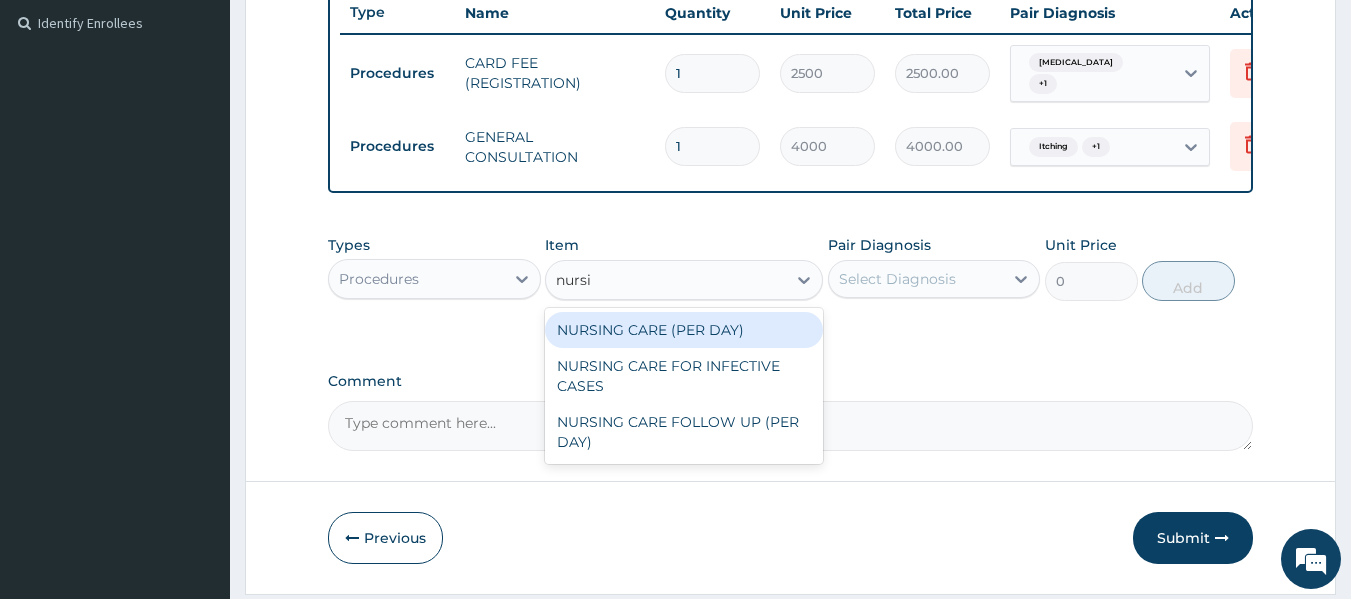 click on "NURSING CARE (PER DAY)" at bounding box center (684, 330) 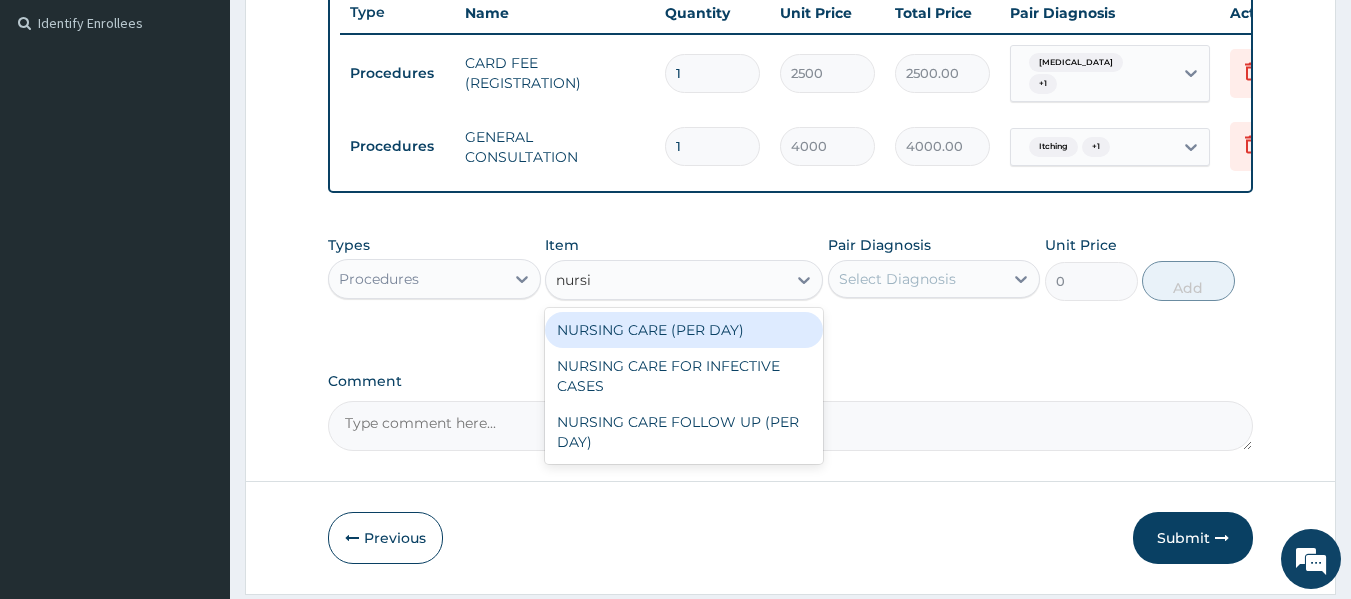 type 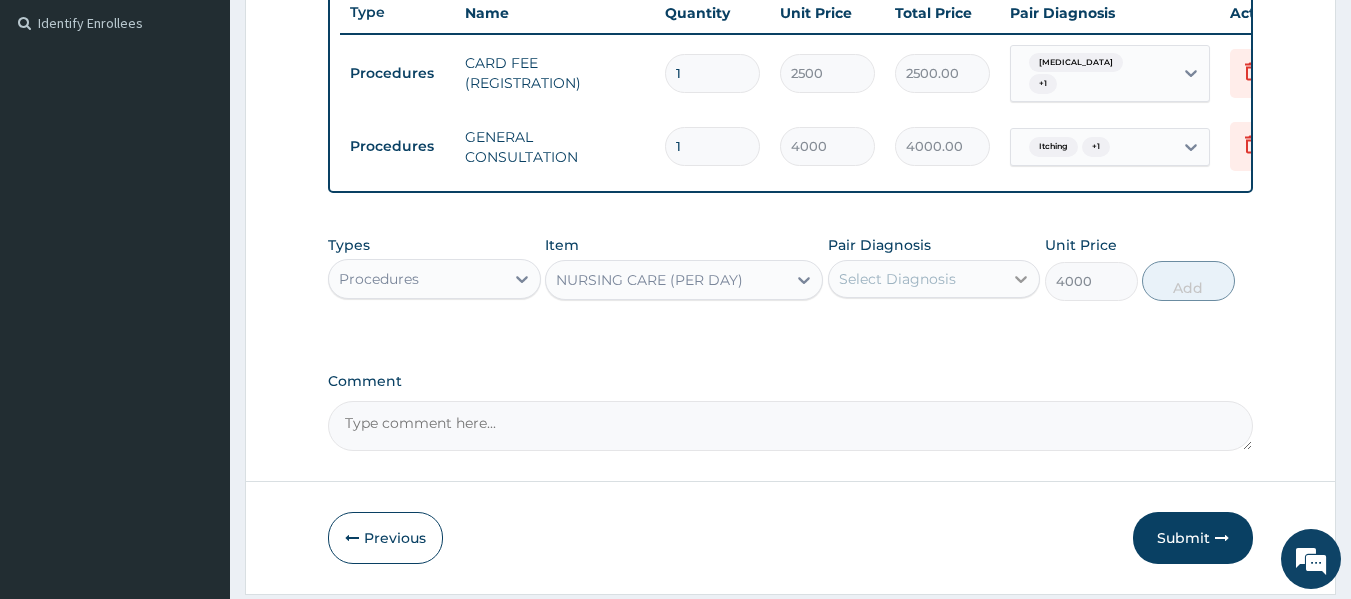 click 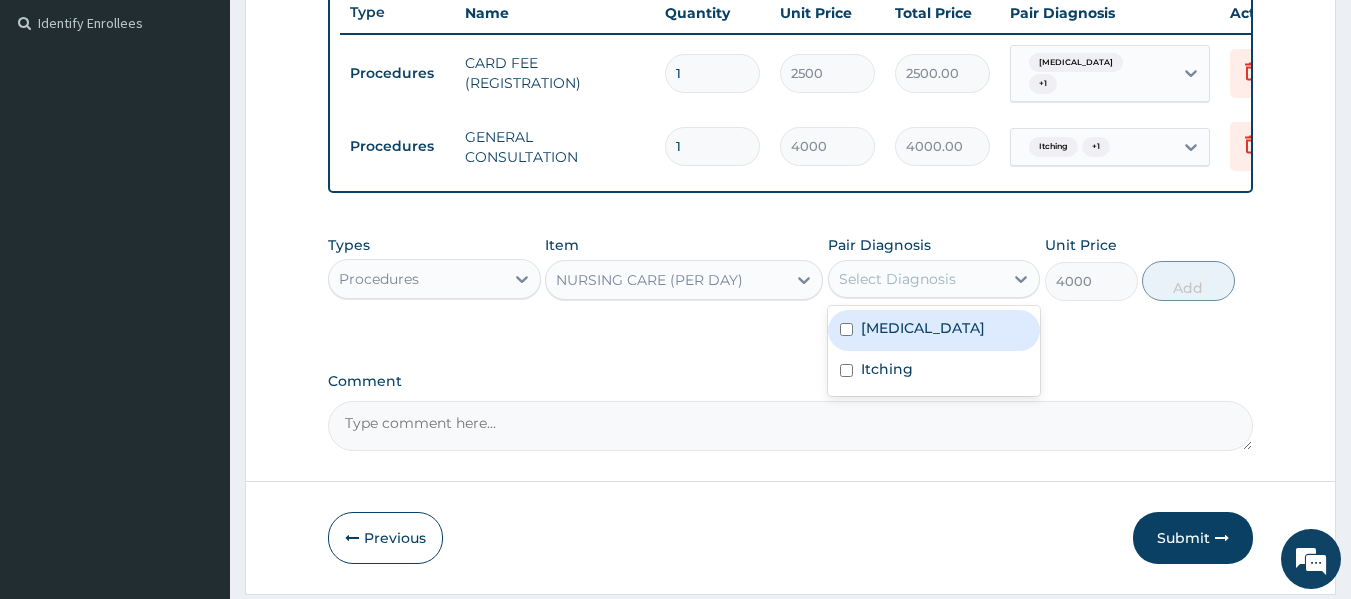 click on "Candidiasis" at bounding box center (923, 328) 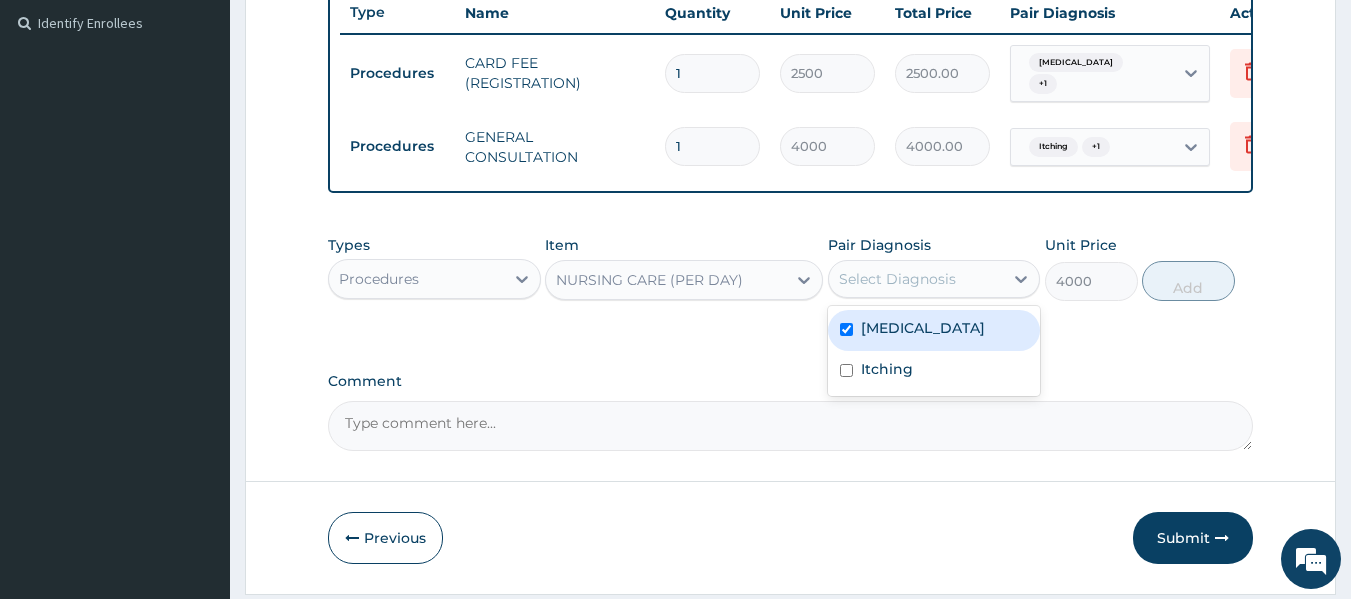 checkbox on "true" 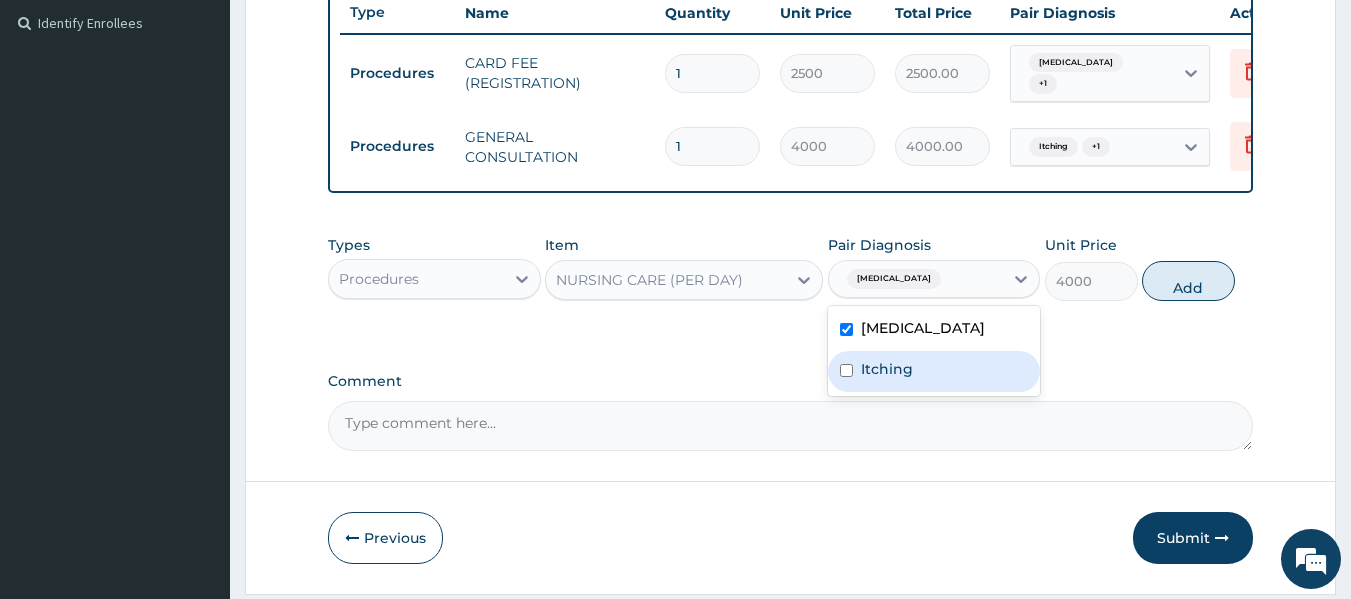 click on "Itching" at bounding box center [887, 369] 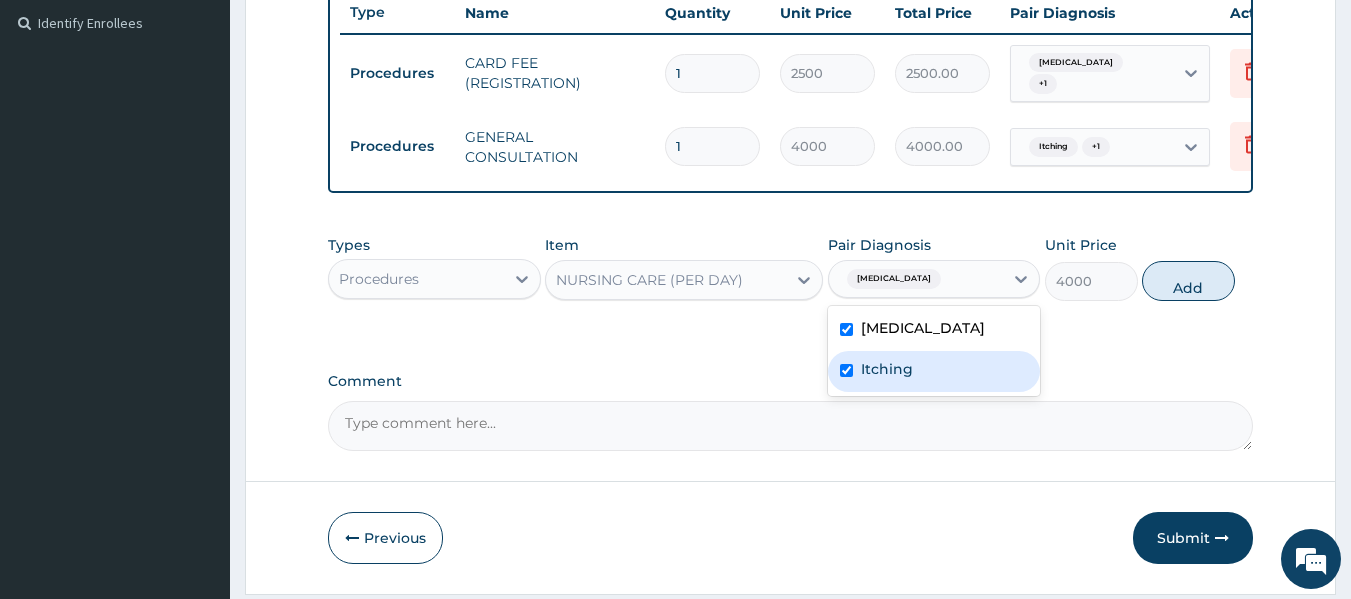 checkbox on "true" 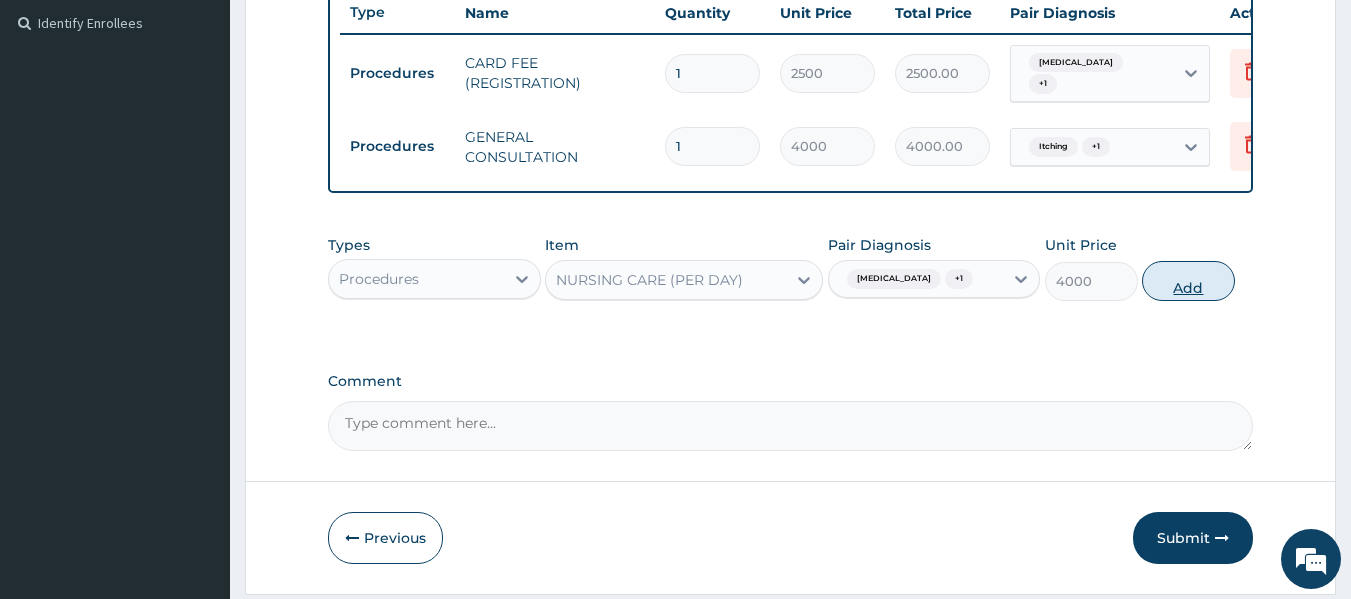 click on "Add" at bounding box center [1188, 281] 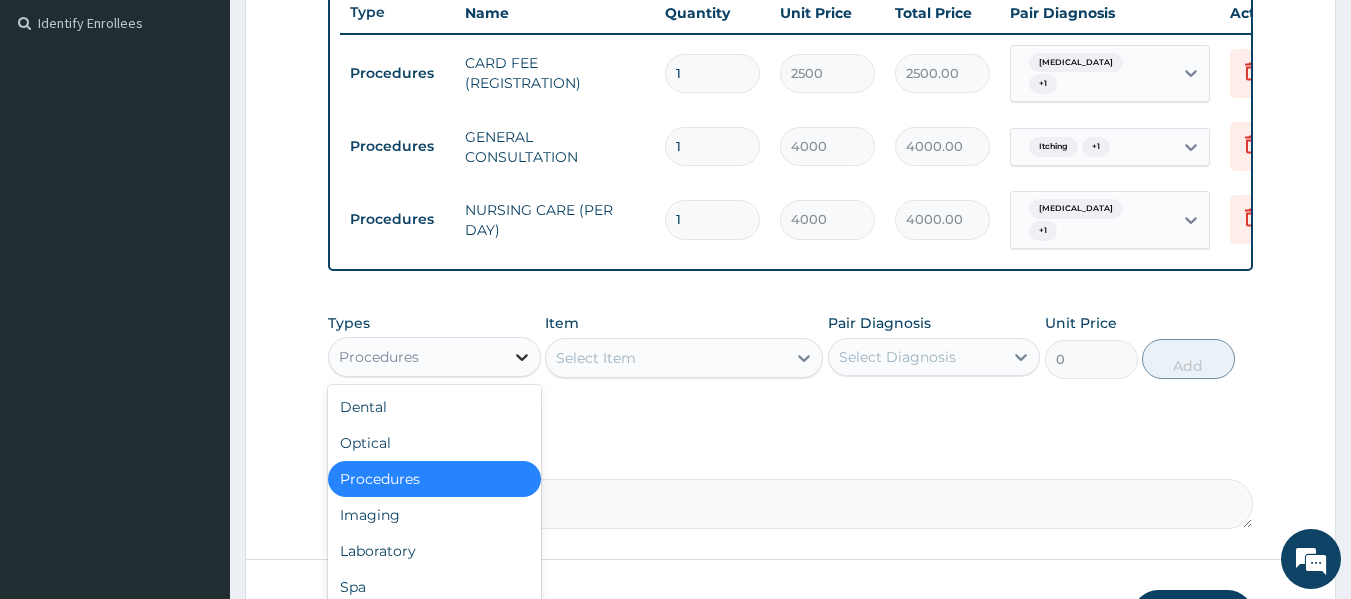 click 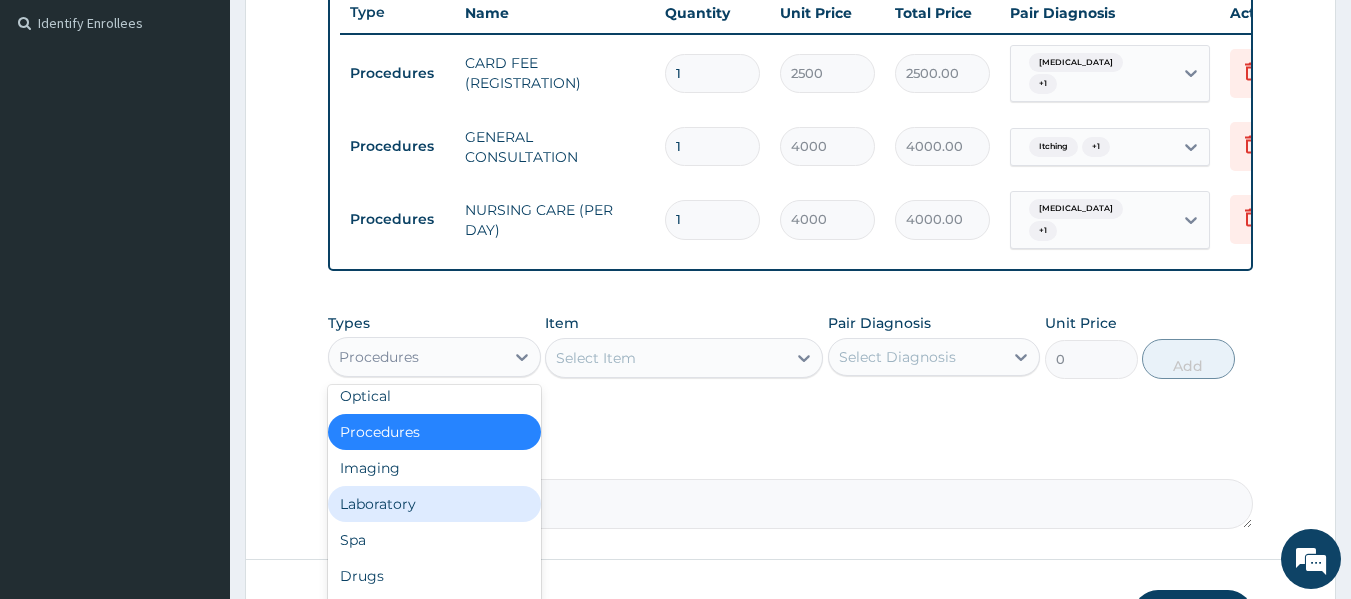 scroll, scrollTop: 68, scrollLeft: 0, axis: vertical 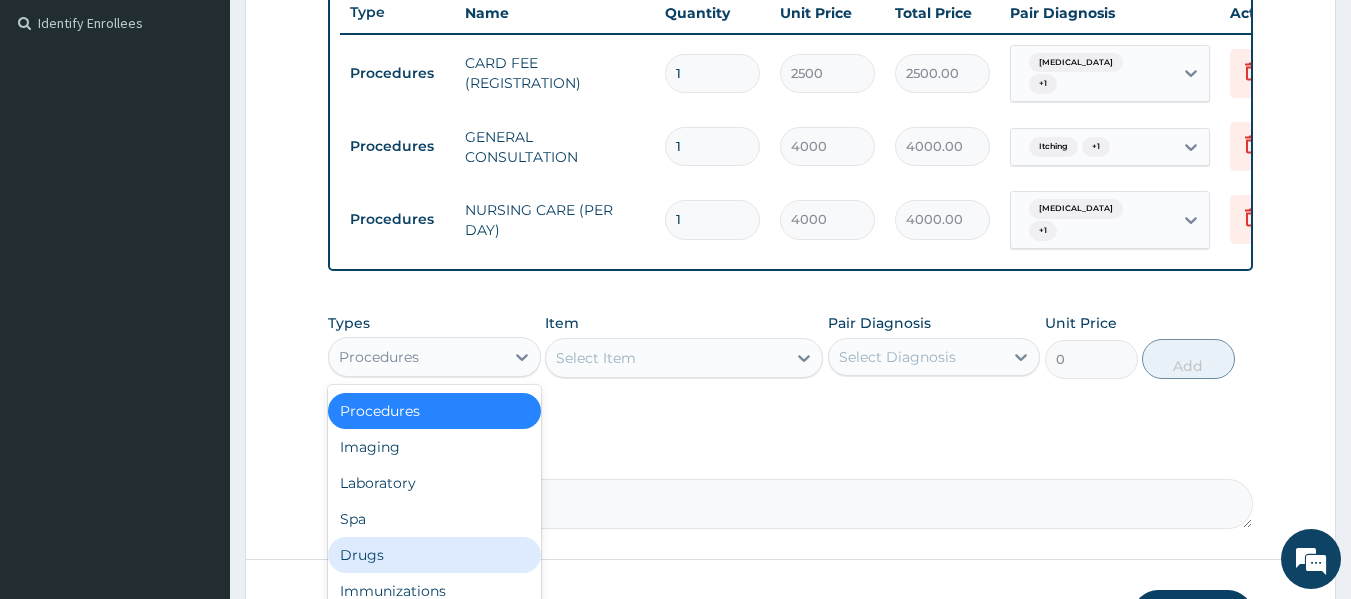 click on "Drugs" at bounding box center (434, 555) 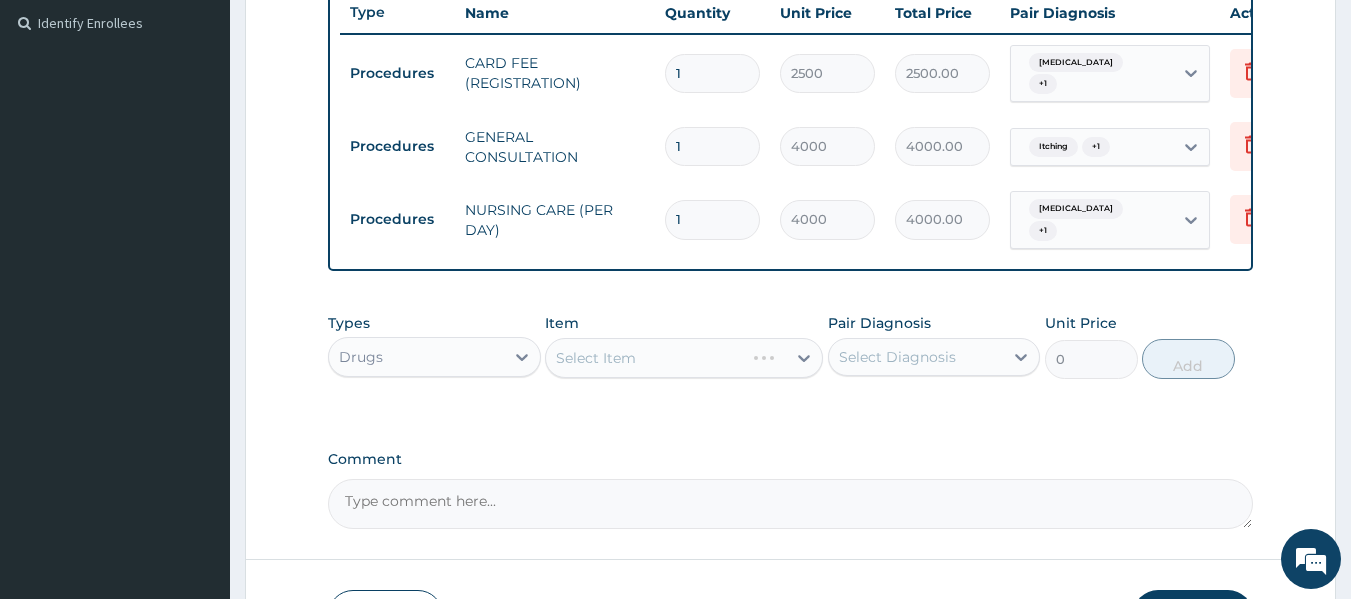 click on "Select Item" at bounding box center (684, 358) 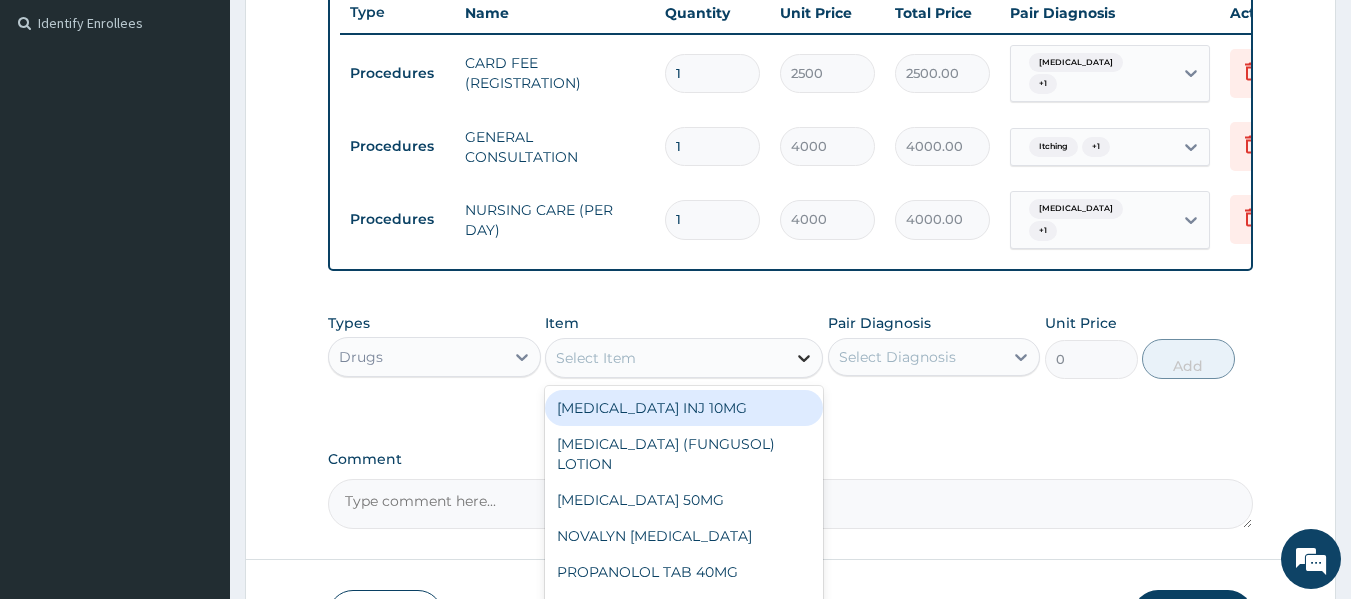 click 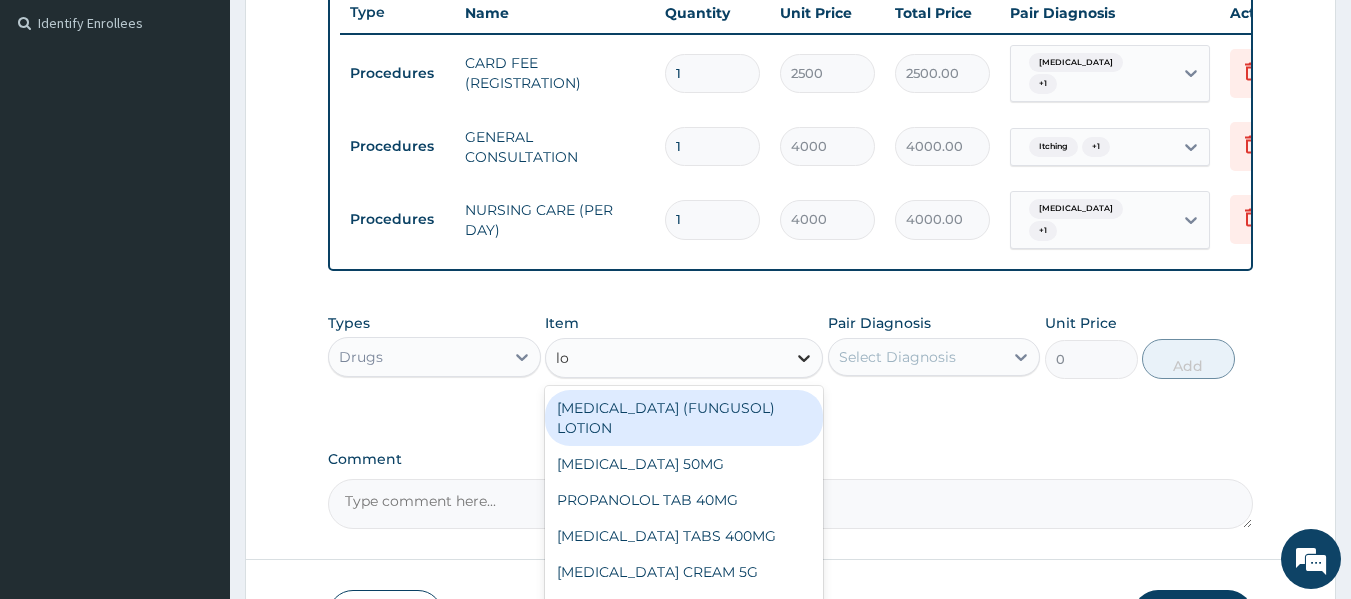 type on "lor" 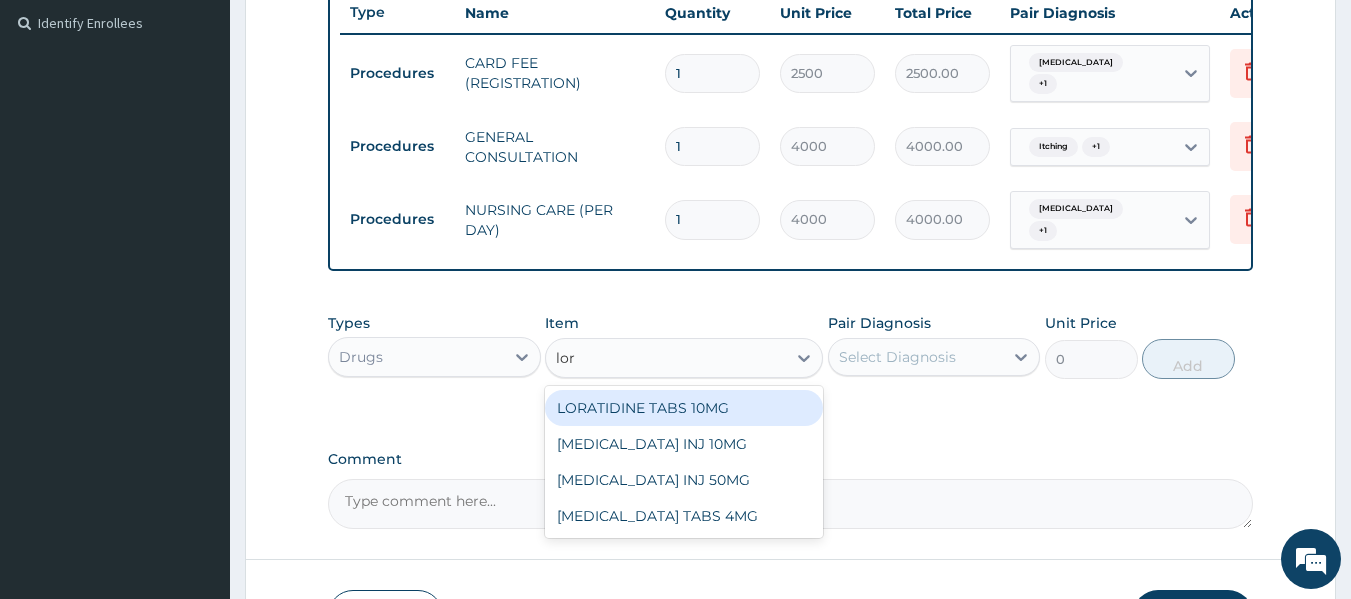 click on "LORATIDINE TABS 10MG" at bounding box center [684, 408] 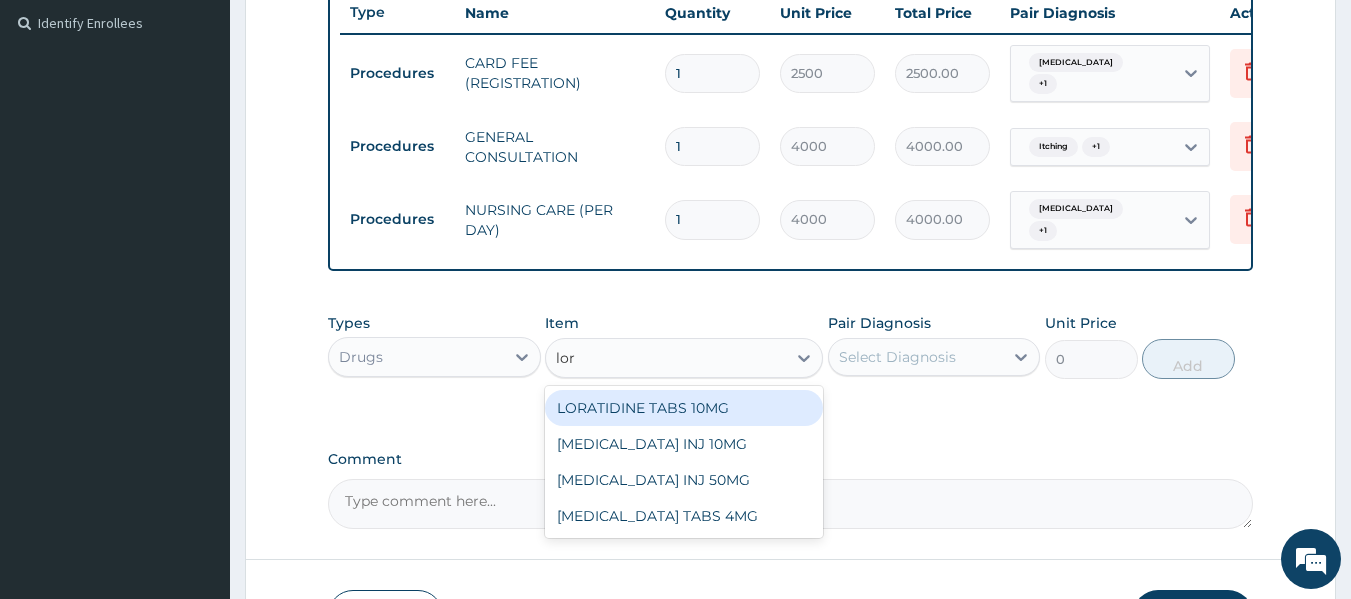 type 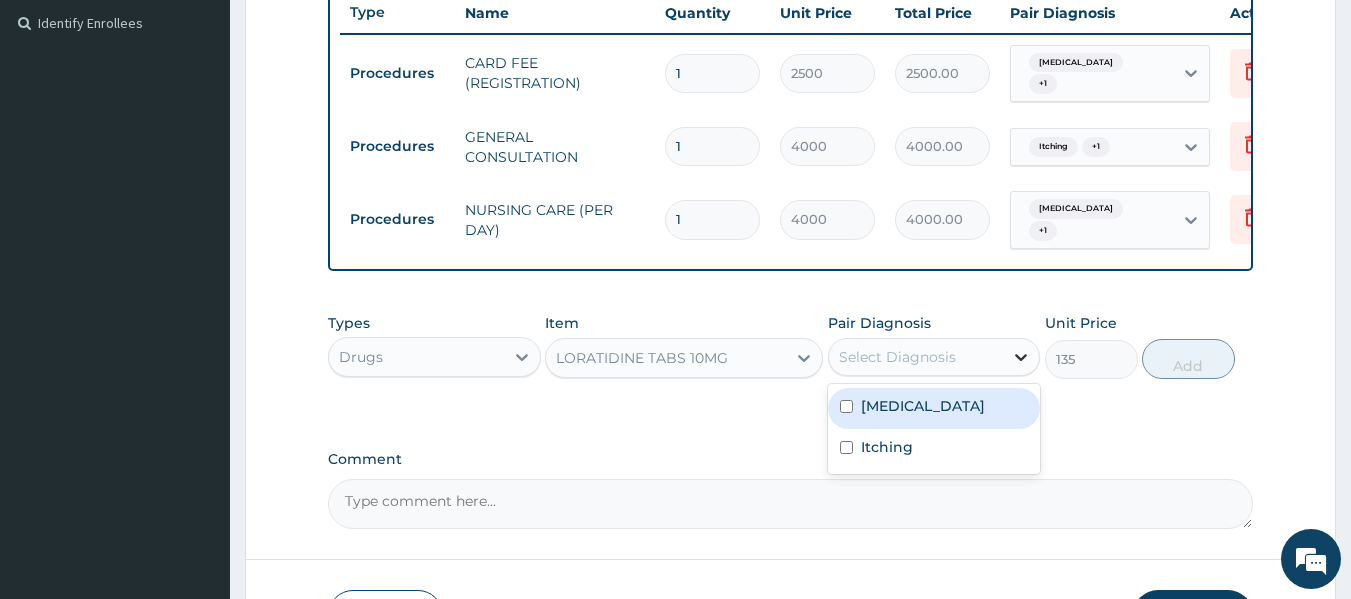 click 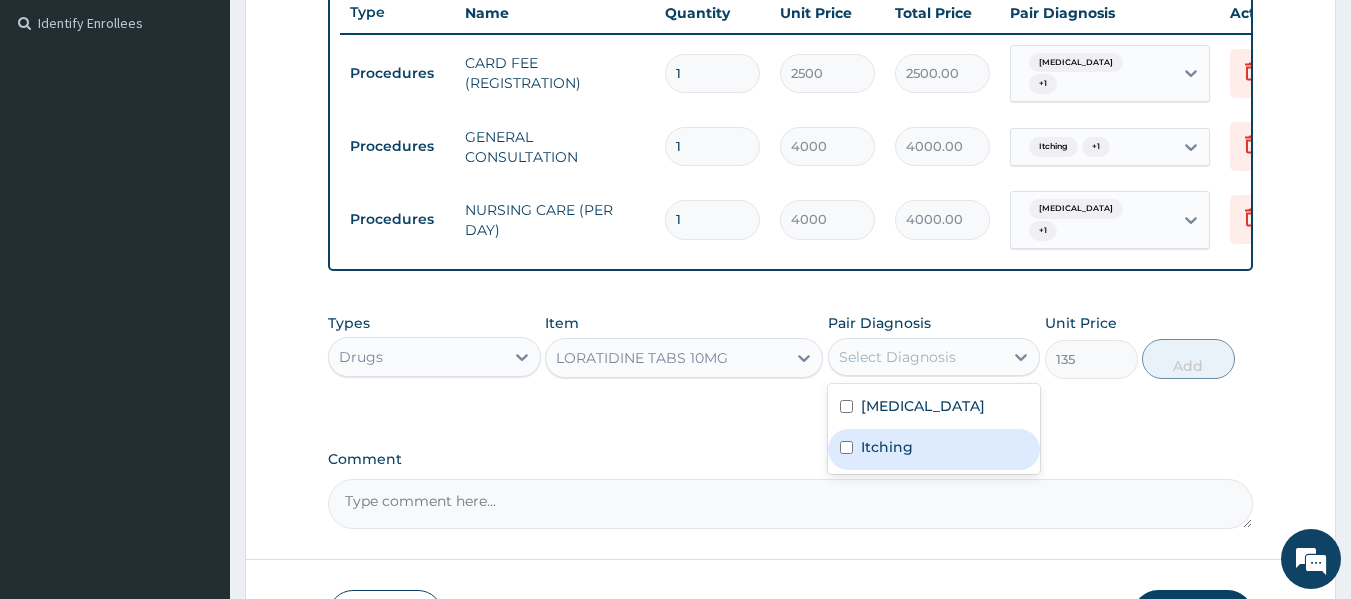 click on "Itching" at bounding box center (887, 447) 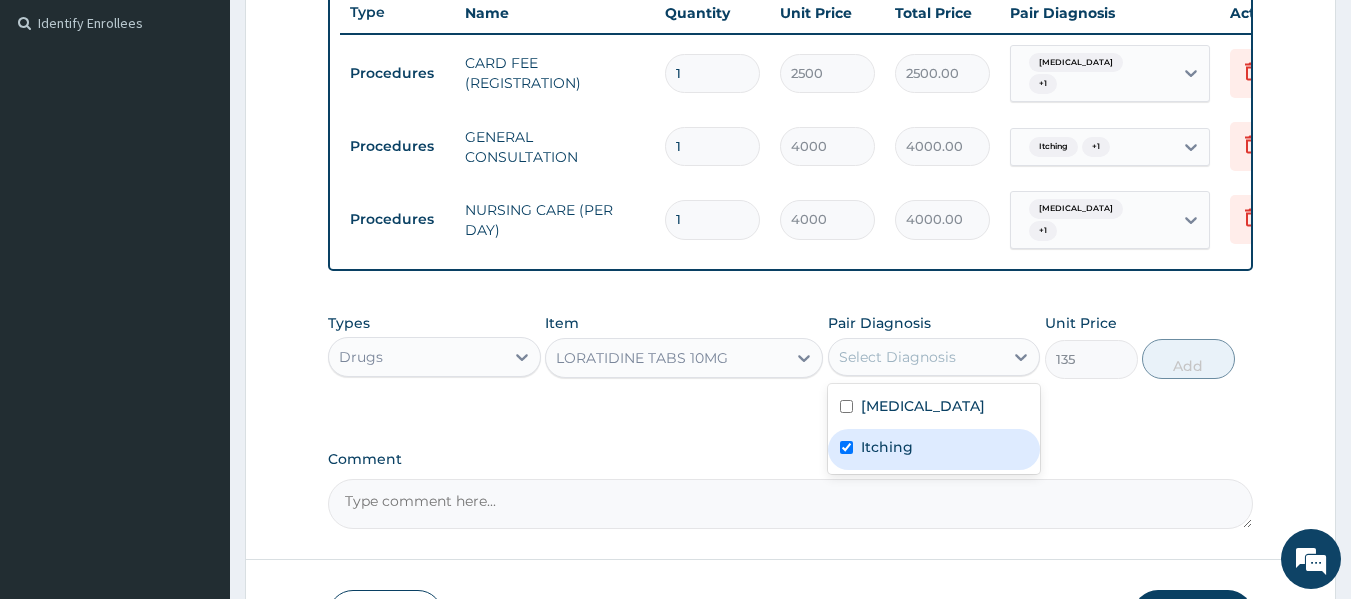 checkbox on "true" 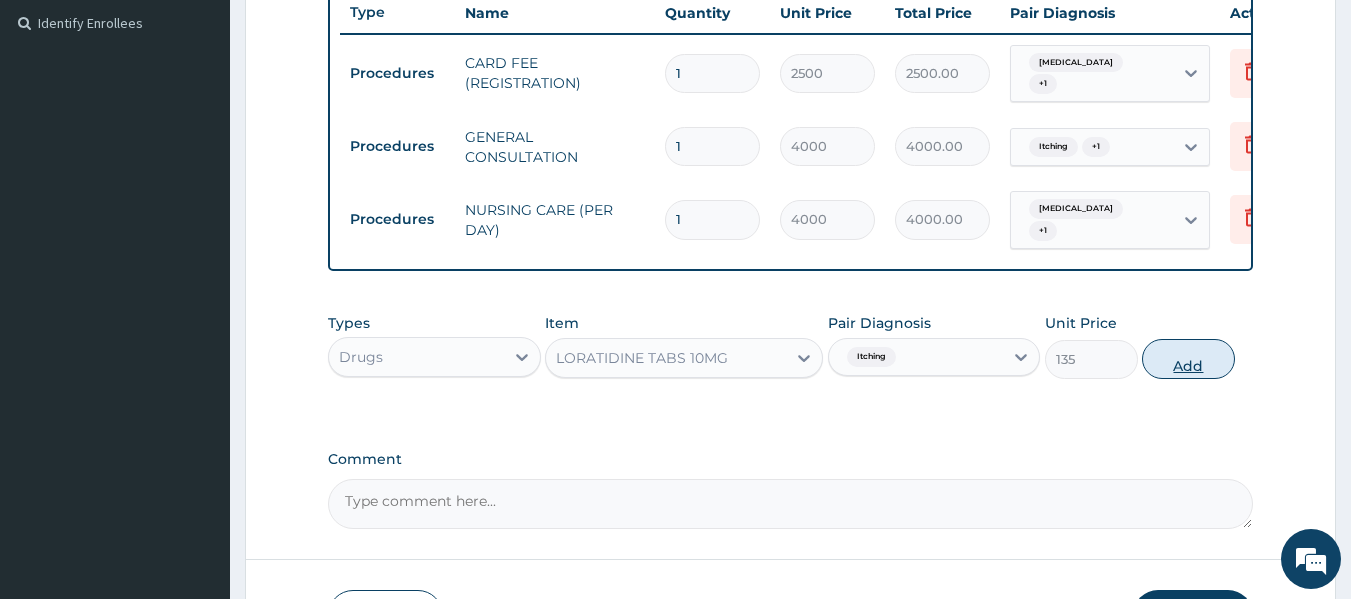 click on "Add" at bounding box center (1188, 359) 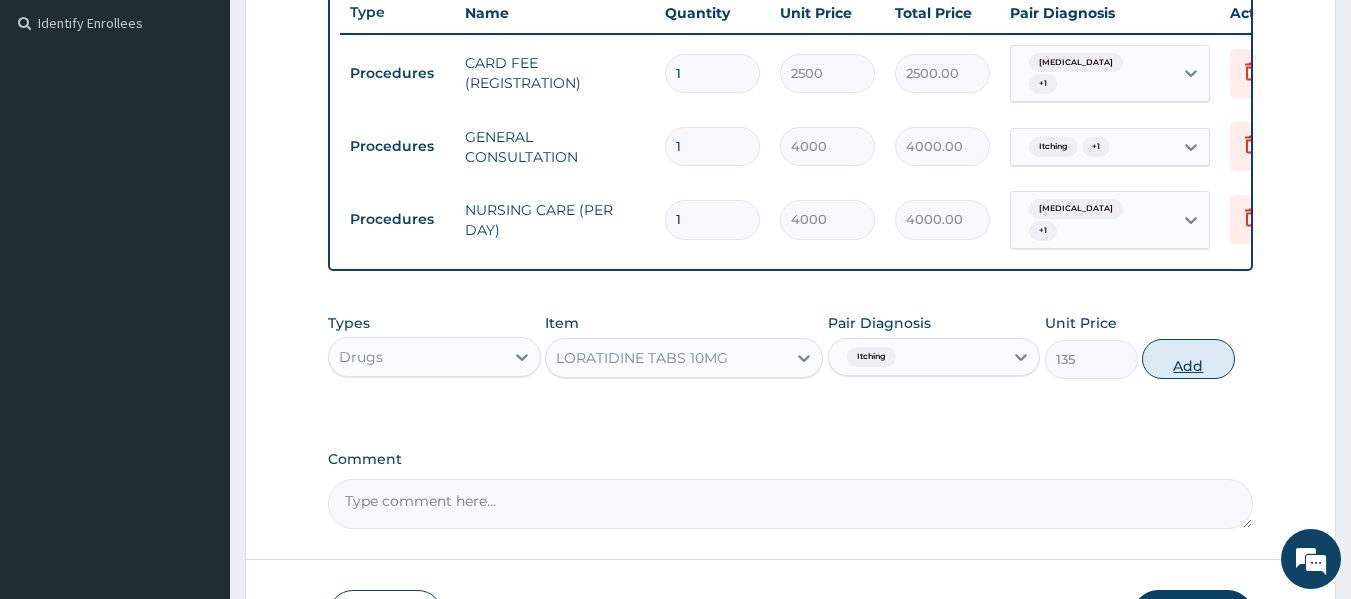 type on "0" 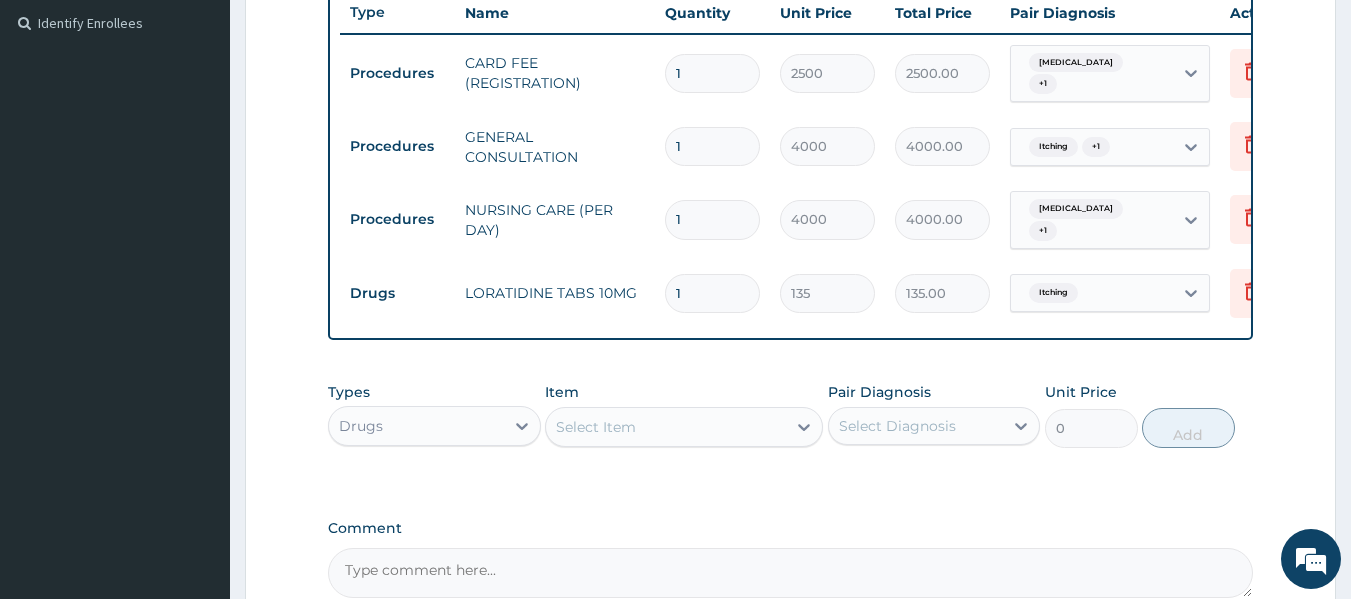 type 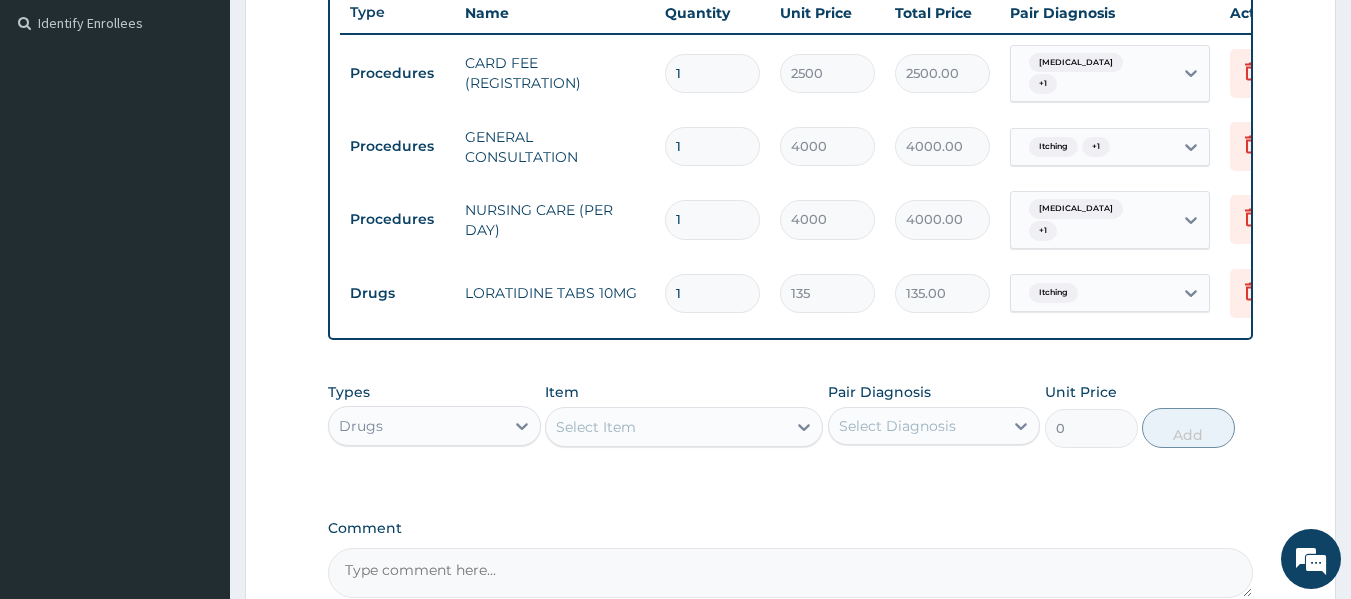 type on "0.00" 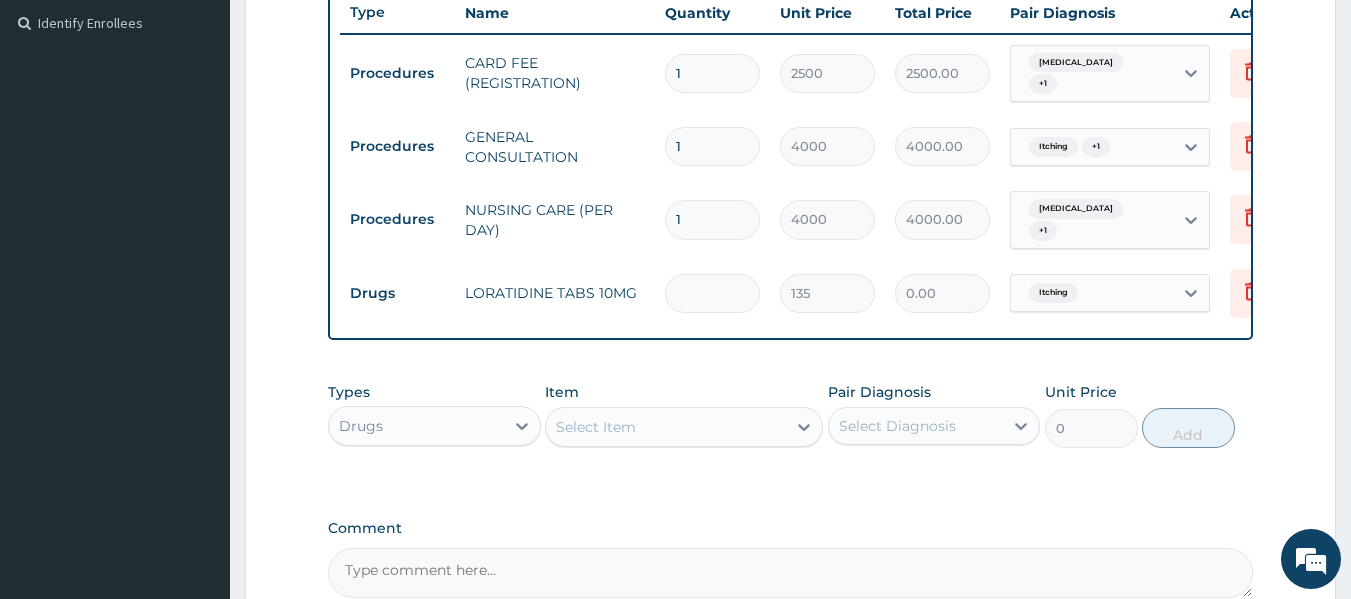 type on "5" 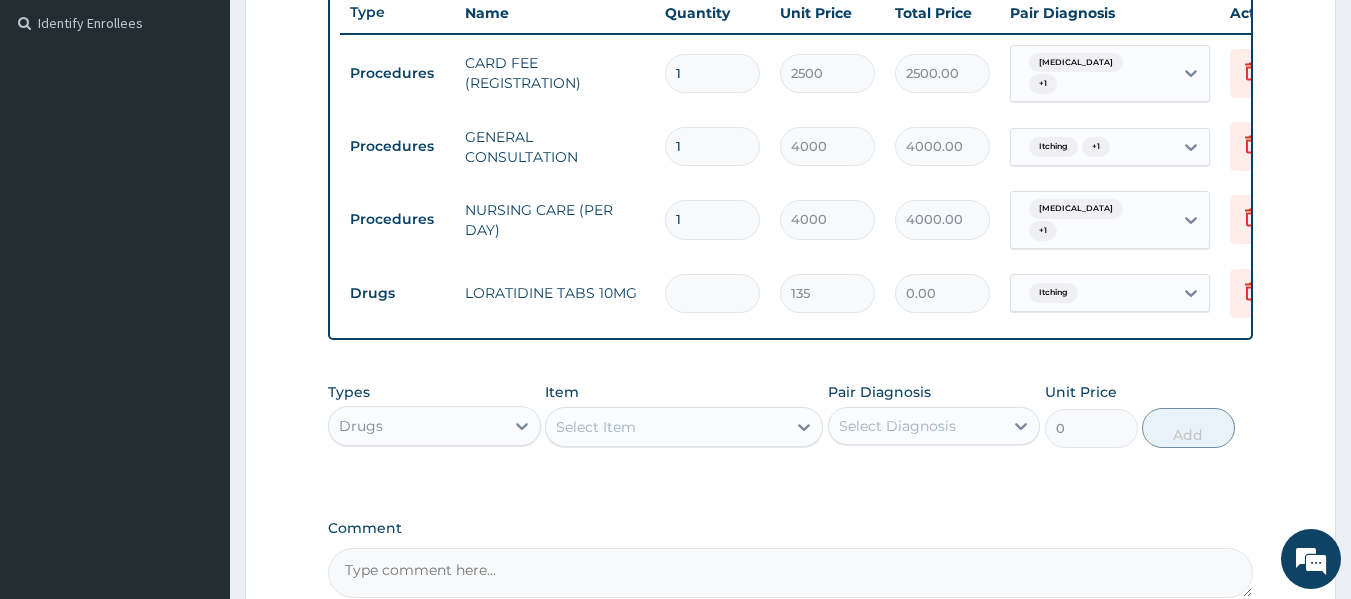 type on "675.00" 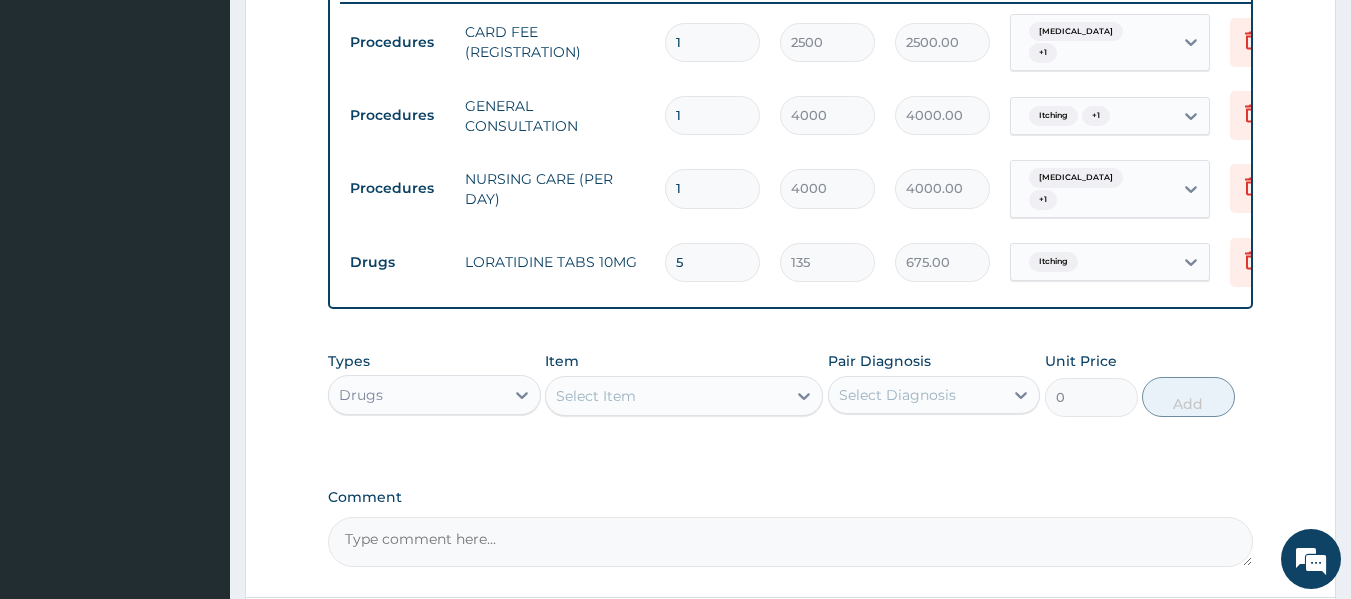 scroll, scrollTop: 576, scrollLeft: 0, axis: vertical 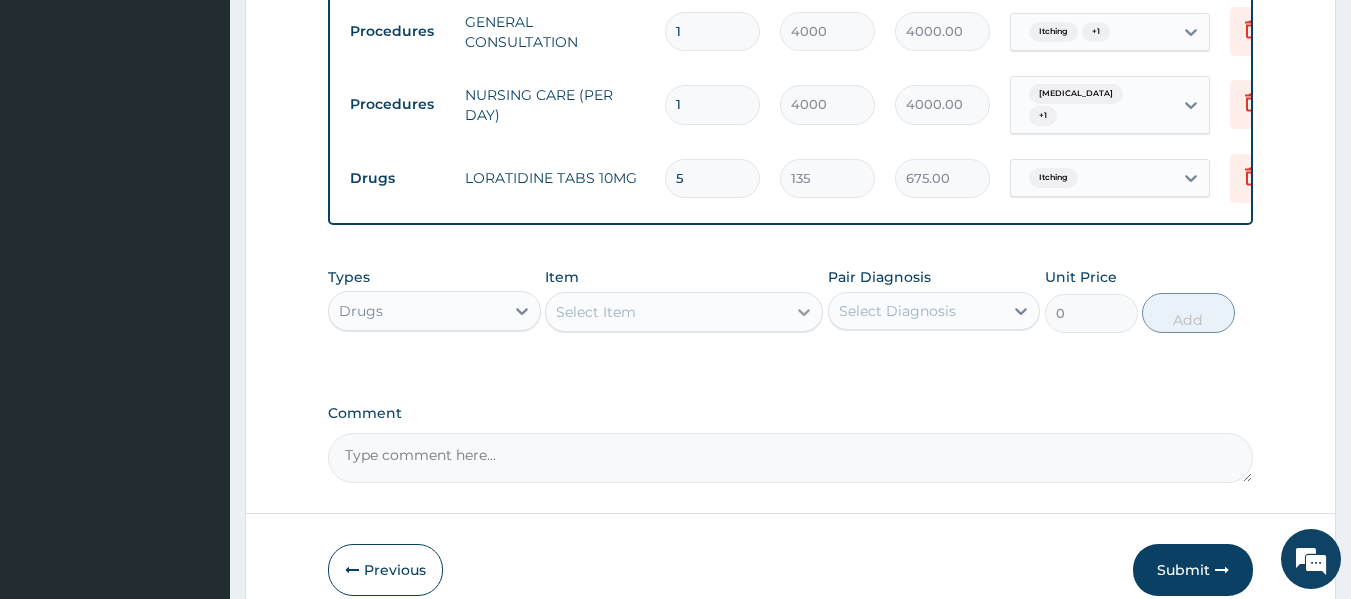 type on "5" 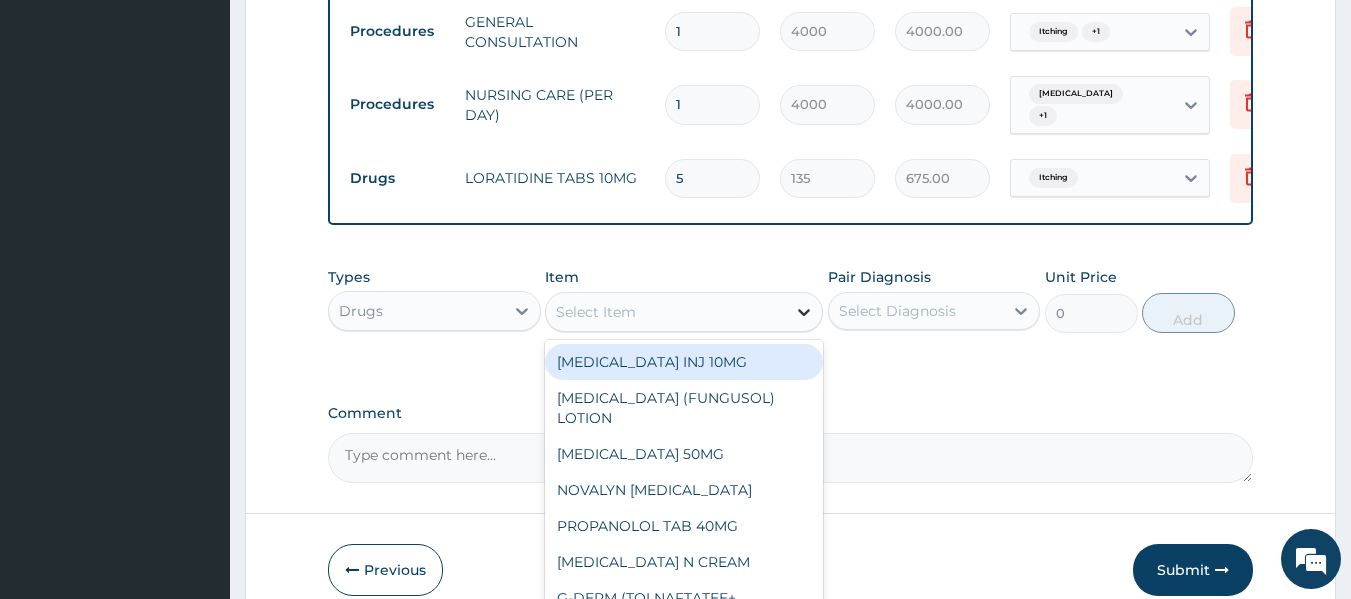click 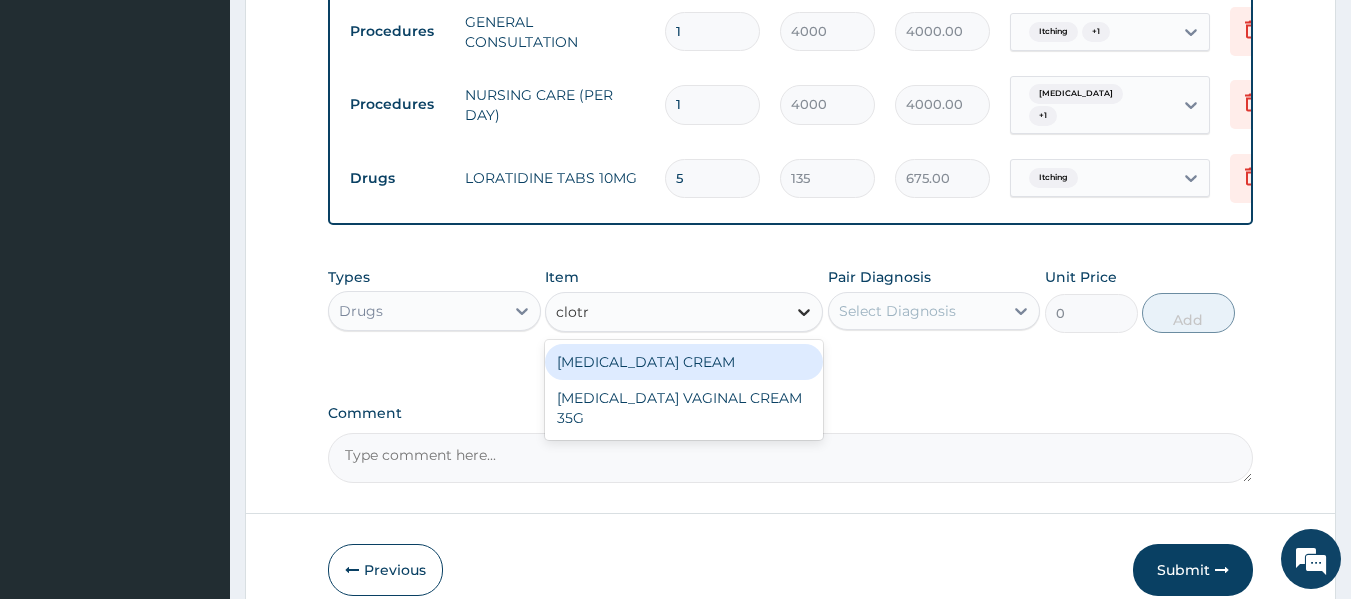 type on "clotri" 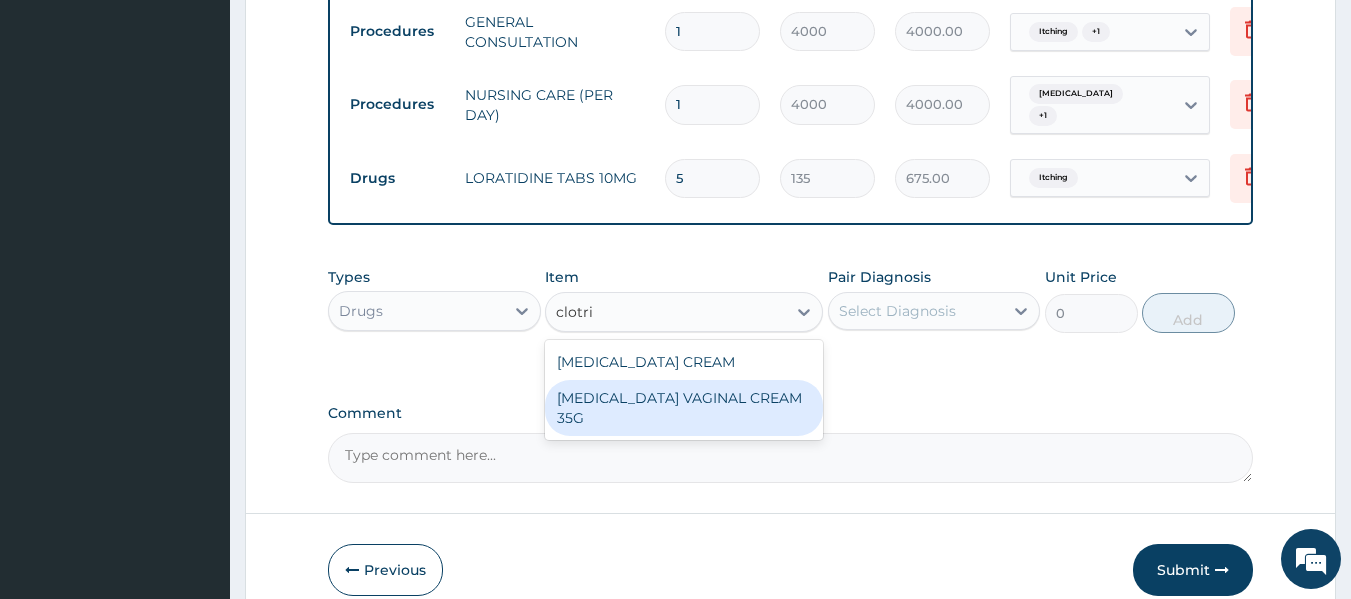 click on "CLOTRIMAZOLE VAGINAL CREAM 35G" at bounding box center [684, 408] 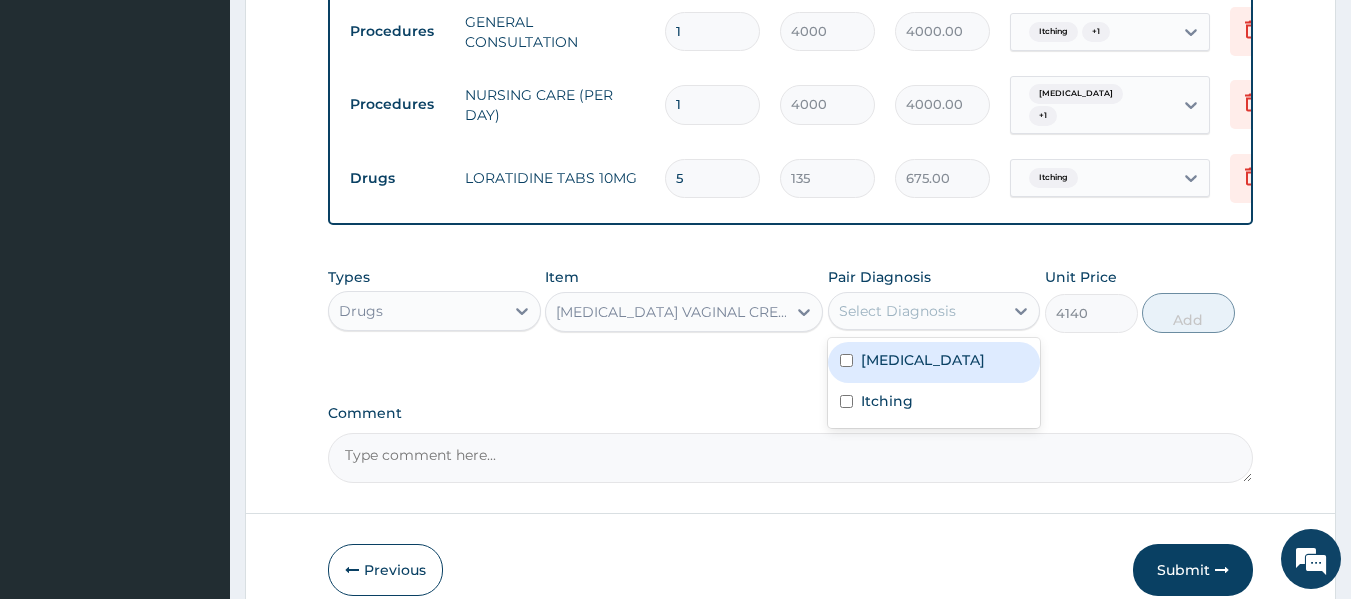 click on "Select Diagnosis" at bounding box center [897, 311] 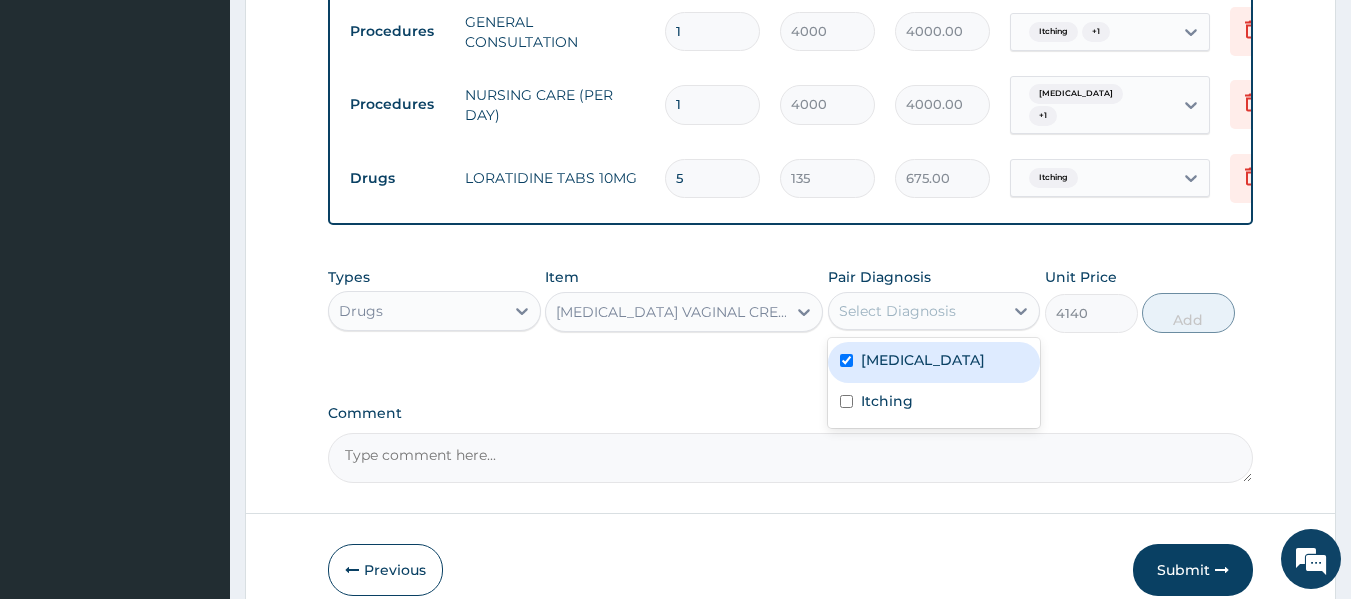 checkbox on "true" 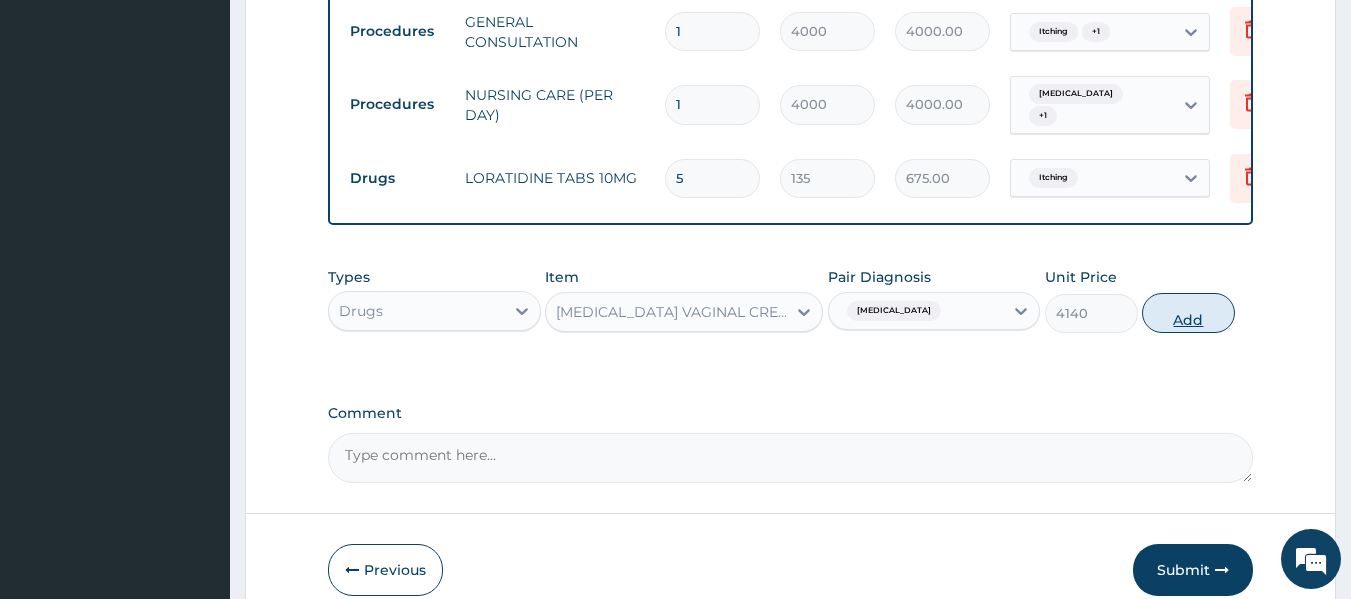 click on "Add" at bounding box center [1188, 313] 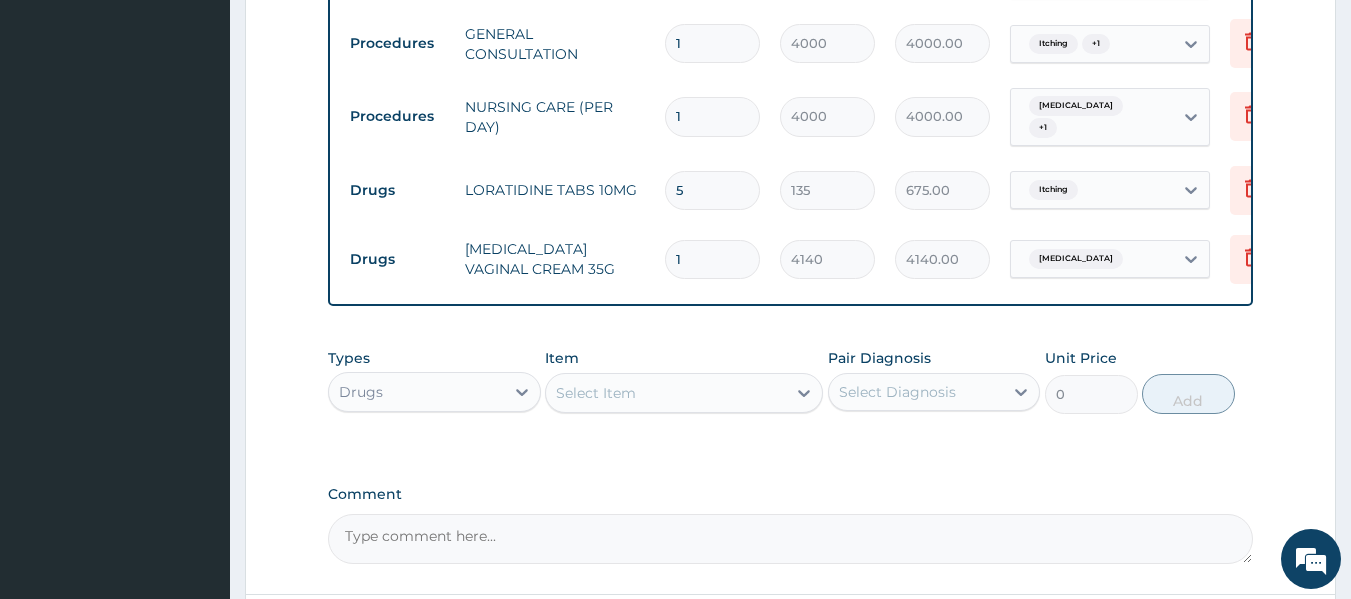 scroll, scrollTop: 652, scrollLeft: 0, axis: vertical 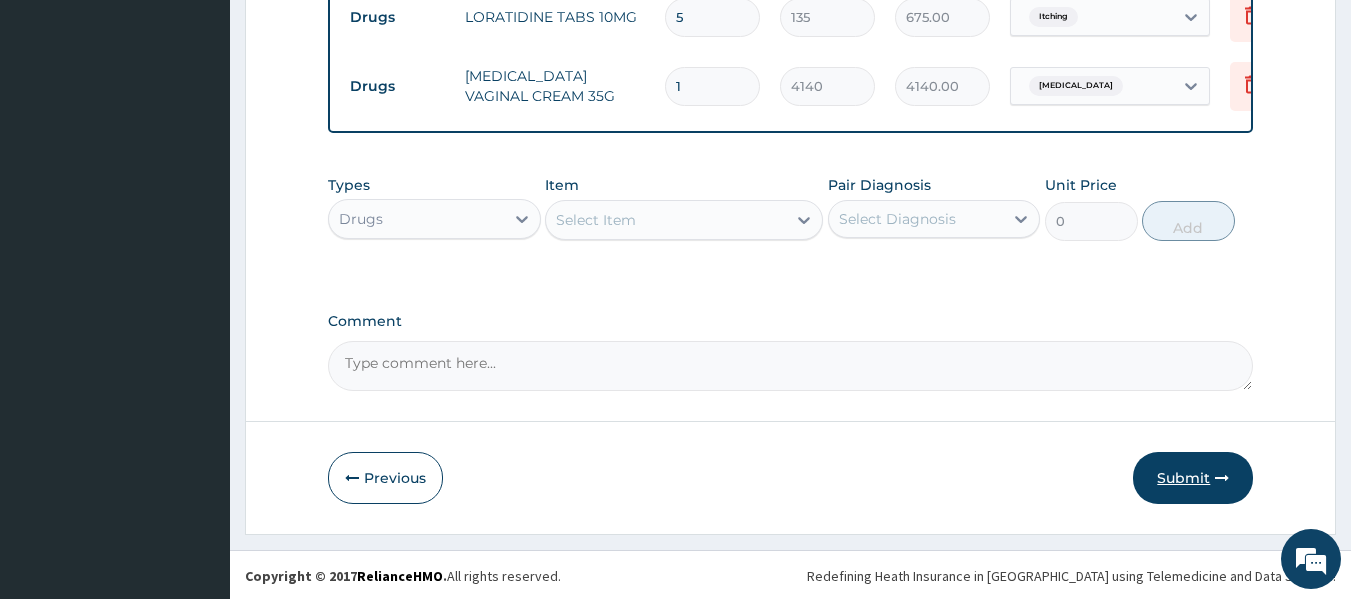 click on "Submit" at bounding box center (1193, 478) 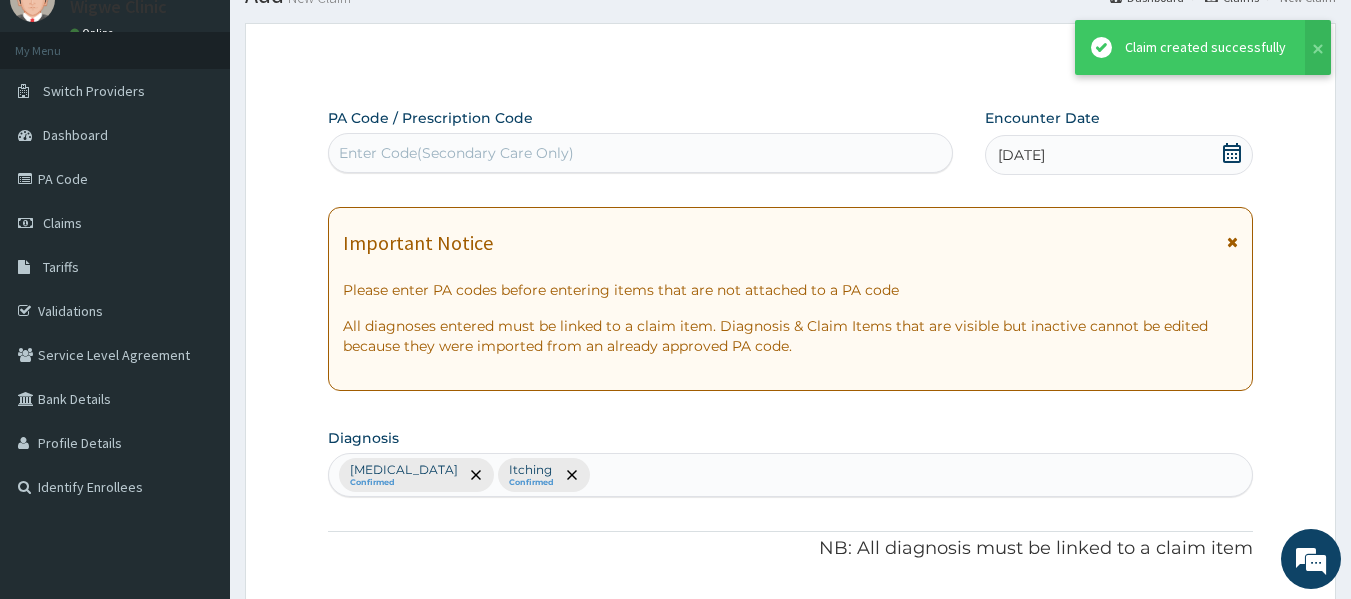 scroll, scrollTop: 823, scrollLeft: 0, axis: vertical 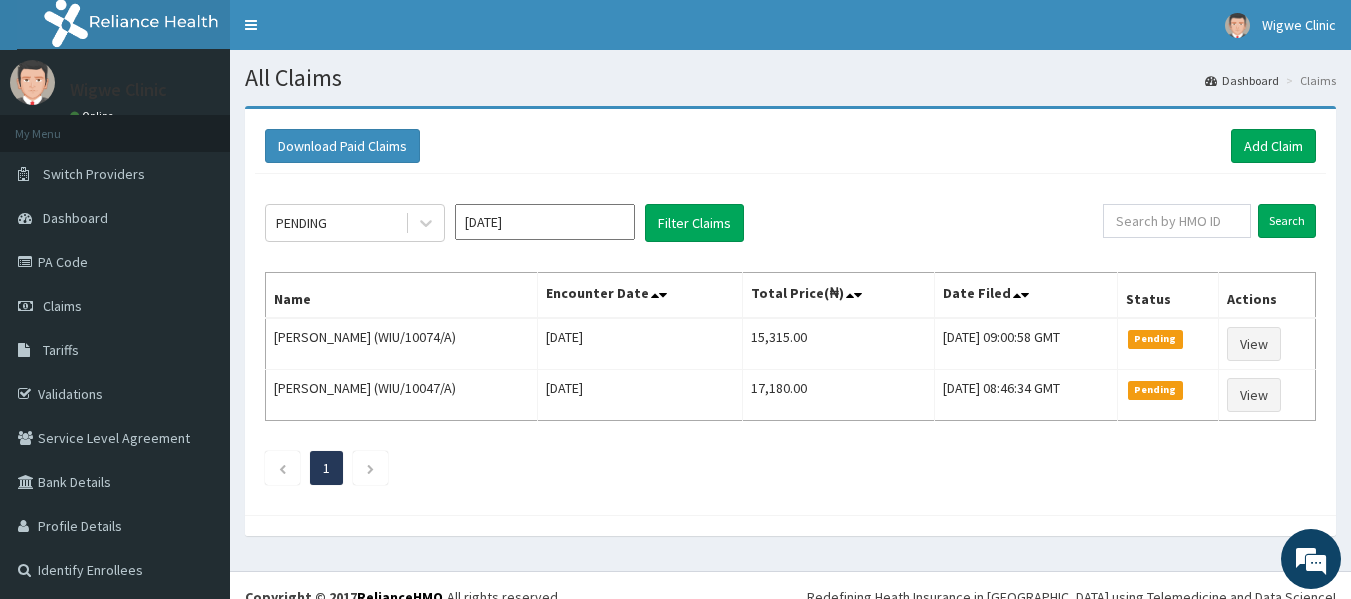 click on "Dashboard" at bounding box center (1242, 80) 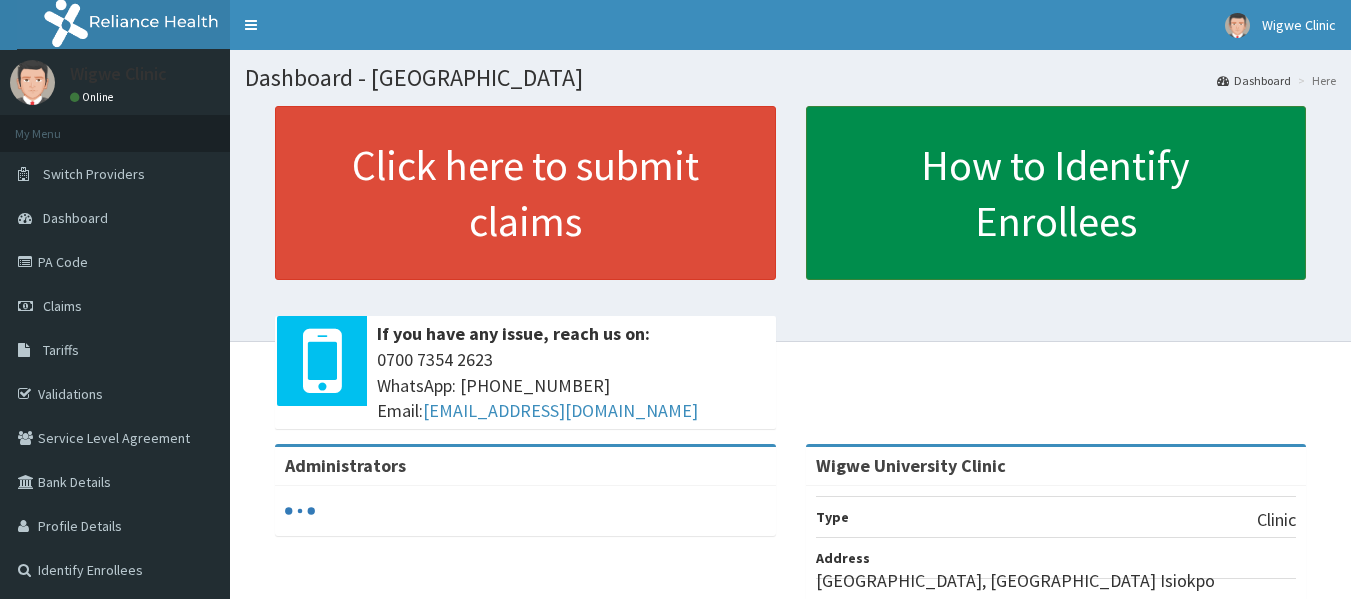 scroll, scrollTop: 0, scrollLeft: 0, axis: both 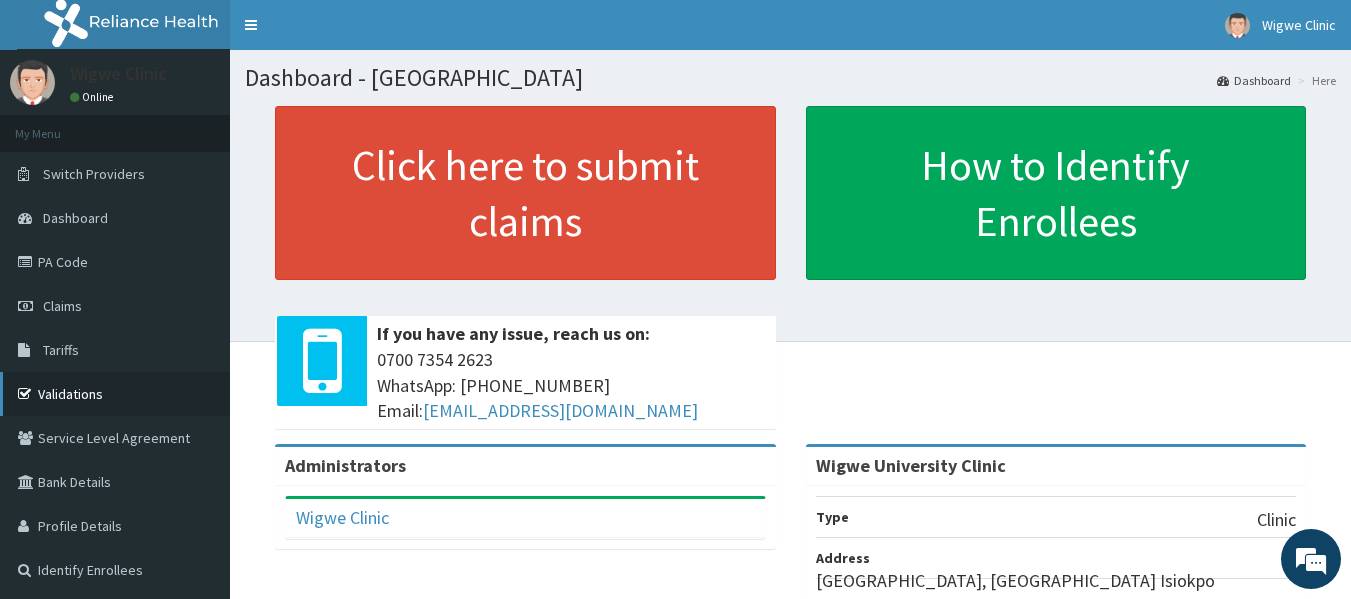 click on "Validations" at bounding box center [115, 394] 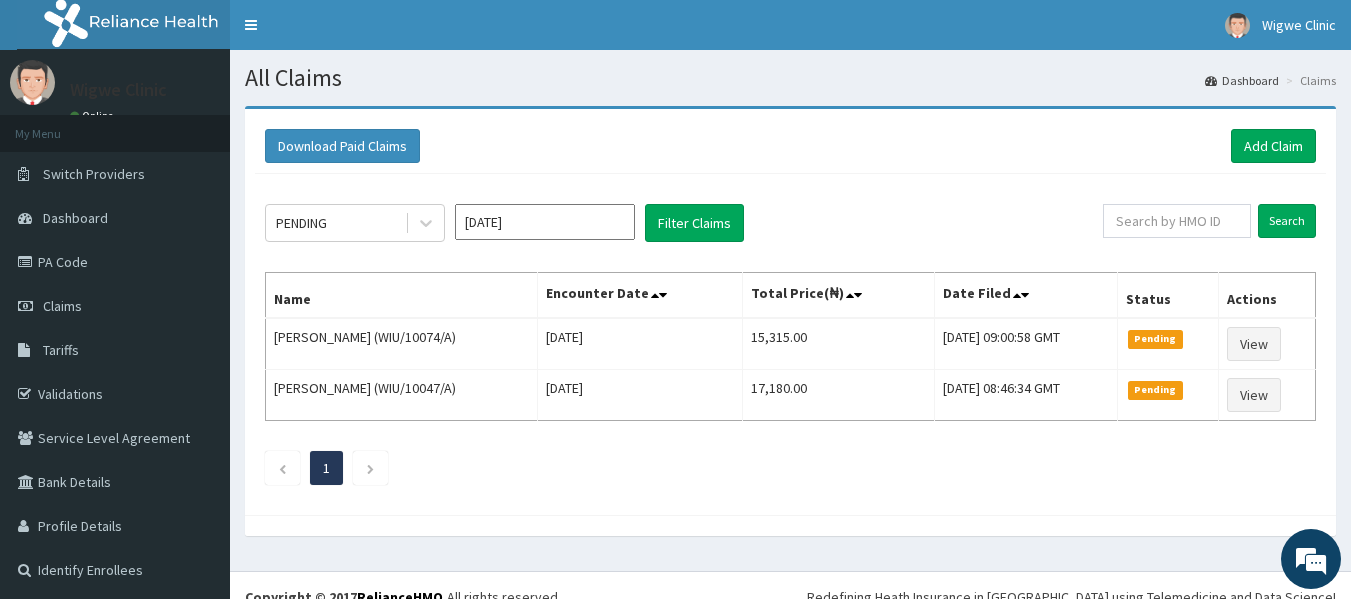 scroll, scrollTop: 0, scrollLeft: 0, axis: both 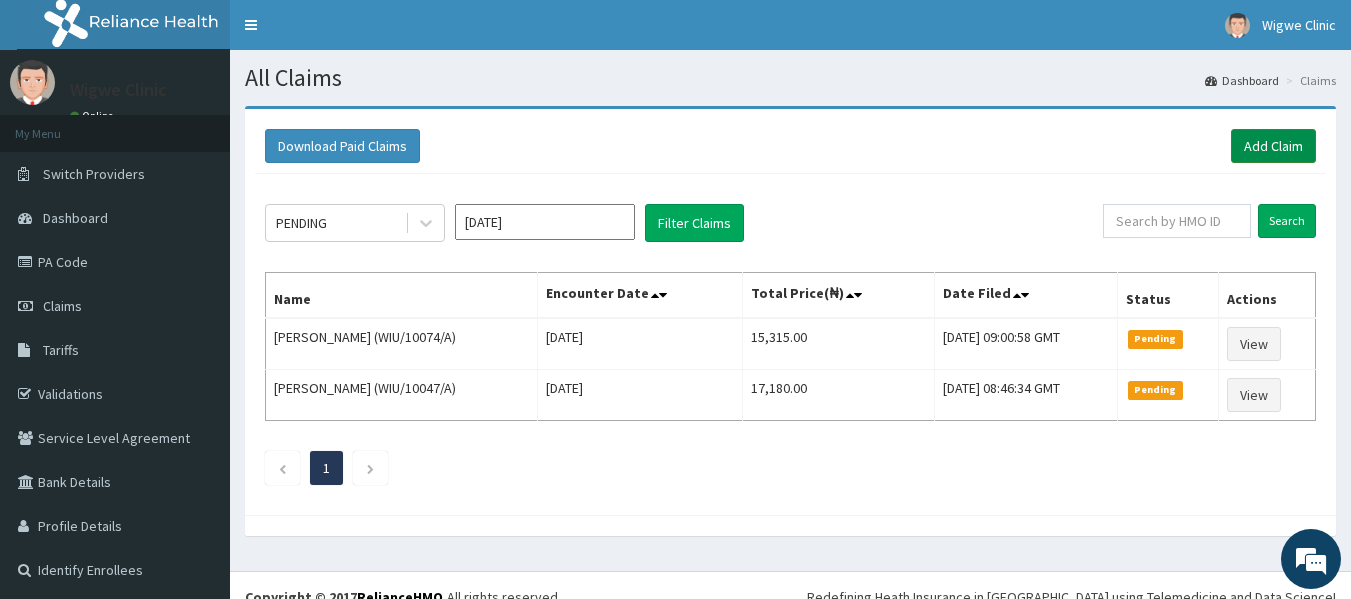 click on "Add Claim" at bounding box center (1273, 146) 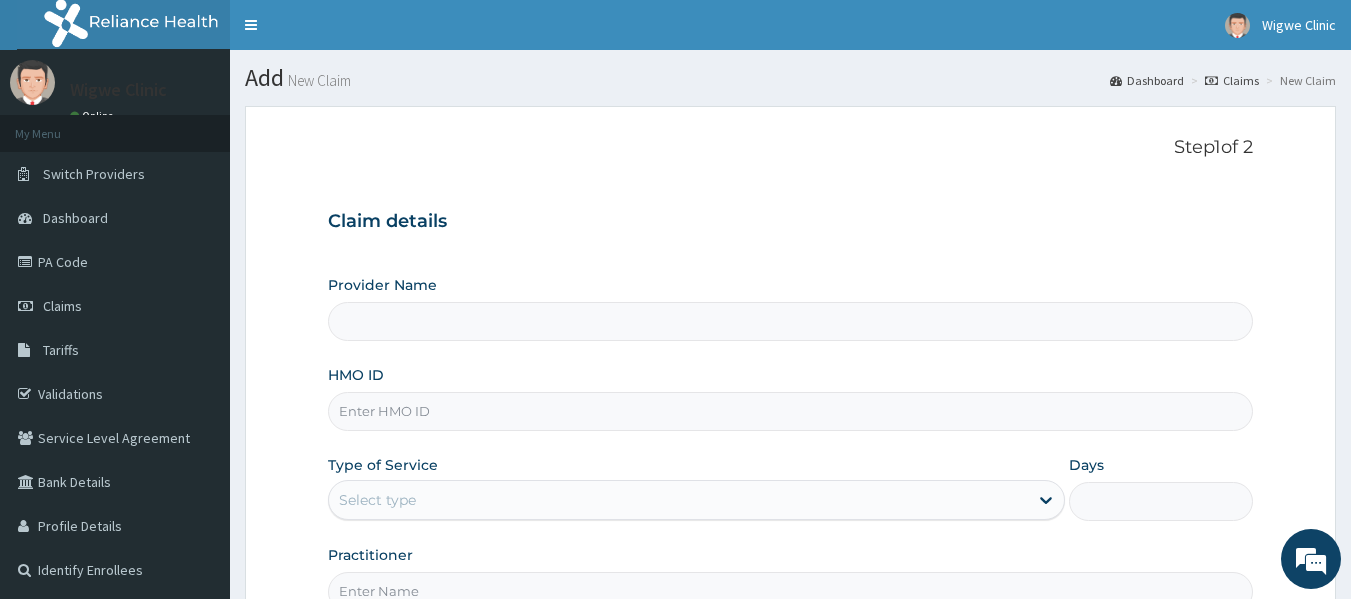 scroll, scrollTop: 0, scrollLeft: 0, axis: both 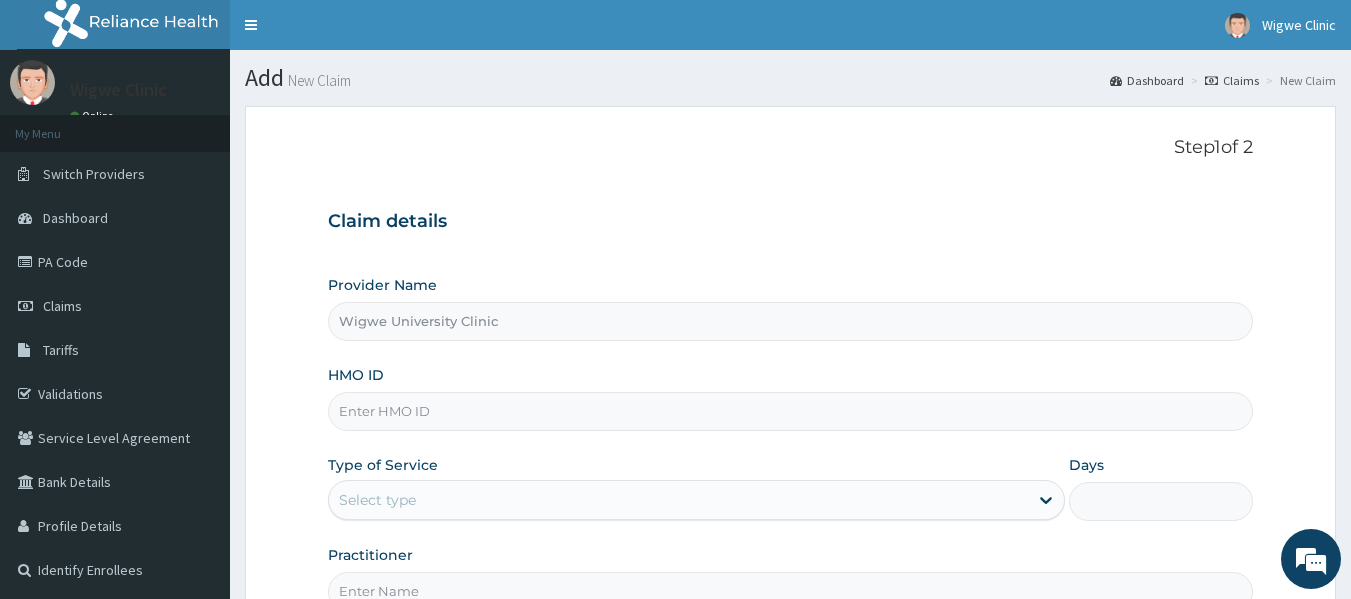 type on "Wigwe University Clinic" 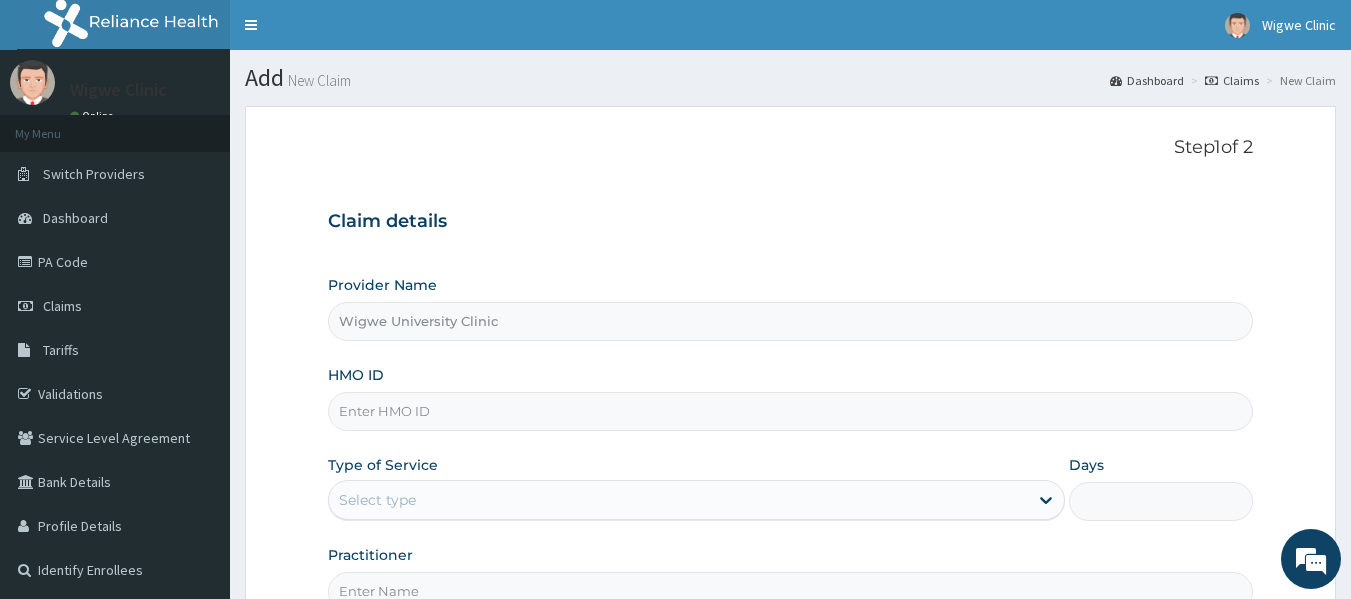 scroll, scrollTop: 0, scrollLeft: 0, axis: both 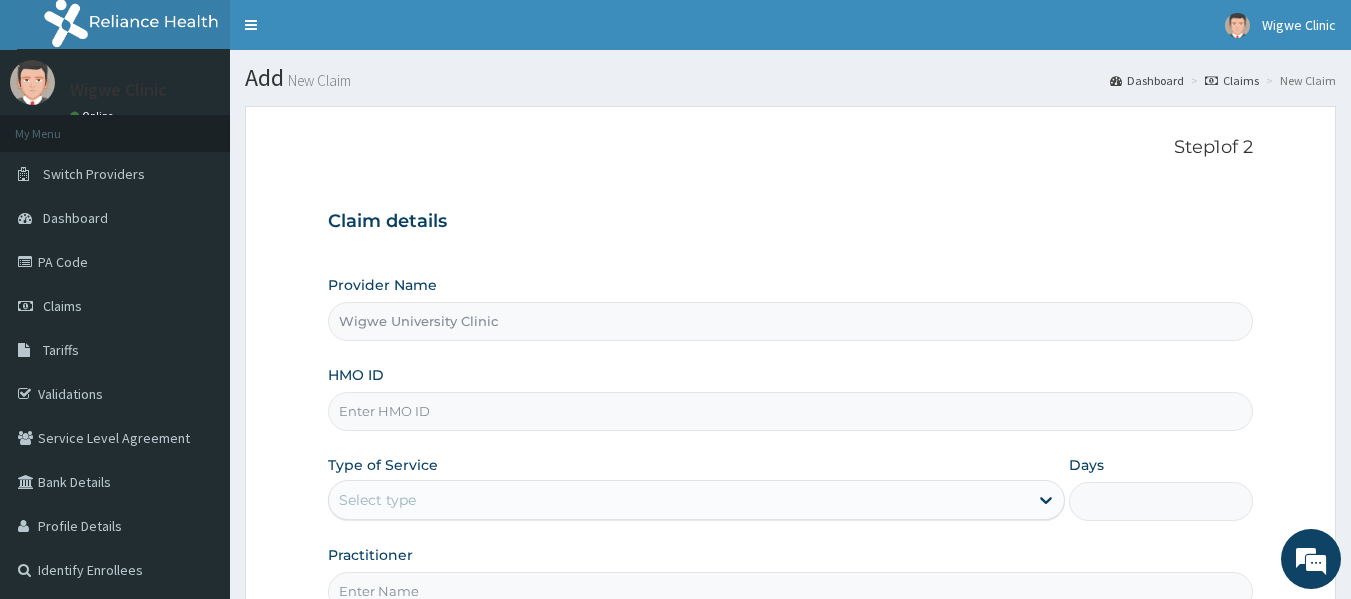 click on "HMO ID" at bounding box center (791, 411) 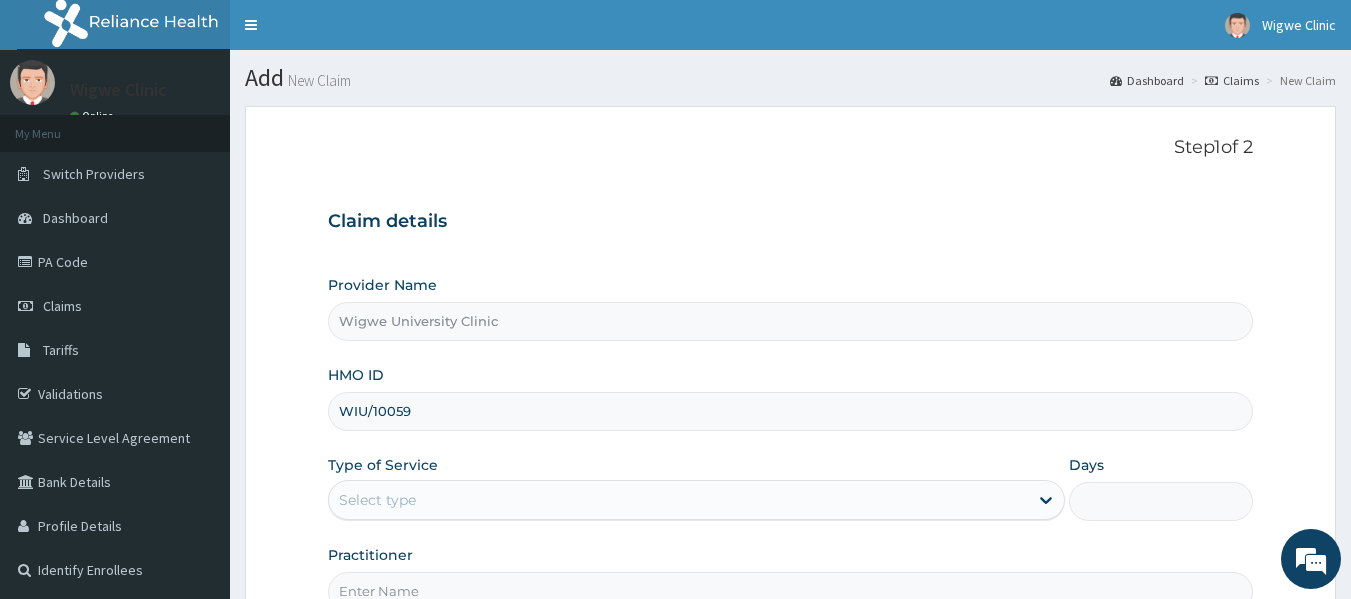 type on "WIU/10059/A" 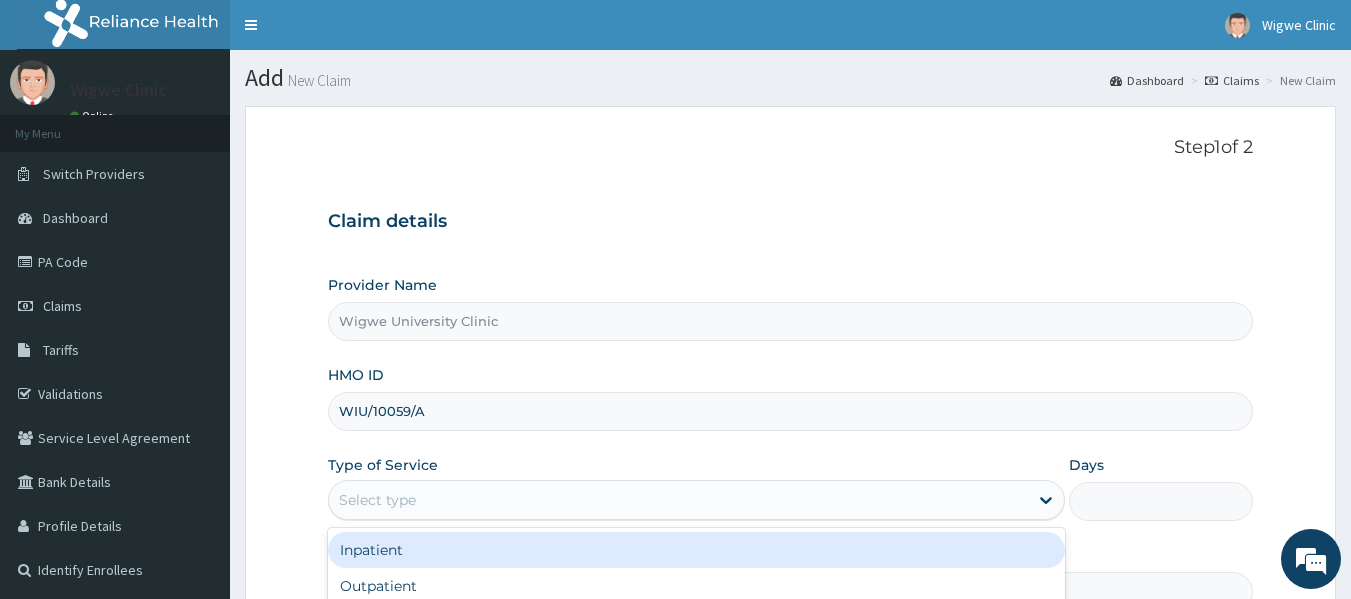 click on "Select type" at bounding box center (678, 500) 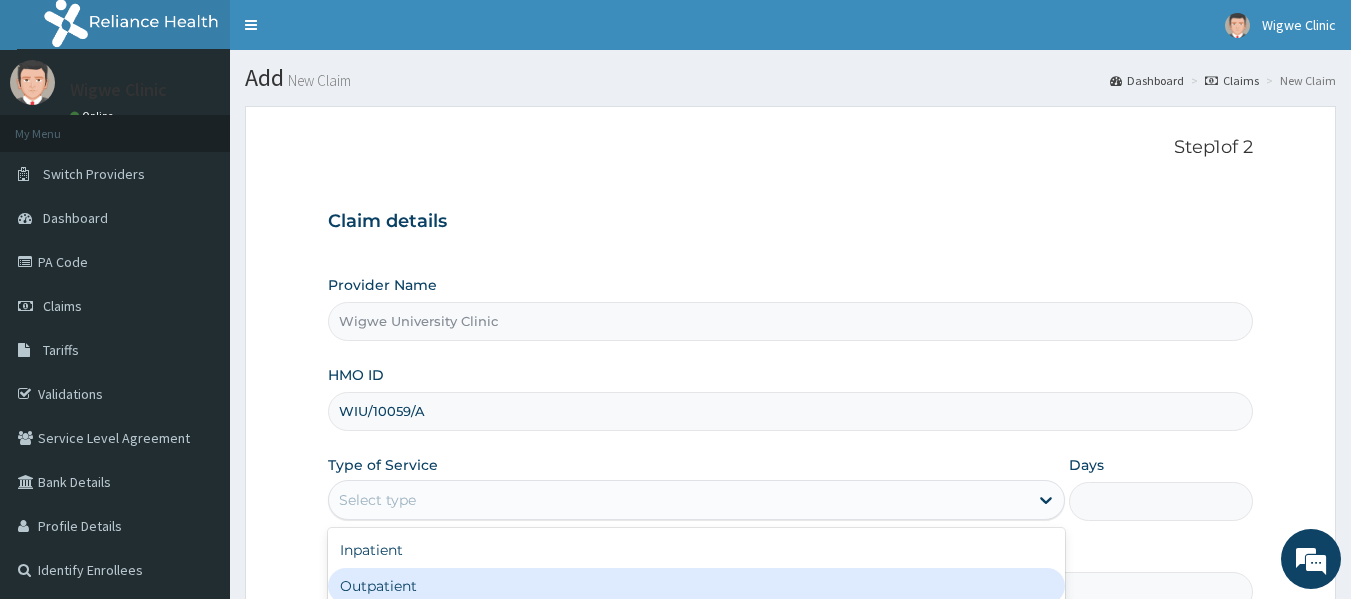 click on "Outpatient" at bounding box center [696, 586] 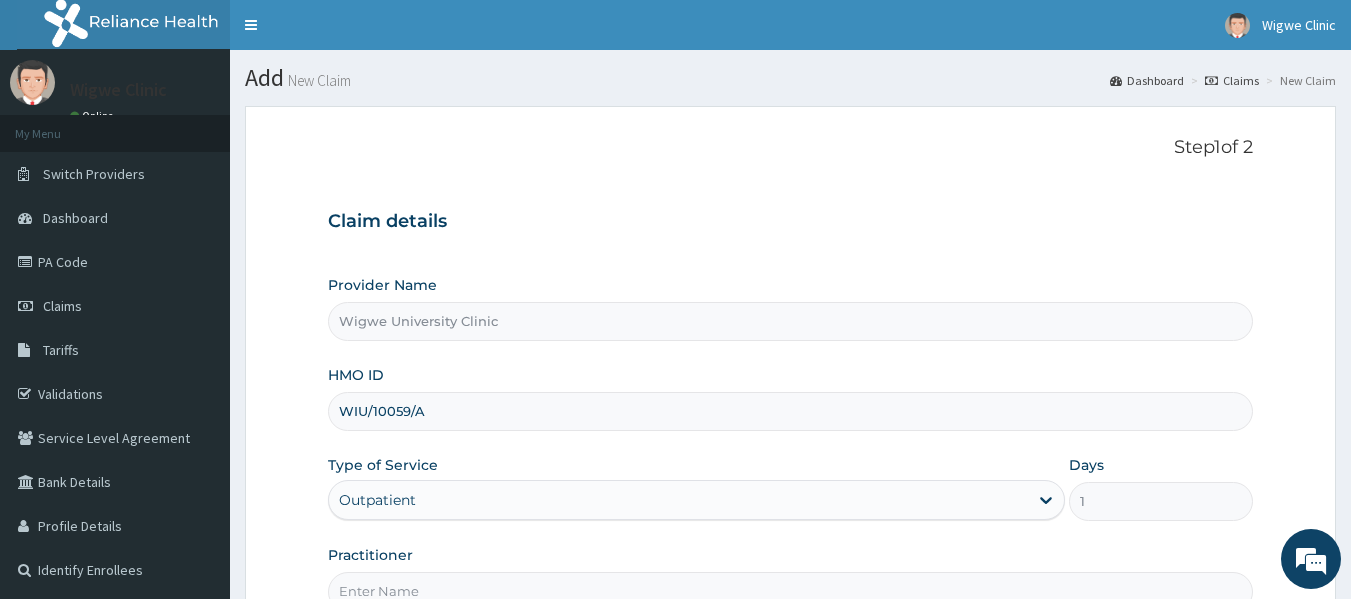 scroll, scrollTop: 223, scrollLeft: 0, axis: vertical 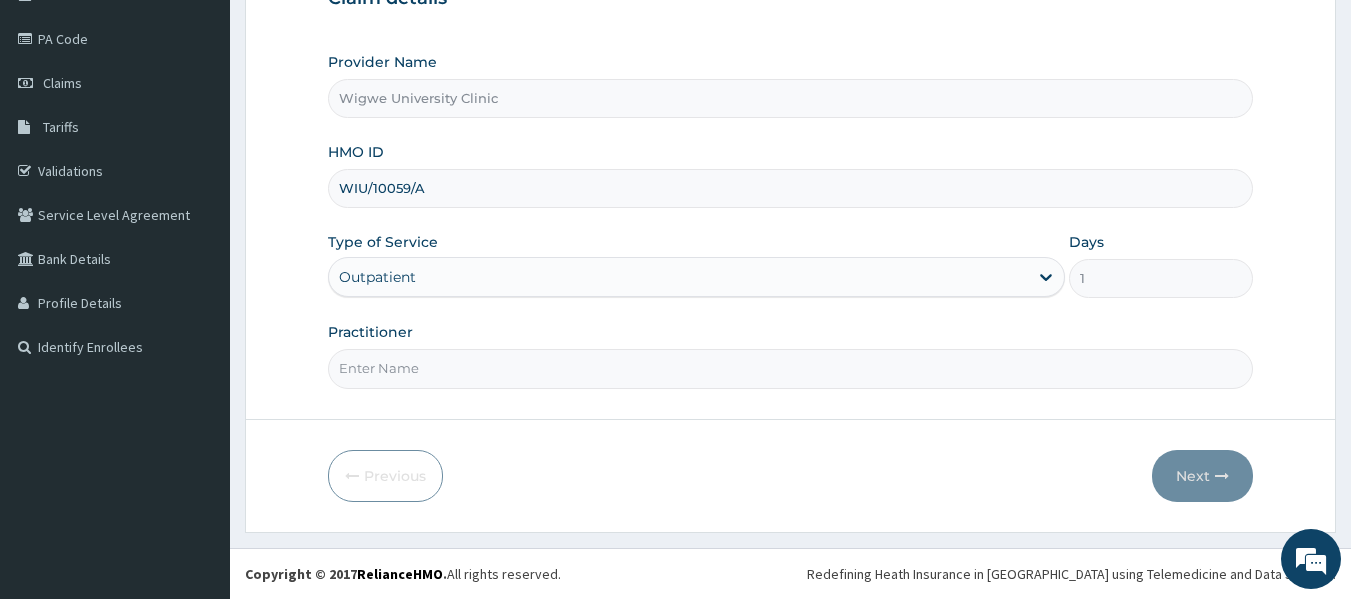 click on "Practitioner" at bounding box center [791, 368] 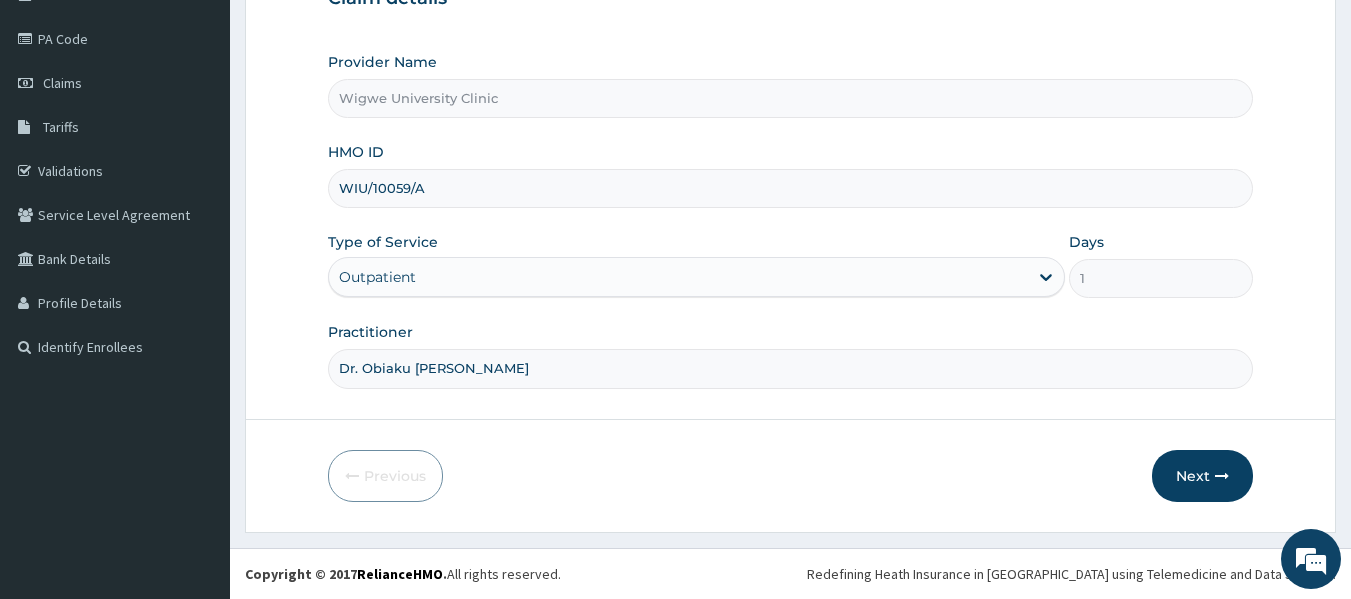 click on "Dr. Obiaku Okoronkwo" at bounding box center [791, 368] 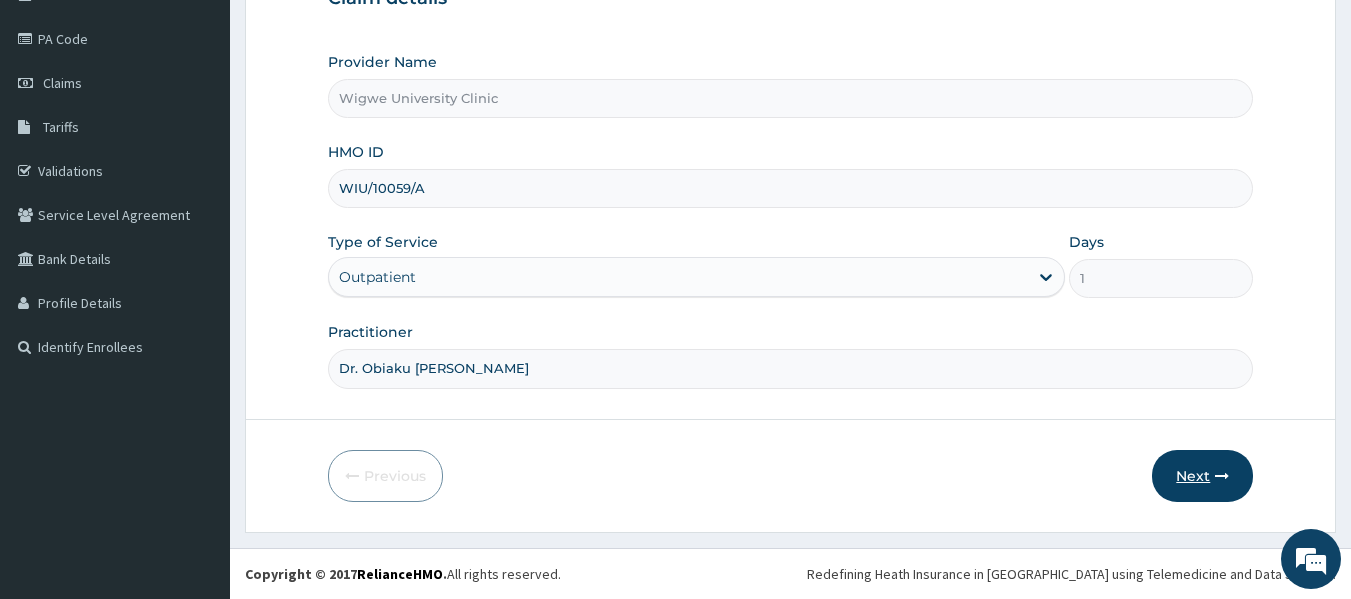 type on "Dr. Obiaku Okoronkwo" 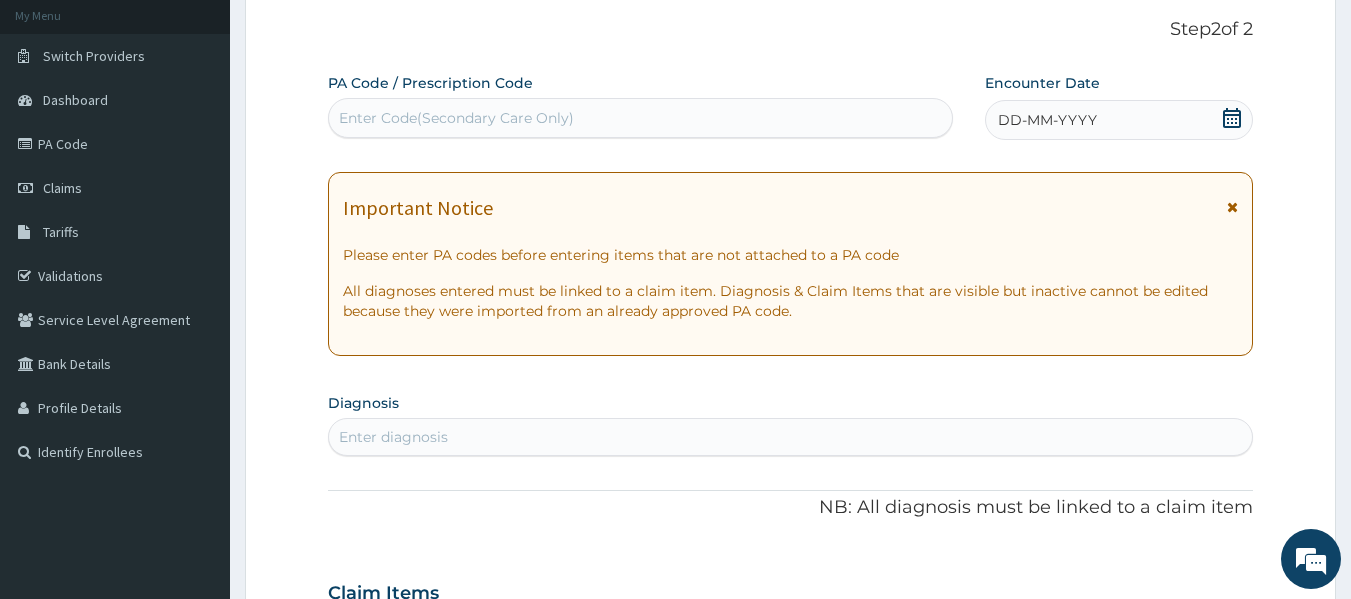scroll, scrollTop: 140, scrollLeft: 0, axis: vertical 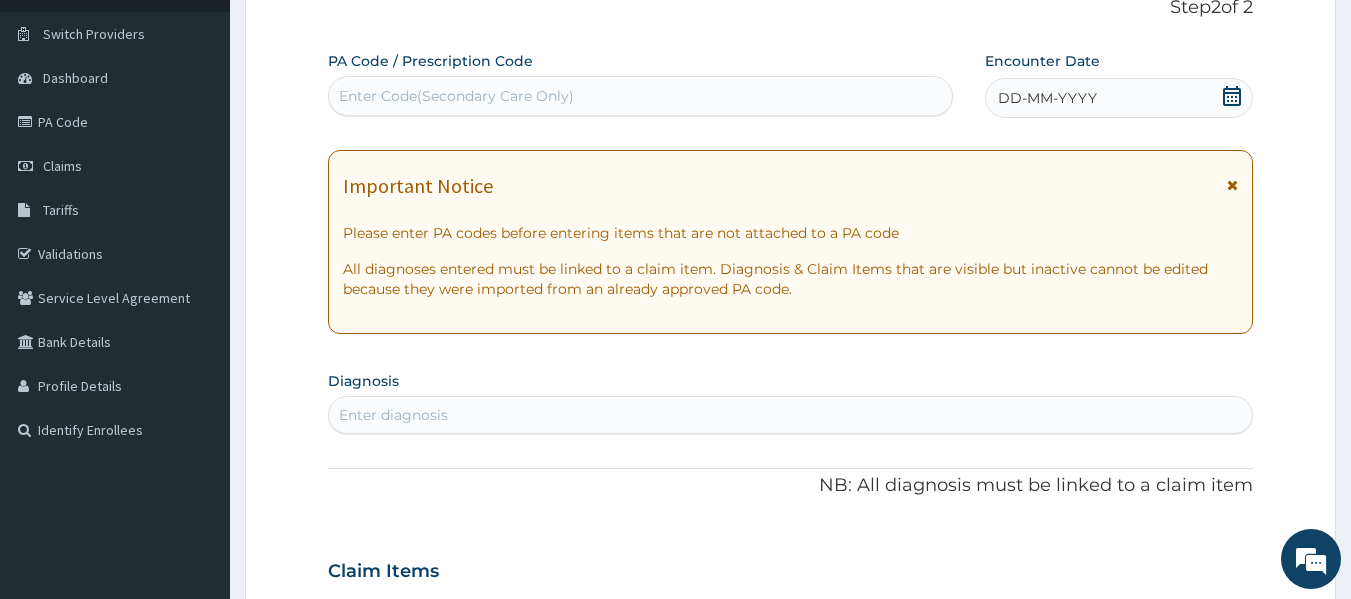 click 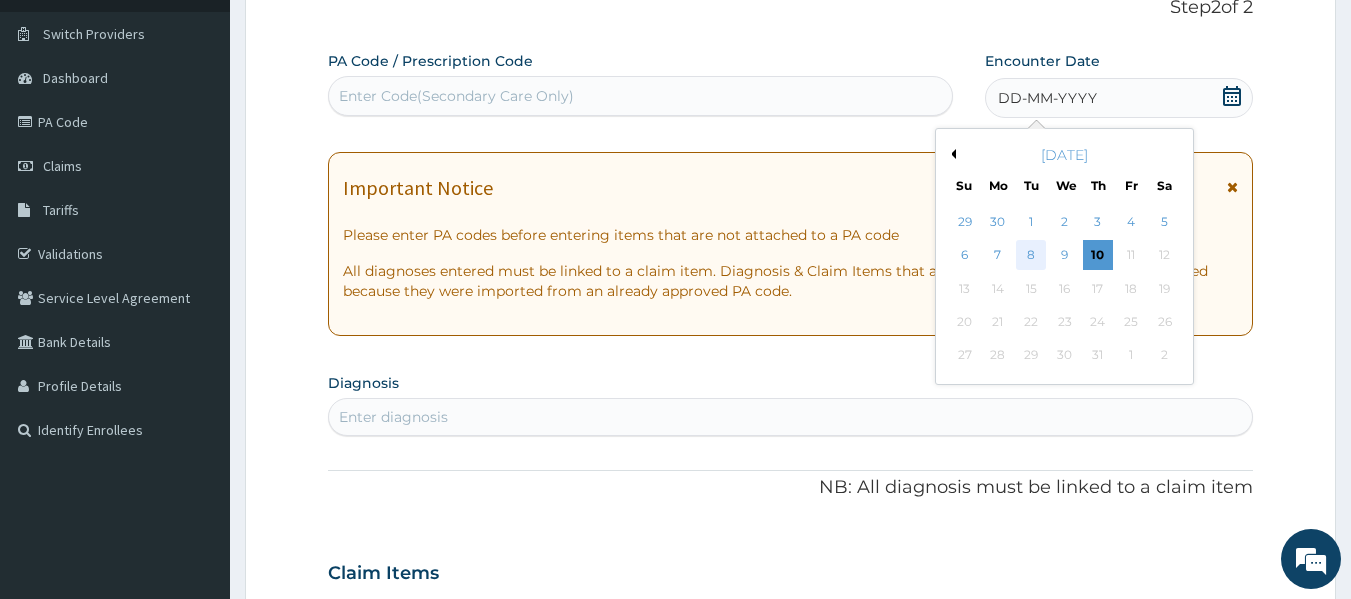 click on "8" at bounding box center [1032, 256] 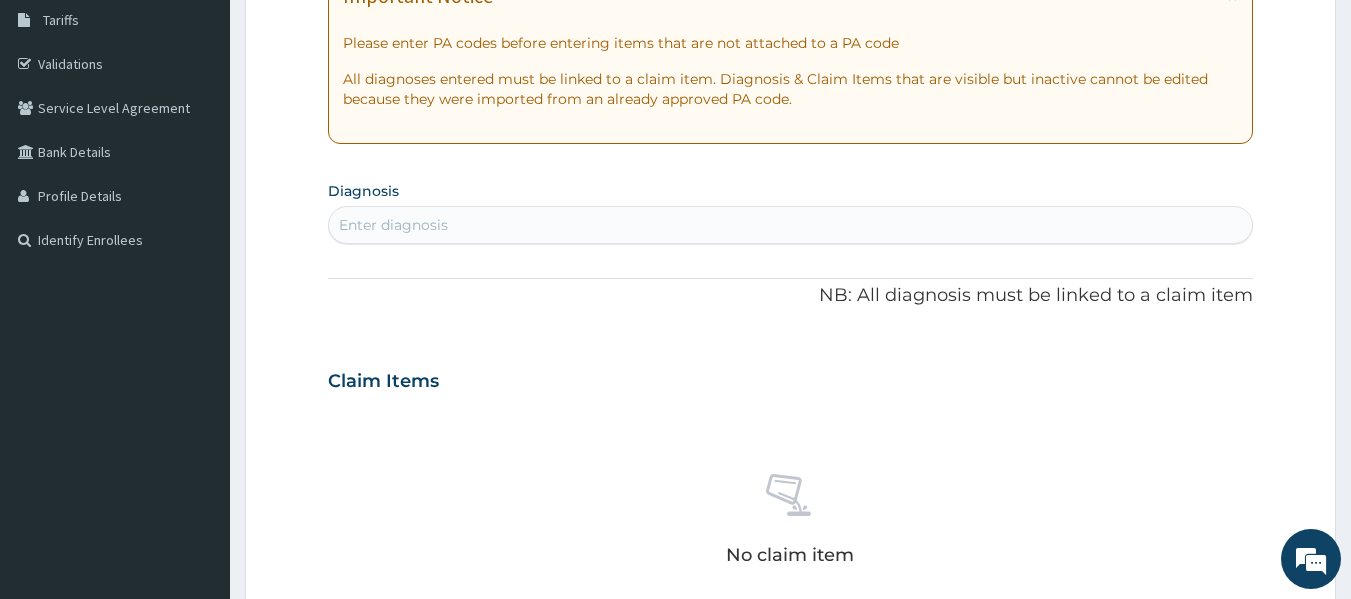 scroll, scrollTop: 332, scrollLeft: 0, axis: vertical 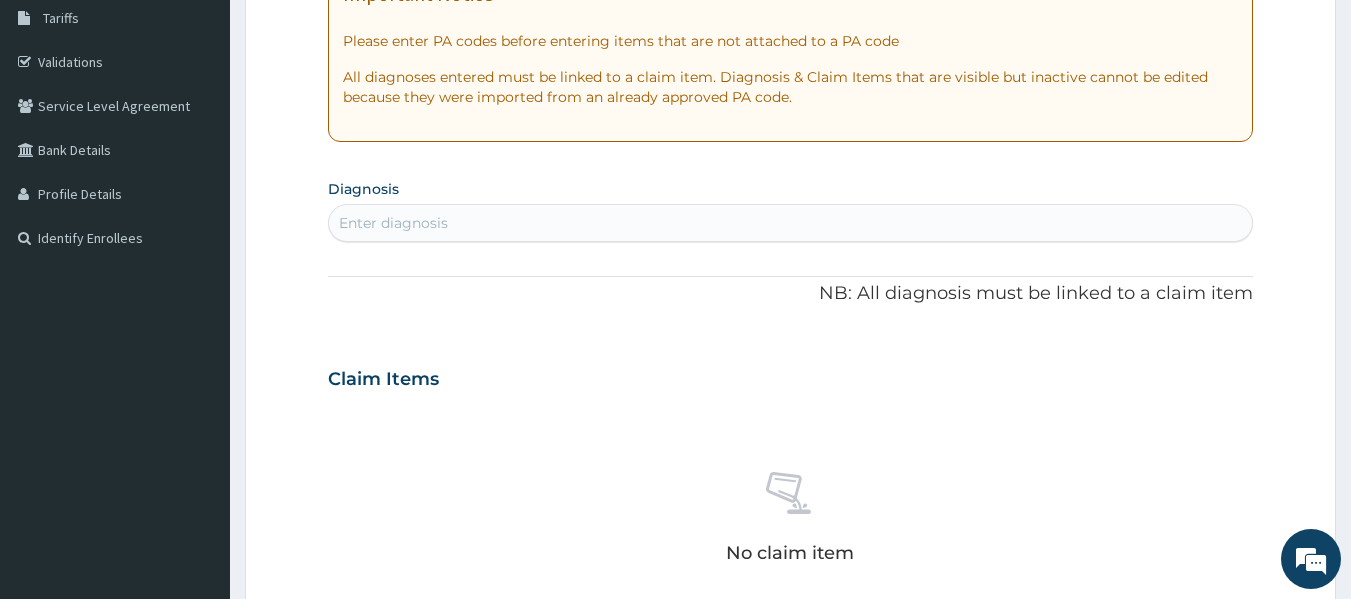 click on "Enter diagnosis" at bounding box center (791, 223) 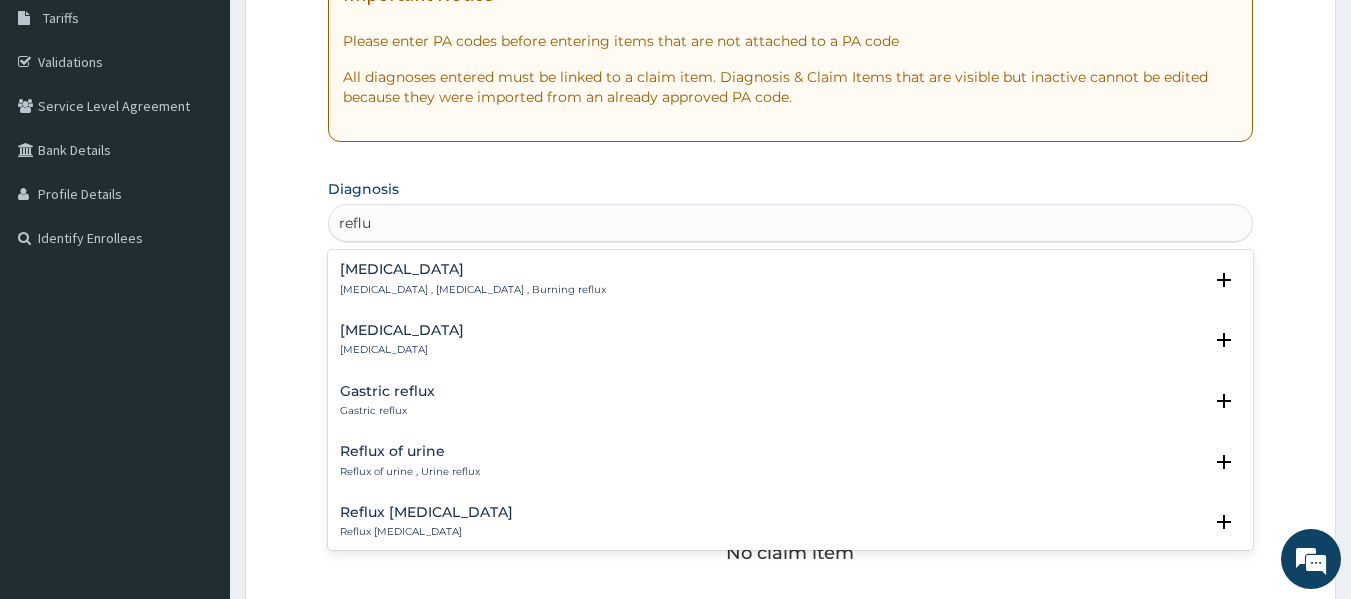 type on "reflu" 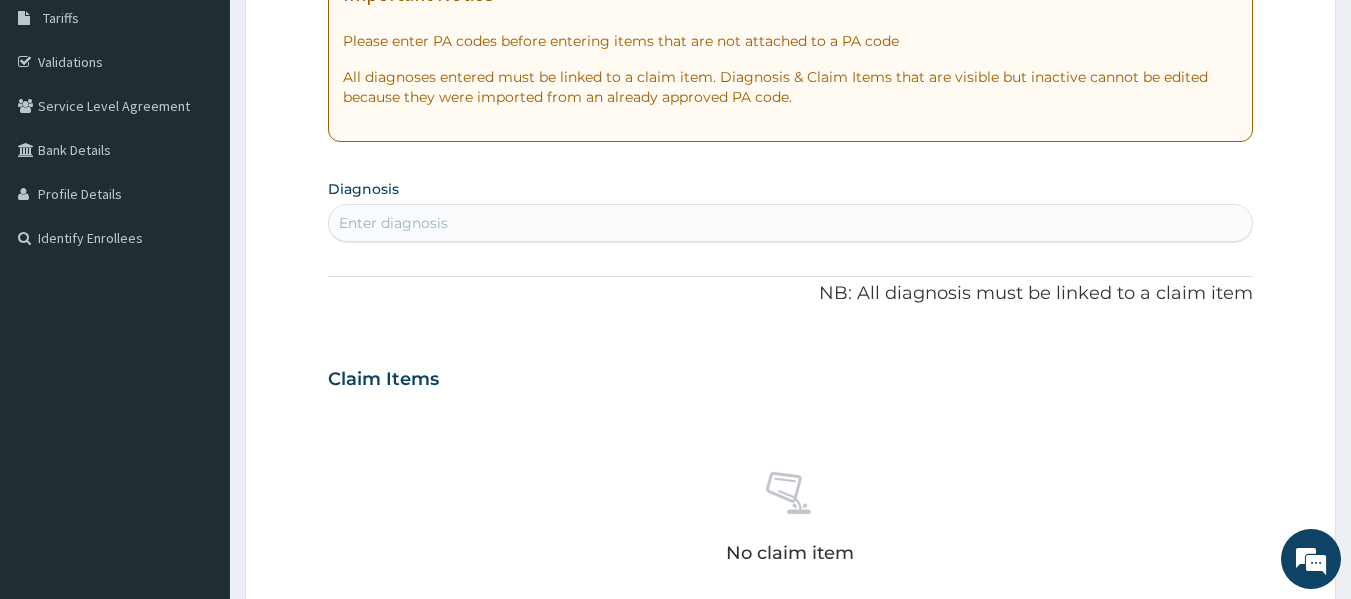 click on "NB: All diagnosis must be linked to a claim item" at bounding box center [791, 294] 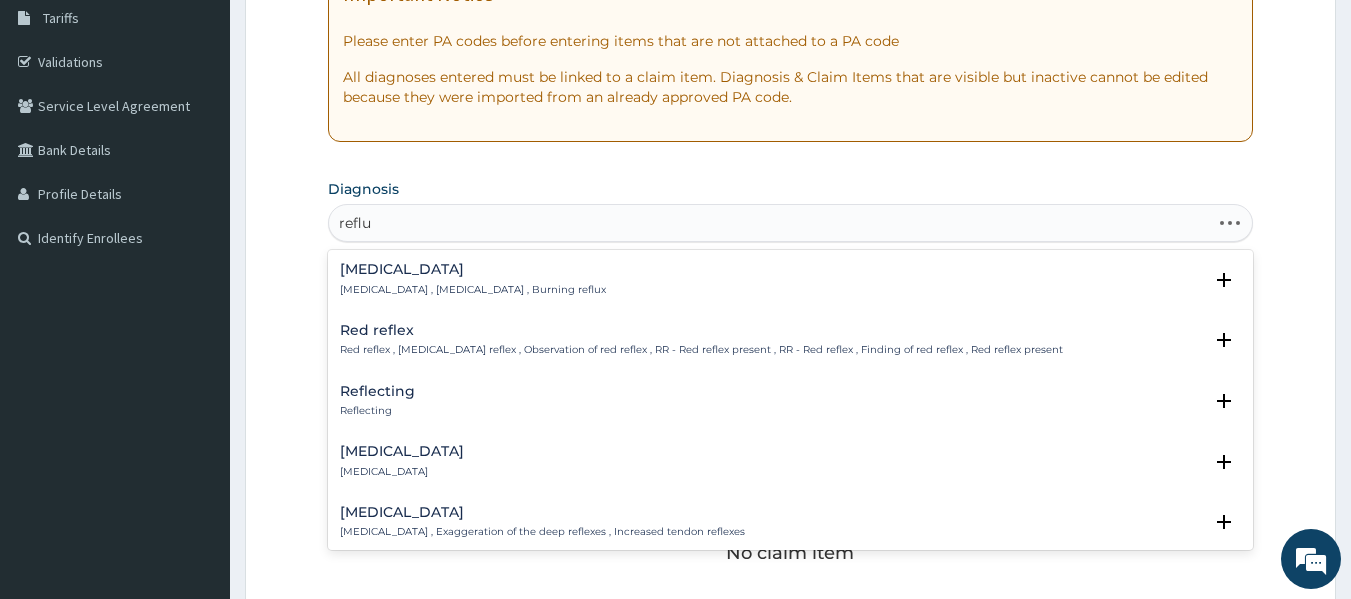 type on "reflux" 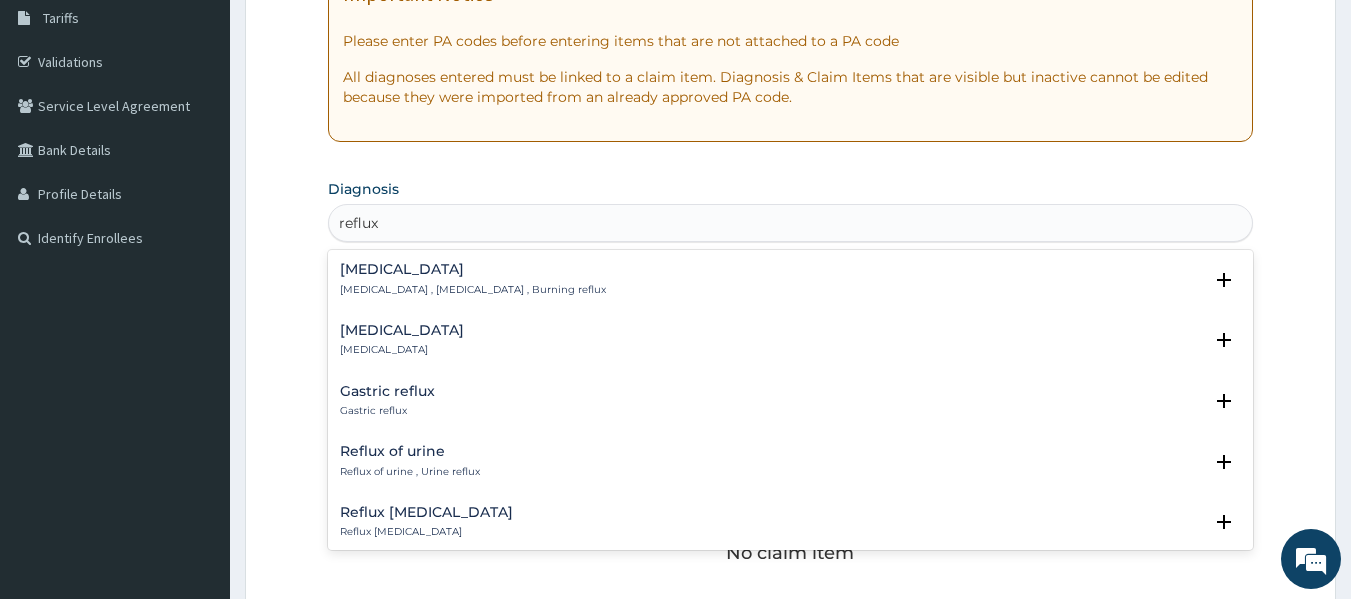 click on "Acid reflux" at bounding box center [402, 330] 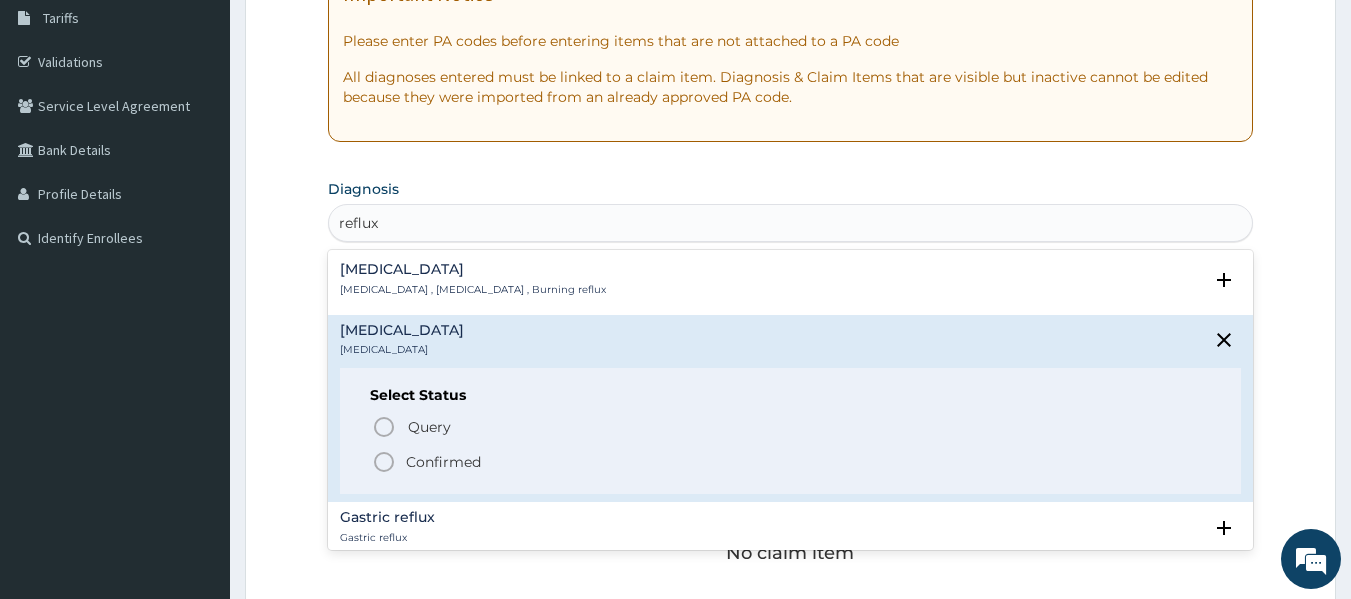 click 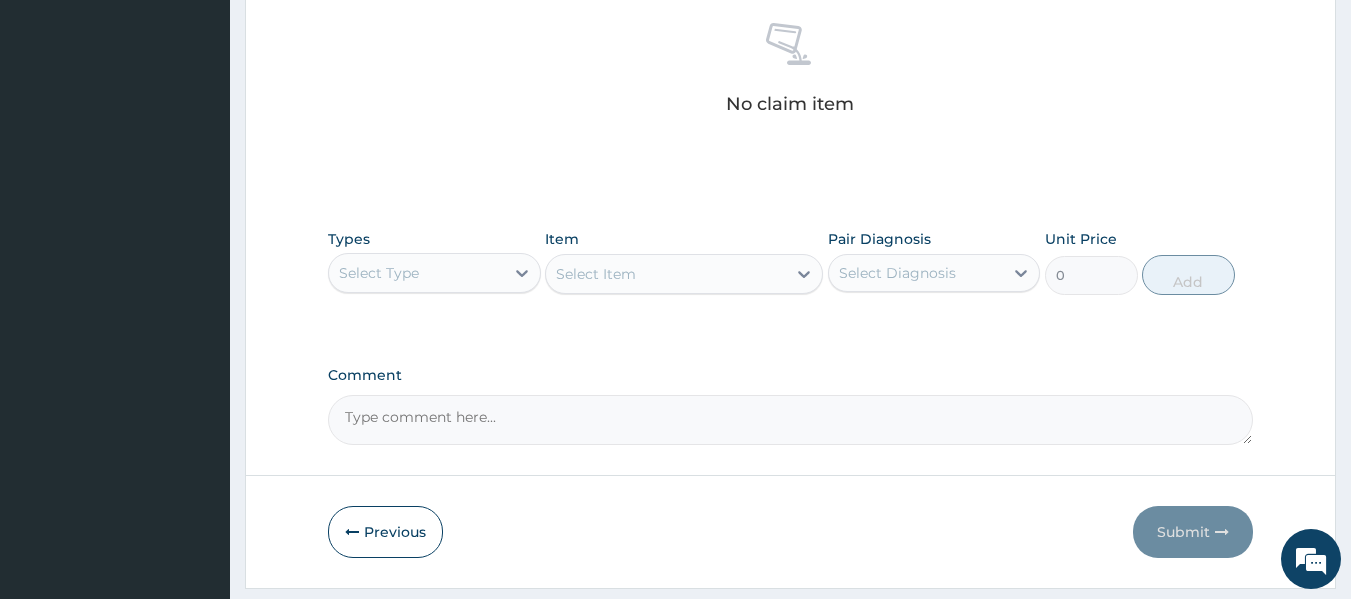 scroll, scrollTop: 788, scrollLeft: 0, axis: vertical 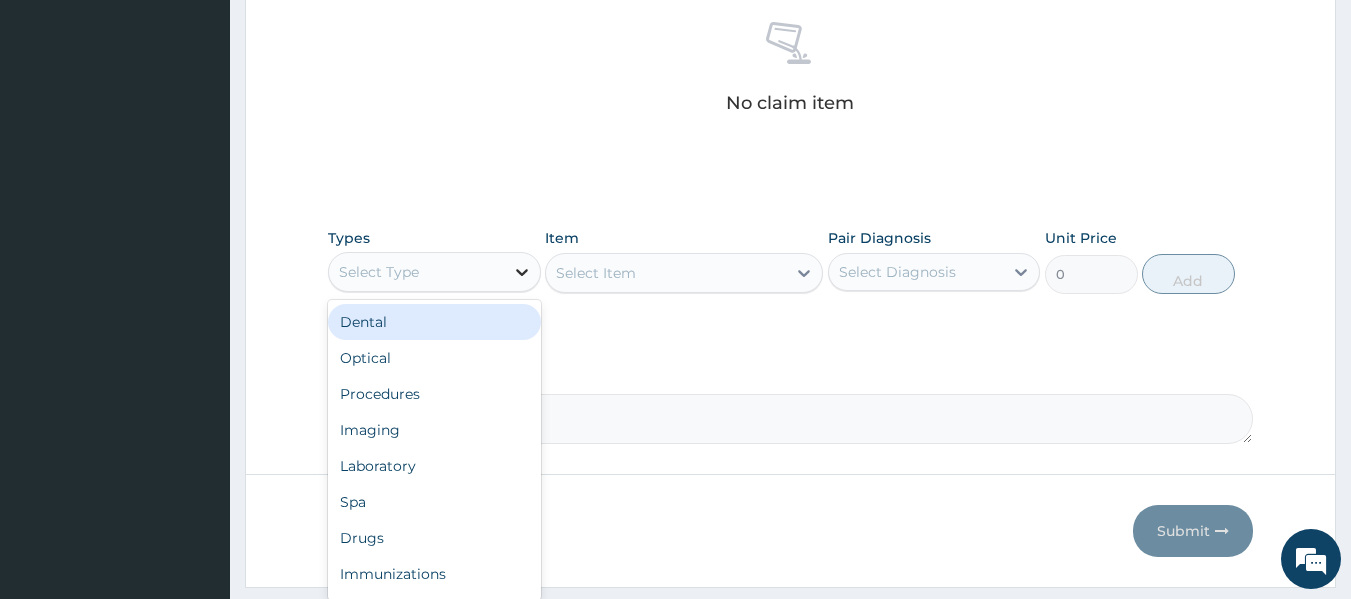 click 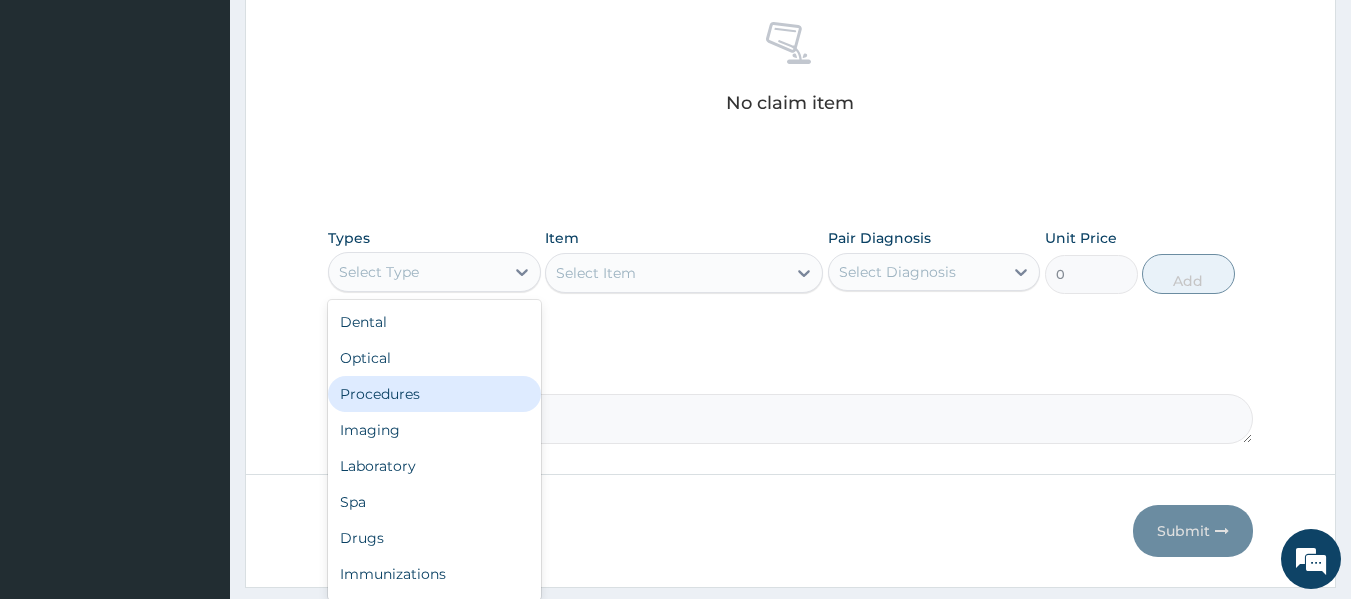 click on "Procedures" at bounding box center (434, 394) 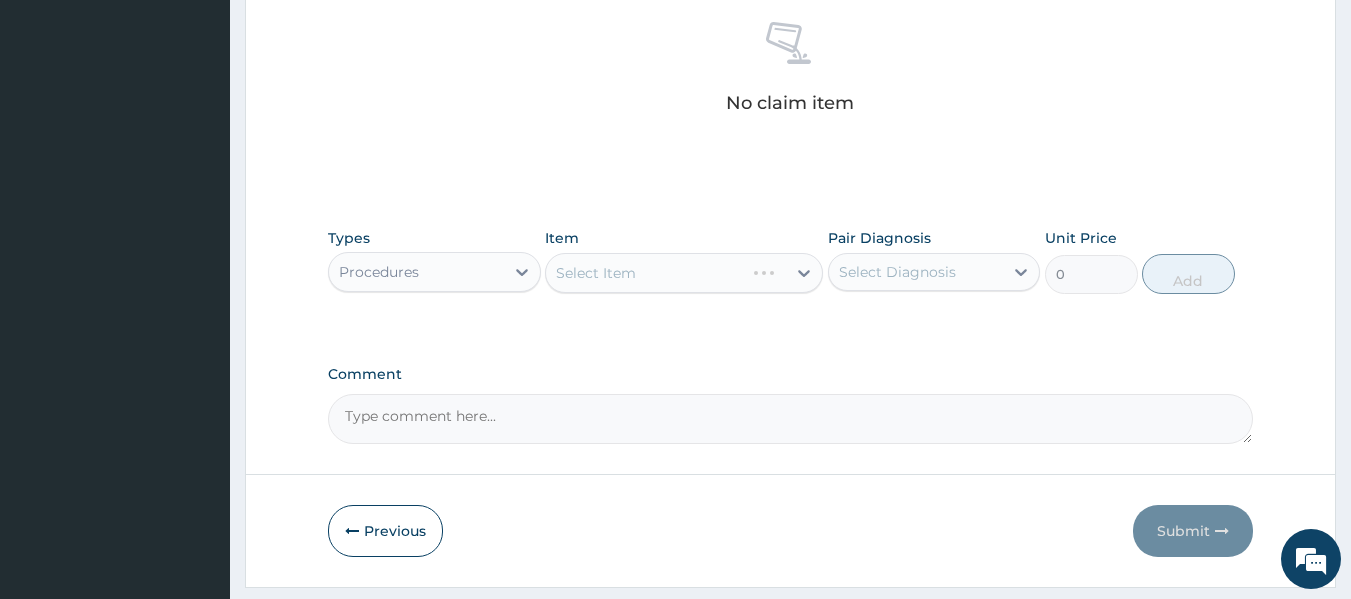click on "Select Item" at bounding box center (684, 273) 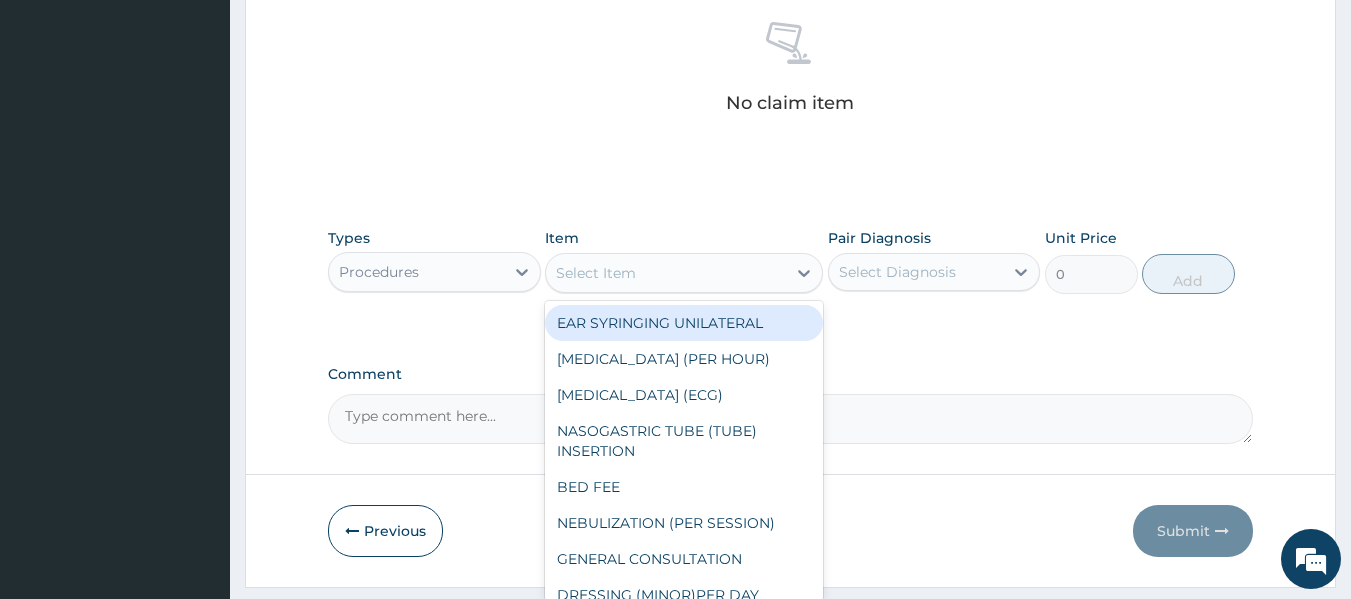 click 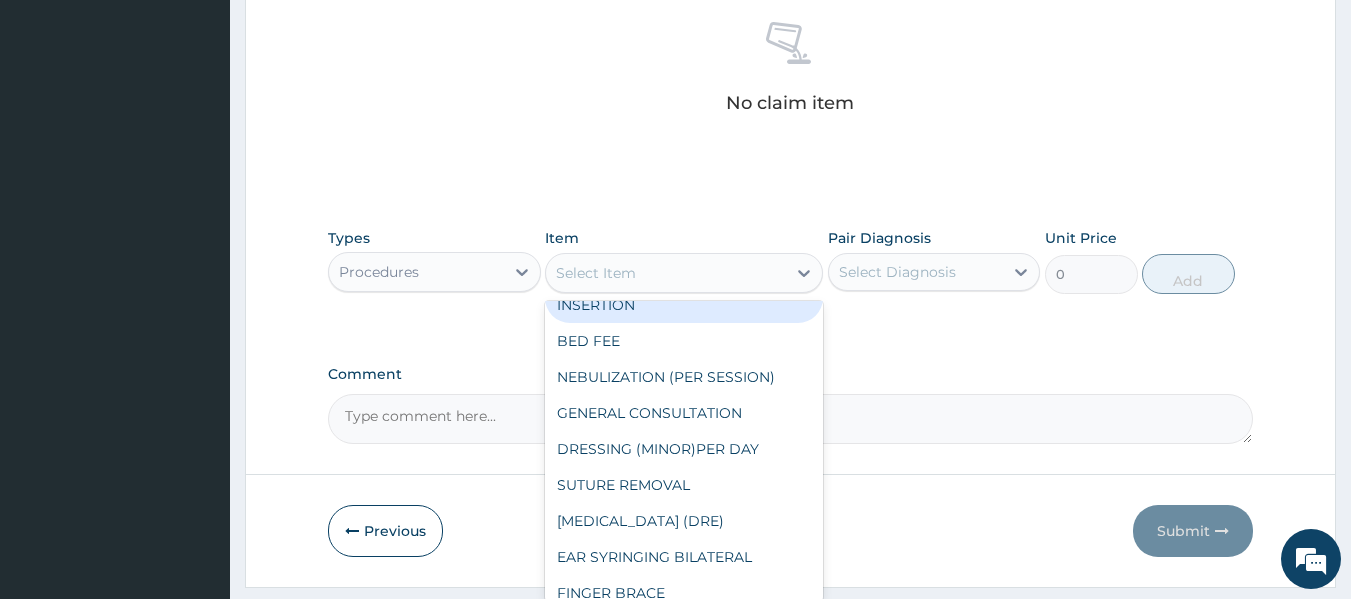 scroll, scrollTop: 147, scrollLeft: 0, axis: vertical 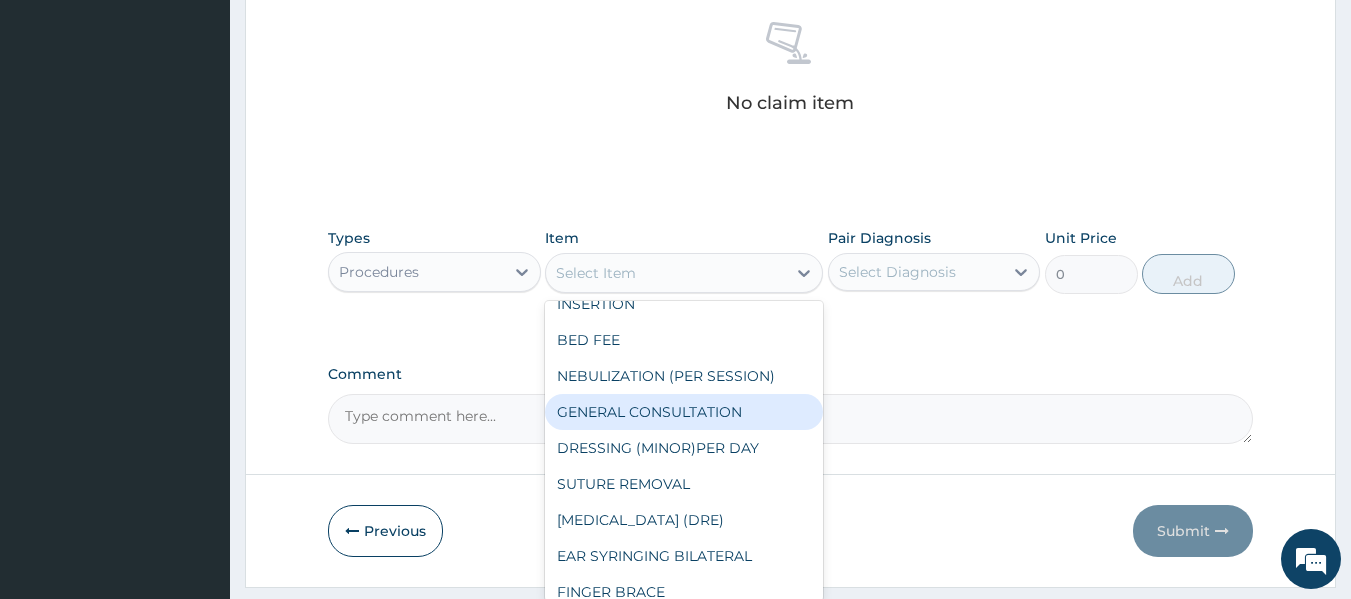 click on "GENERAL CONSULTATION" at bounding box center (684, 412) 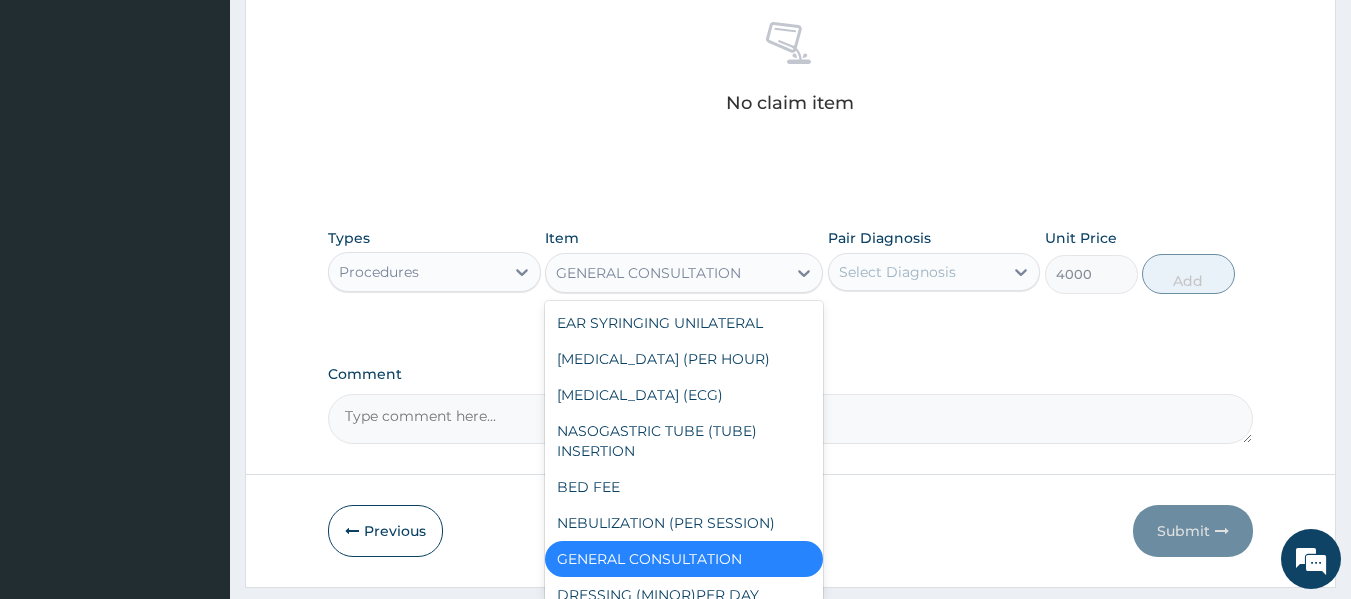click on "GENERAL CONSULTATION" at bounding box center [666, 273] 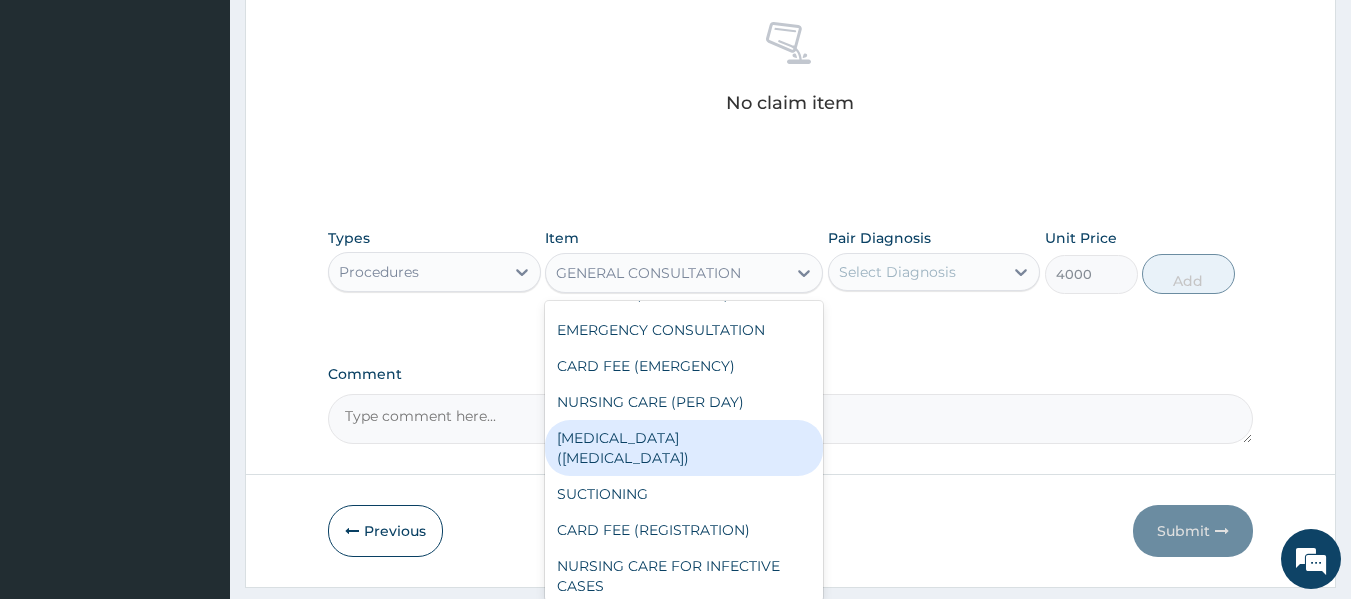 scroll, scrollTop: 702, scrollLeft: 0, axis: vertical 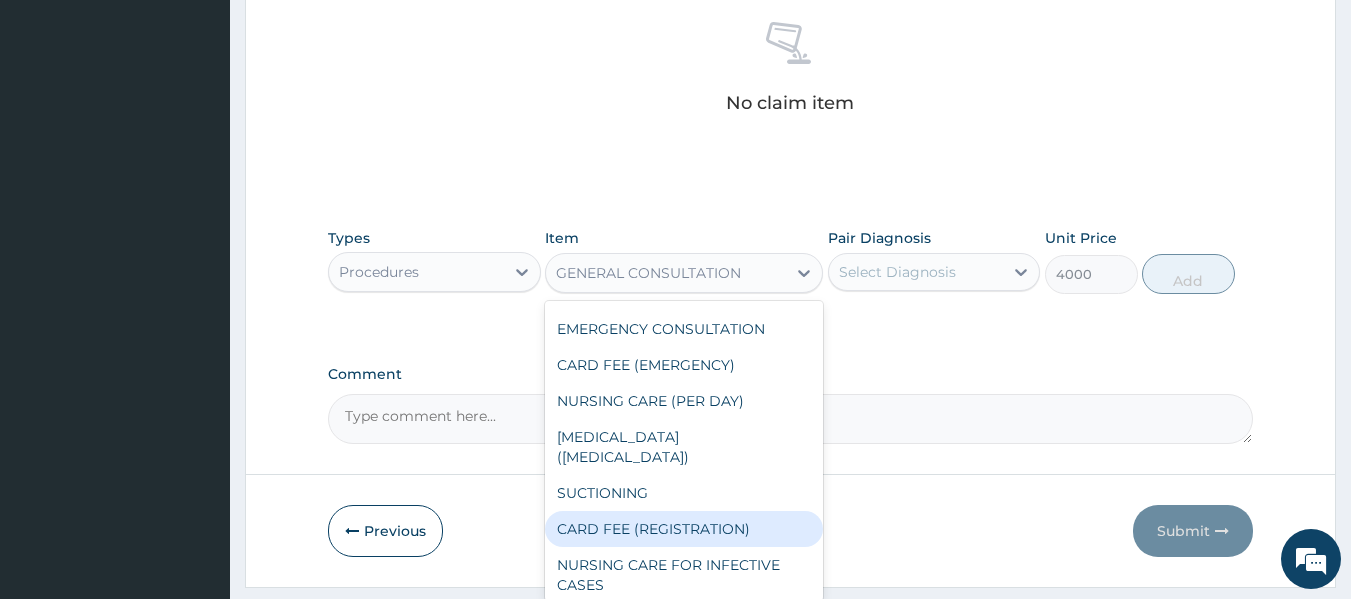 click on "CARD FEE (REGISTRATION)" at bounding box center [684, 529] 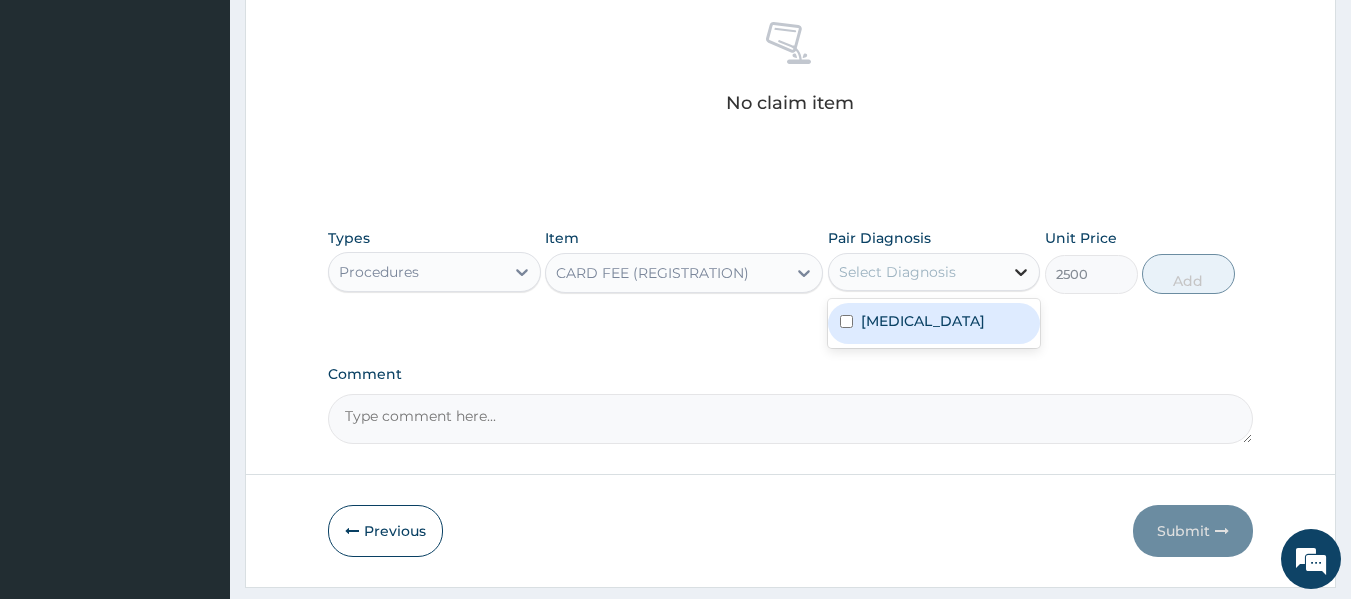 click at bounding box center (1021, 272) 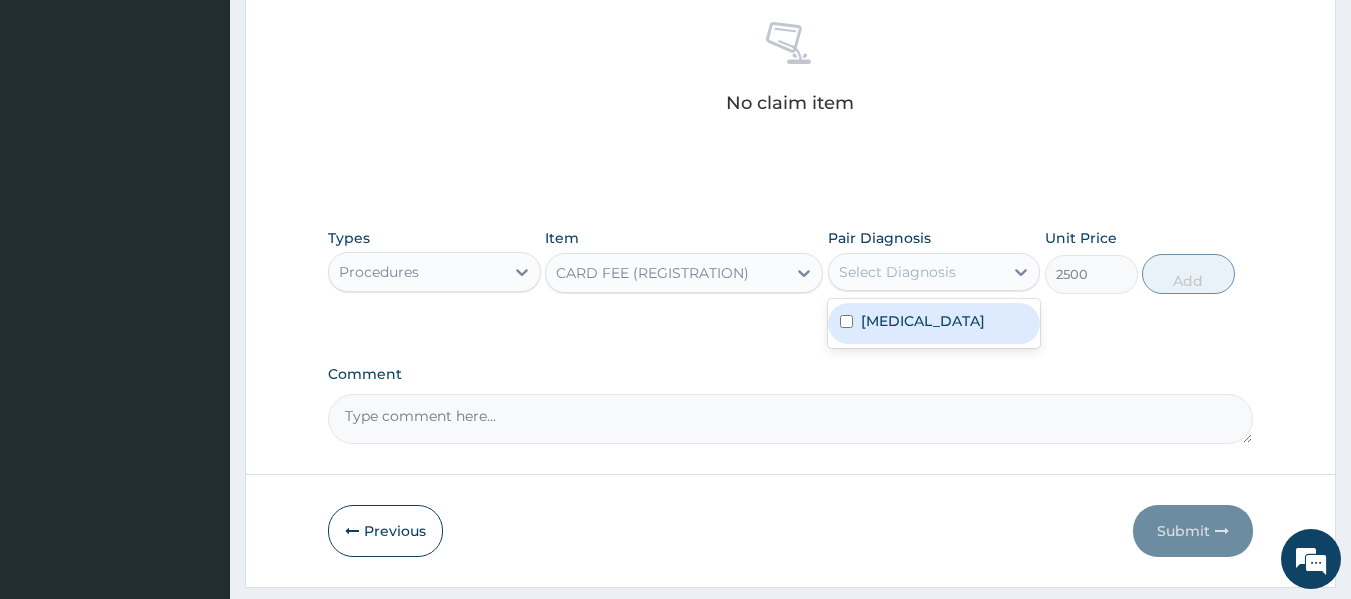click on "Acid reflux" at bounding box center (934, 323) 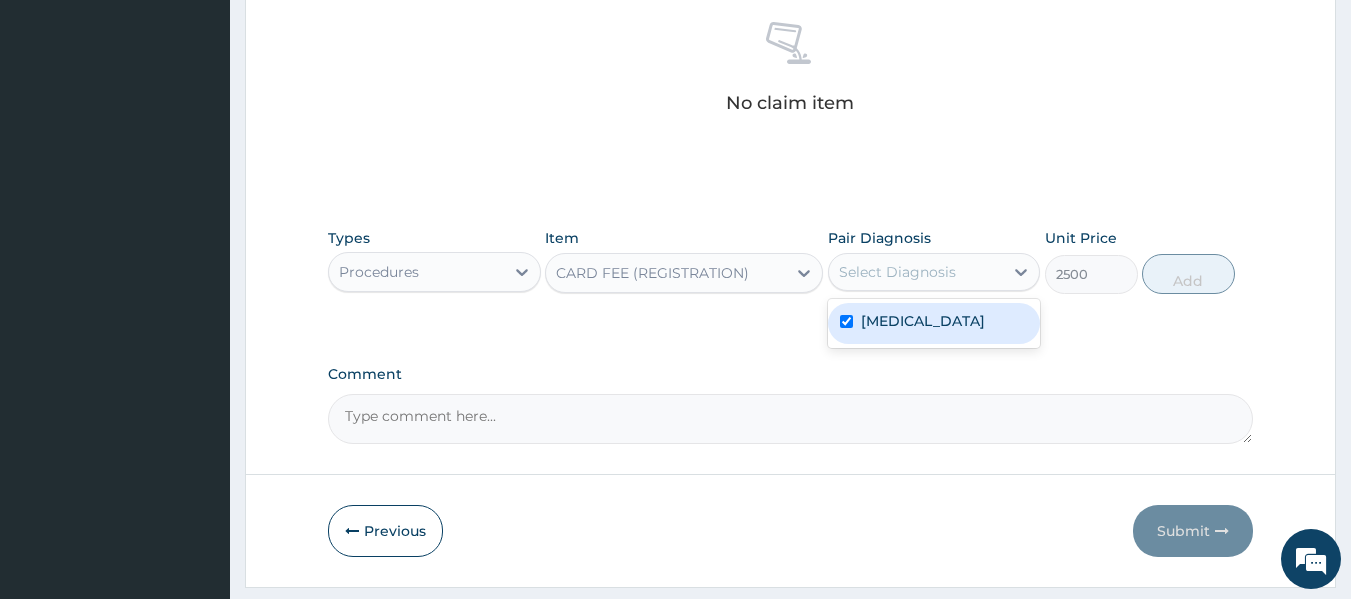checkbox on "true" 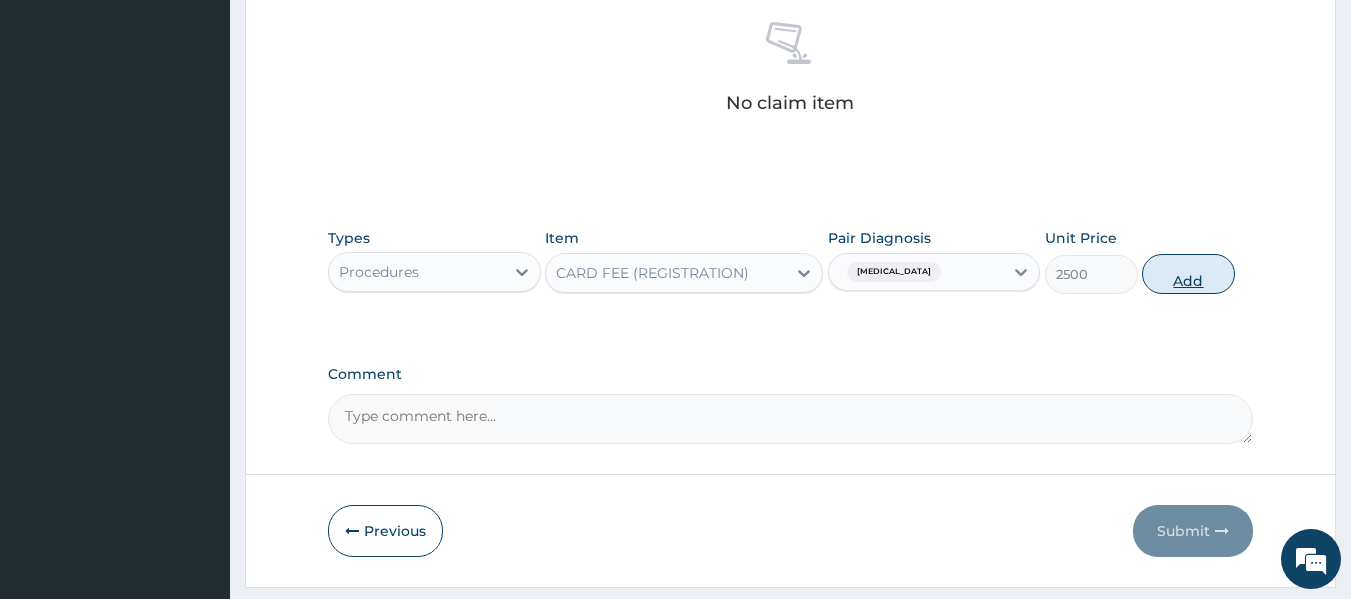 click on "Add" at bounding box center [1188, 274] 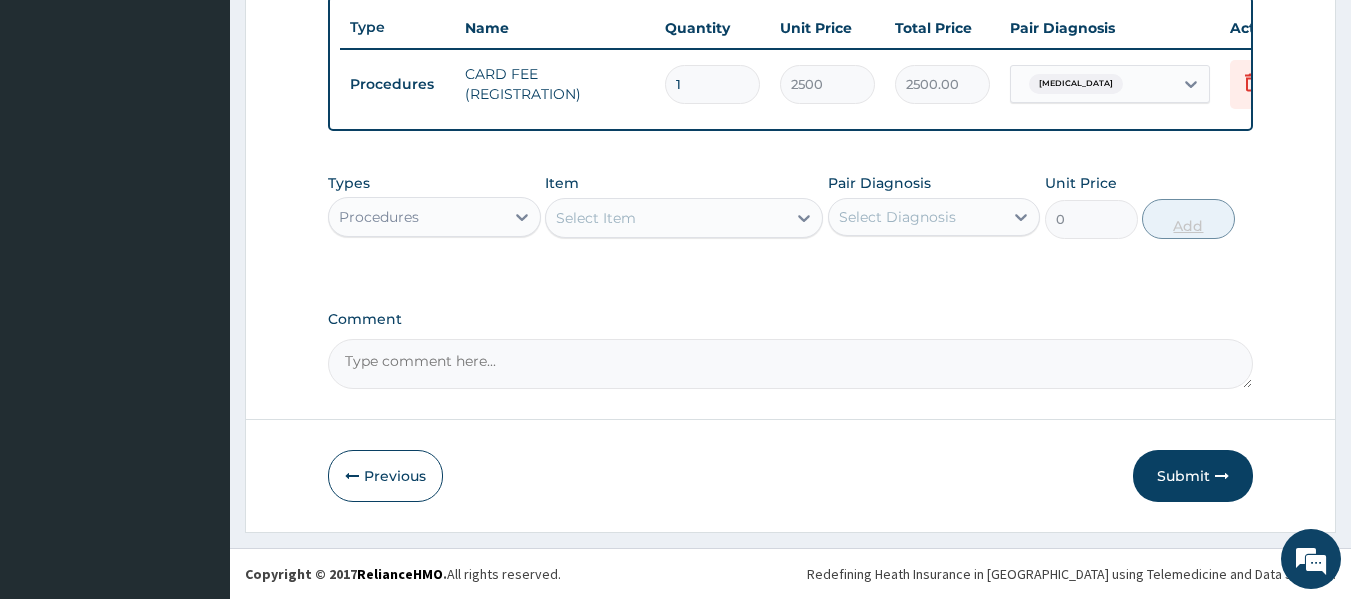 scroll, scrollTop: 763, scrollLeft: 0, axis: vertical 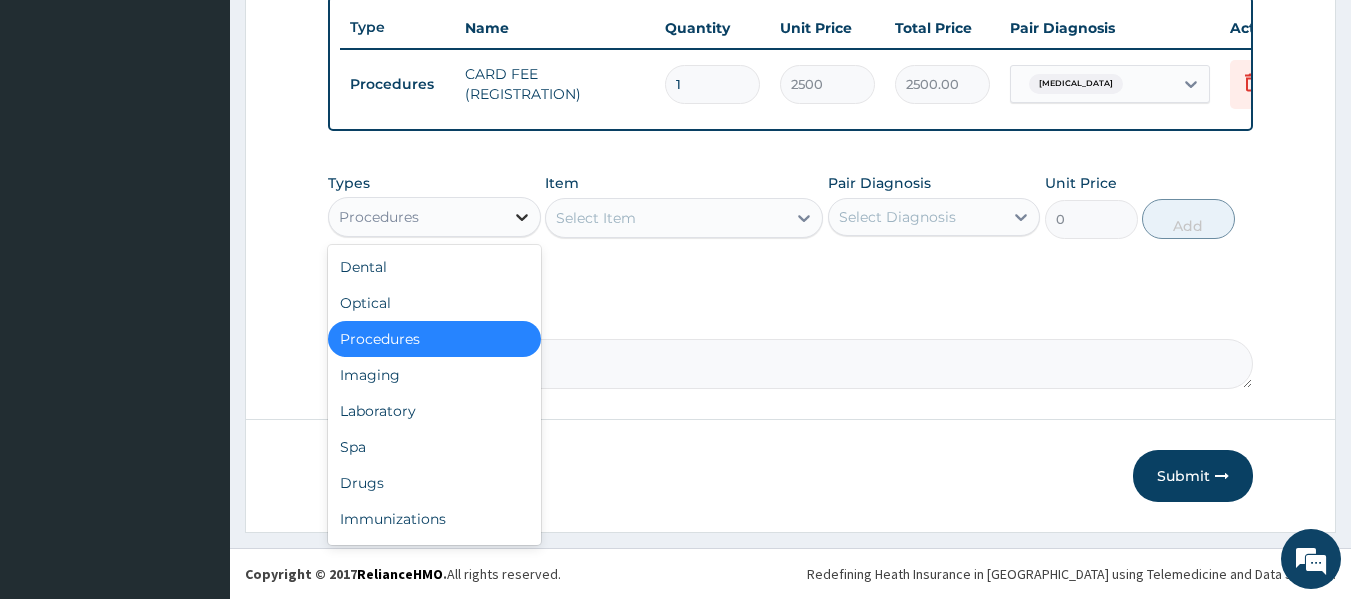 click at bounding box center (522, 217) 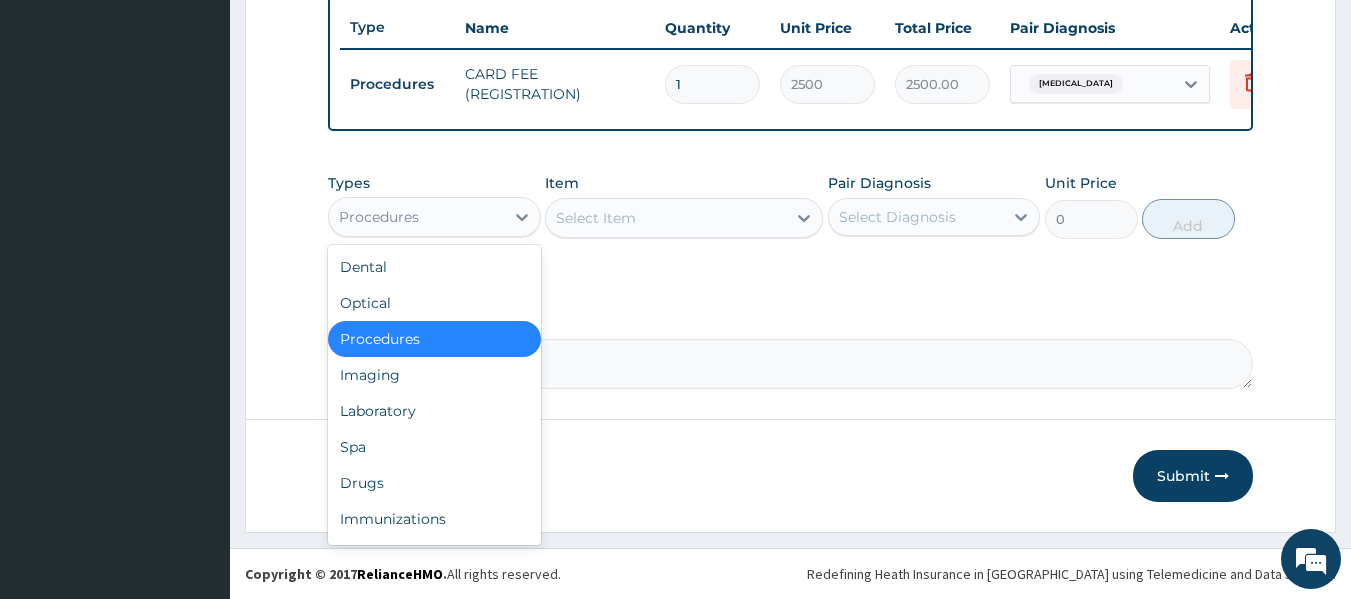 click on "Procedures" at bounding box center (434, 339) 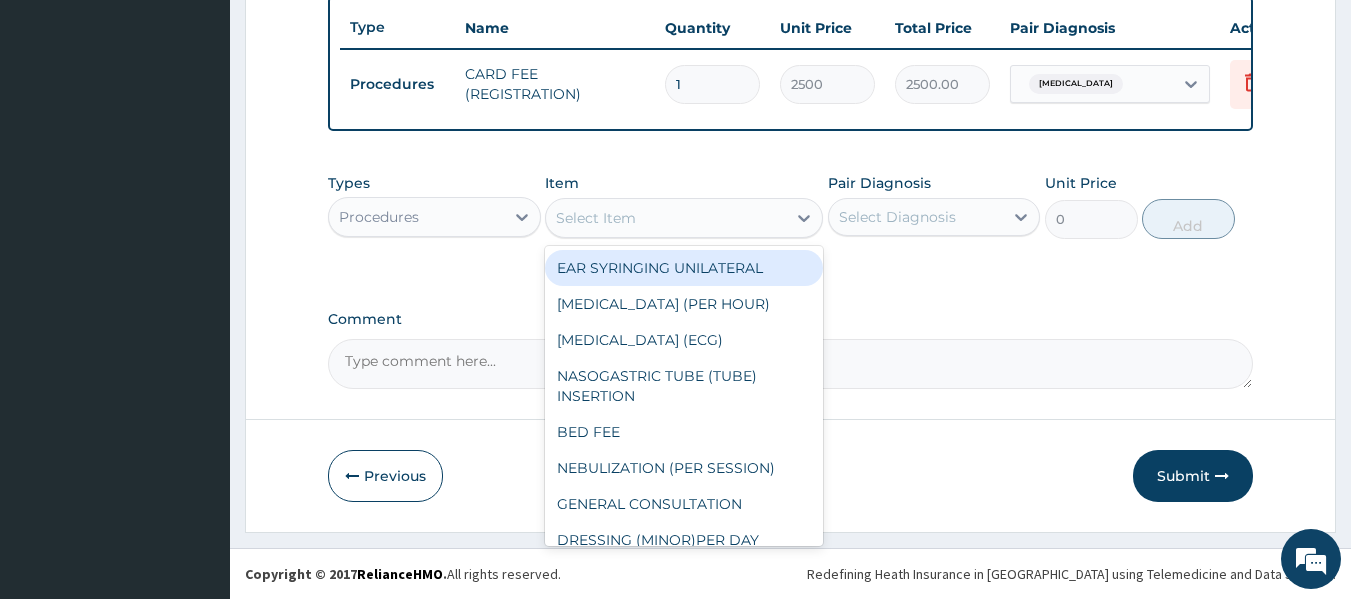 click on "Select Item" at bounding box center [666, 218] 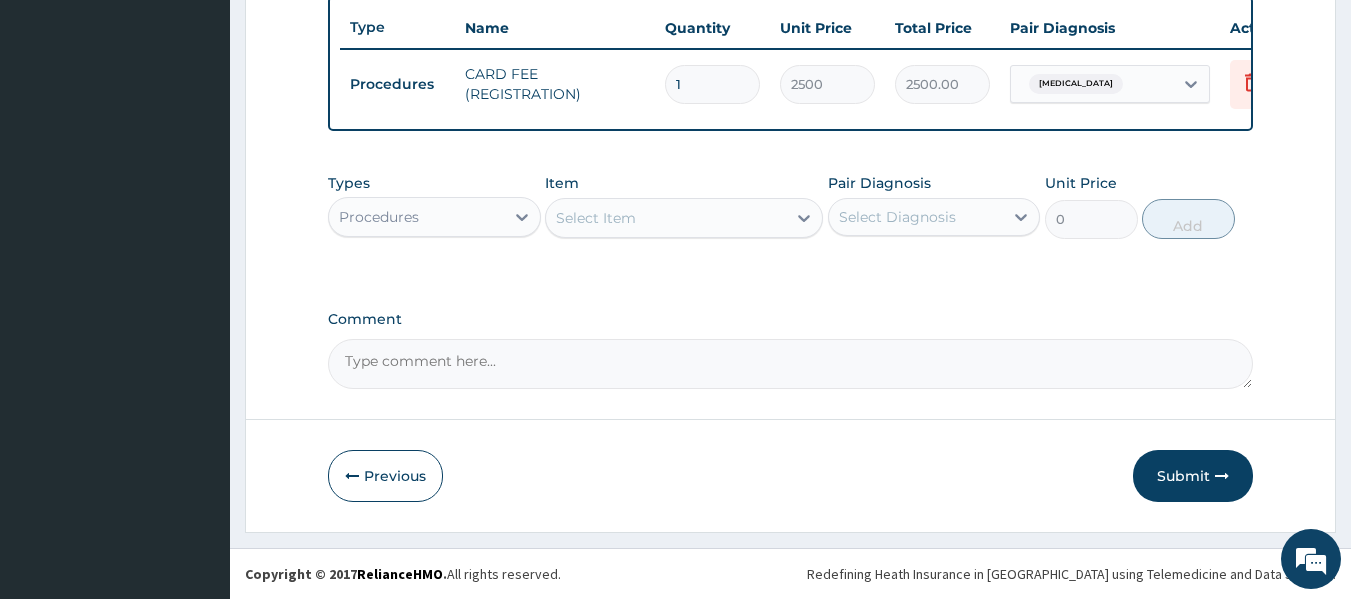 drag, startPoint x: 737, startPoint y: 204, endPoint x: 755, endPoint y: 214, distance: 20.59126 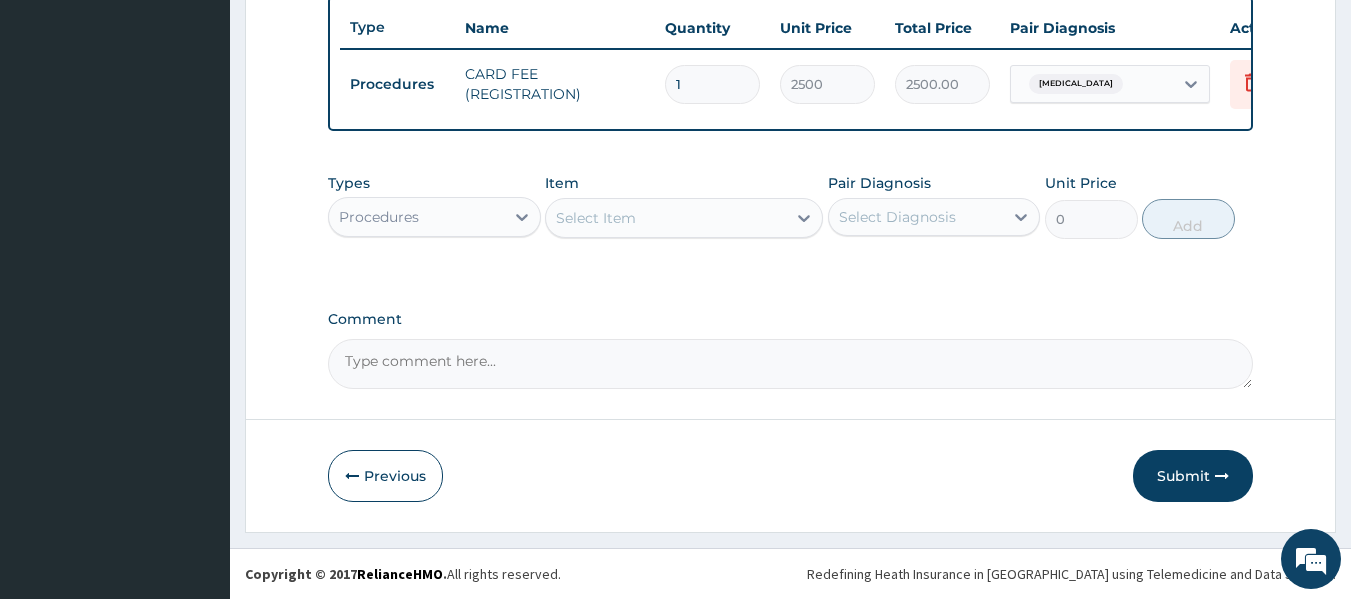 click on "Select Item" at bounding box center [666, 218] 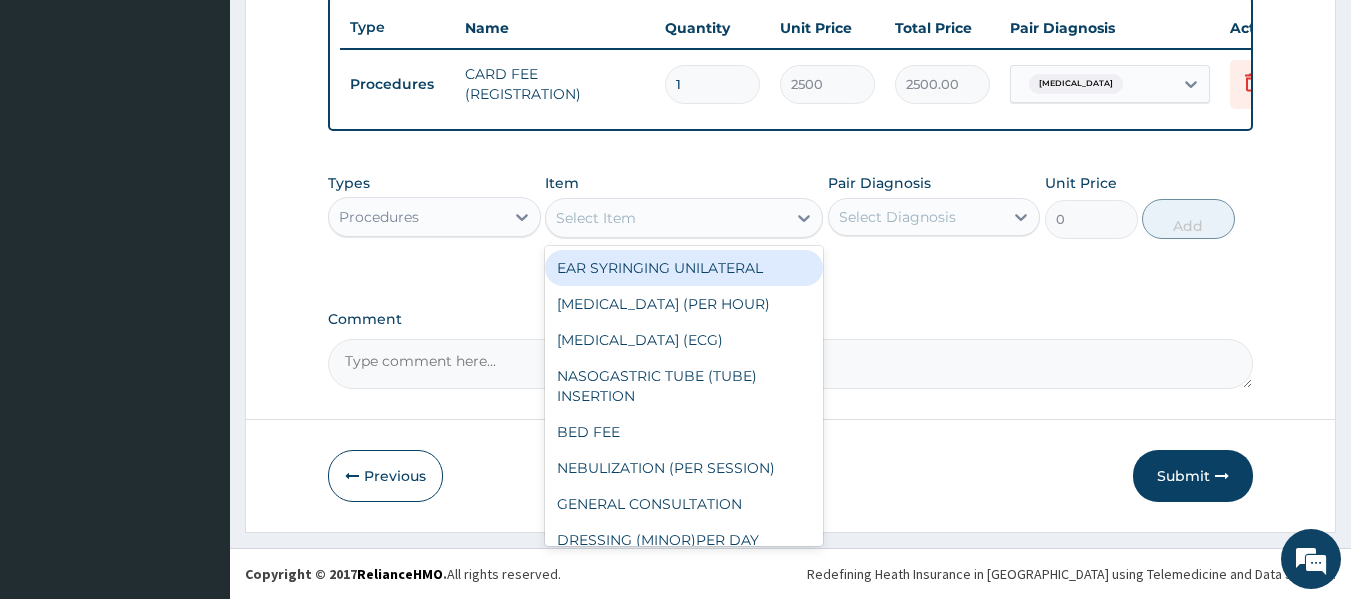 click on "Select Item" at bounding box center [666, 218] 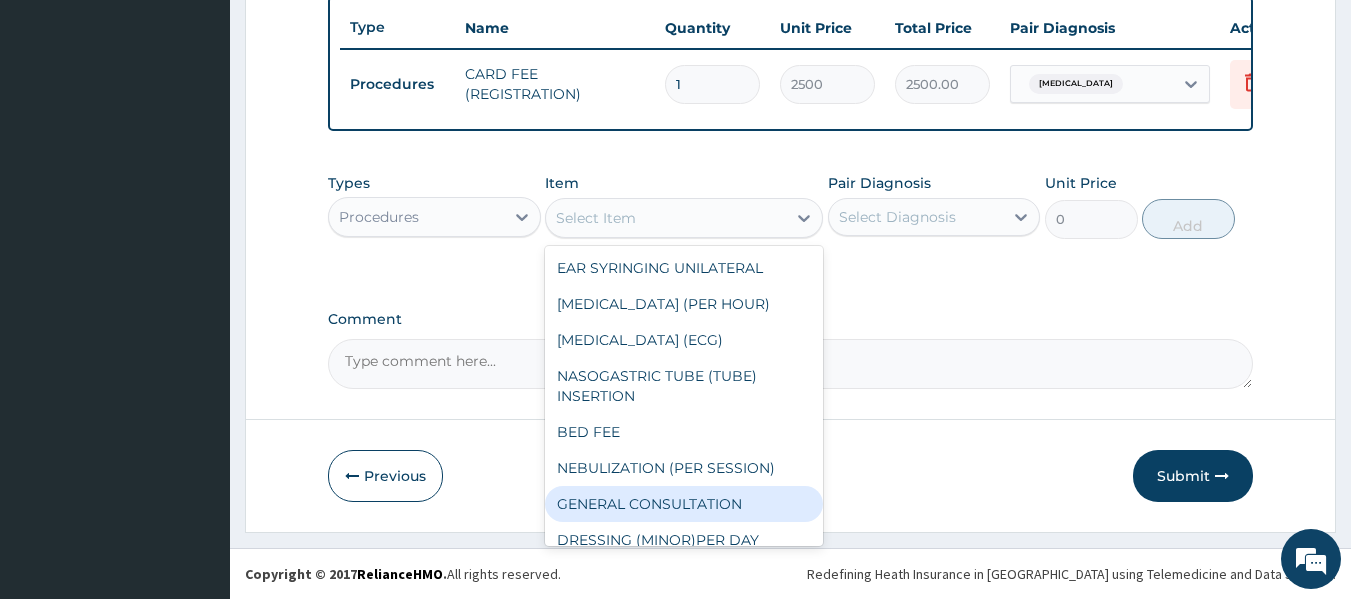 click on "GENERAL CONSULTATION" at bounding box center (684, 504) 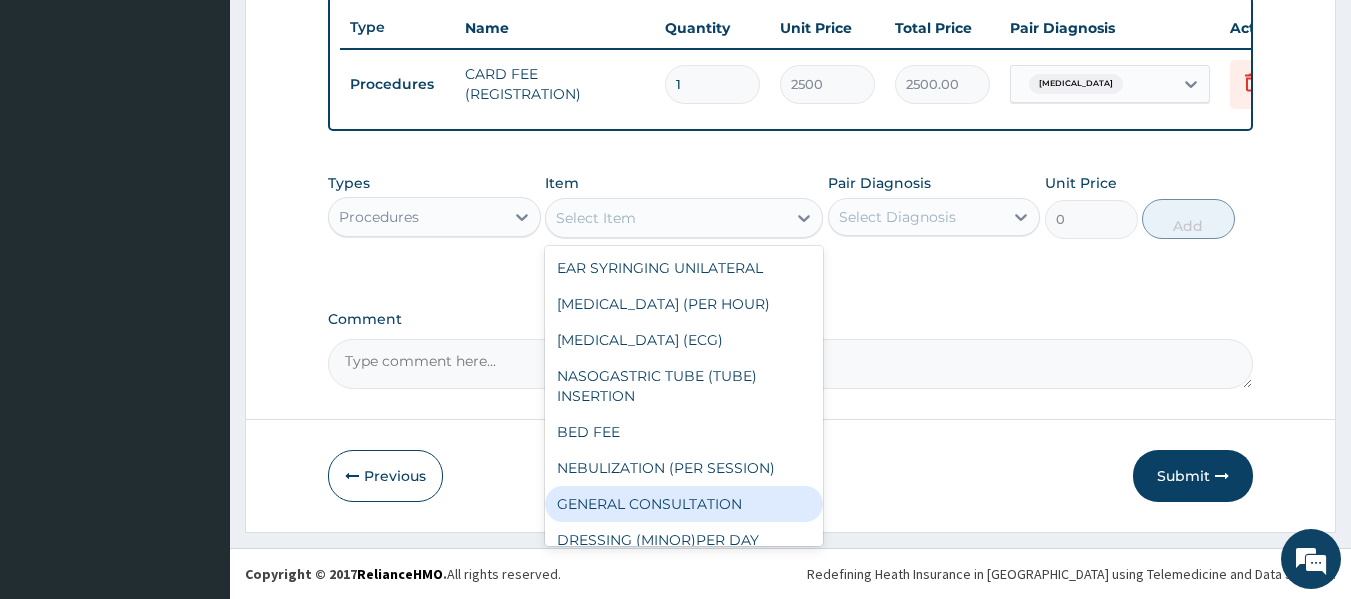 type on "4000" 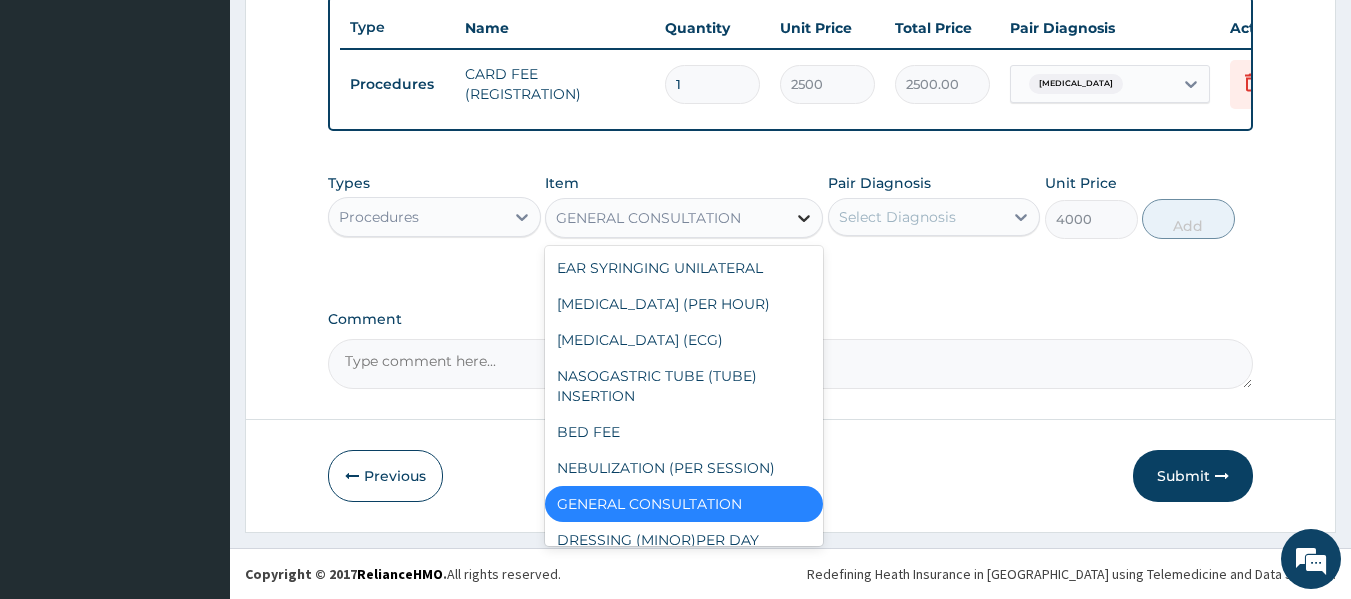 click 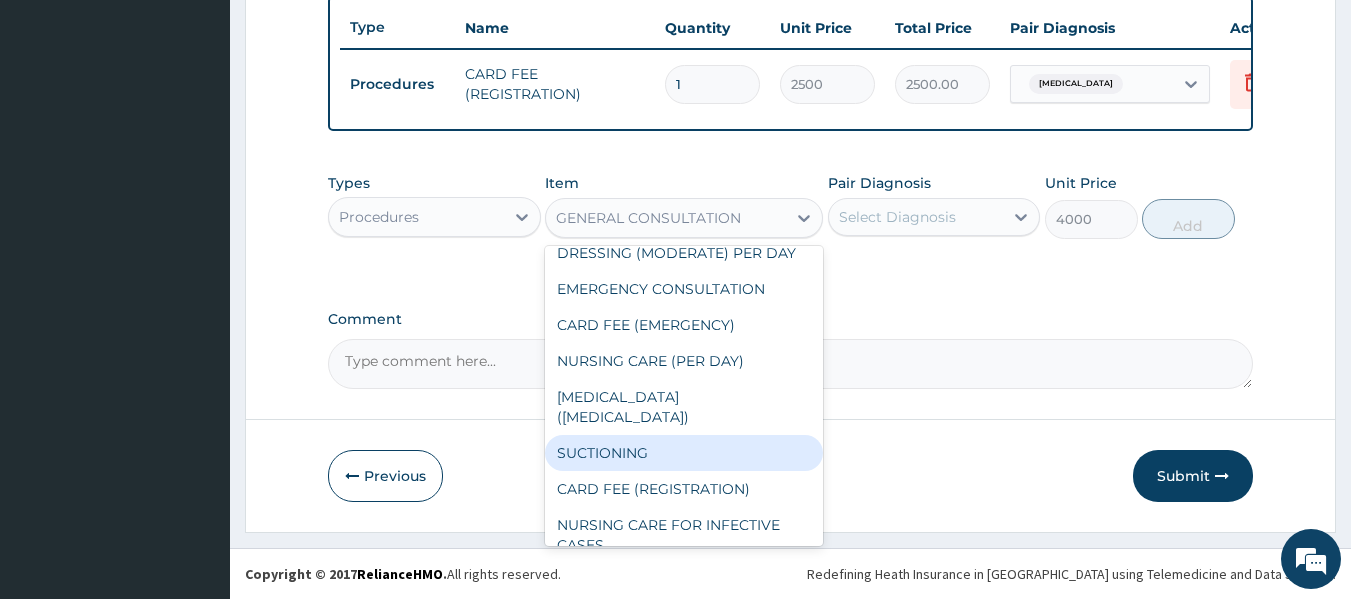 scroll, scrollTop: 687, scrollLeft: 0, axis: vertical 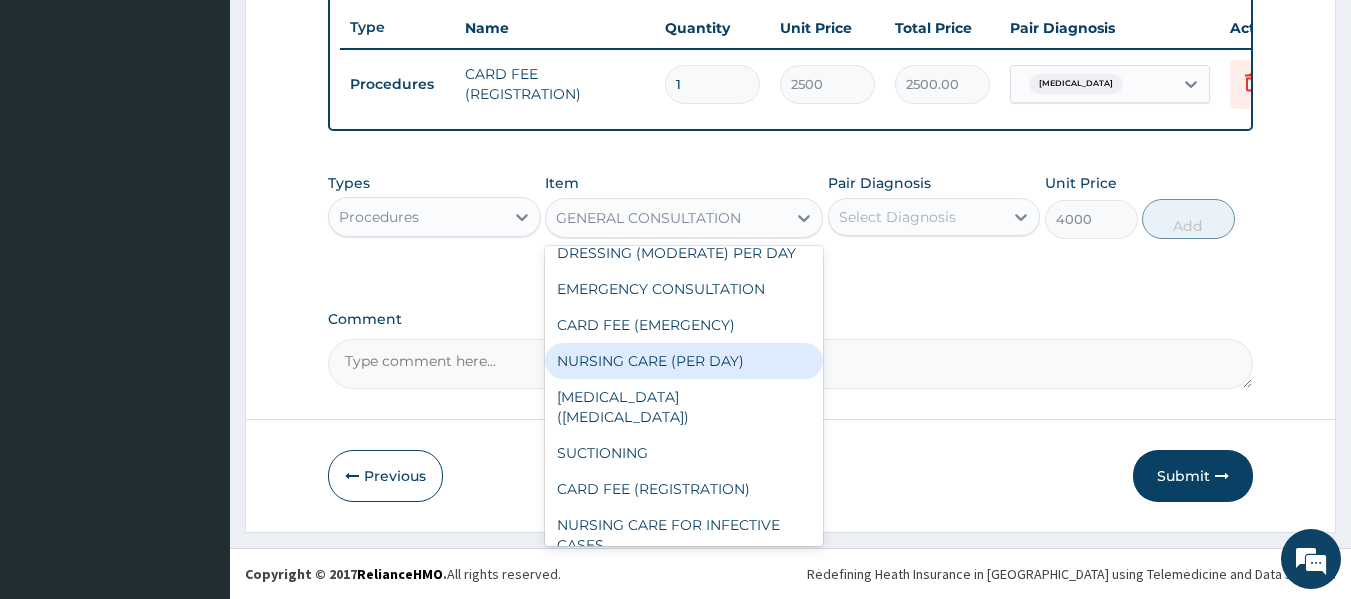 click on "NURSING CARE (PER DAY)" at bounding box center [684, 361] 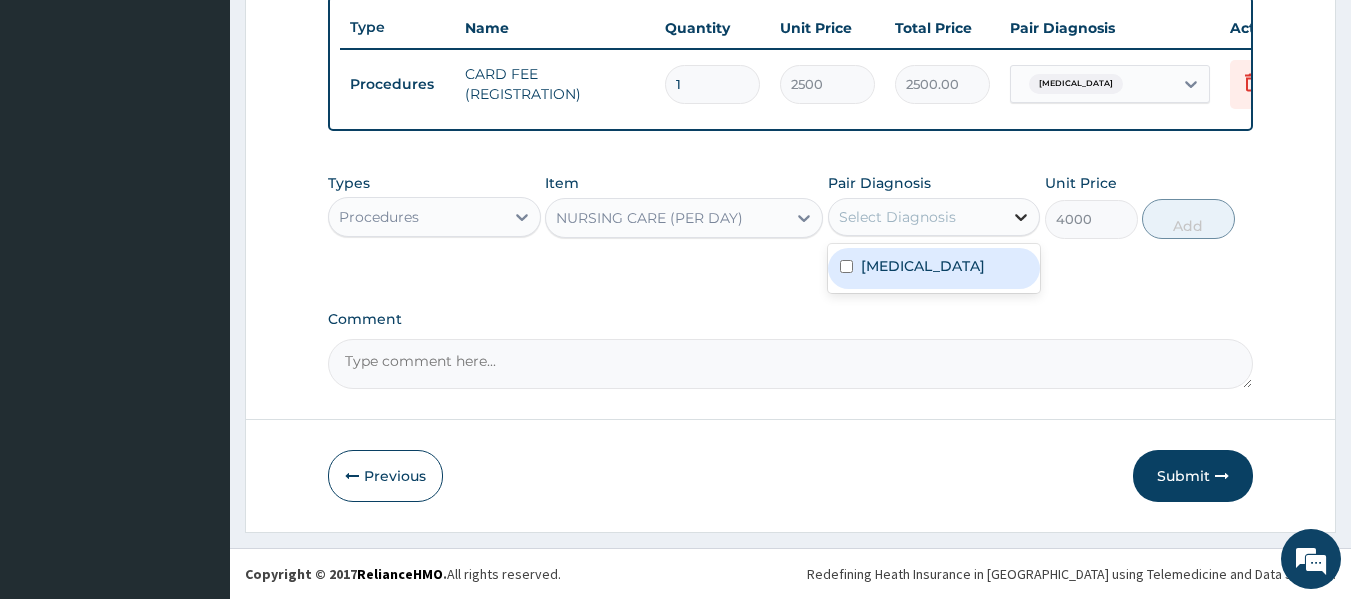 click 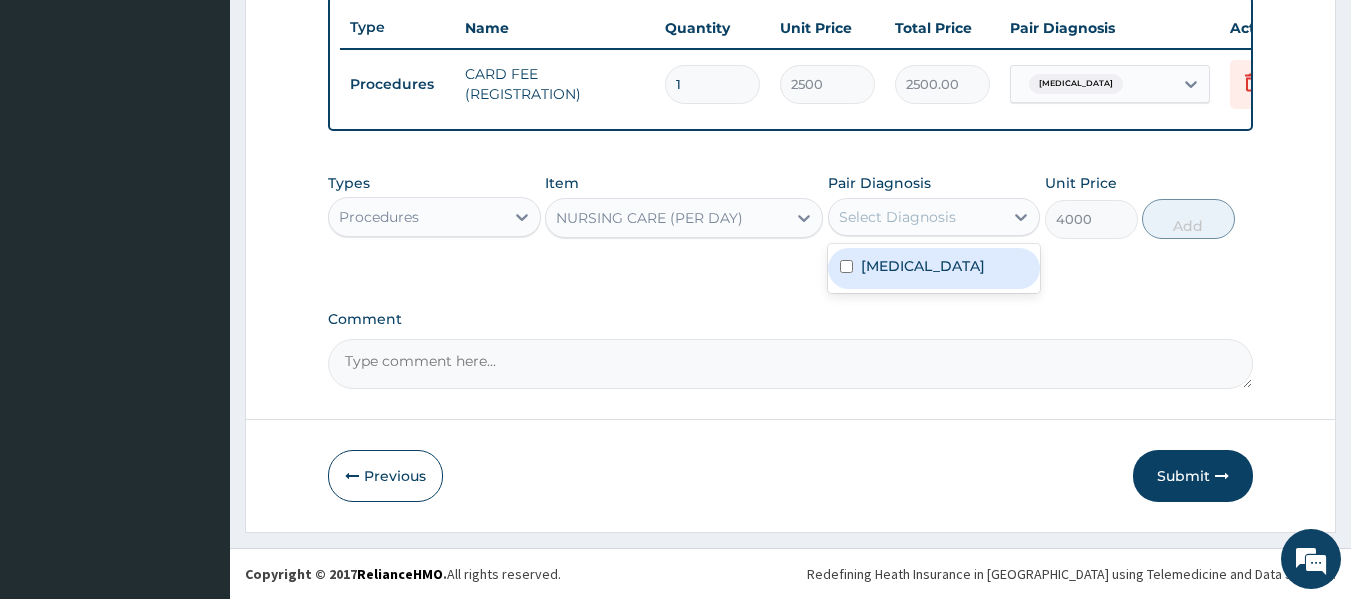 click on "Acid reflux" at bounding box center (934, 268) 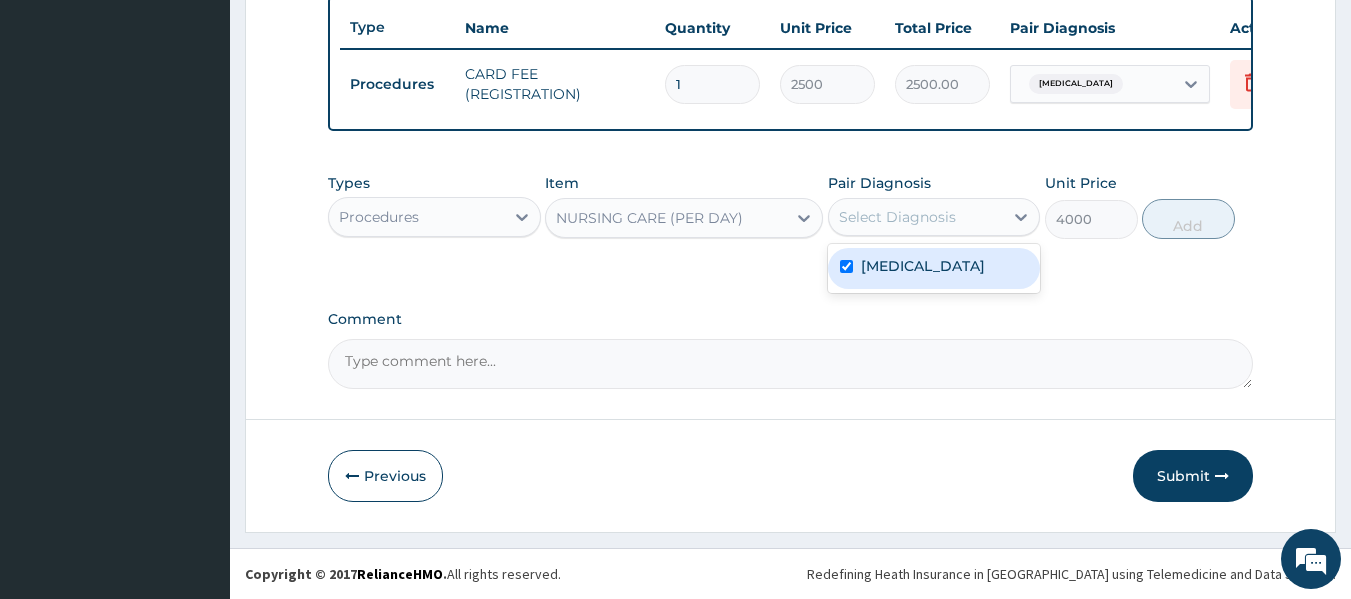 checkbox on "true" 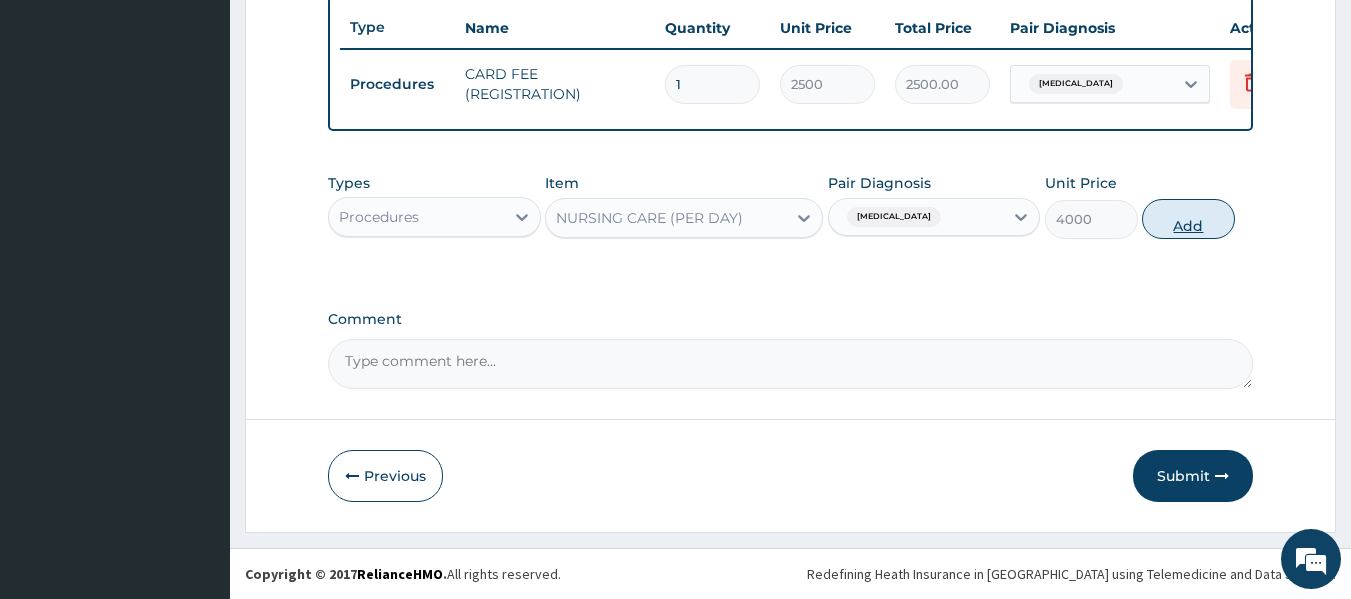 click on "Add" at bounding box center (1188, 219) 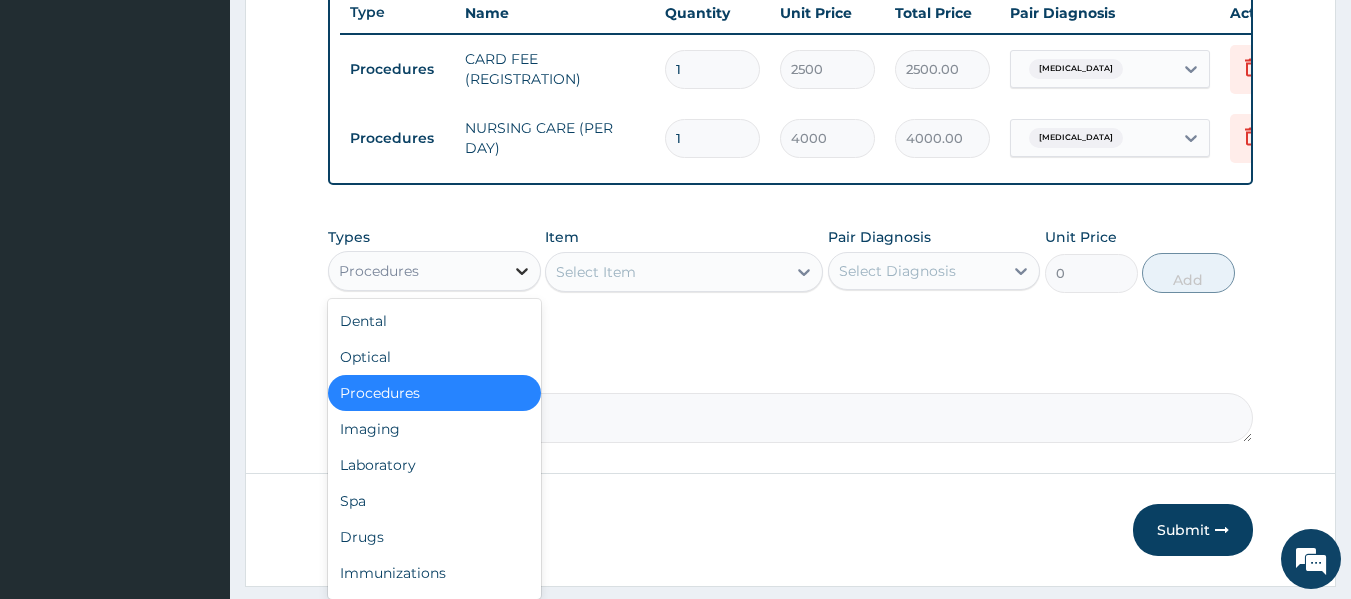 click 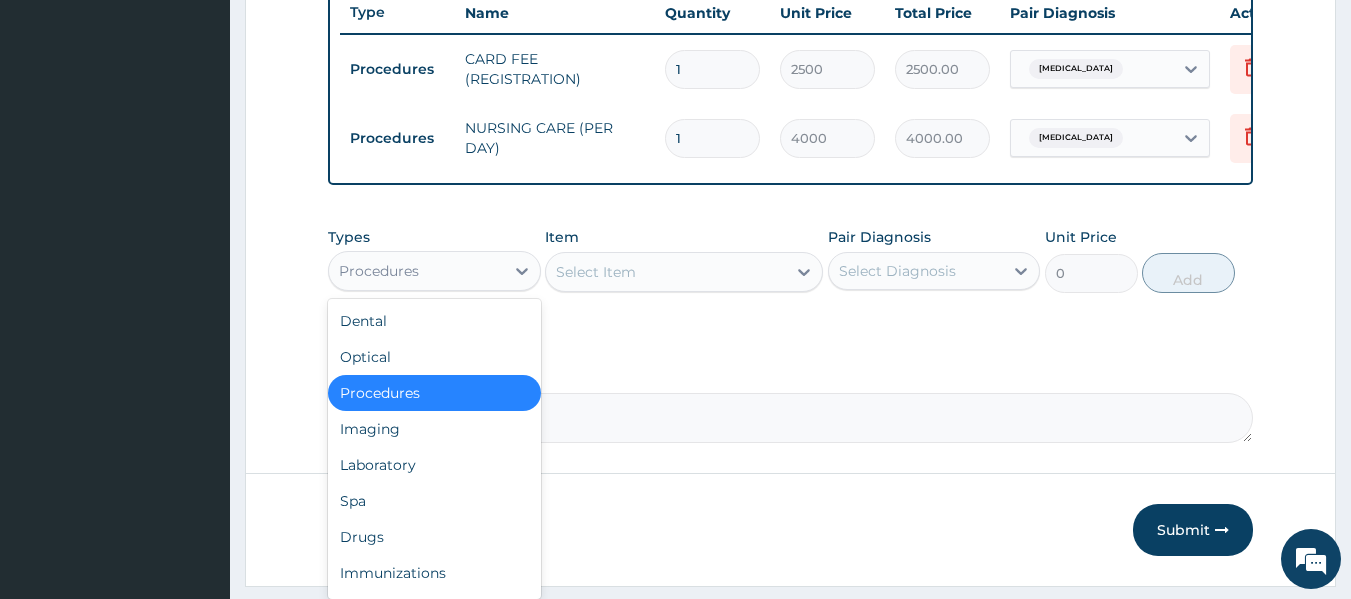 click on "Procedures" at bounding box center [434, 393] 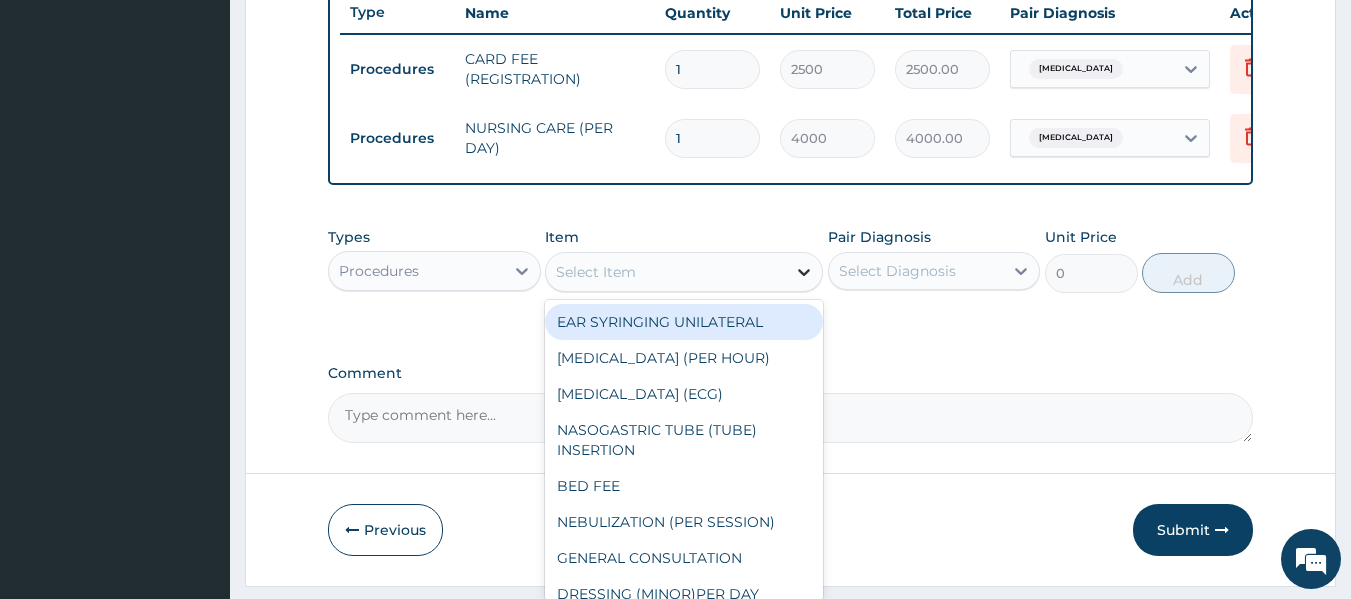 click 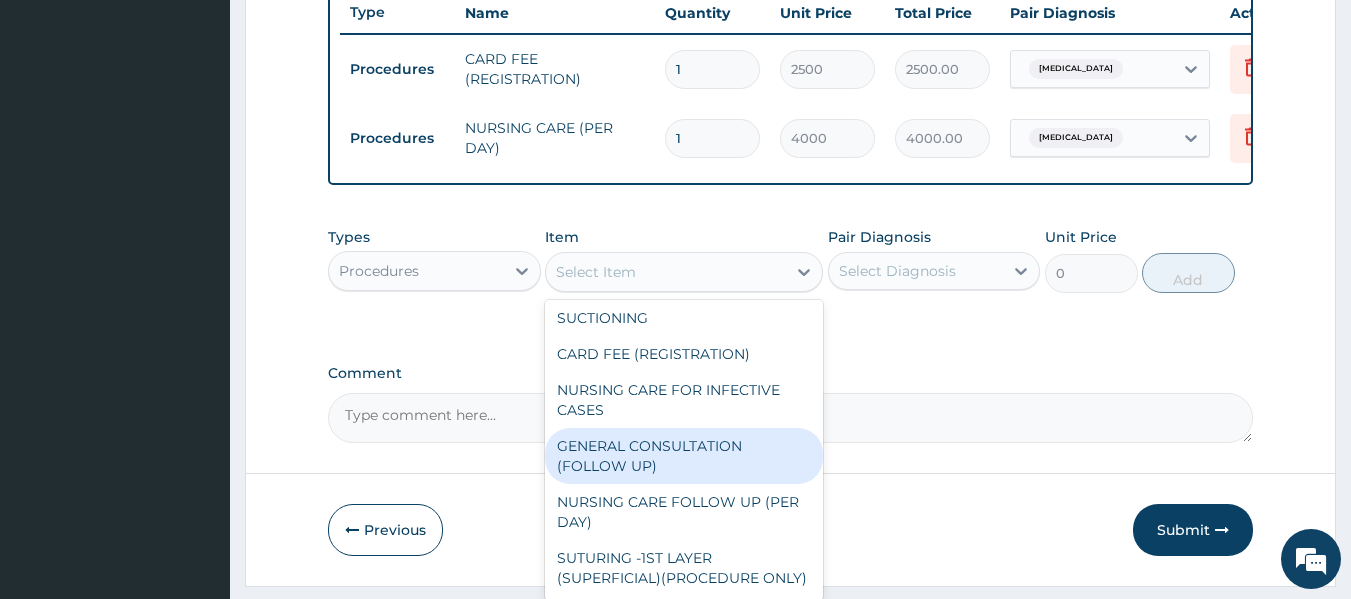 scroll, scrollTop: 896, scrollLeft: 0, axis: vertical 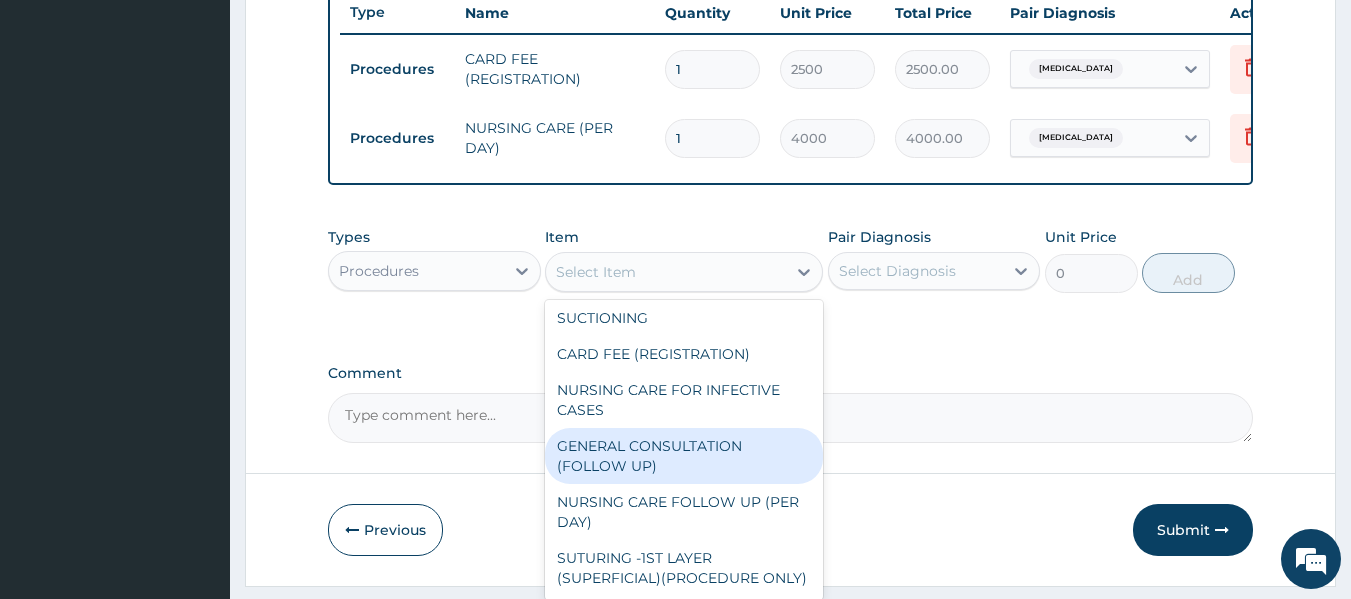 click on "GENERAL CONSULTATION (FOLLOW UP)" at bounding box center [684, 456] 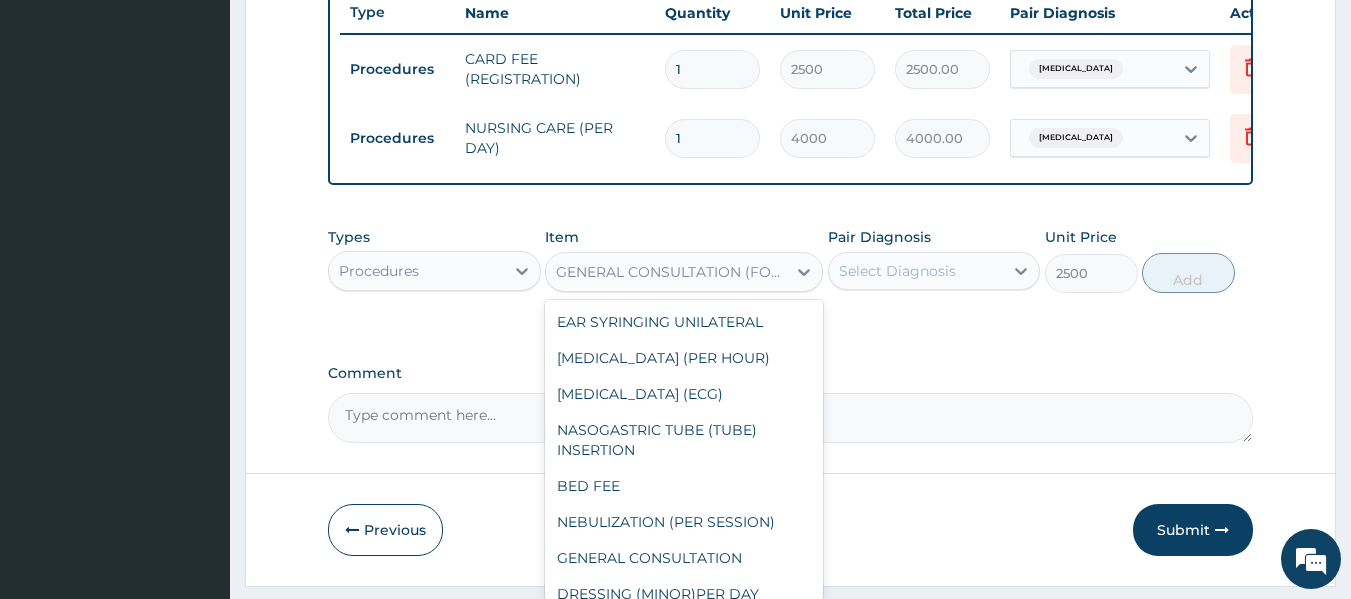 click on "GENERAL CONSULTATION (FOLLOW UP)" at bounding box center [672, 272] 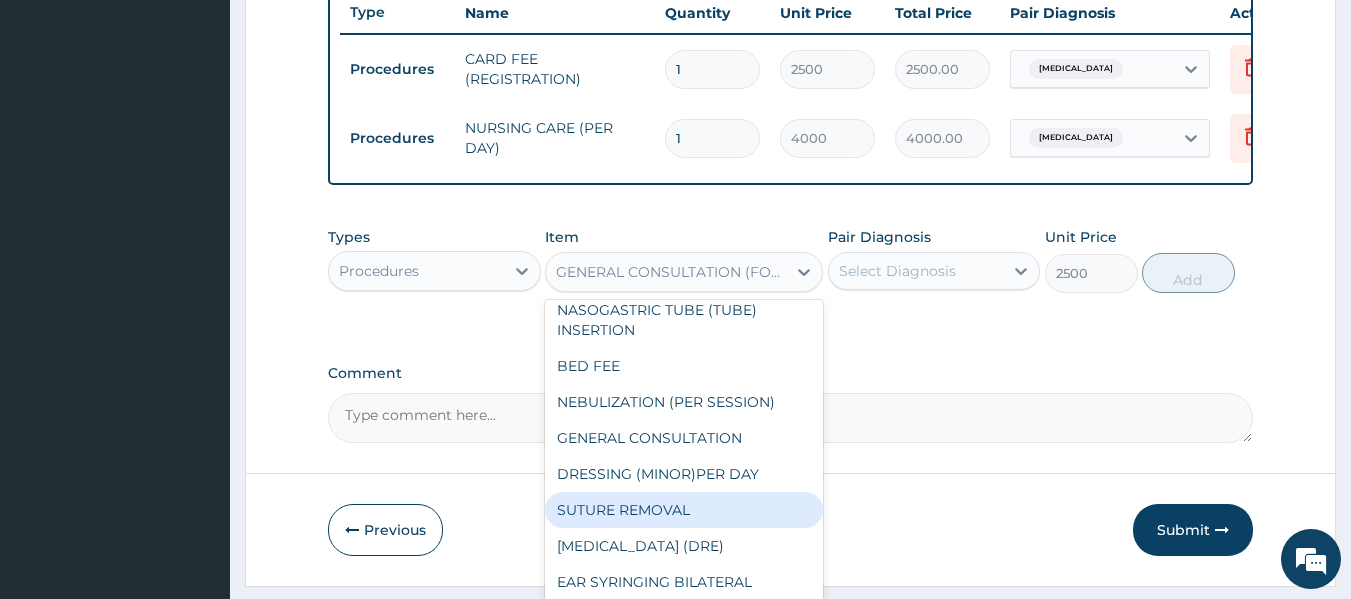 scroll, scrollTop: 117, scrollLeft: 0, axis: vertical 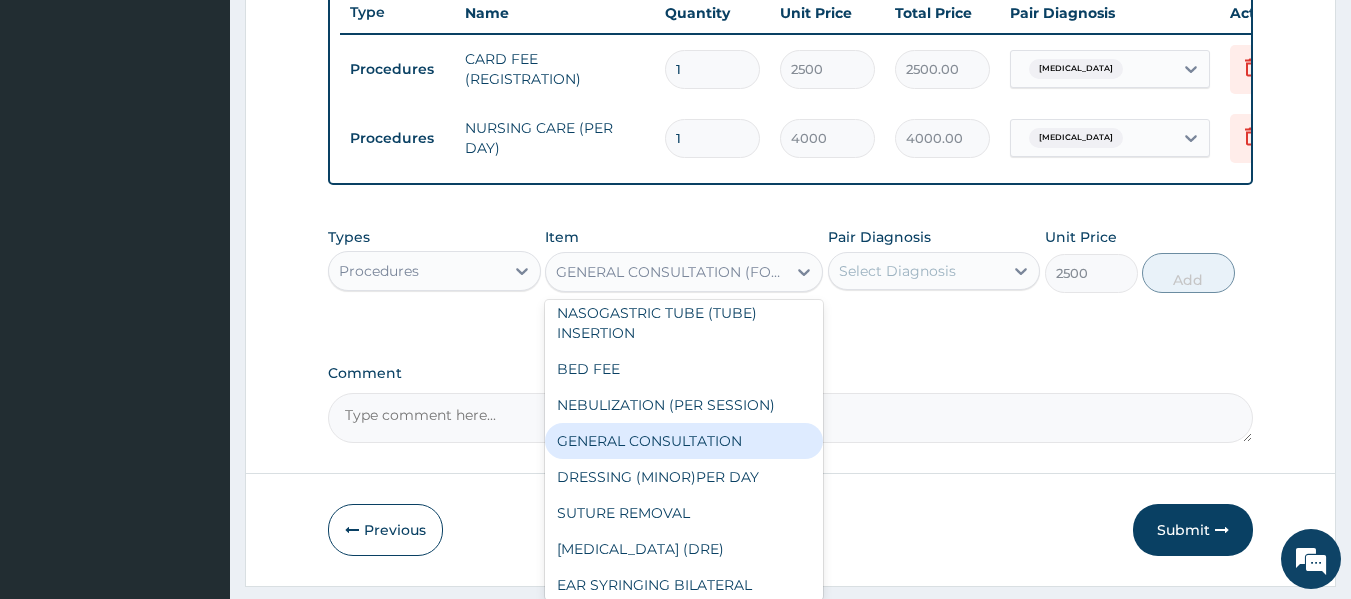 click on "GENERAL CONSULTATION" at bounding box center (684, 441) 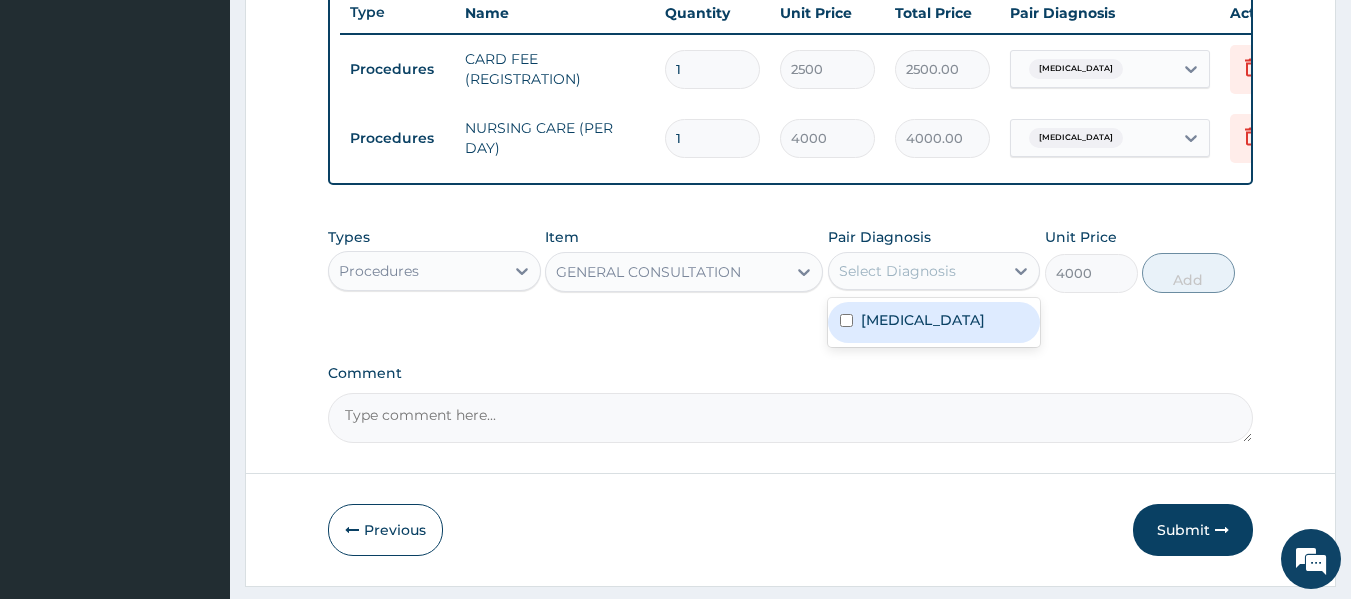 click on "Select Diagnosis" at bounding box center (916, 271) 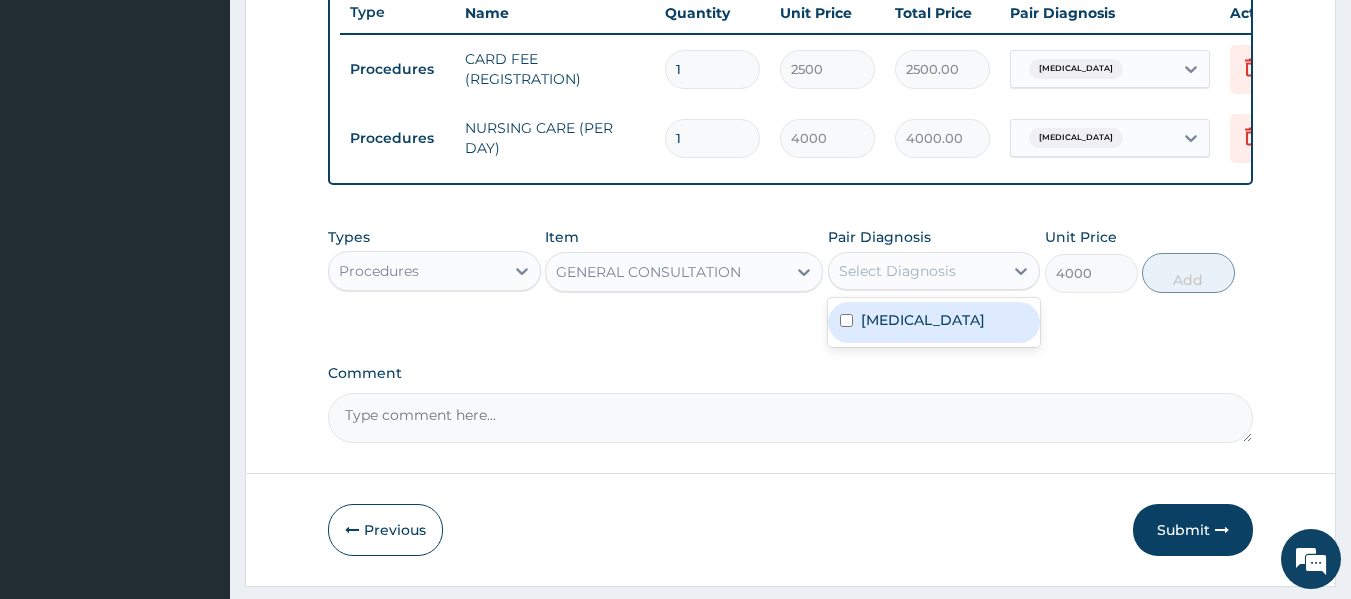 click at bounding box center [846, 320] 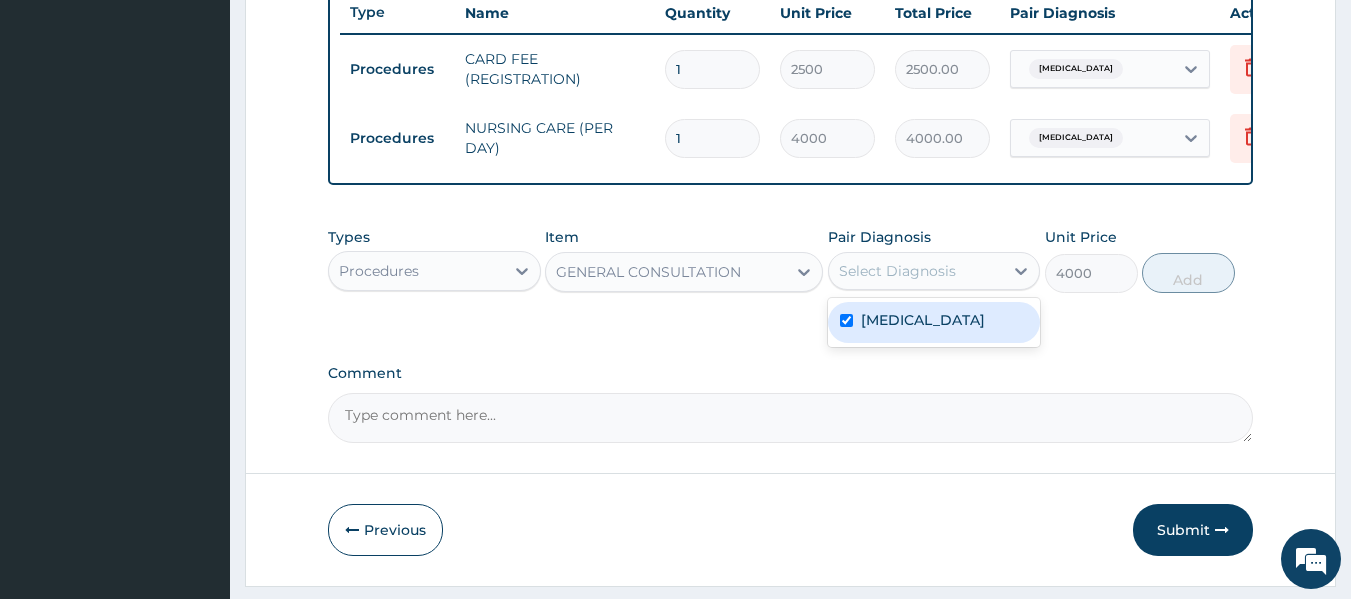 checkbox on "true" 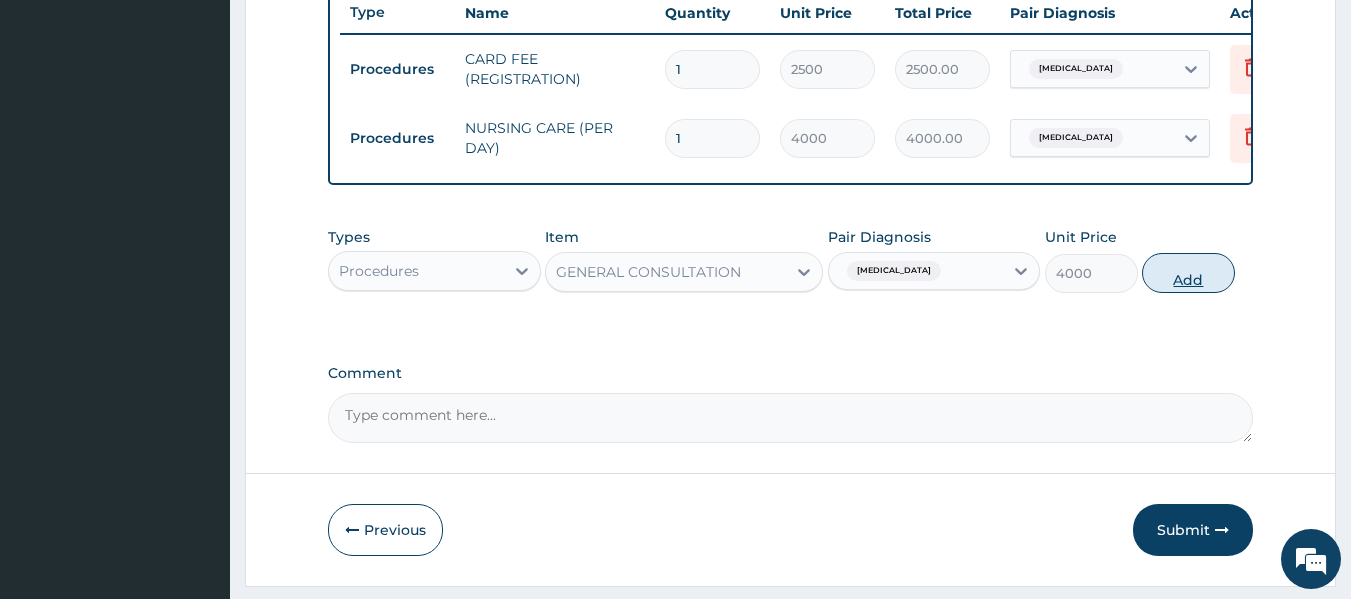 click on "Add" at bounding box center (1188, 273) 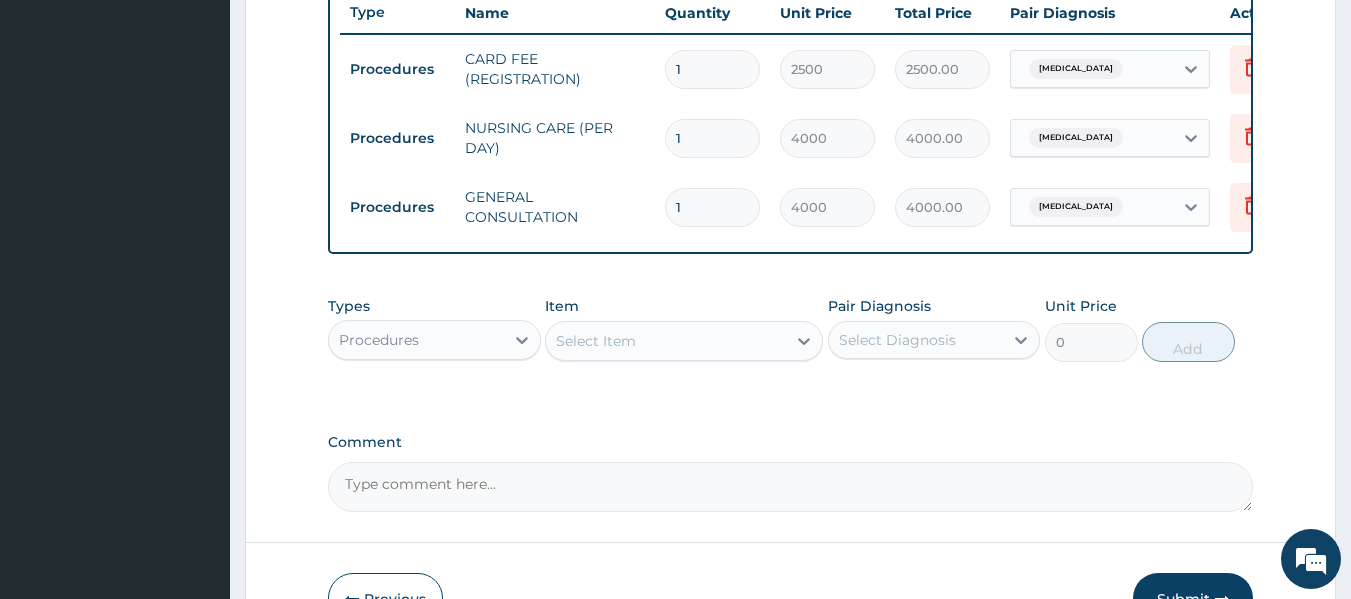 scroll, scrollTop: 901, scrollLeft: 0, axis: vertical 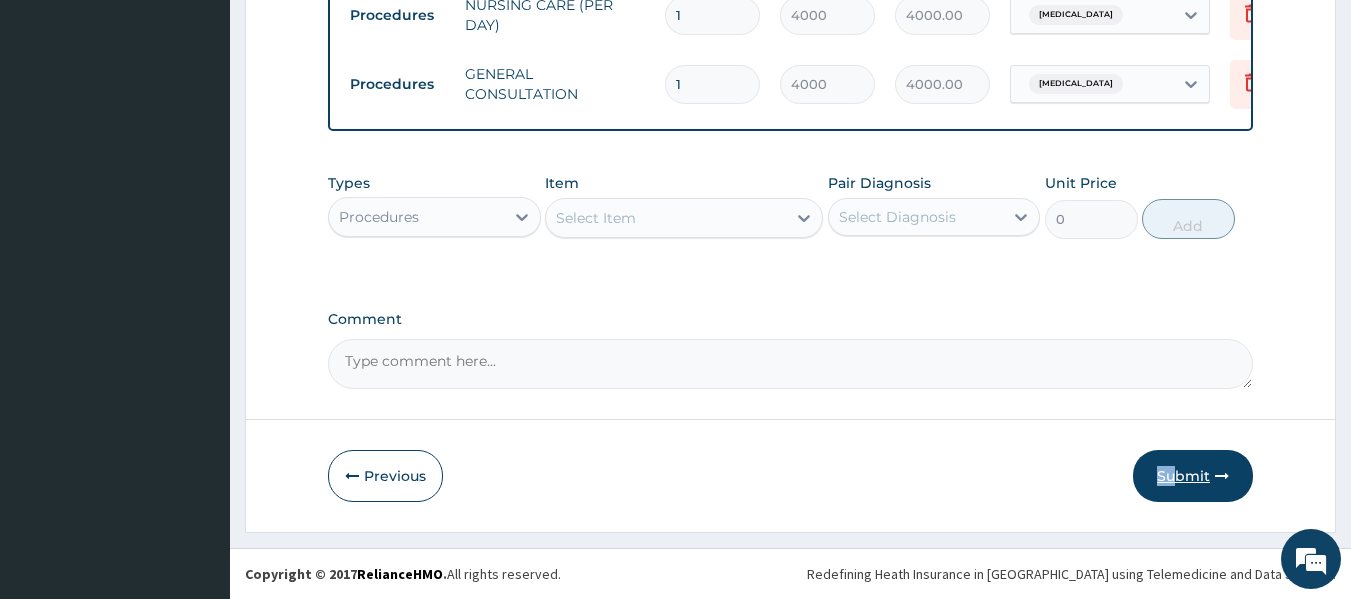 drag, startPoint x: 1032, startPoint y: 459, endPoint x: 1168, endPoint y: 467, distance: 136.23509 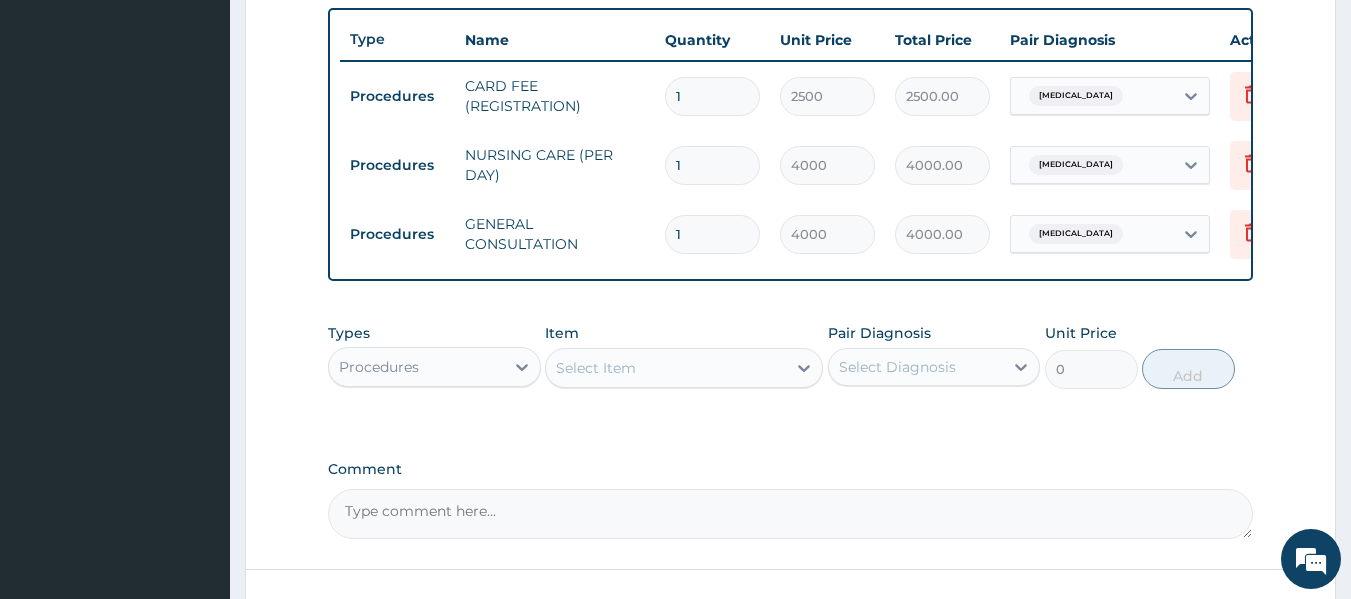 scroll, scrollTop: 735, scrollLeft: 0, axis: vertical 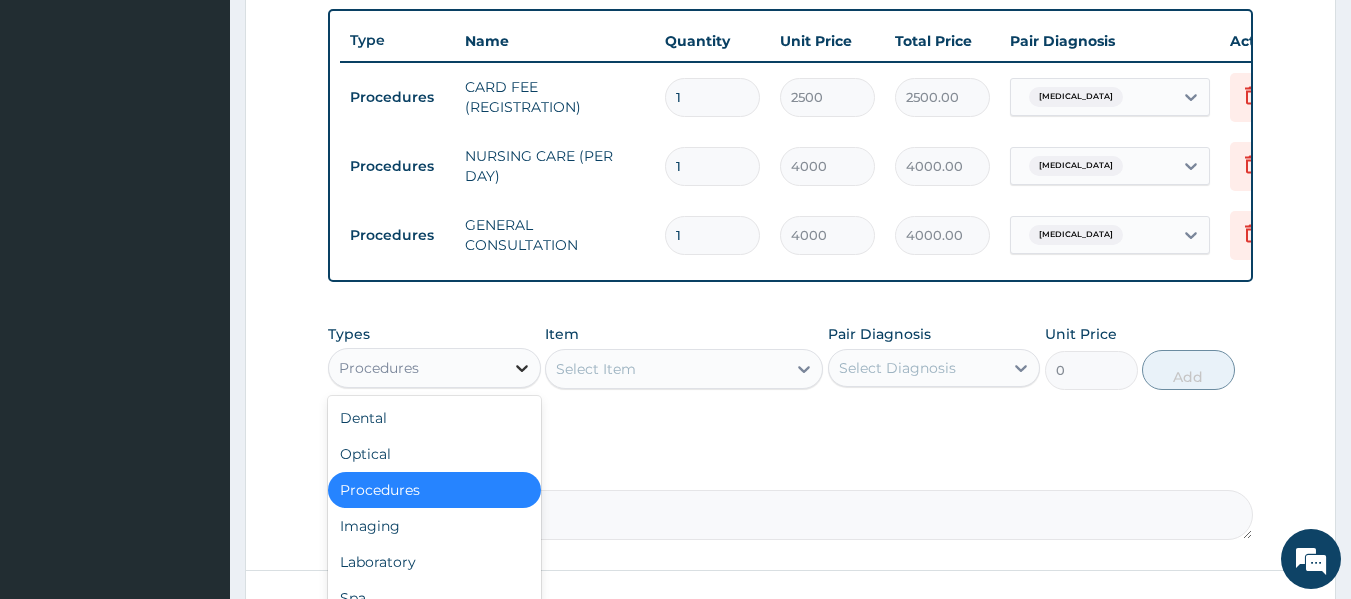 click 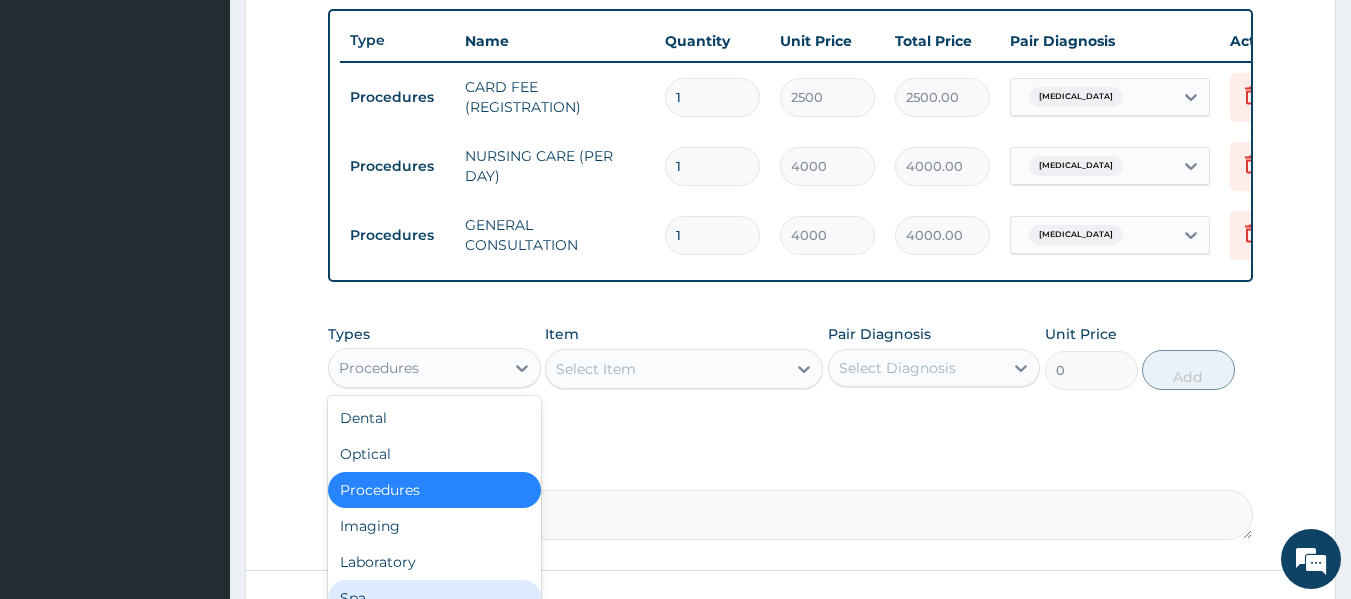 scroll, scrollTop: 68, scrollLeft: 0, axis: vertical 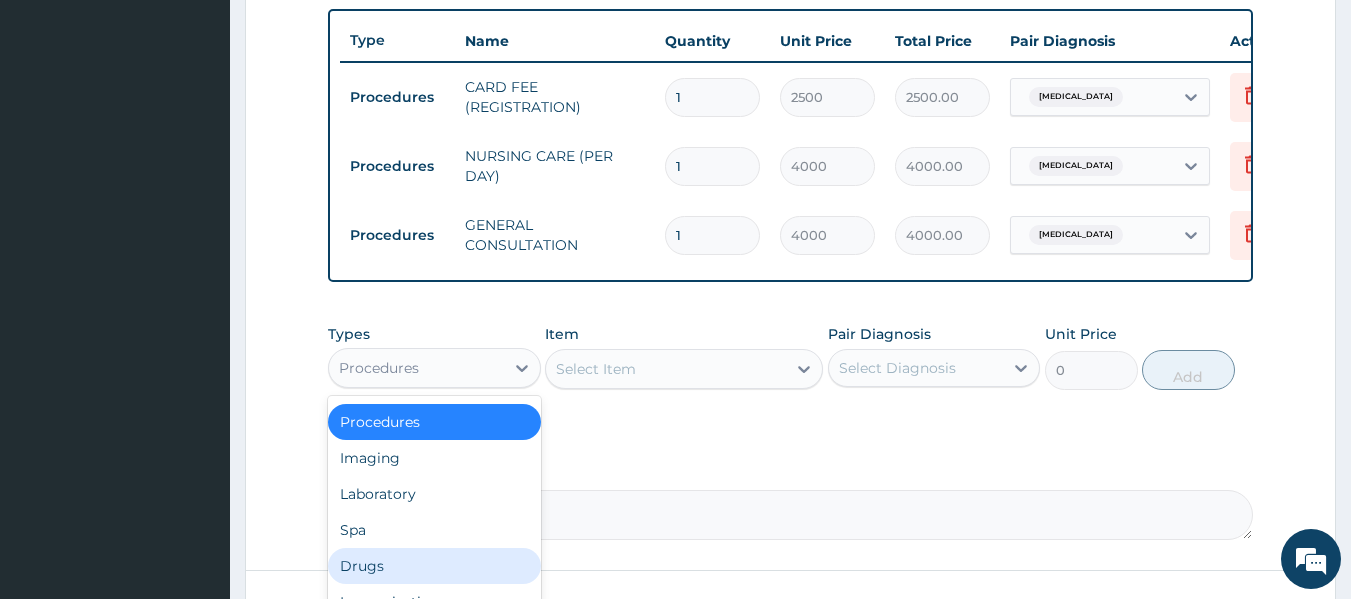 click on "Drugs" at bounding box center (434, 566) 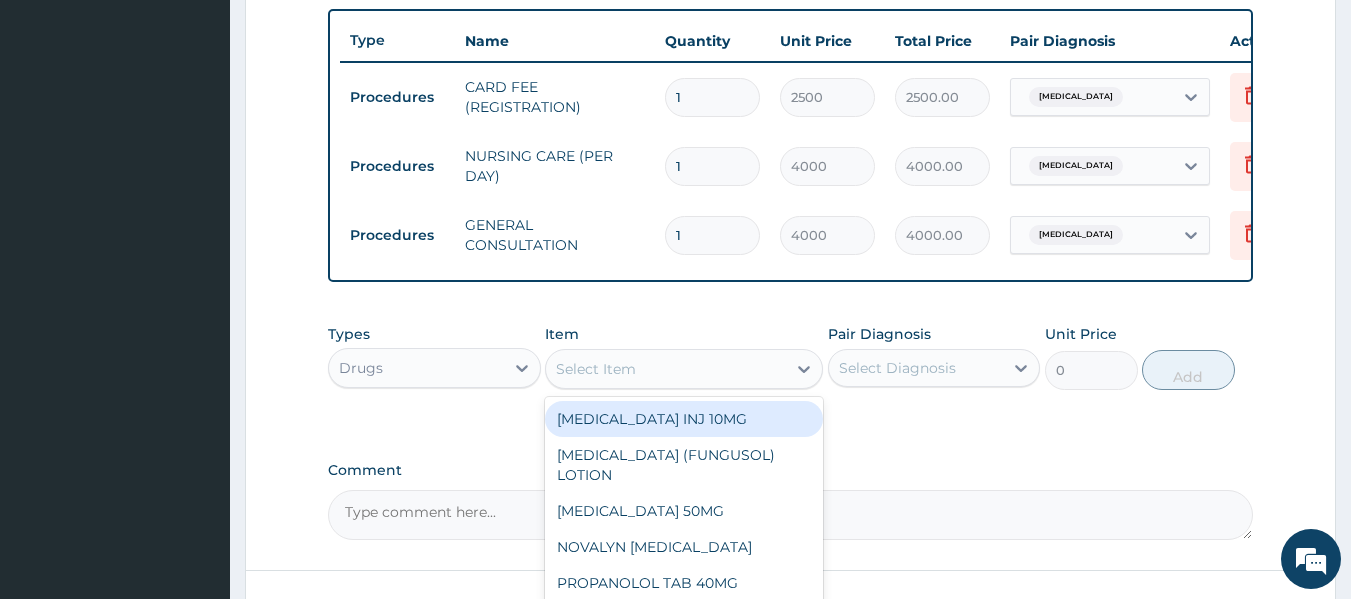 click 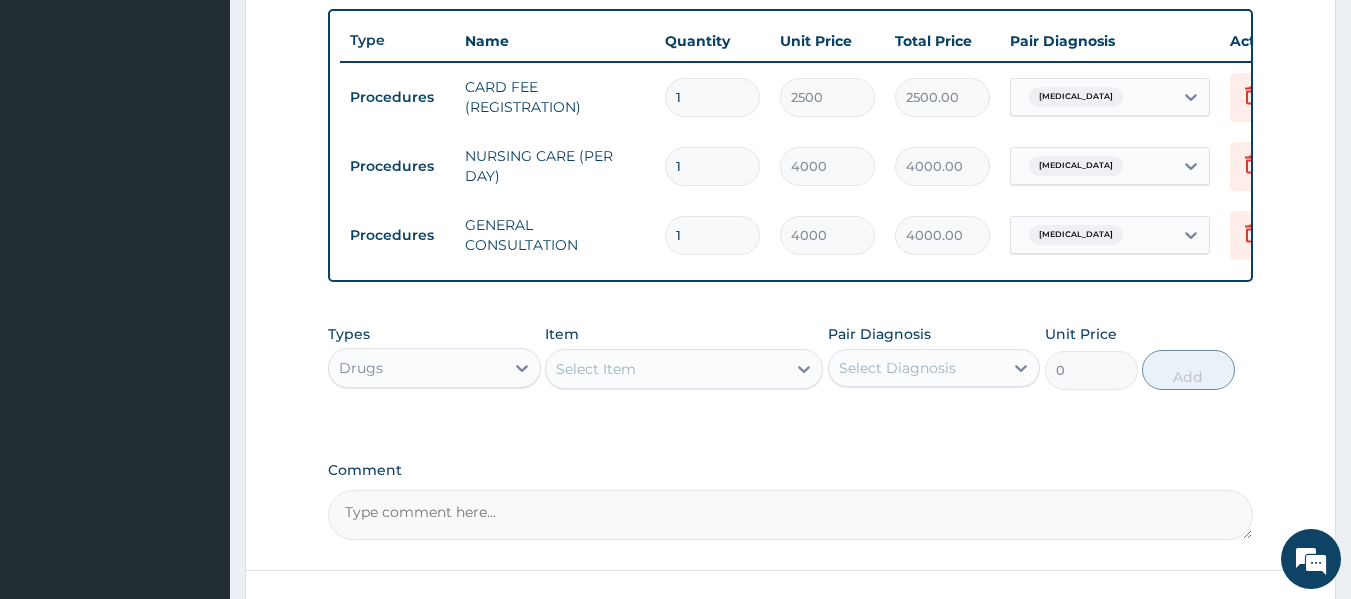 click on "Select Item" at bounding box center [666, 369] 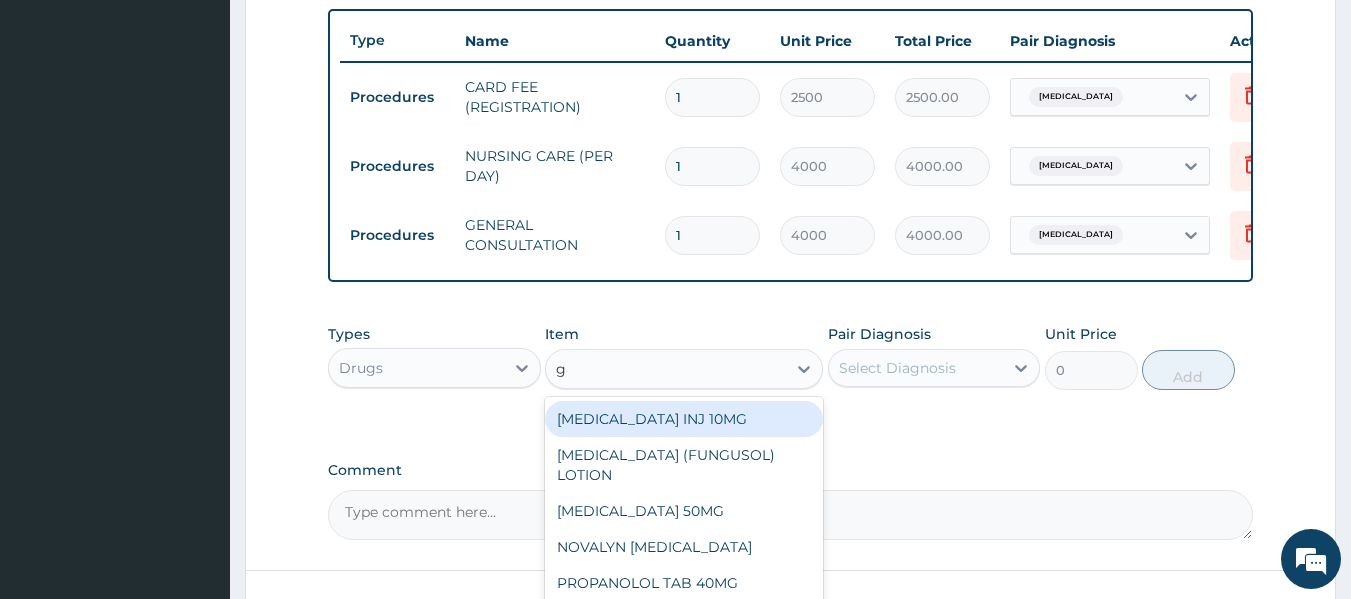 type on "ga" 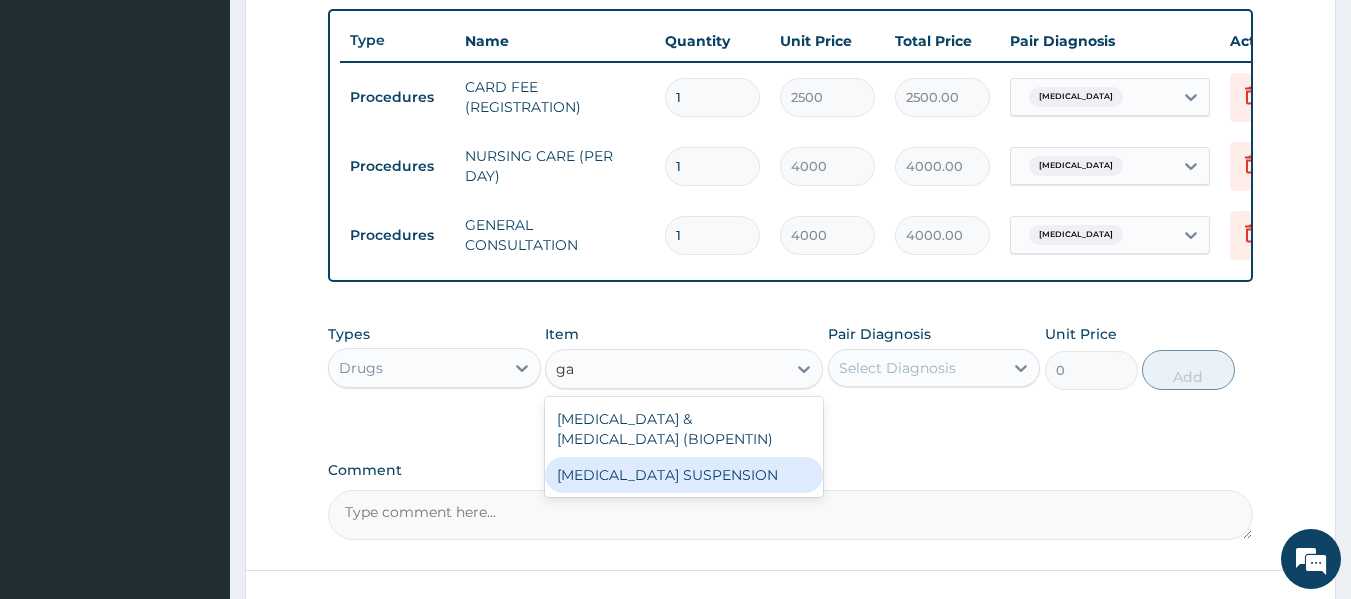 click on "GAVISCON SUSPENSION" at bounding box center [684, 475] 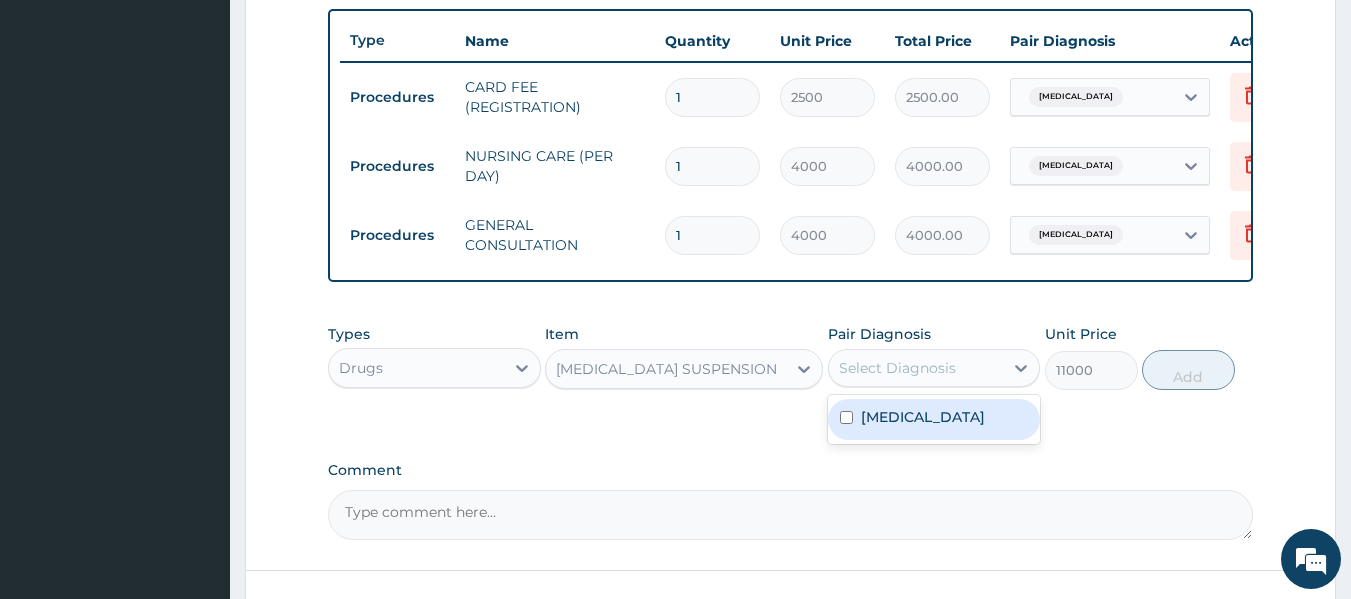 click on "Select Diagnosis" at bounding box center [897, 368] 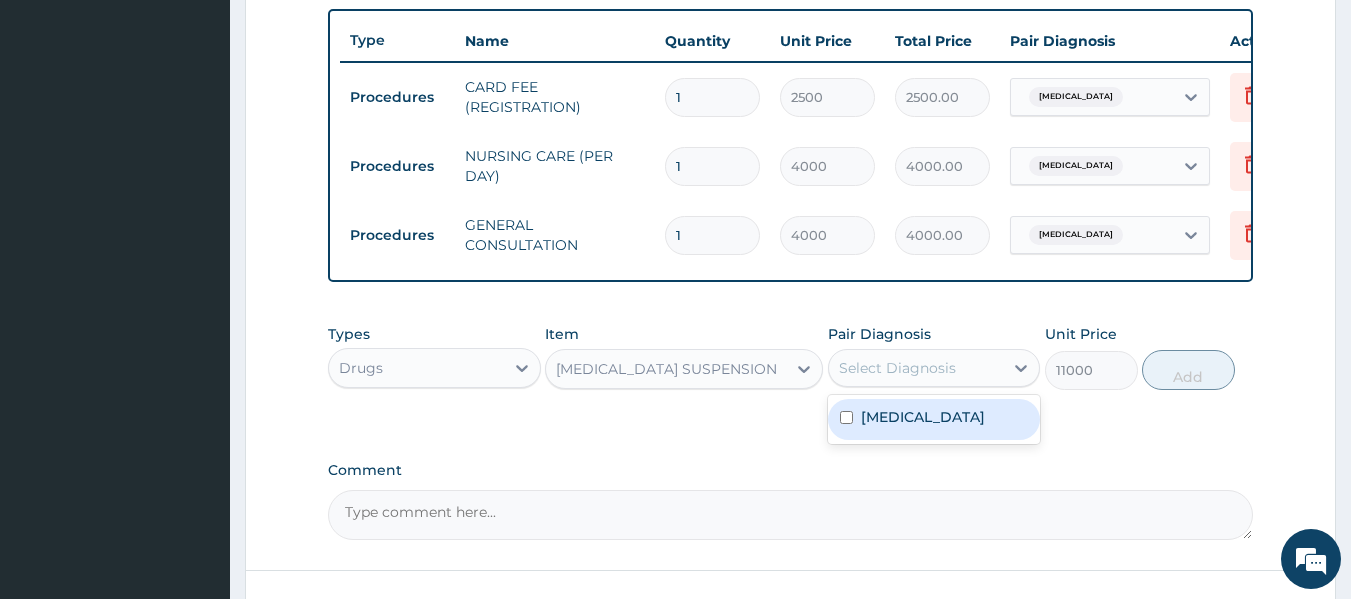 click at bounding box center (846, 417) 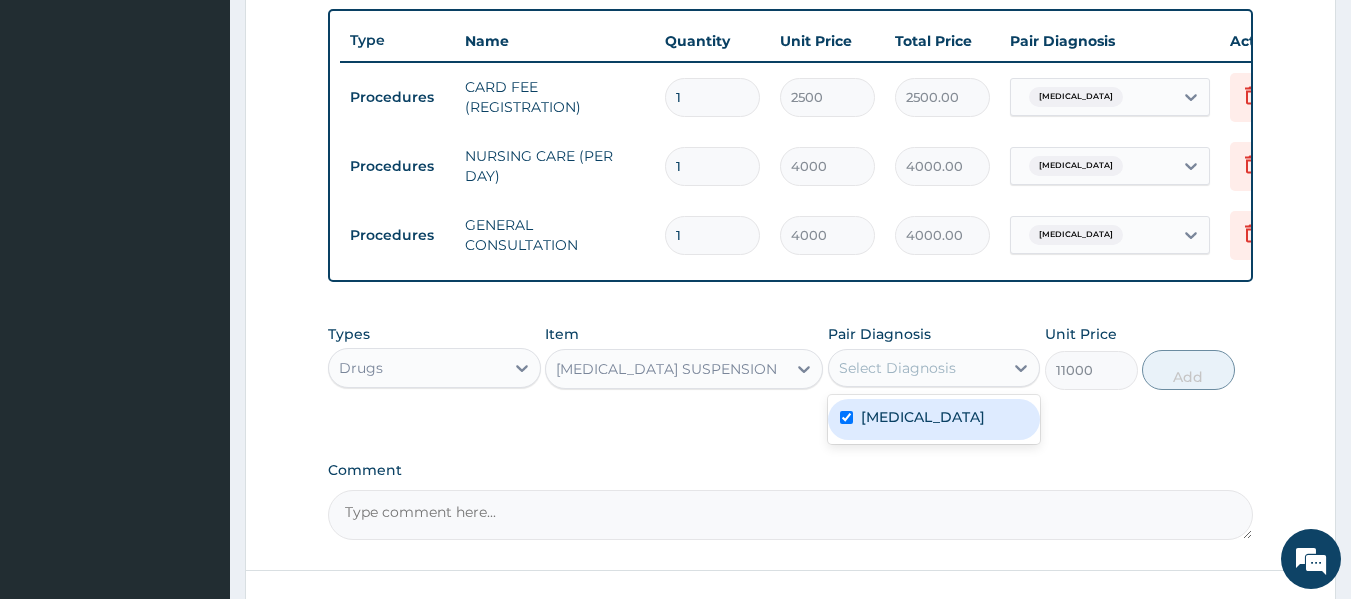 checkbox on "true" 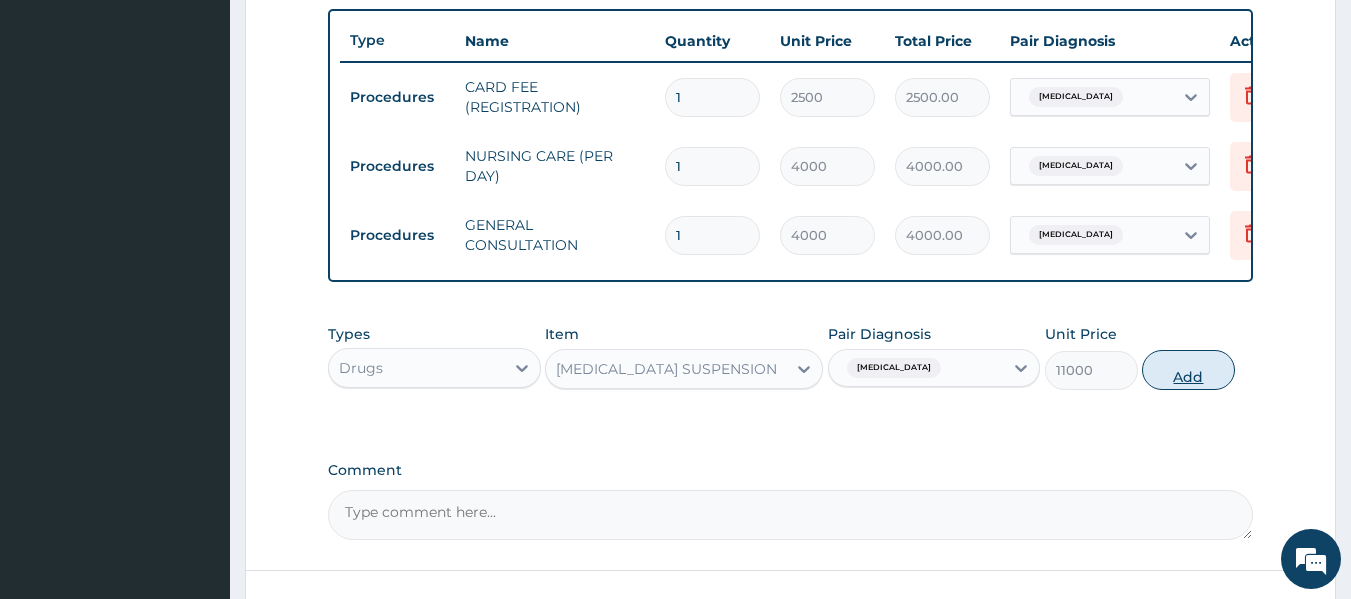 click on "Add" at bounding box center [1188, 370] 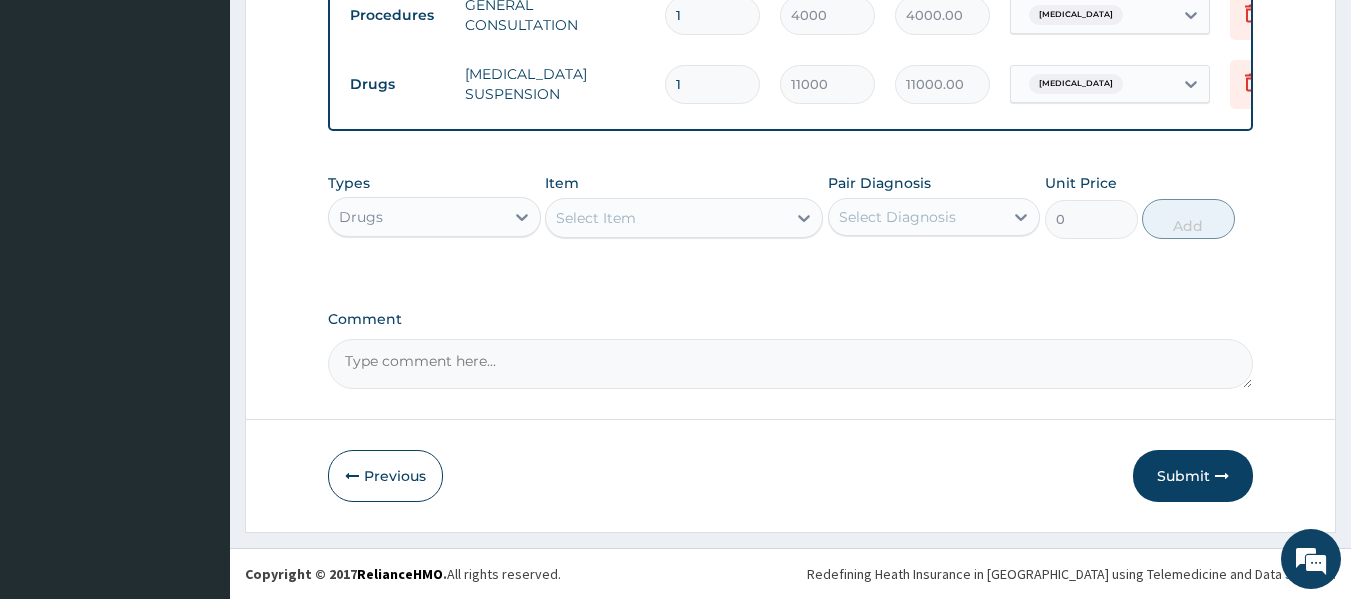 scroll, scrollTop: 970, scrollLeft: 0, axis: vertical 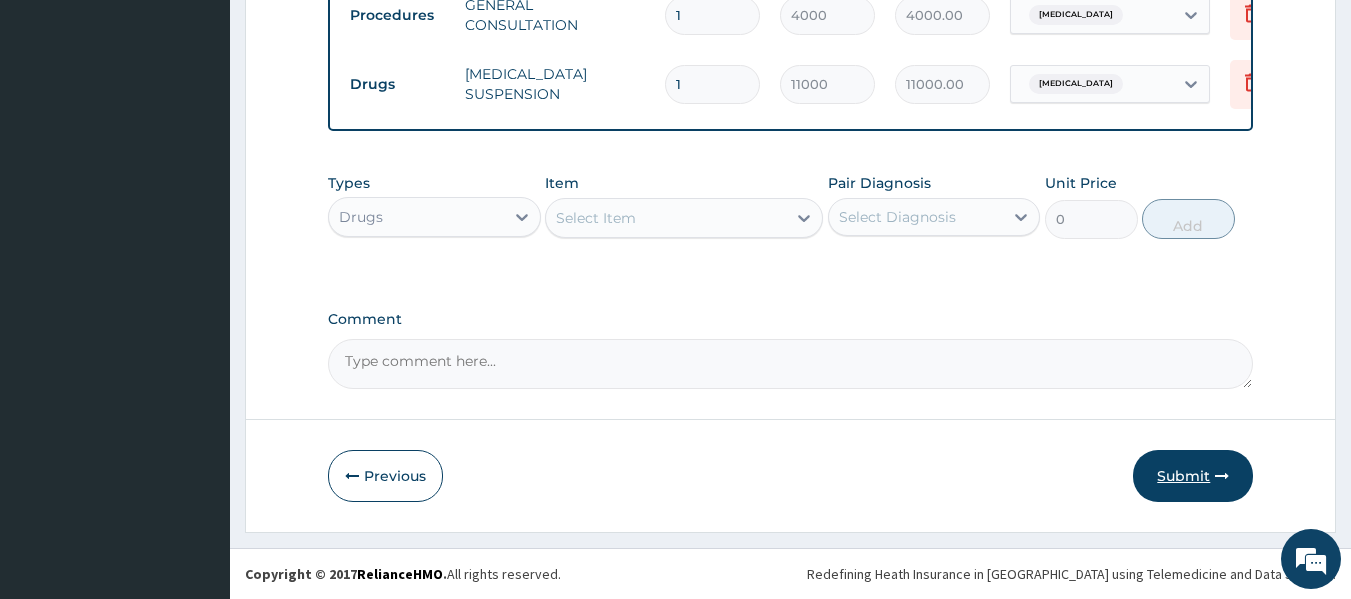 click on "Submit" at bounding box center (1193, 476) 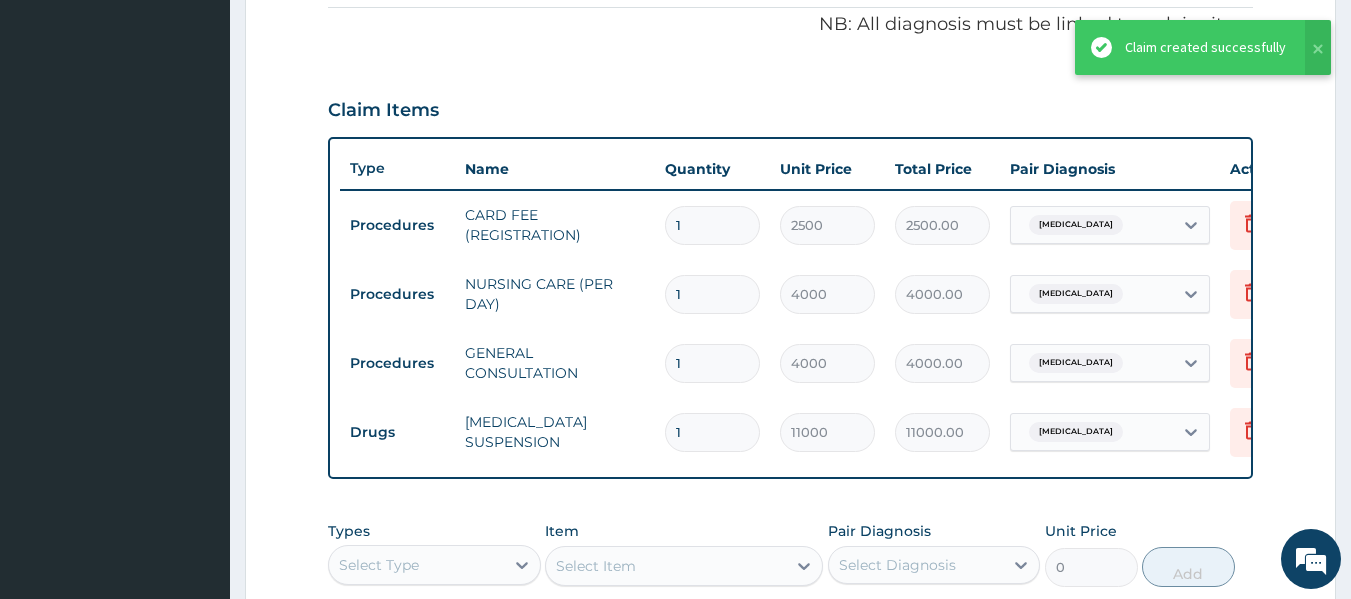 scroll, scrollTop: 596, scrollLeft: 0, axis: vertical 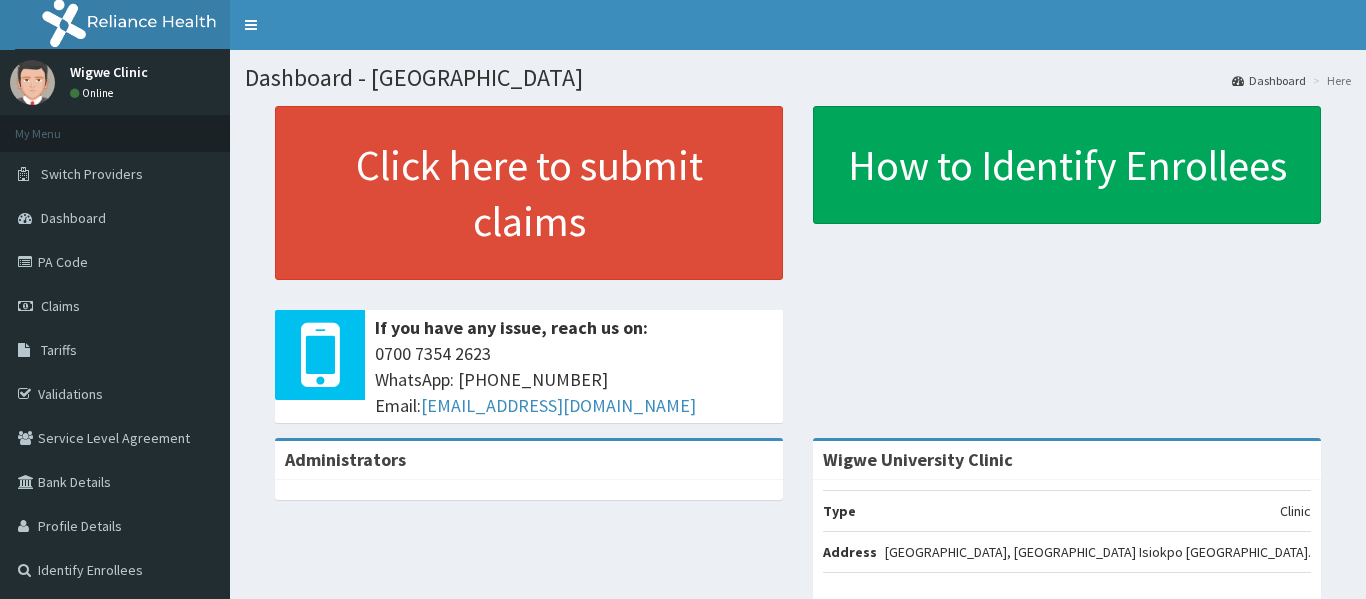click on "Claims" at bounding box center [60, 306] 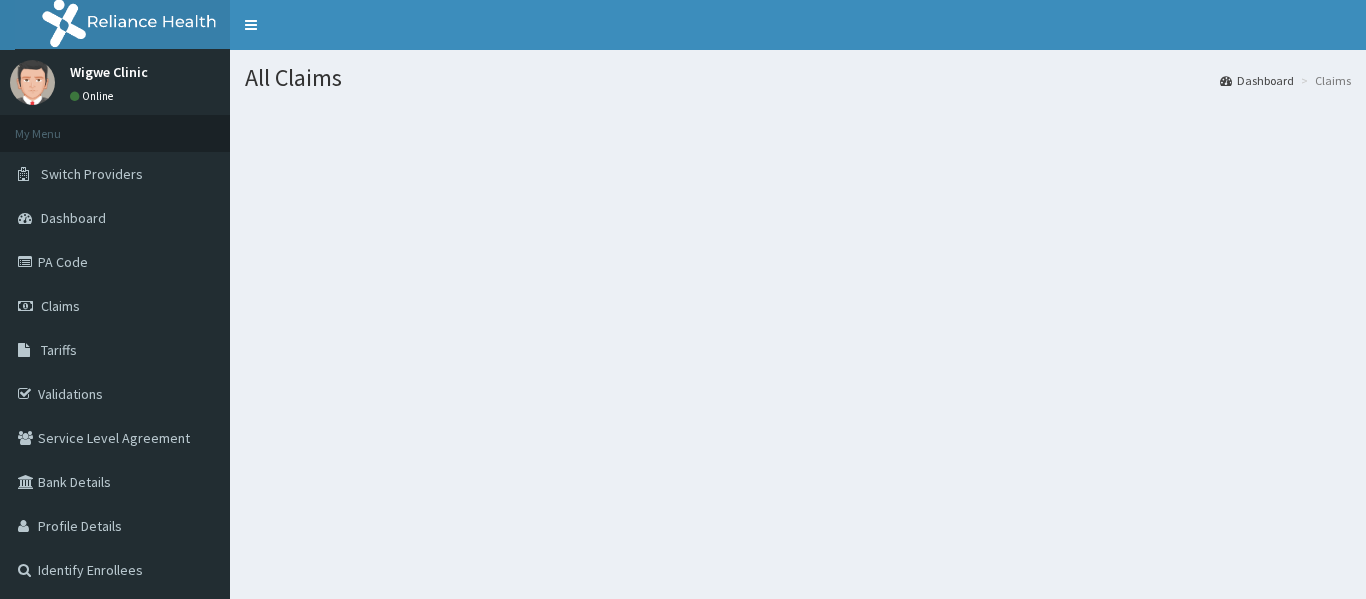 scroll, scrollTop: 0, scrollLeft: 0, axis: both 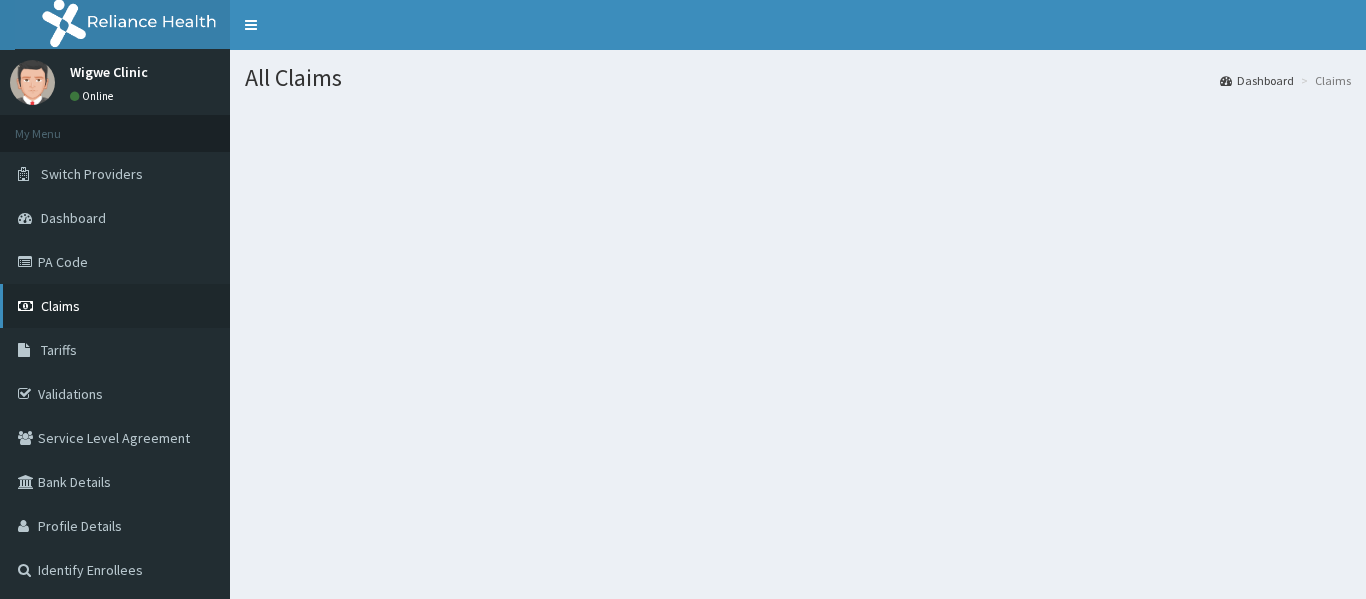 click on "Claims" at bounding box center [60, 306] 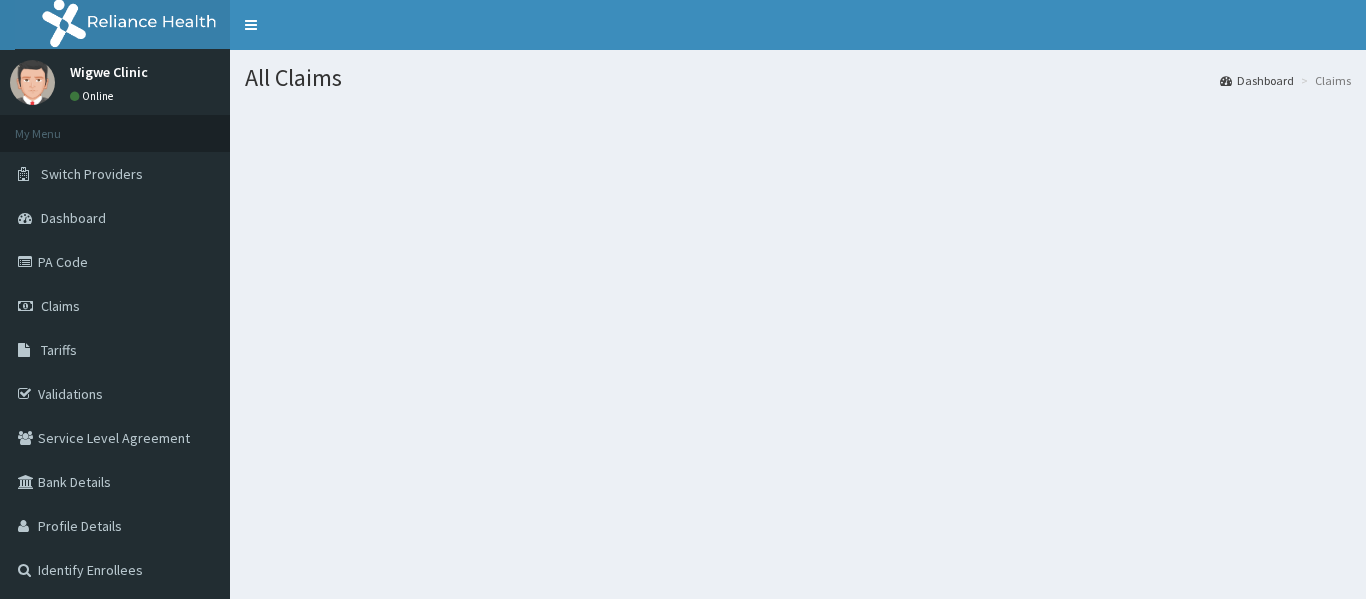 scroll, scrollTop: 0, scrollLeft: 0, axis: both 